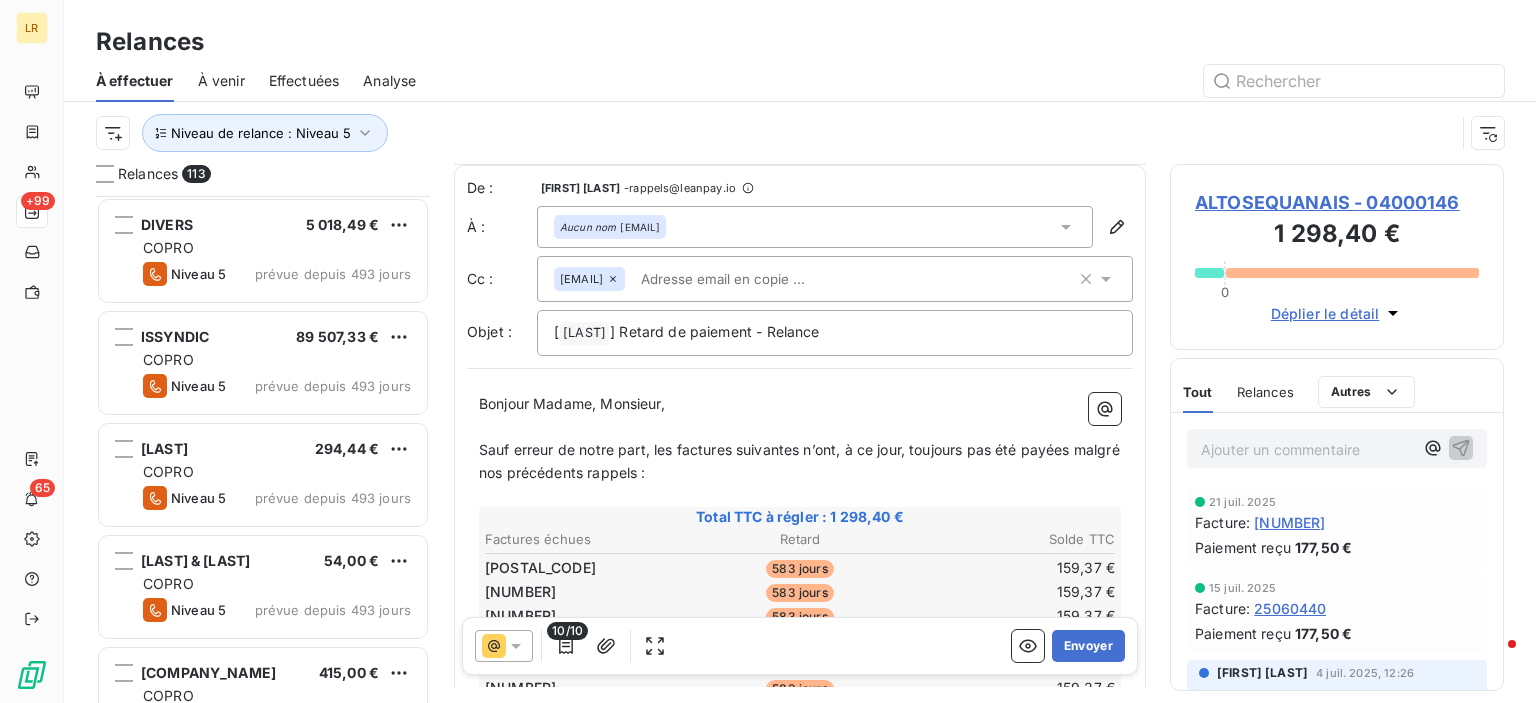 scroll, scrollTop: 0, scrollLeft: 0, axis: both 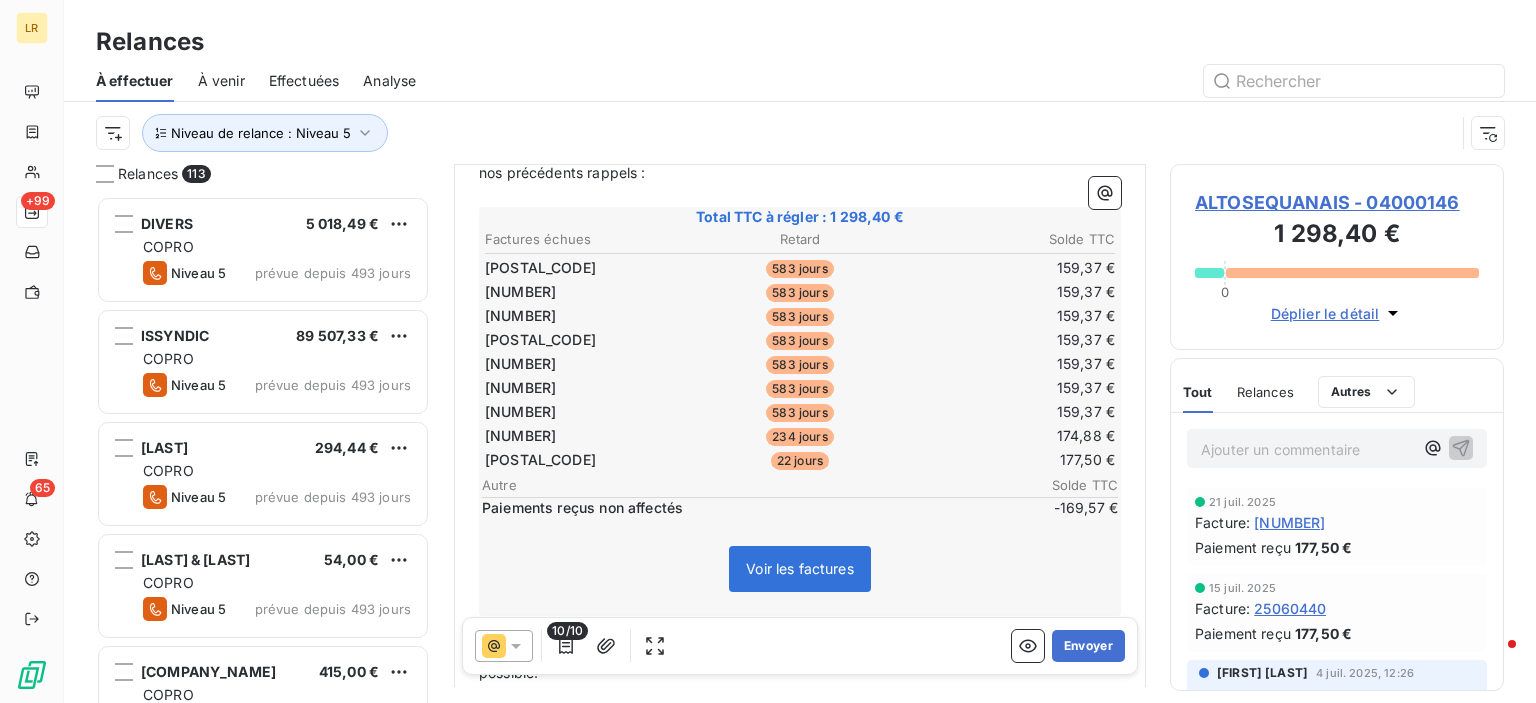 click on "Effectuées" at bounding box center (304, 81) 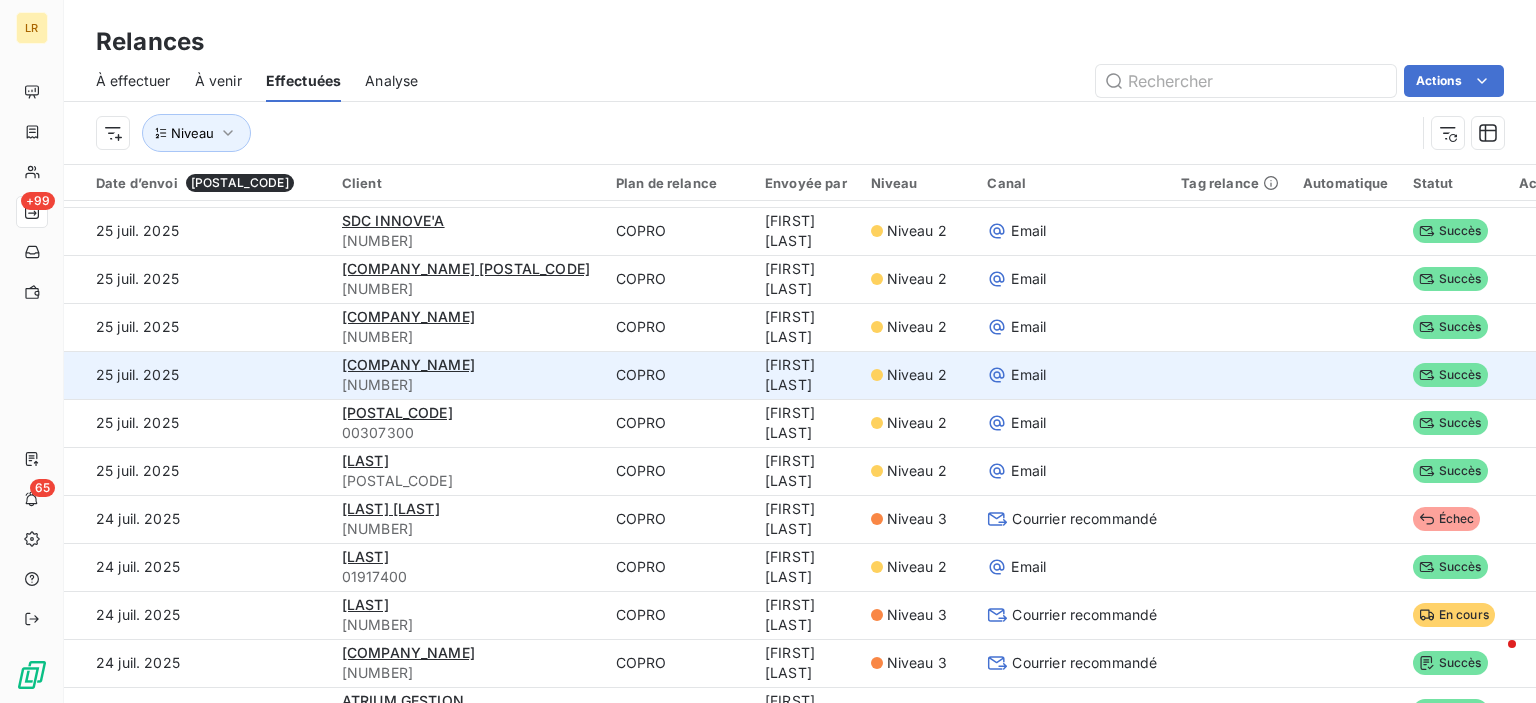 scroll, scrollTop: 1000, scrollLeft: 0, axis: vertical 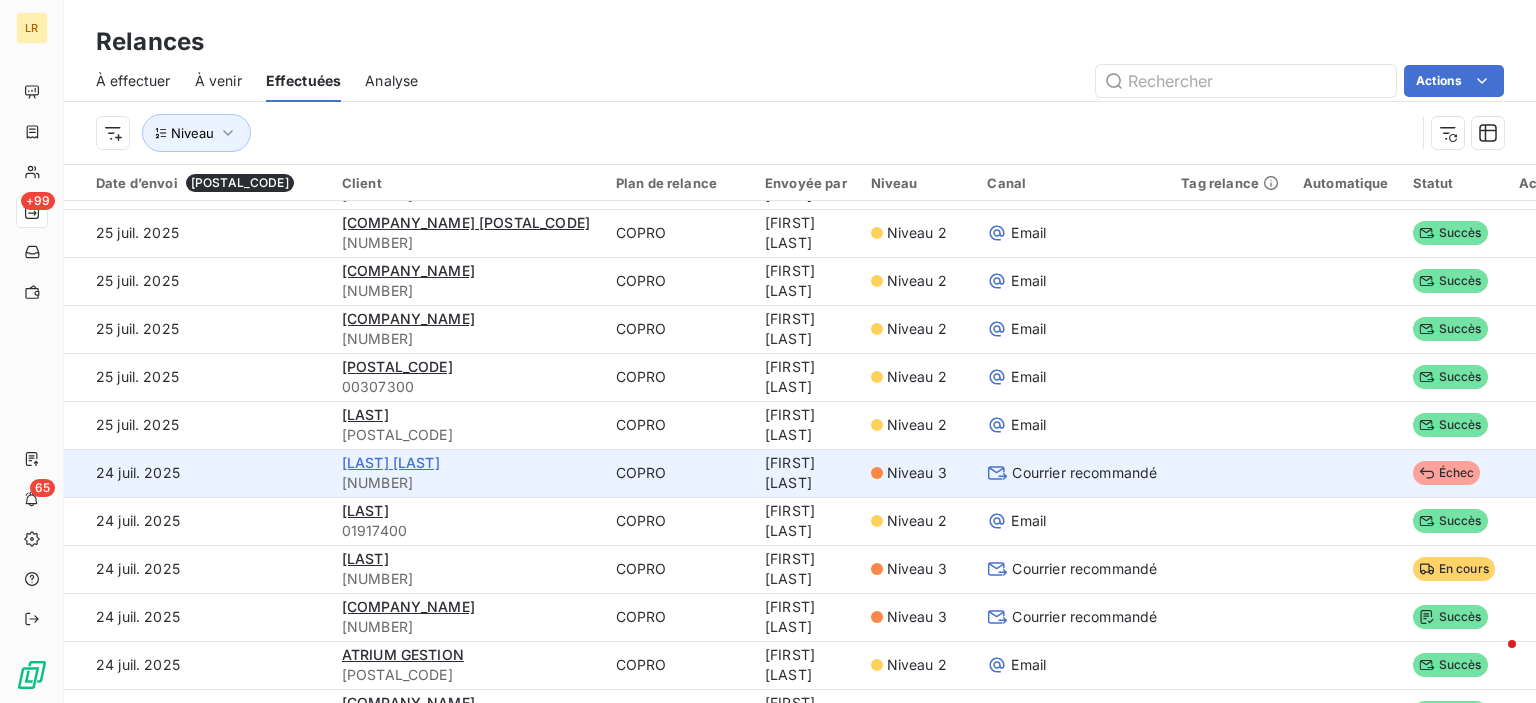 click on "[LAST] [LAST]" at bounding box center [391, 462] 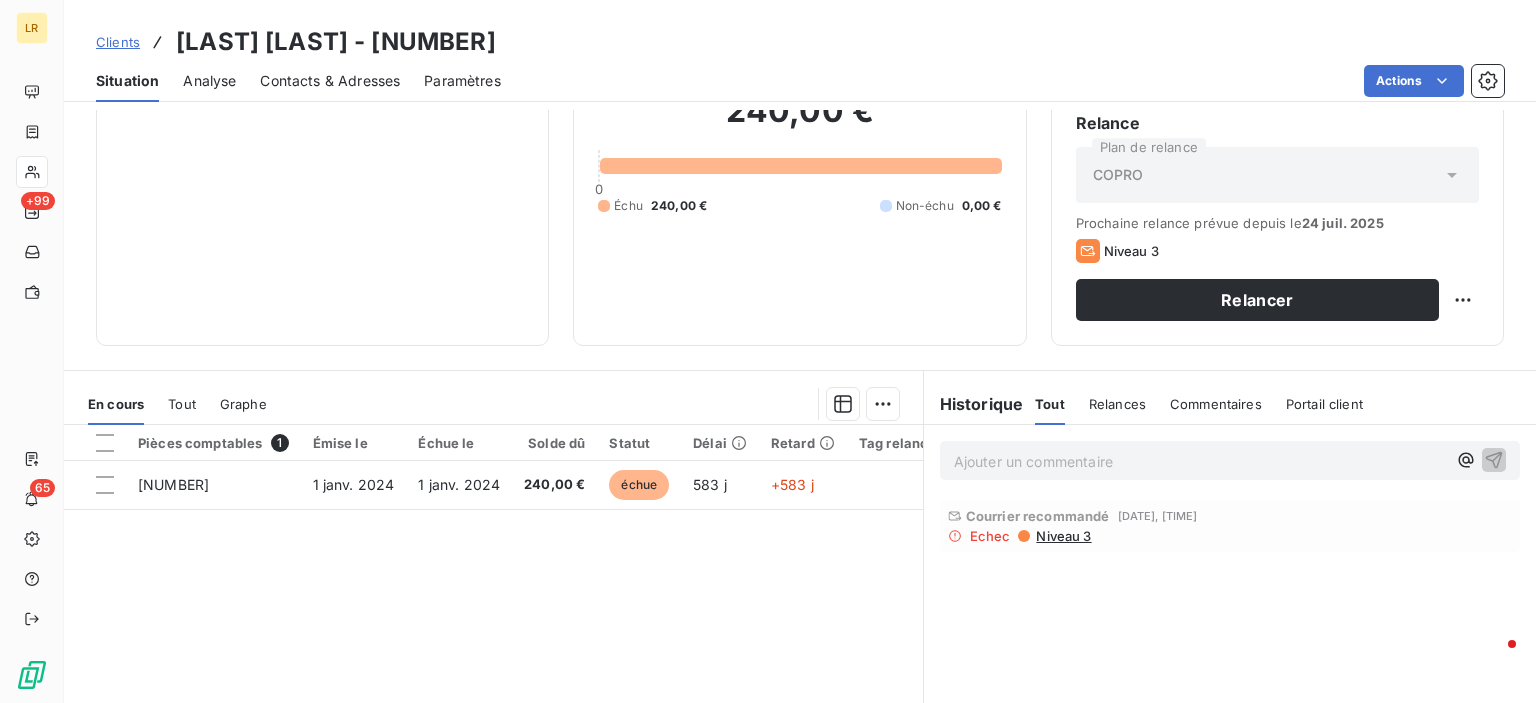 scroll, scrollTop: 300, scrollLeft: 0, axis: vertical 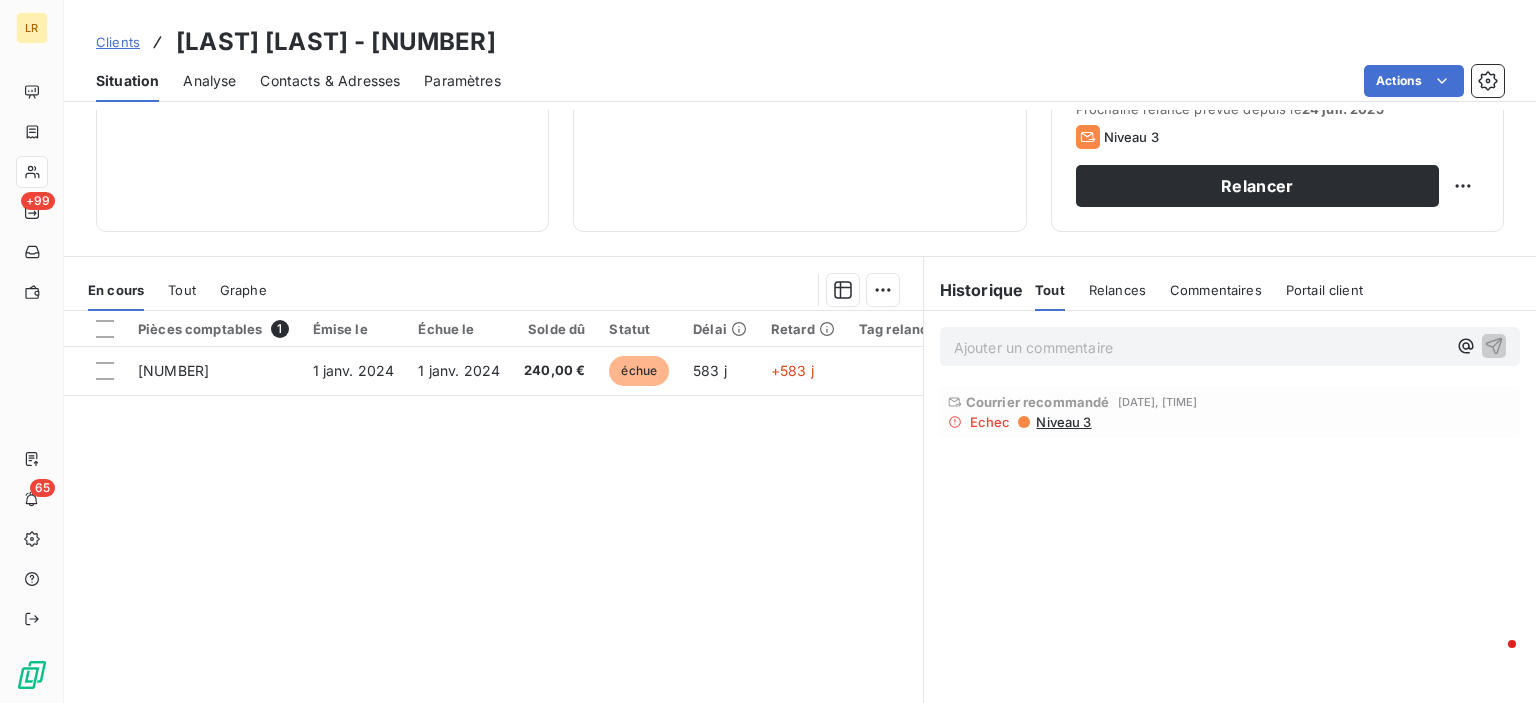 click on "Niveau 3" at bounding box center [1062, 422] 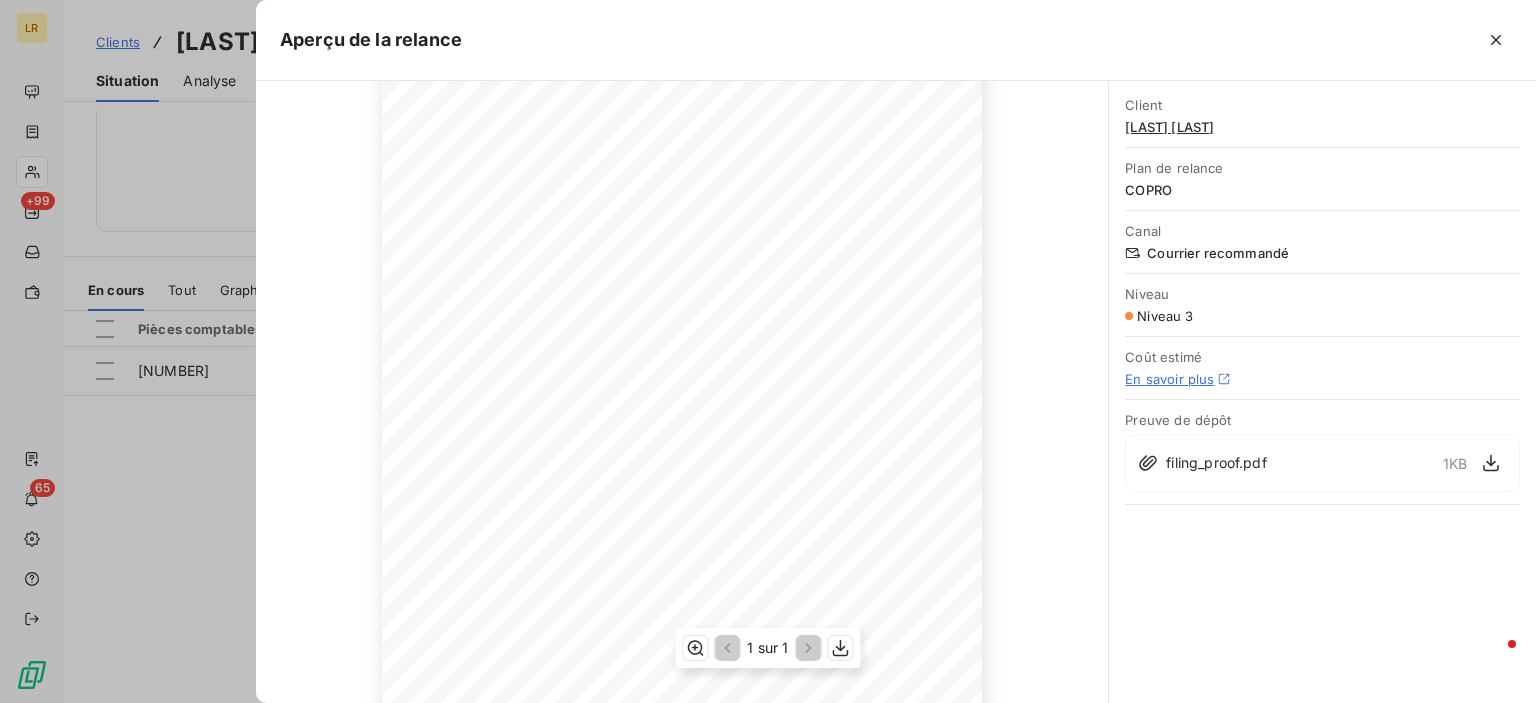 scroll, scrollTop: 200, scrollLeft: 0, axis: vertical 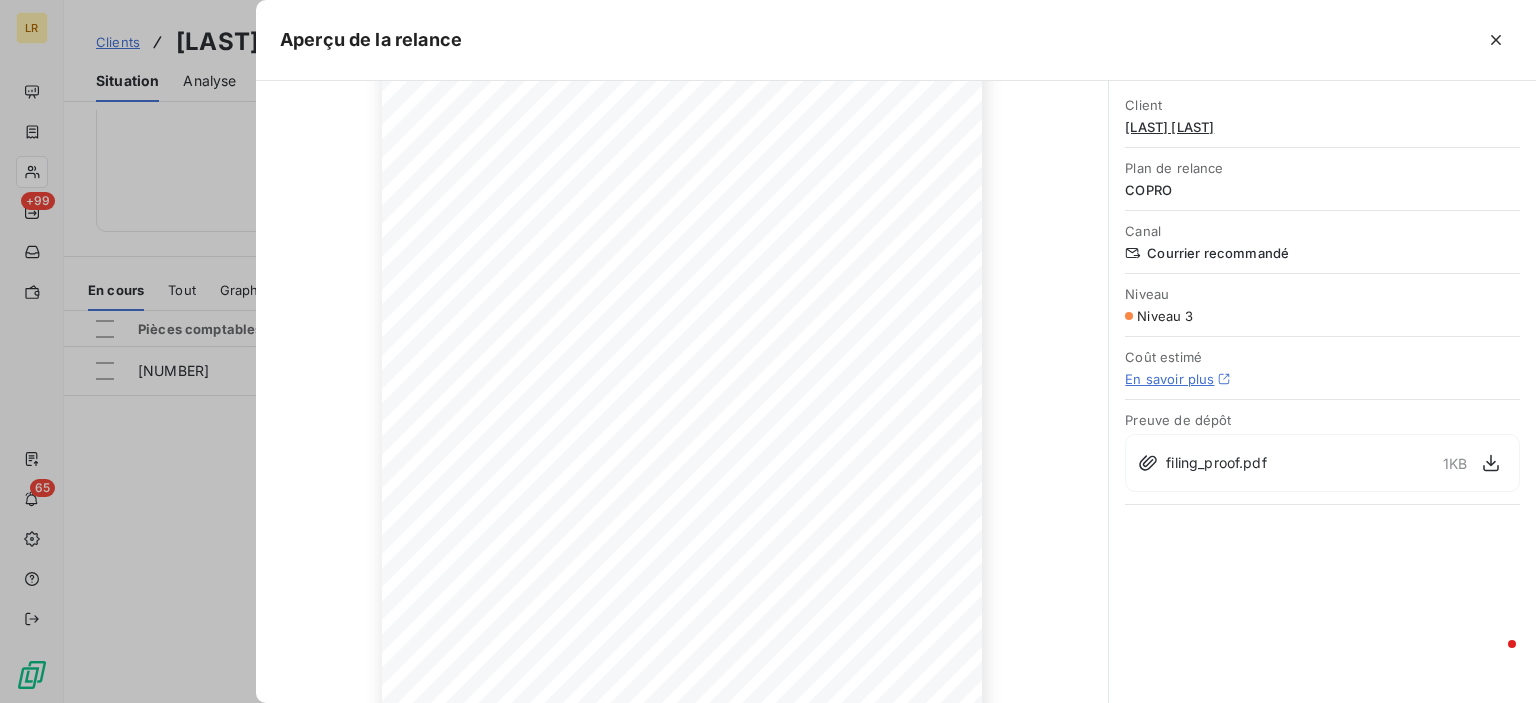 click at bounding box center (768, 351) 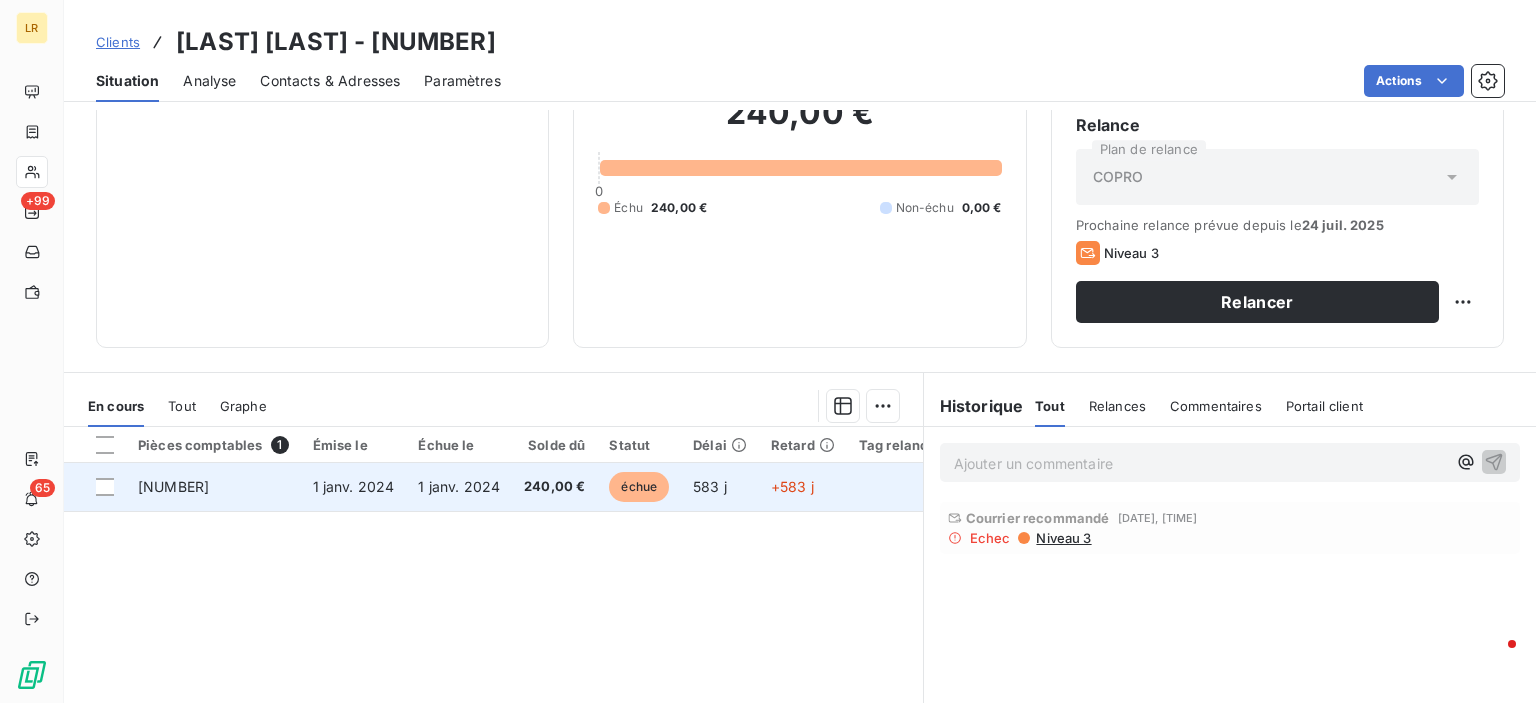 scroll, scrollTop: 200, scrollLeft: 0, axis: vertical 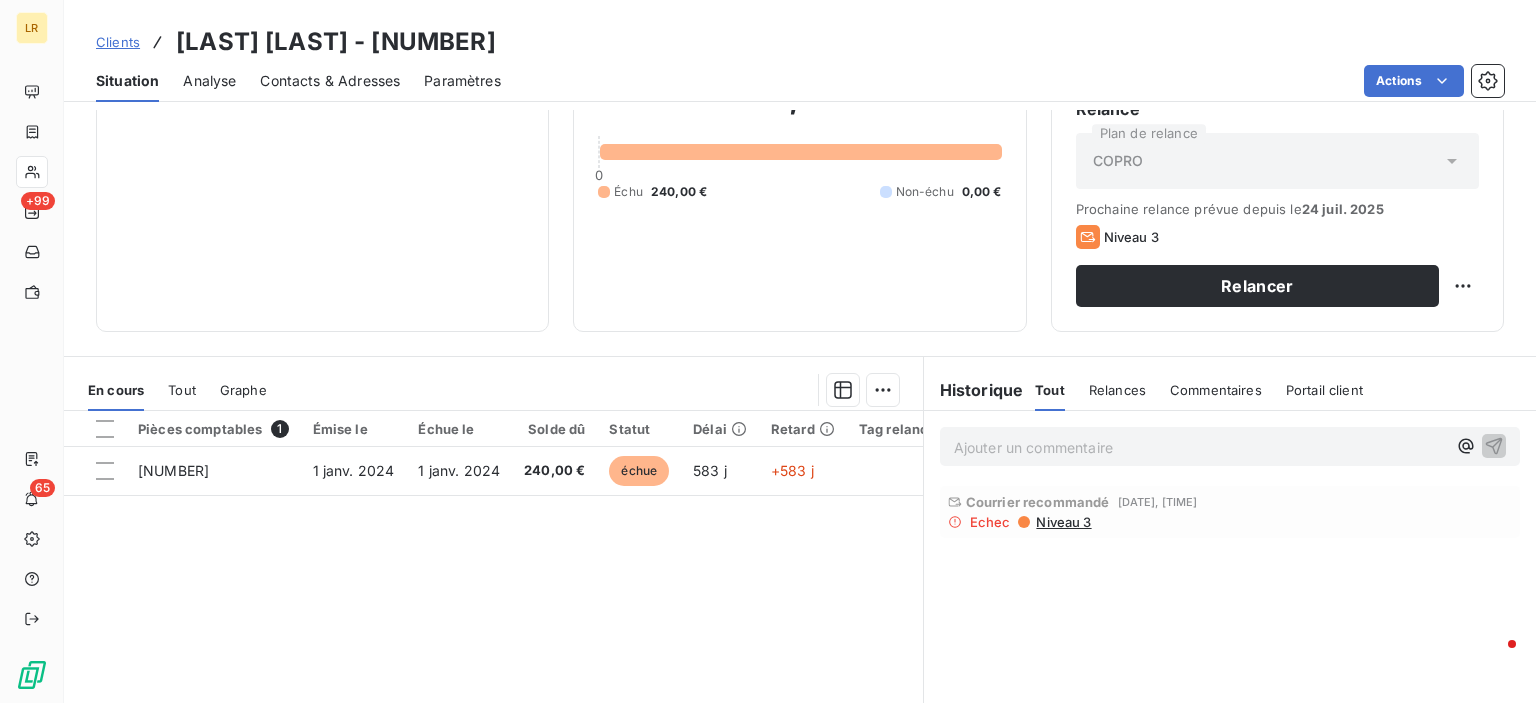 click on "Niveau 3" at bounding box center [1062, 522] 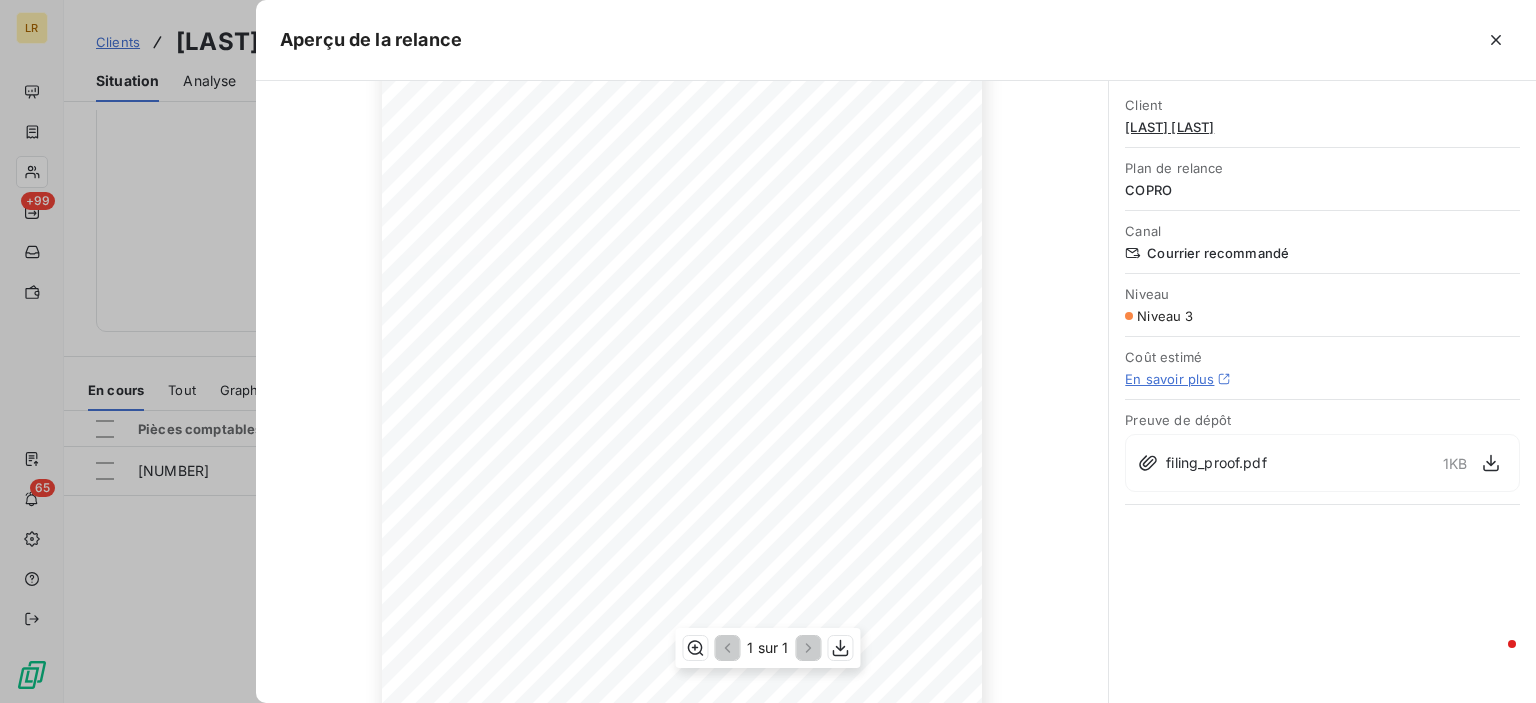 scroll, scrollTop: 200, scrollLeft: 0, axis: vertical 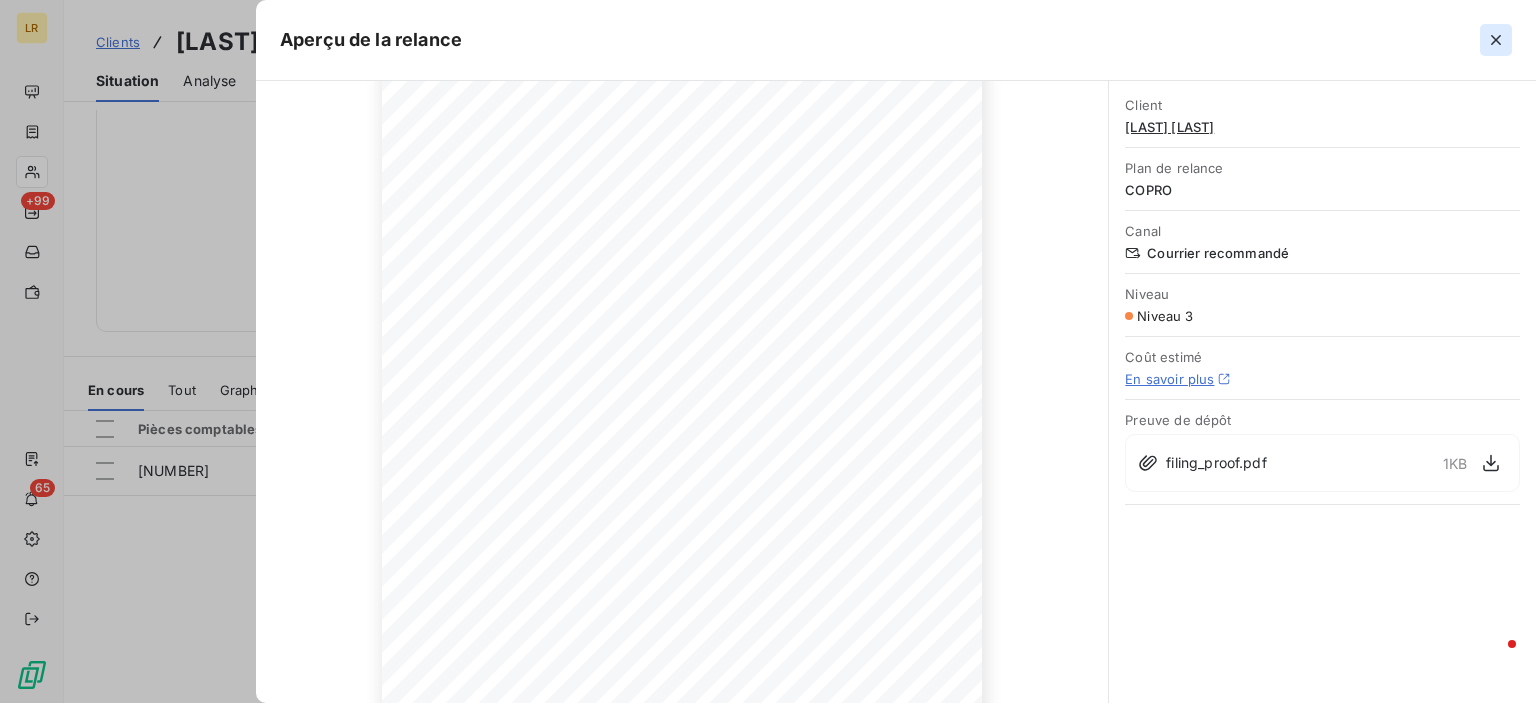 click 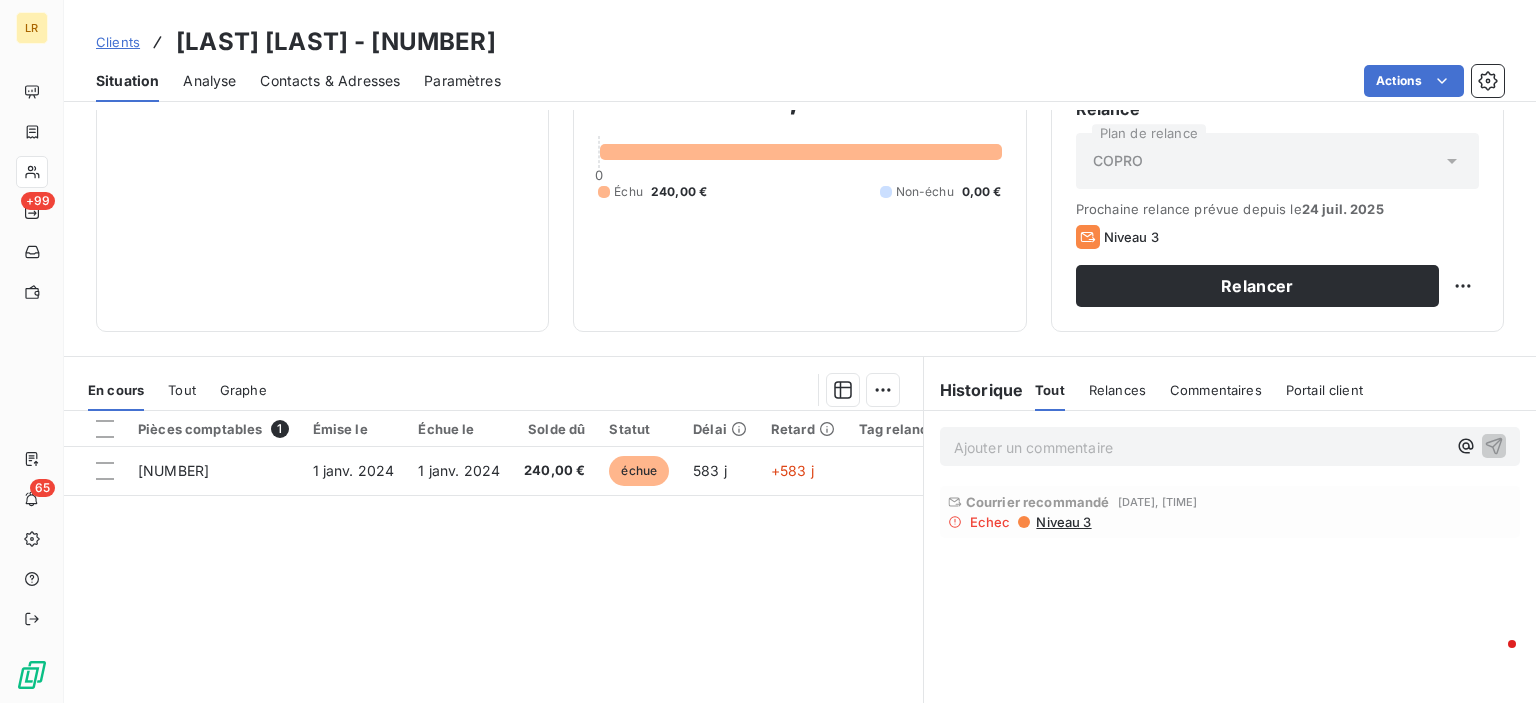 click on "Pièces comptables 1 Émise le Échue le Solde dû Statut Délai   Retard   Tag relance   22010892 1 janv. 2024 1 janv. 2024 240,00 € échue 583 j +583 j" at bounding box center (493, 603) 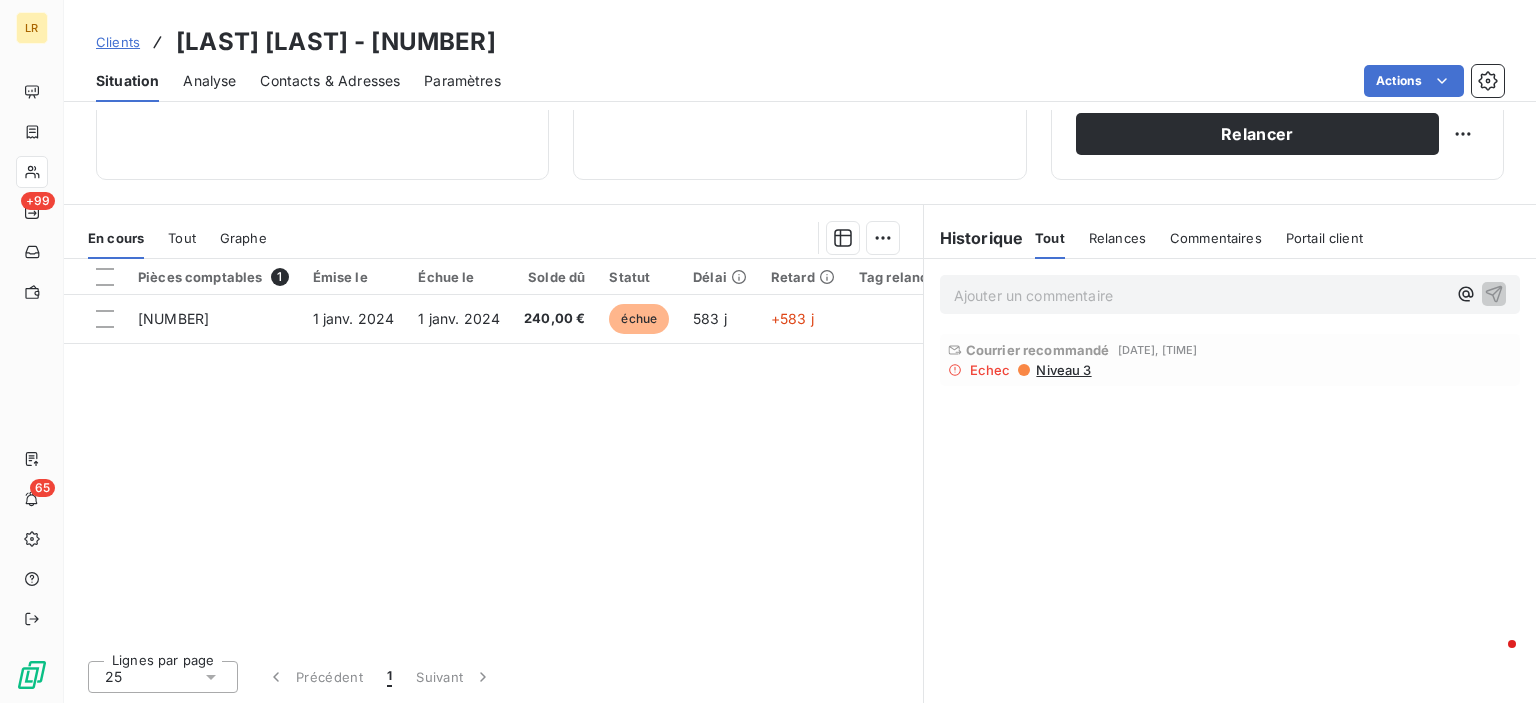 scroll, scrollTop: 152, scrollLeft: 0, axis: vertical 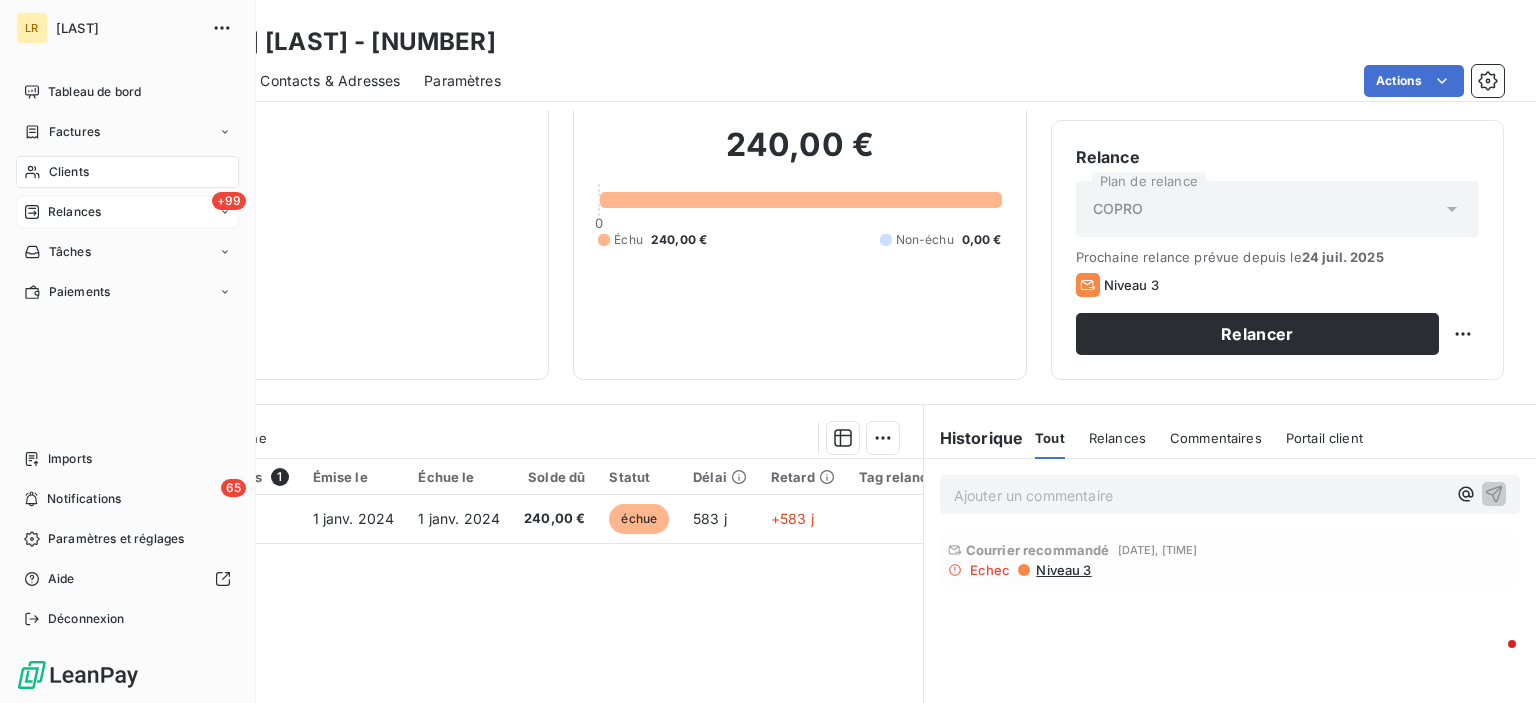 click on "+99 Relances" at bounding box center [127, 212] 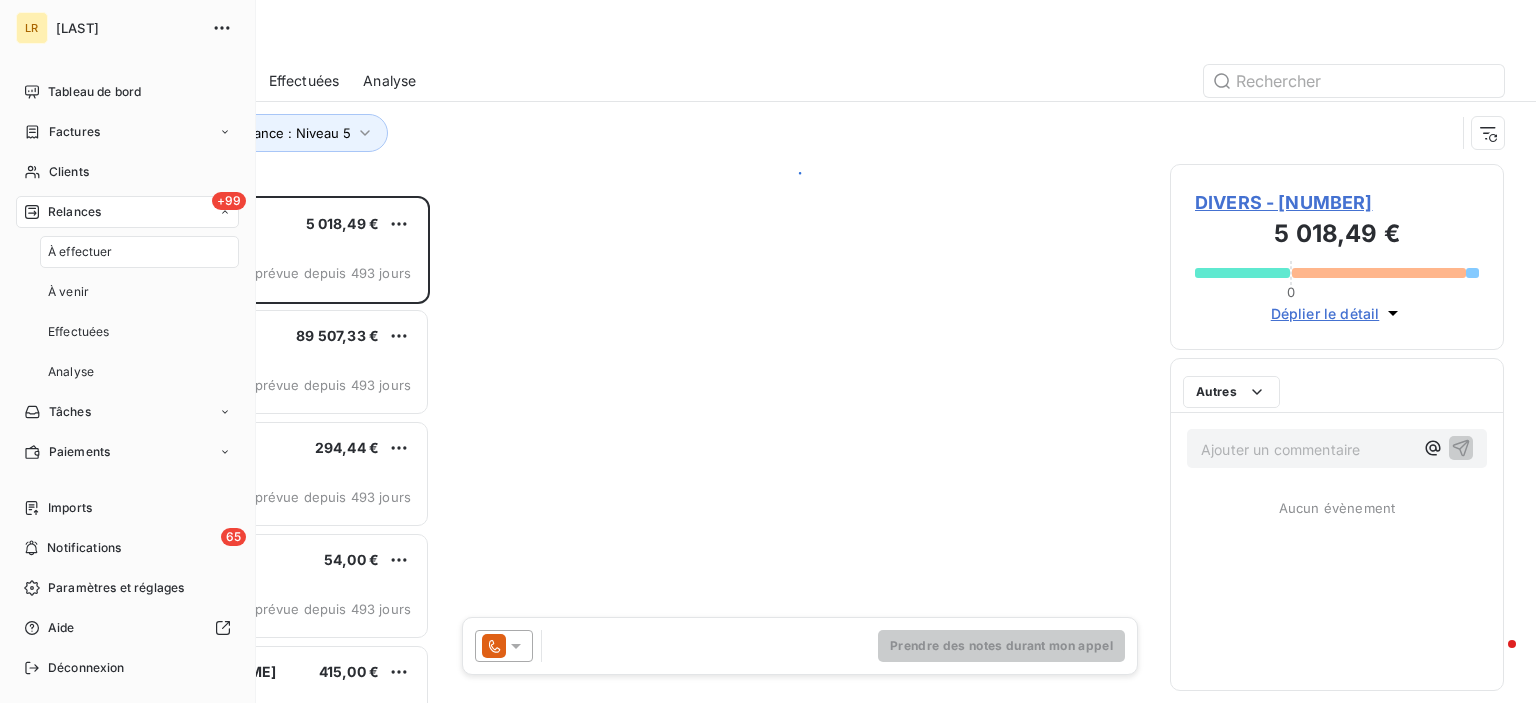 scroll, scrollTop: 16, scrollLeft: 16, axis: both 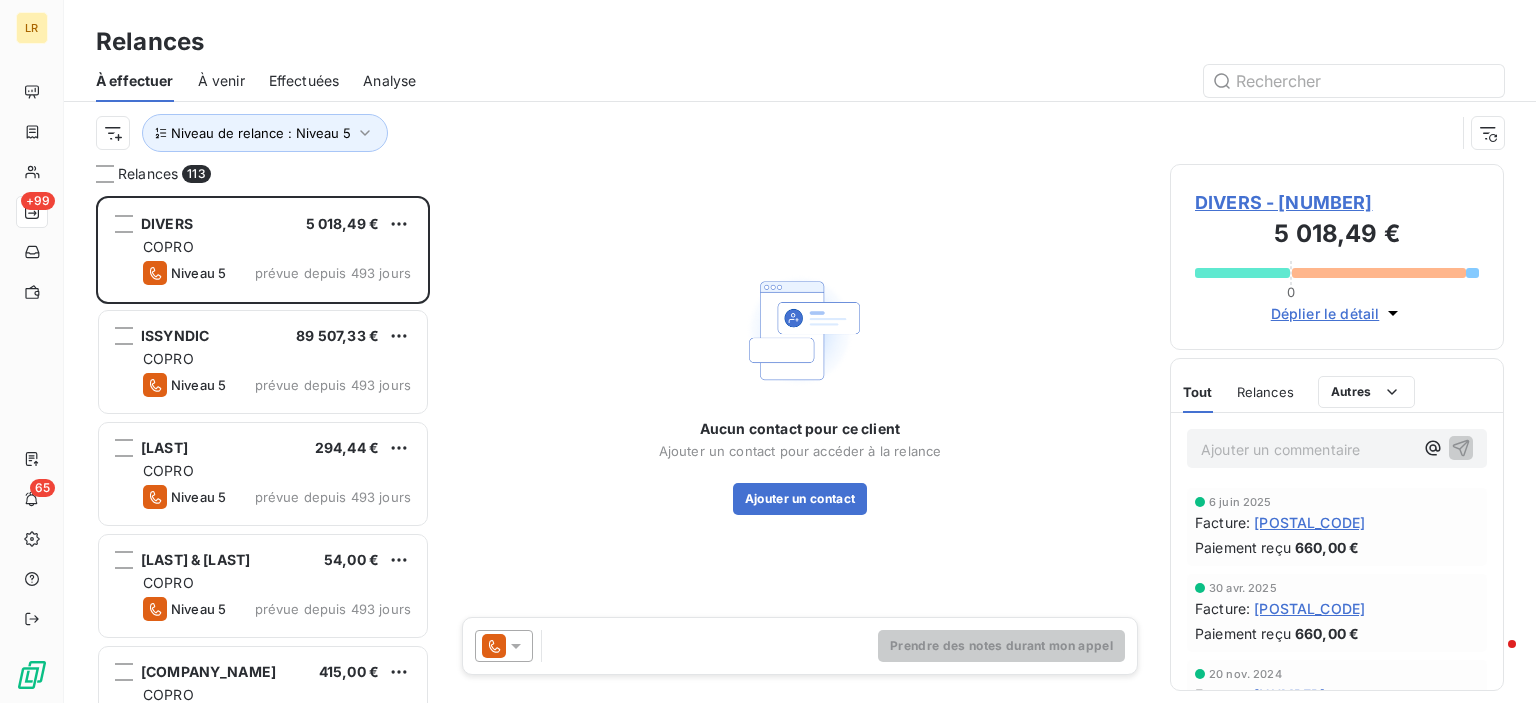 click on "Effectuées" at bounding box center (304, 81) 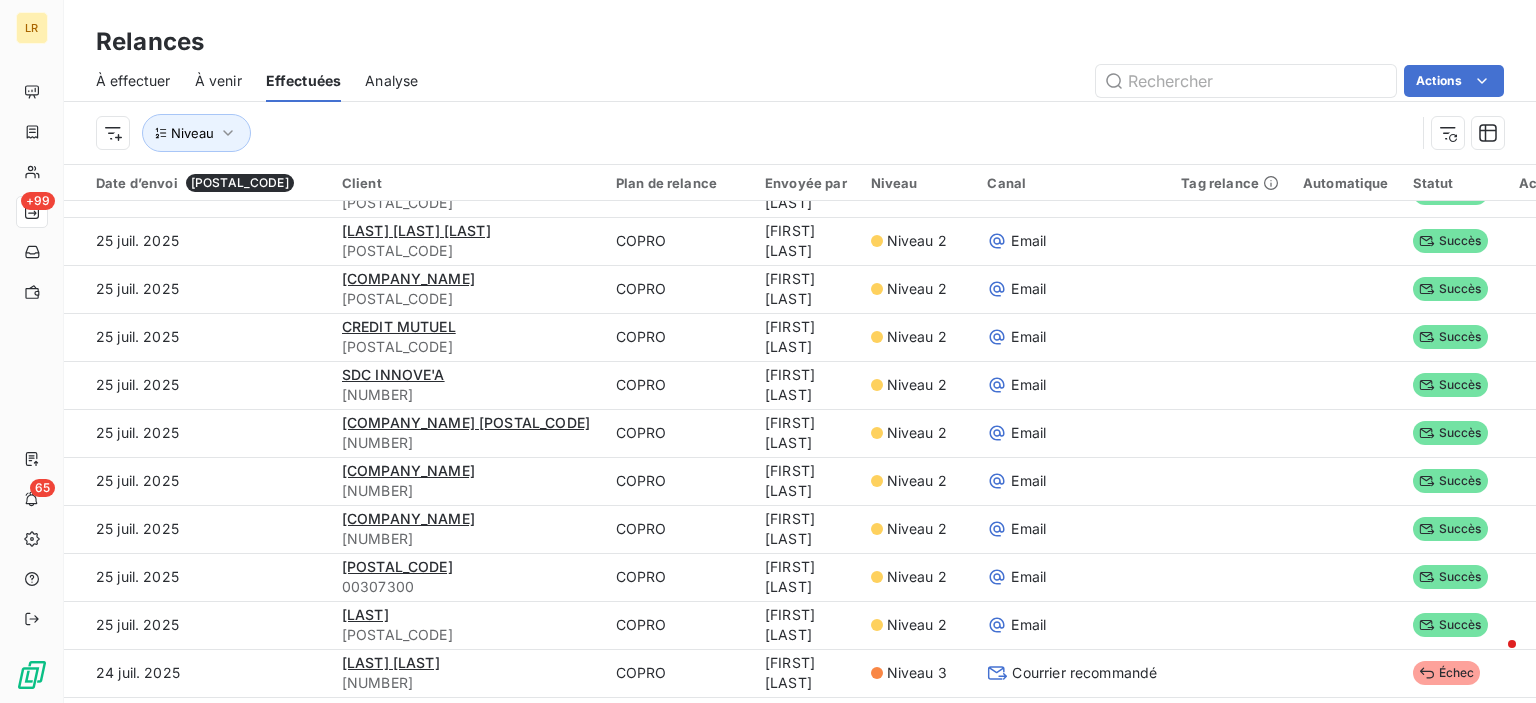scroll, scrollTop: 0, scrollLeft: 0, axis: both 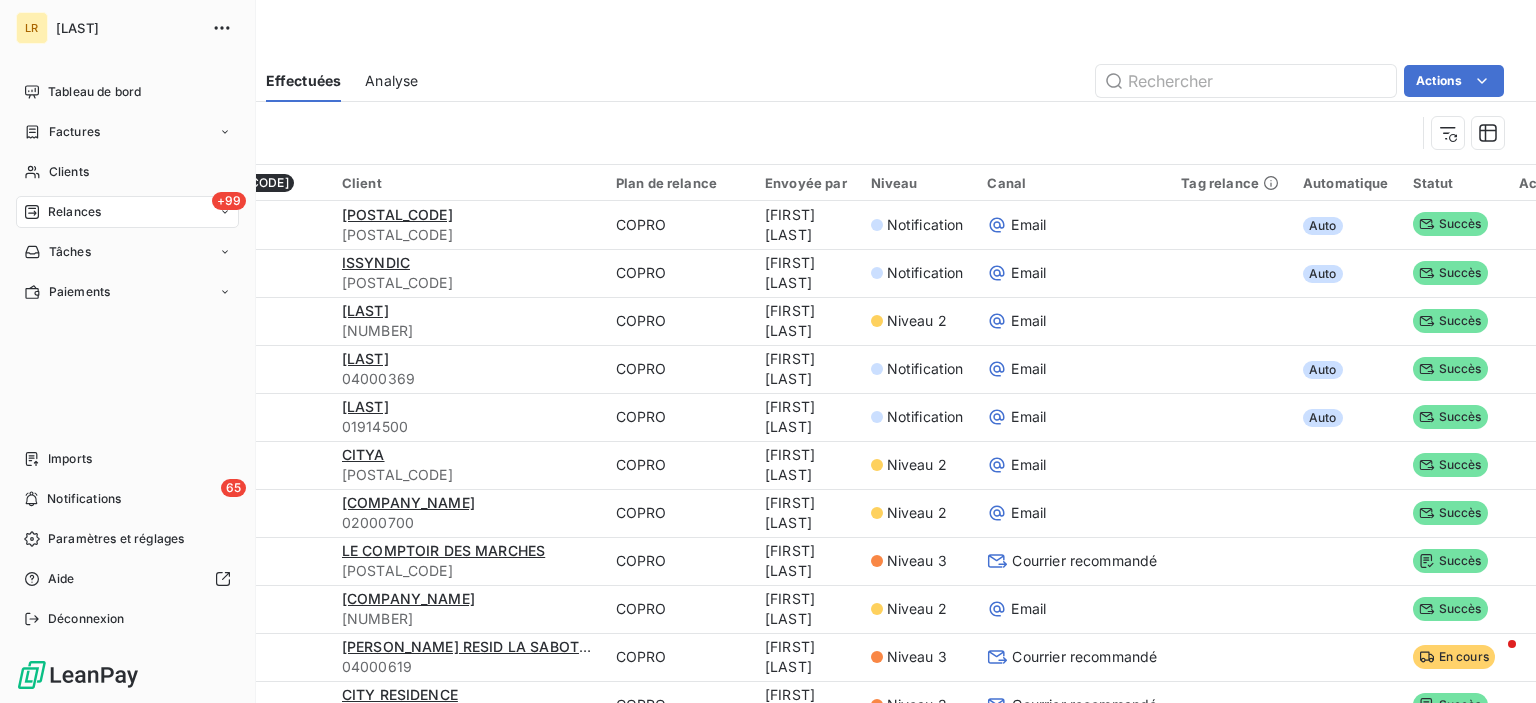 click on "Relances" at bounding box center (74, 212) 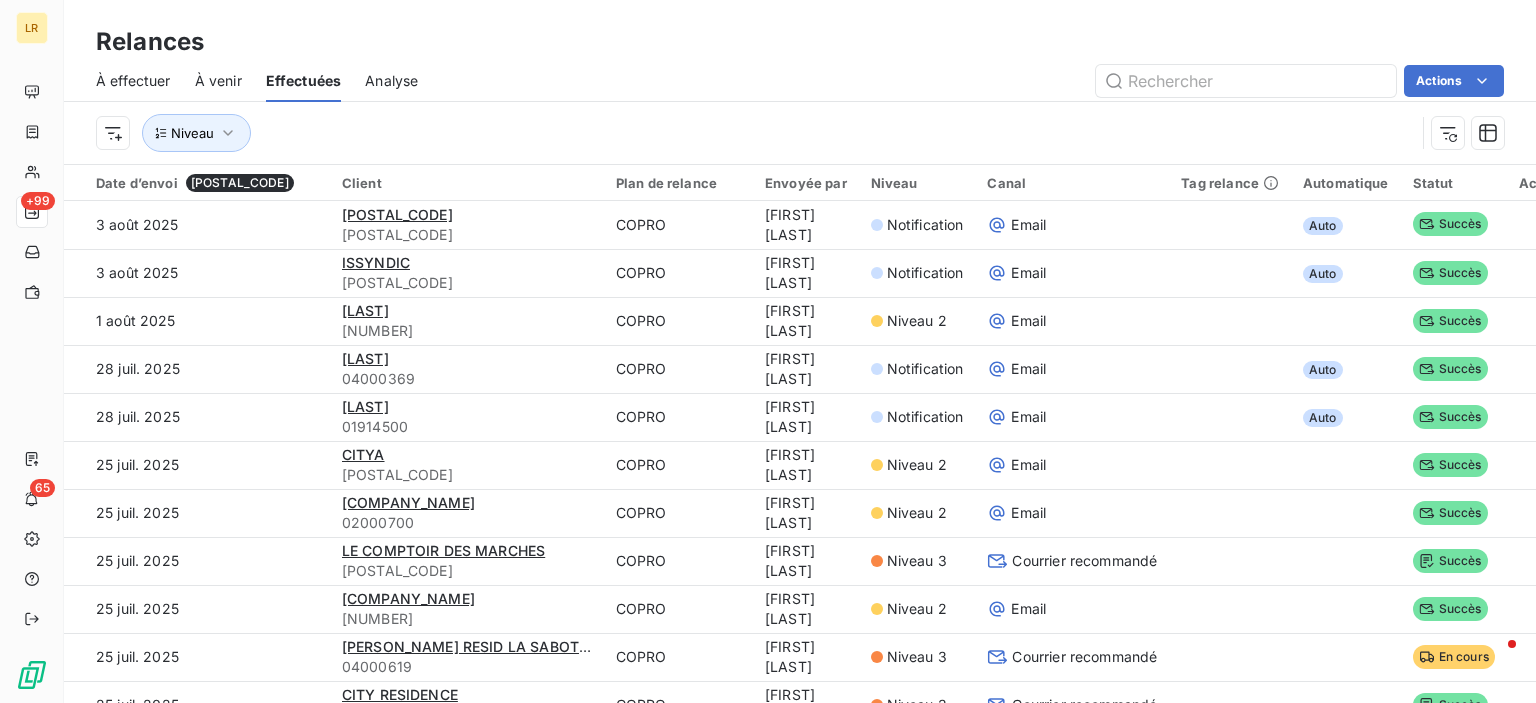 click on "À effectuer" at bounding box center (133, 81) 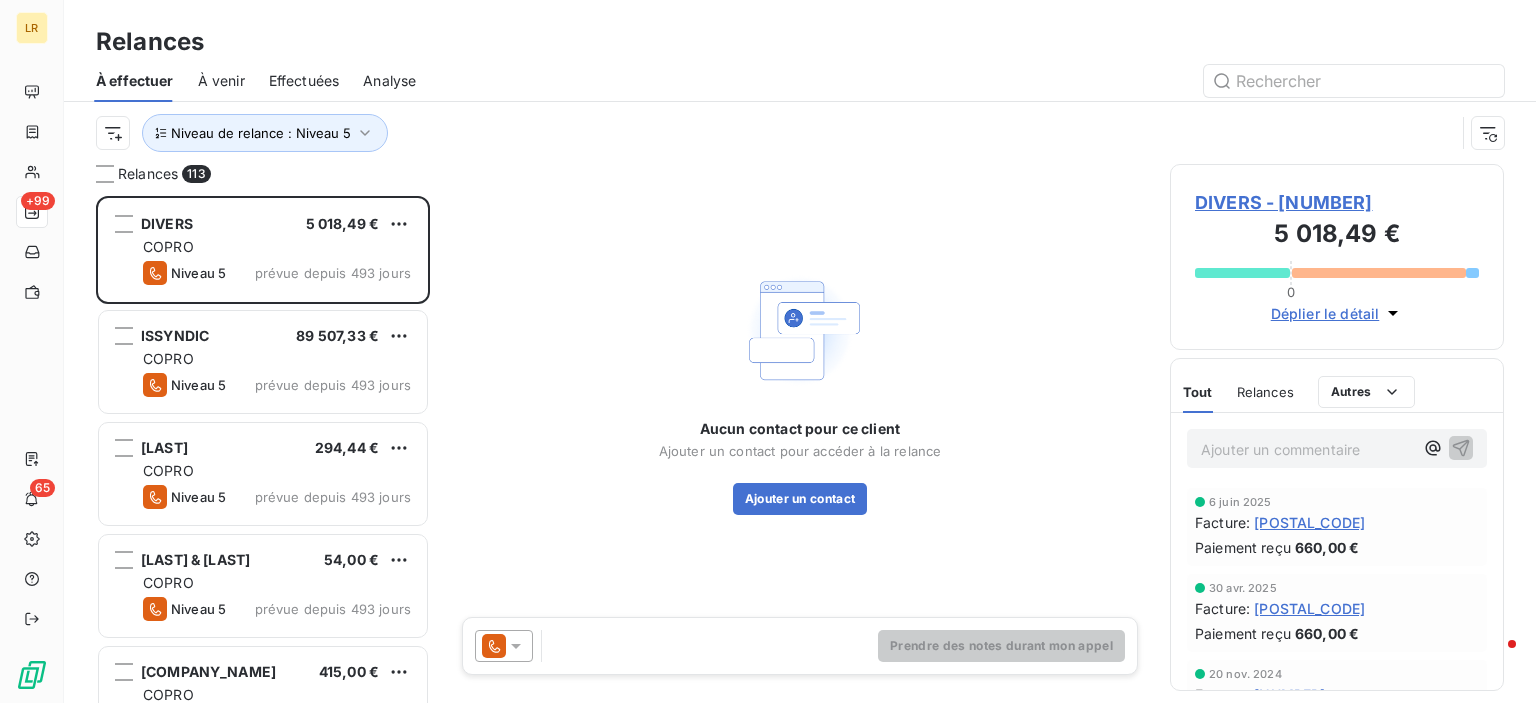 scroll, scrollTop: 16, scrollLeft: 16, axis: both 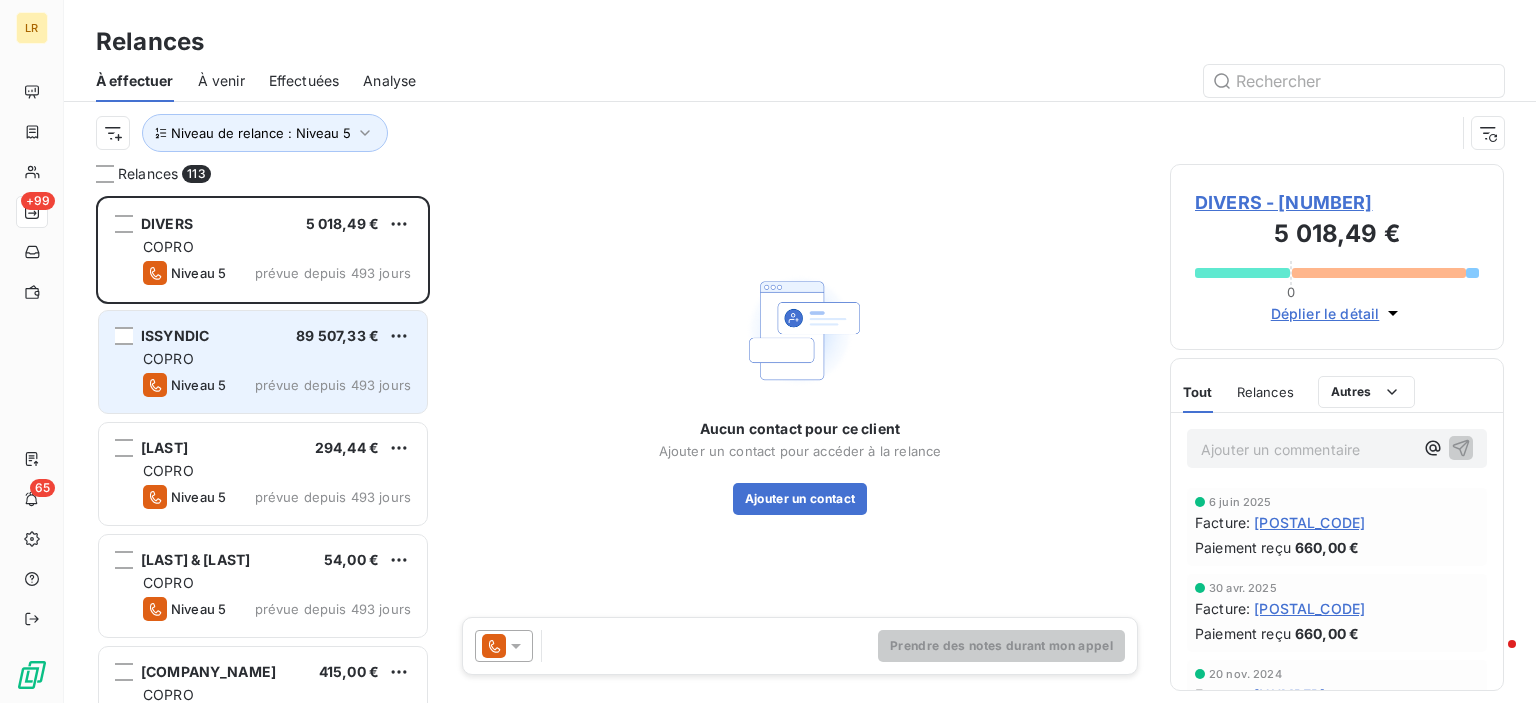 click on "[LAST] [AMOUNT] COPRO Niveau 5 prévue depuis 493 jours" at bounding box center [263, 362] 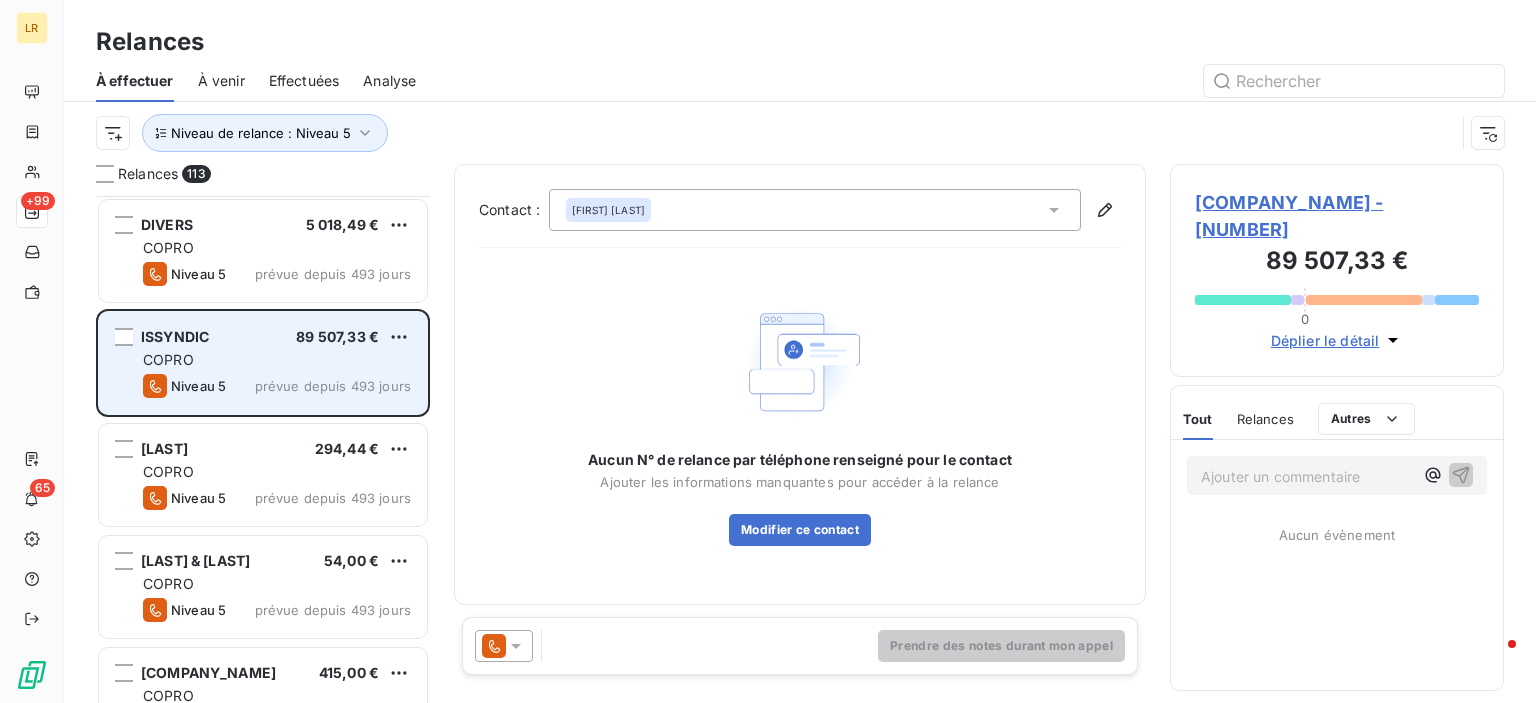 scroll, scrollTop: 200, scrollLeft: 0, axis: vertical 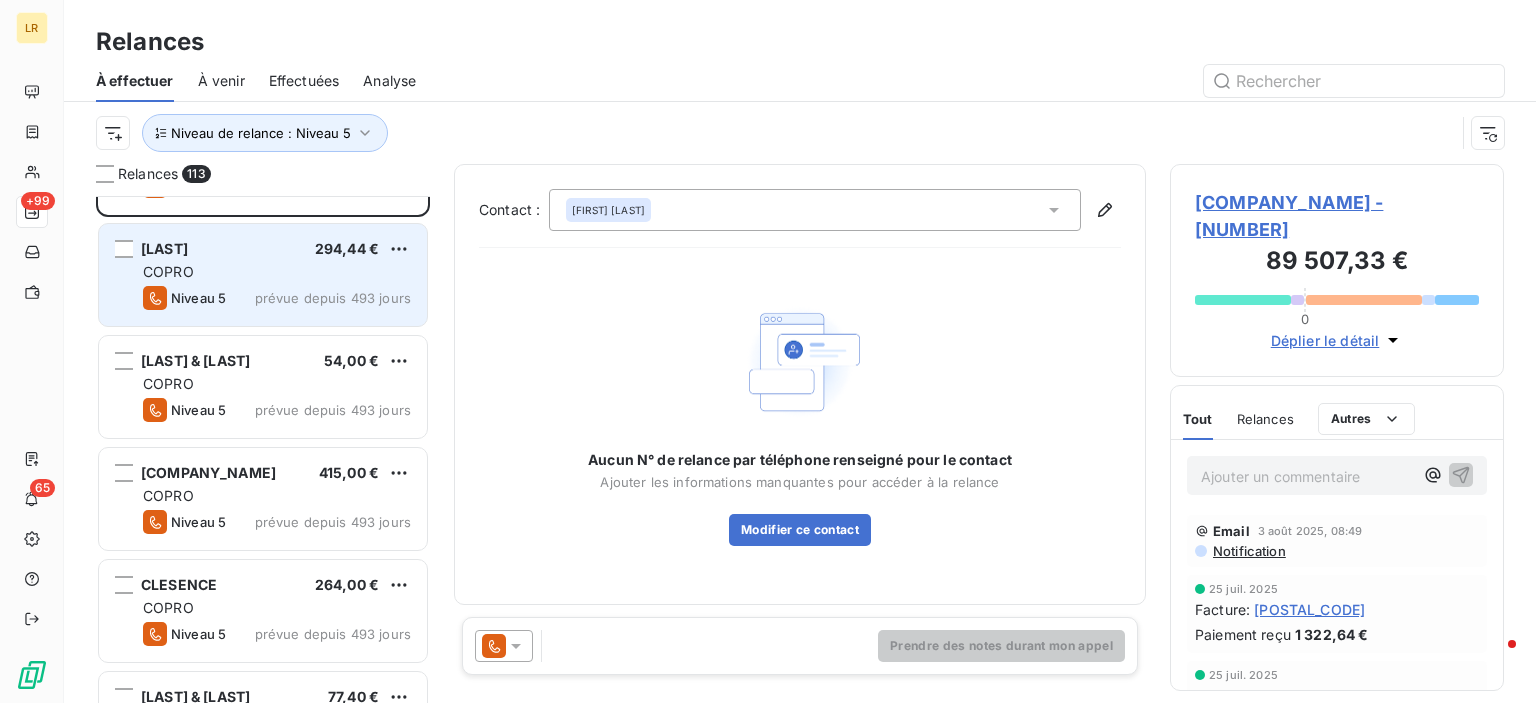 click on "prévue depuis 493 jours" at bounding box center [333, 298] 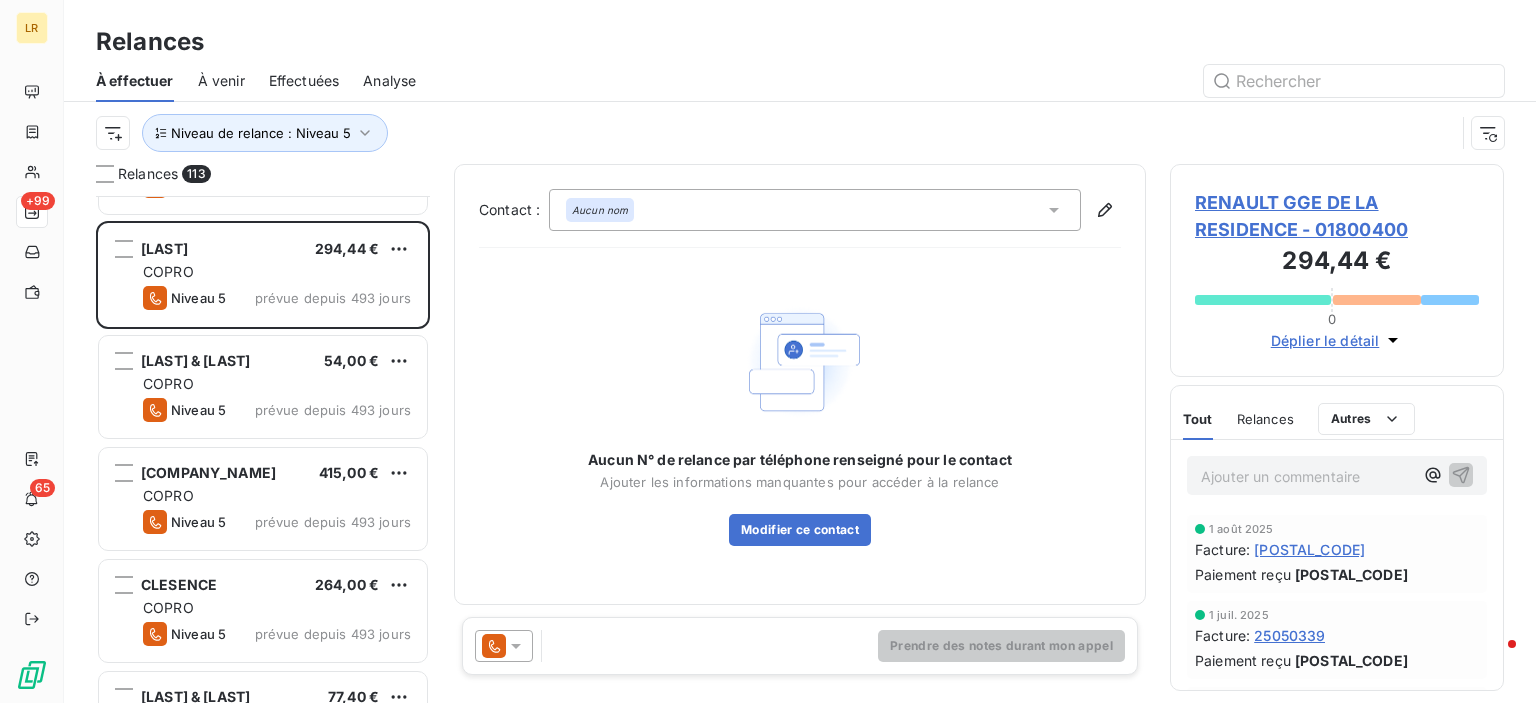 click 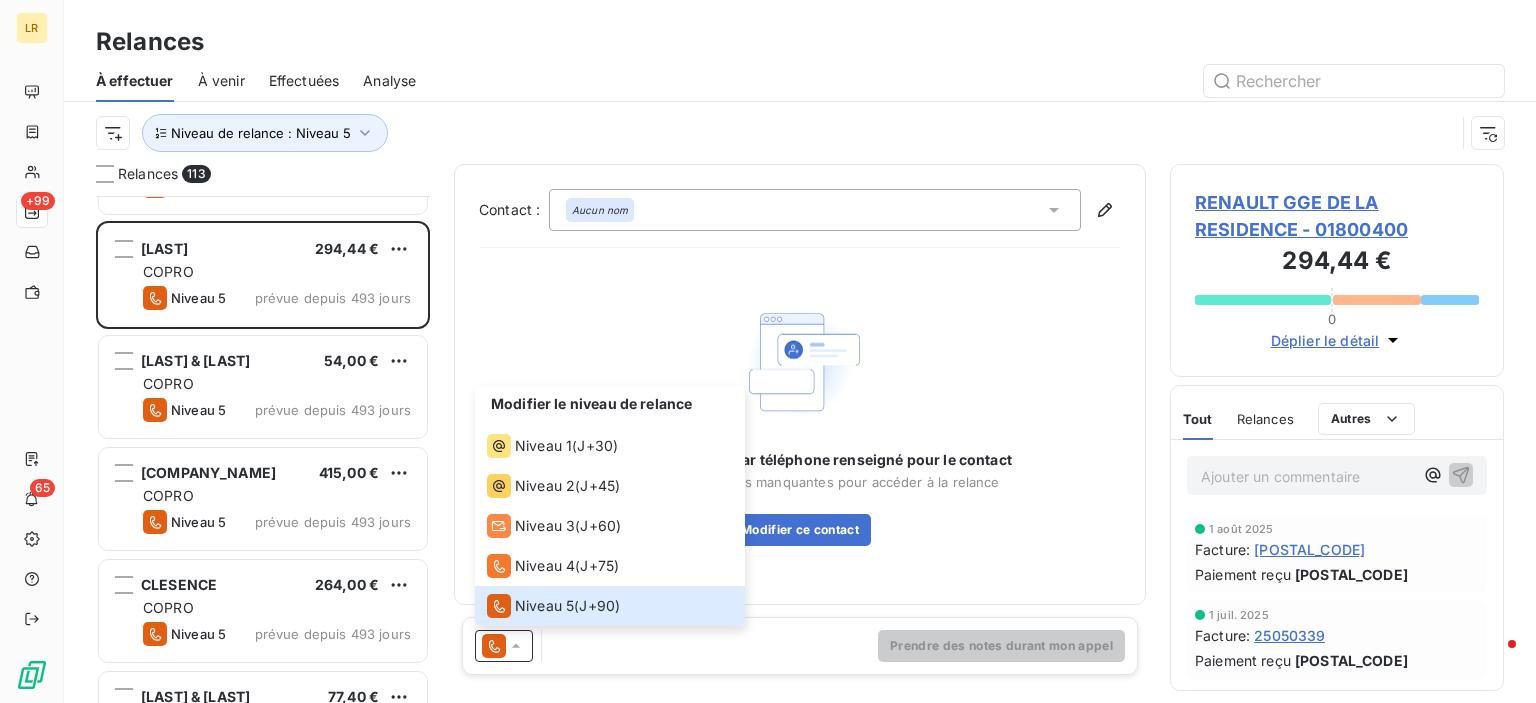 click on "Aucun N° de relance par téléphone renseigné pour le contact Ajouter les informations manquantes pour accéder à la relance Modifier ce contact" at bounding box center (800, 422) 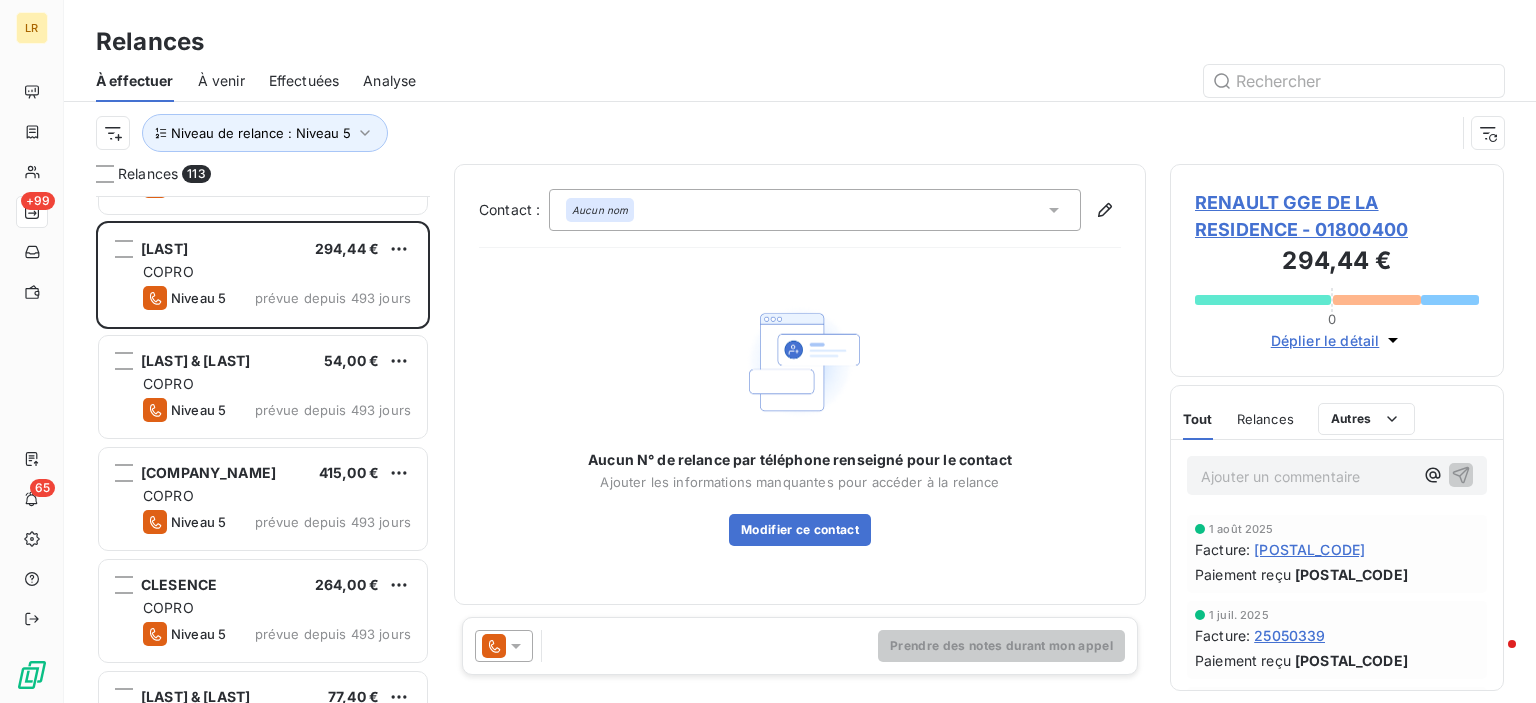 click 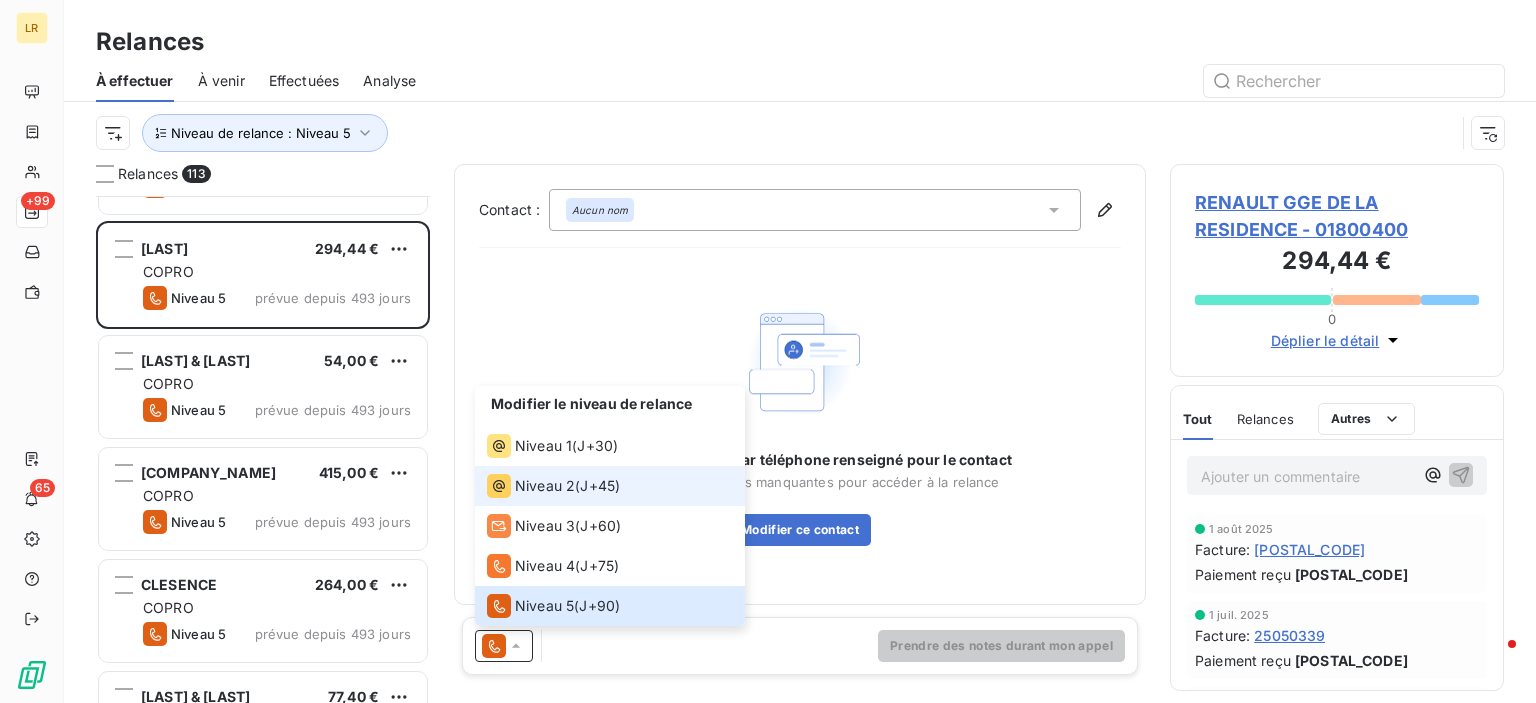 click on "Niveau 2" at bounding box center (545, 486) 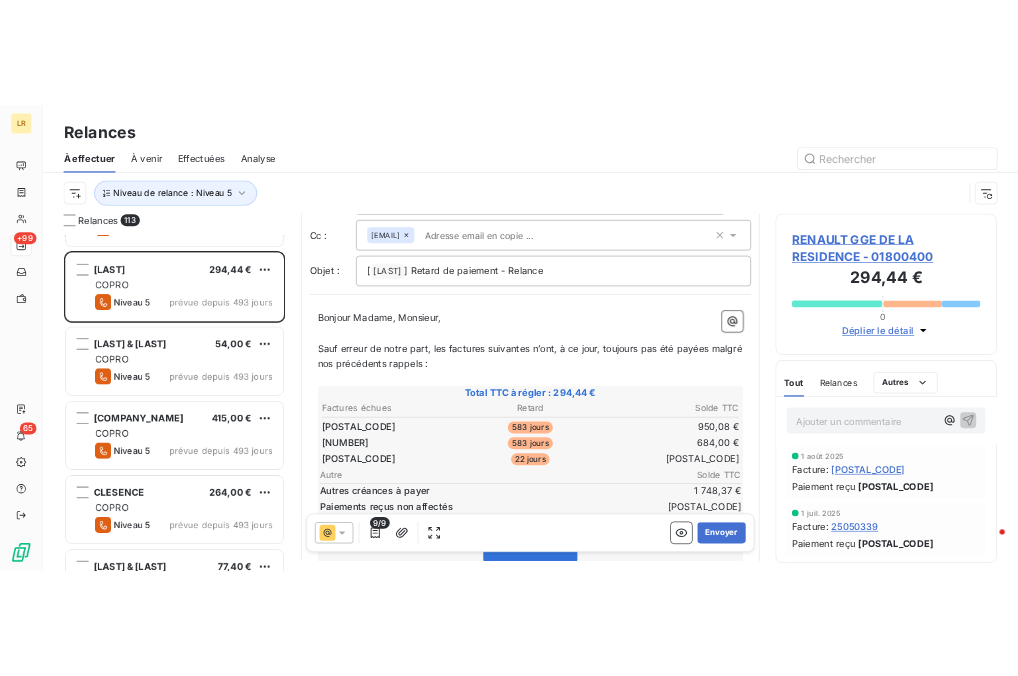 scroll, scrollTop: 200, scrollLeft: 0, axis: vertical 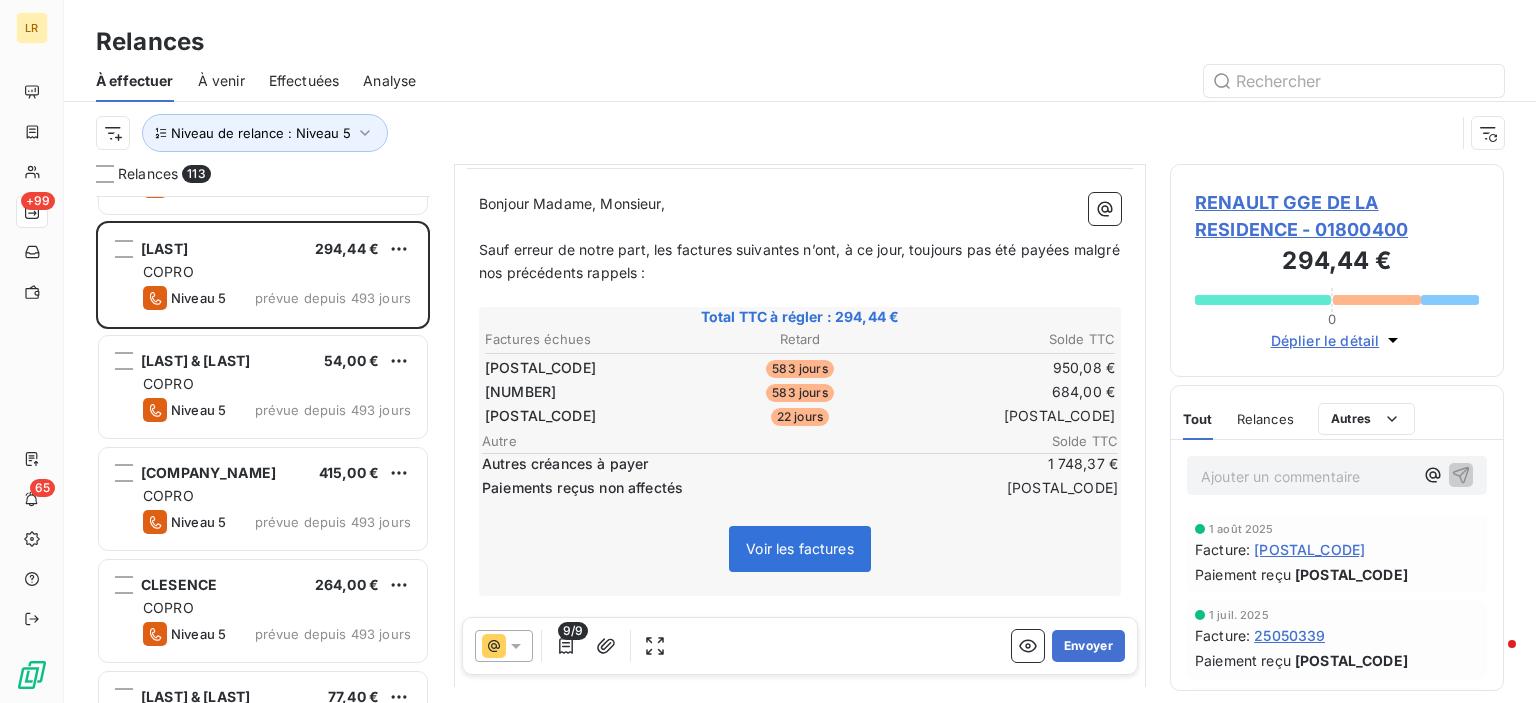 click on "[POSTAL_CODE]" at bounding box center [540, 416] 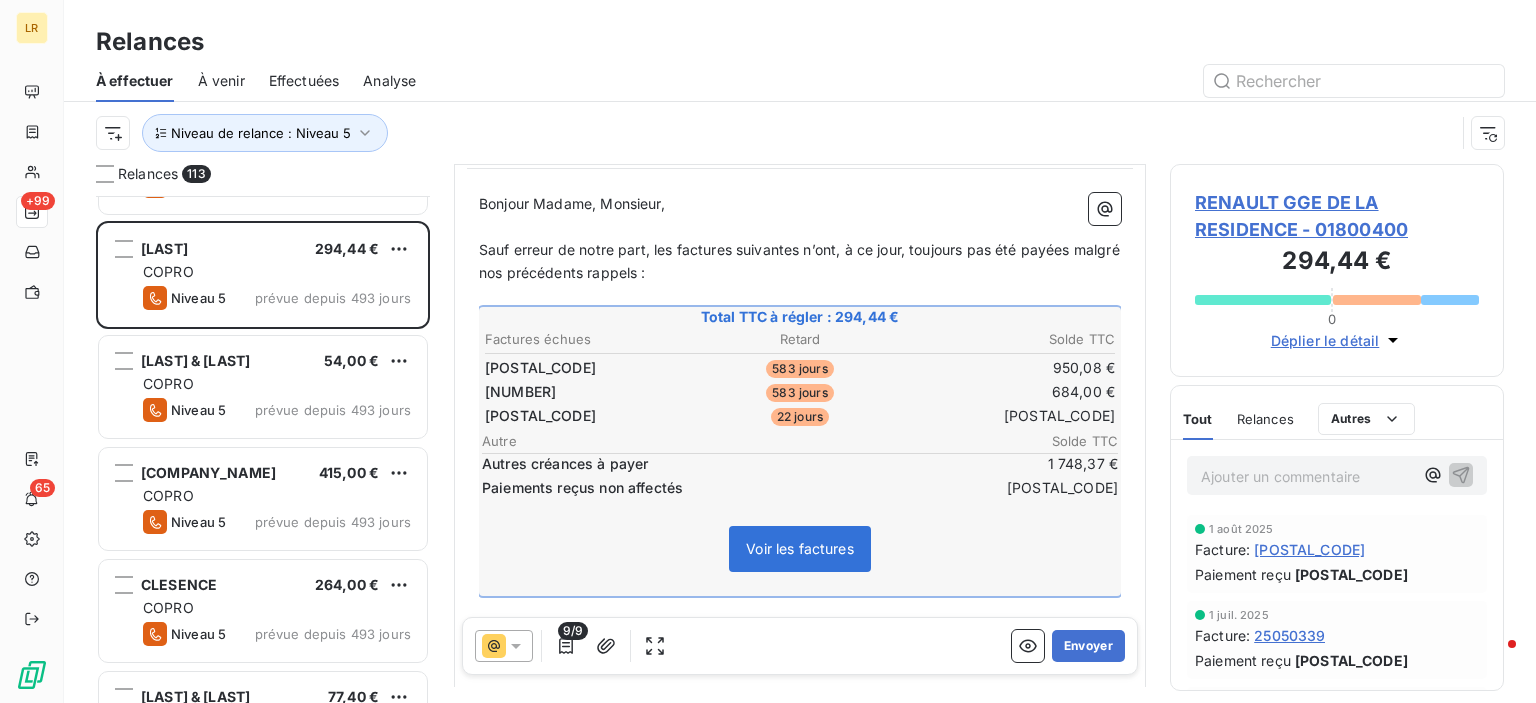 click on "22 jours" at bounding box center (799, 416) 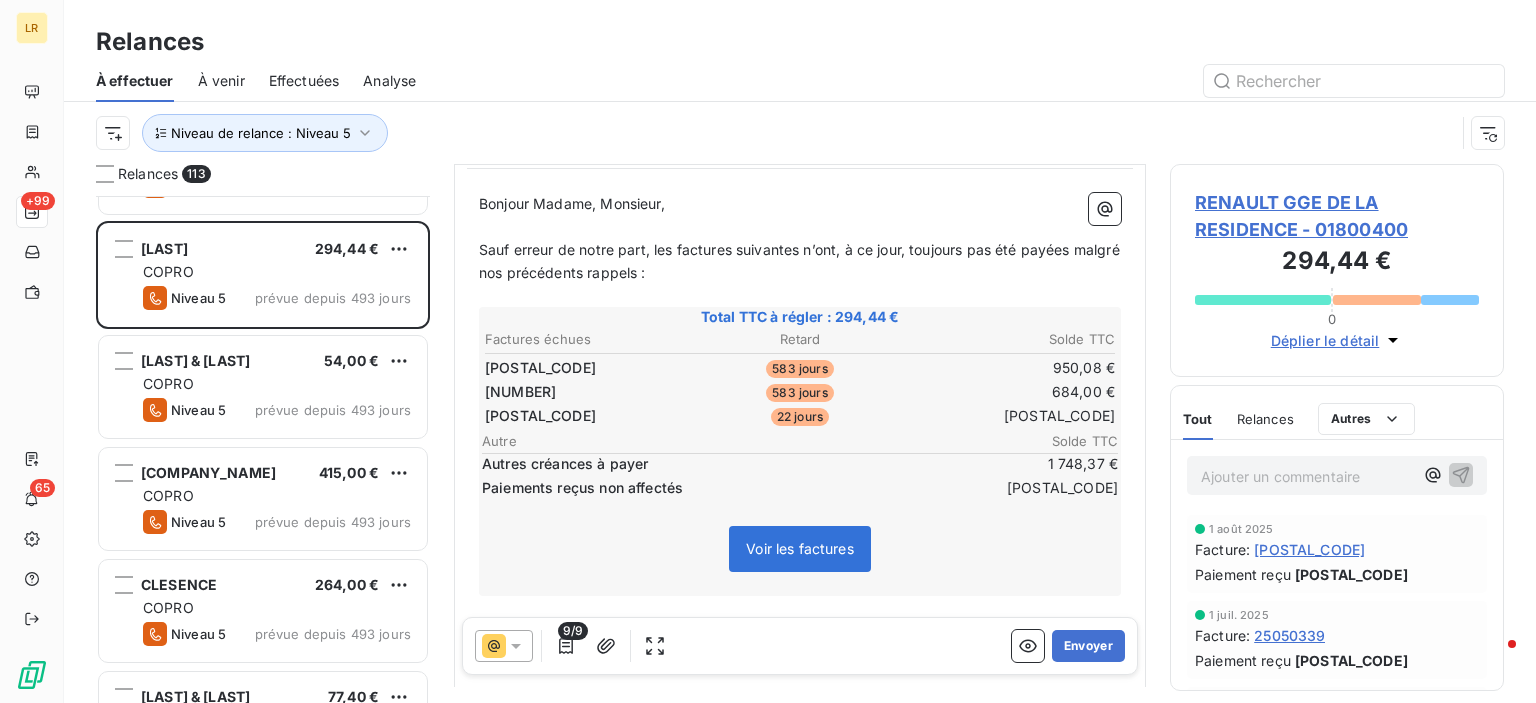 click on "Relances" at bounding box center [800, 42] 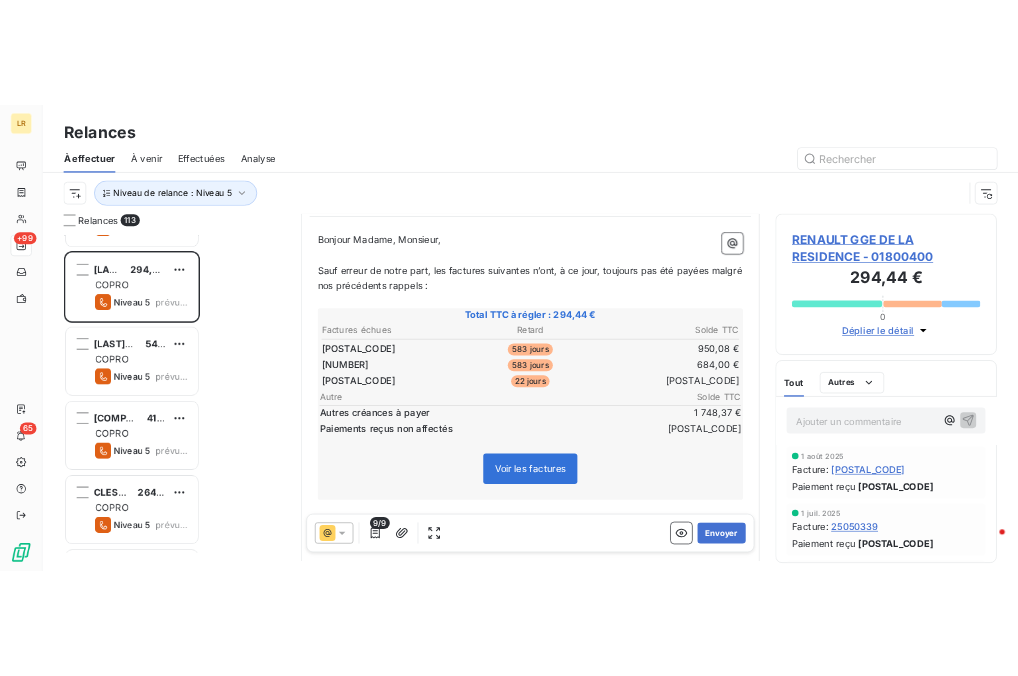 scroll, scrollTop: 464, scrollLeft: 189, axis: both 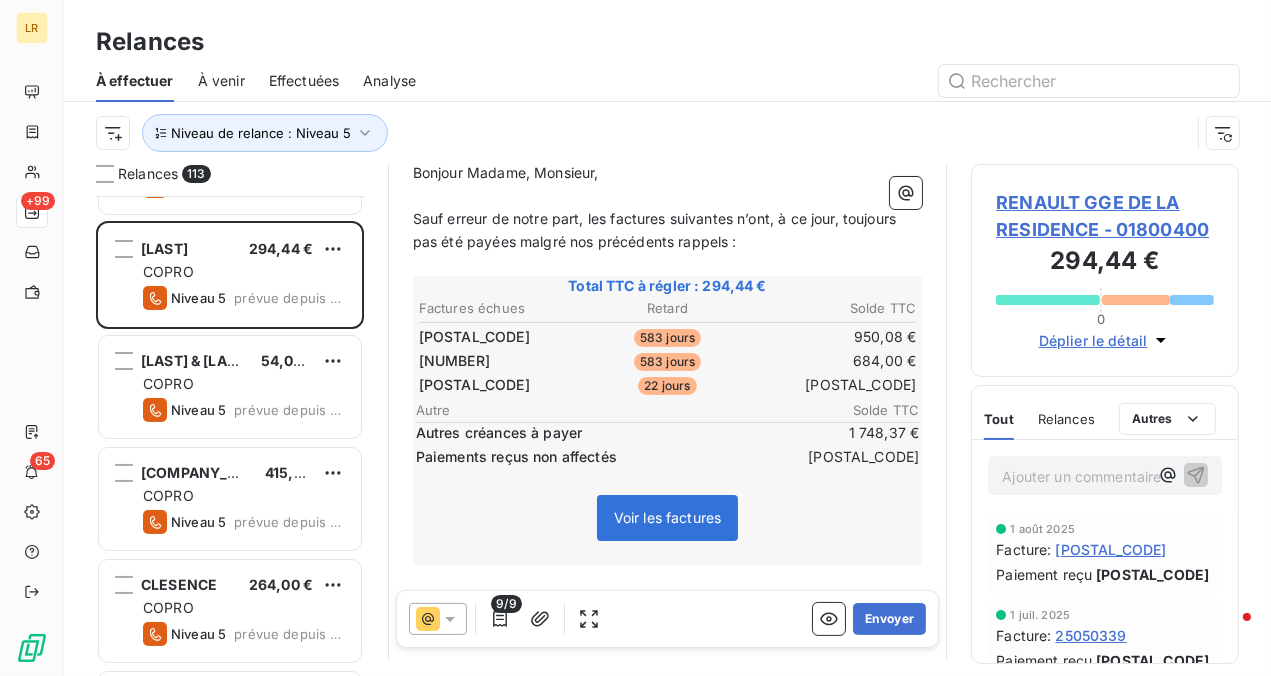 click on "RENAULT GGE DE LA RESIDENCE - 01800400" at bounding box center (1105, 216) 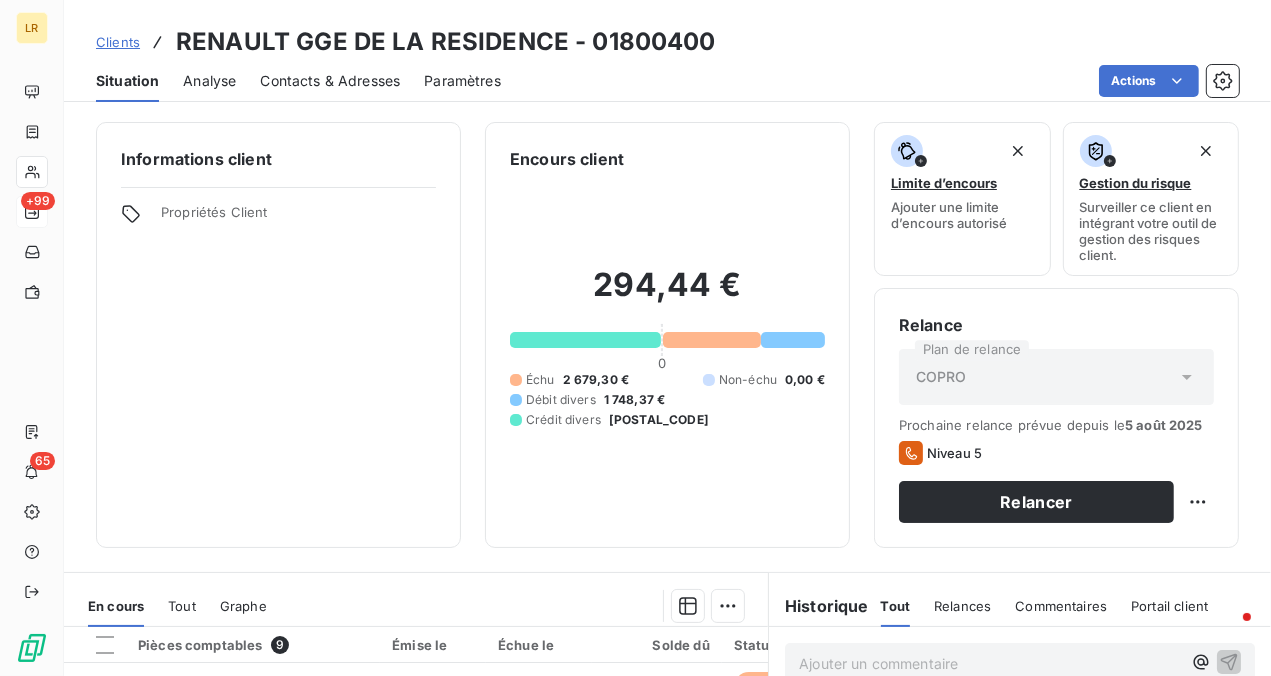click on "Contacts & Adresses" at bounding box center [330, 81] 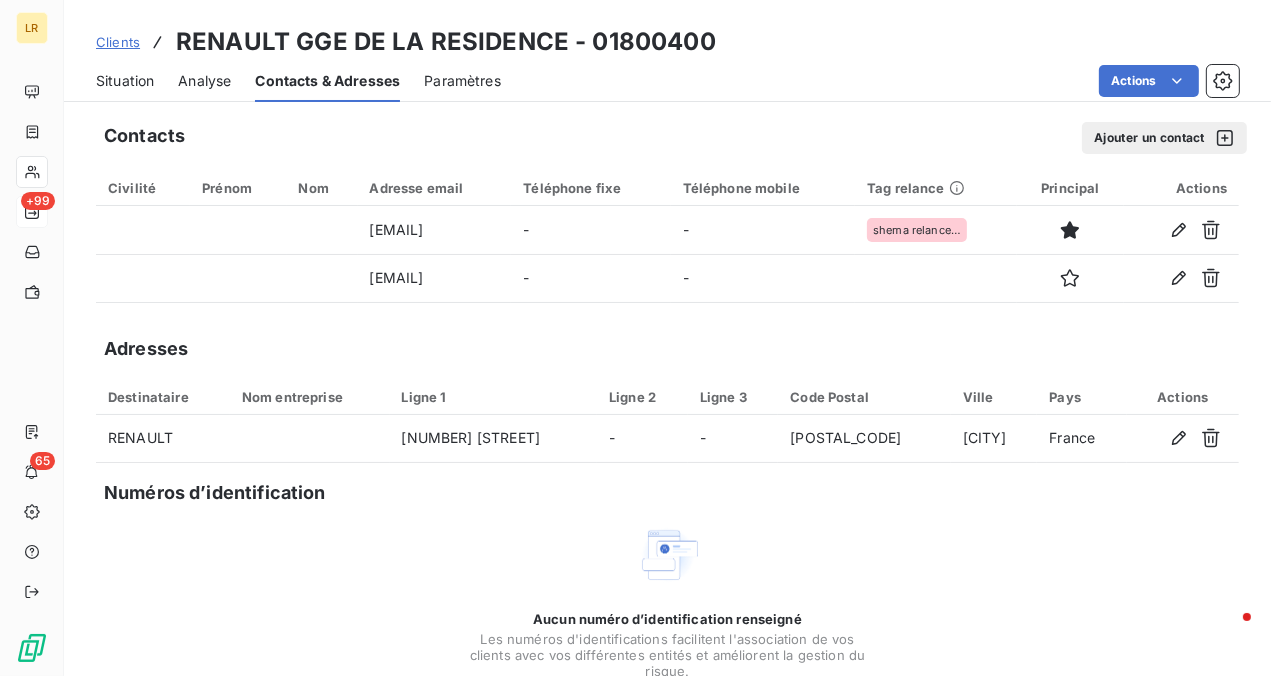 click on "Contacts Ajouter un contact Civilité Prénom Nom Adresse email Téléphone fixe Téléphone mobile Tag relance   Principal Actions [EMAIL] - - shema relance classique copro [EMAIL] - - Adresses Destinataire Nom entreprise Ligne 1 Ligne 2 Ligne 3 Code Postal Ville Pays Actions RENAULT 42 AVENUE FOCH - - [POSTAL_CODE] [CITY] France Numéros d’identification Aucun numéro d’identification renseigné Les numéros d'identifications facilitent l'association de vos clients avec vos différentes entités et améliorent la gestion du risque. Ajouter un numéro d’identification" at bounding box center [667, 438] 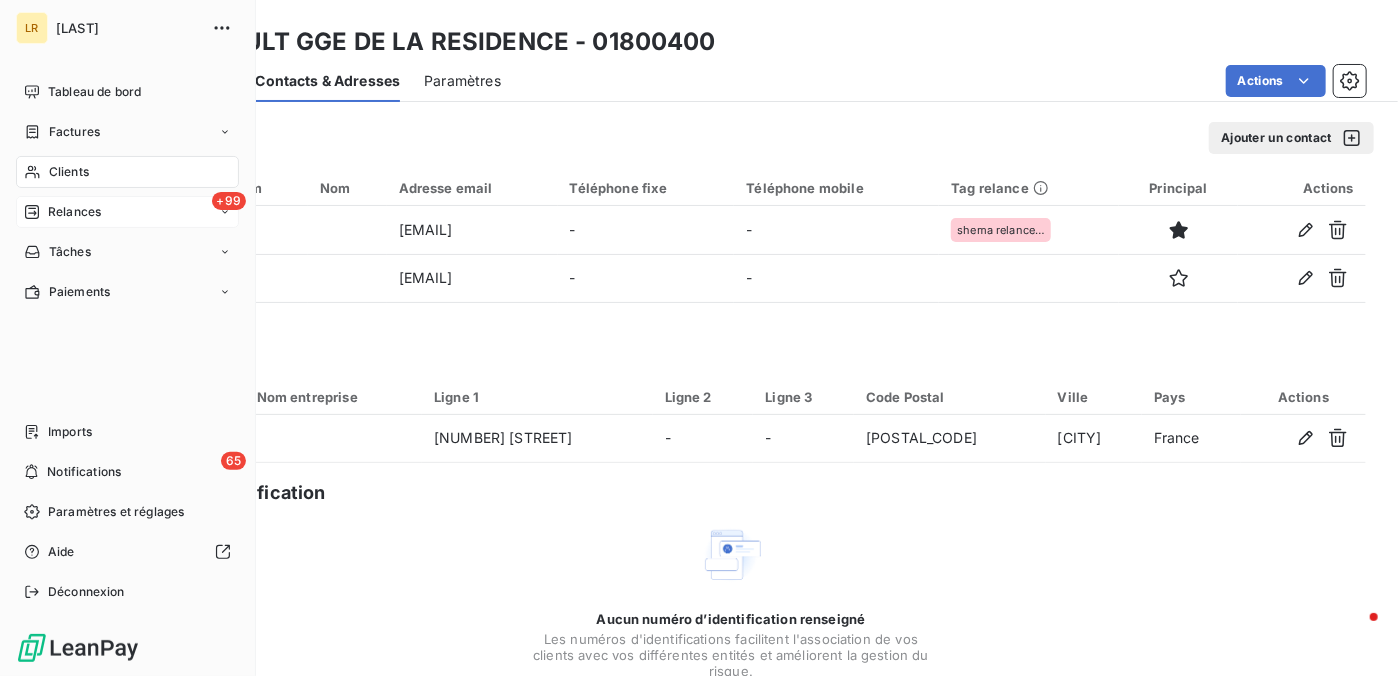 click on "Relances" at bounding box center (74, 212) 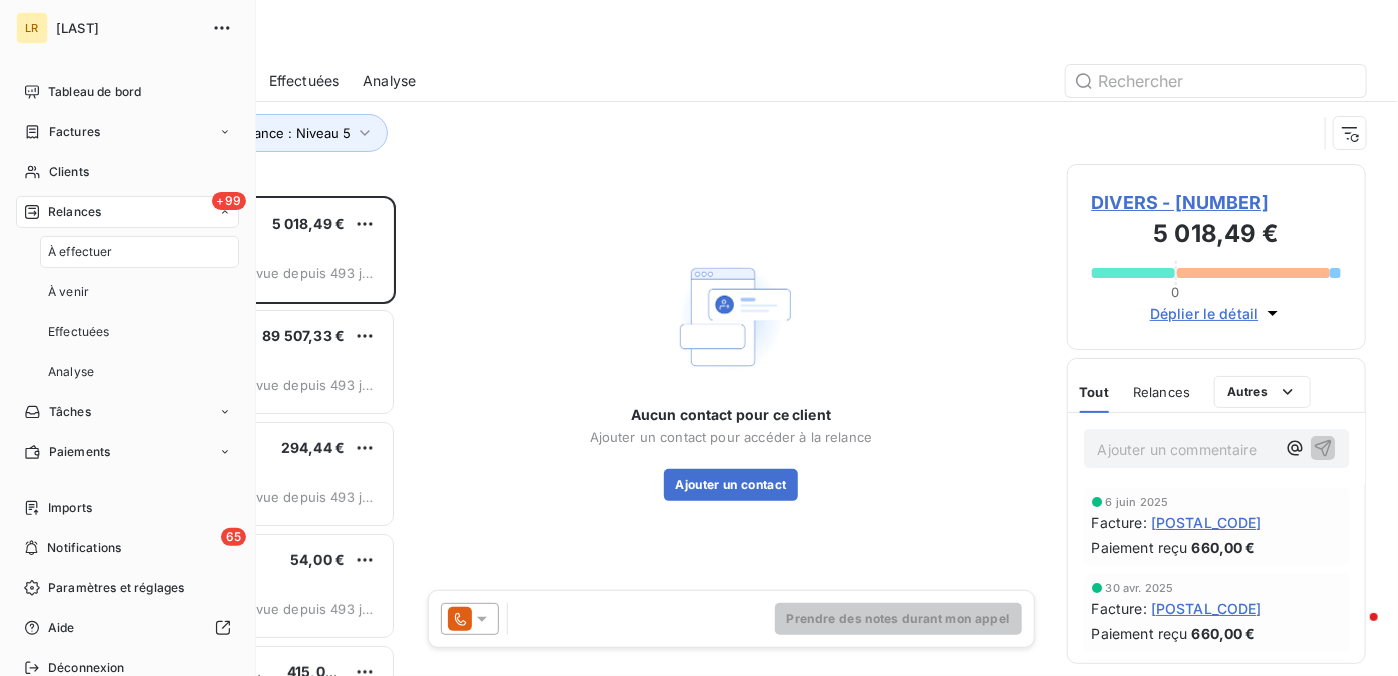 scroll, scrollTop: 16, scrollLeft: 16, axis: both 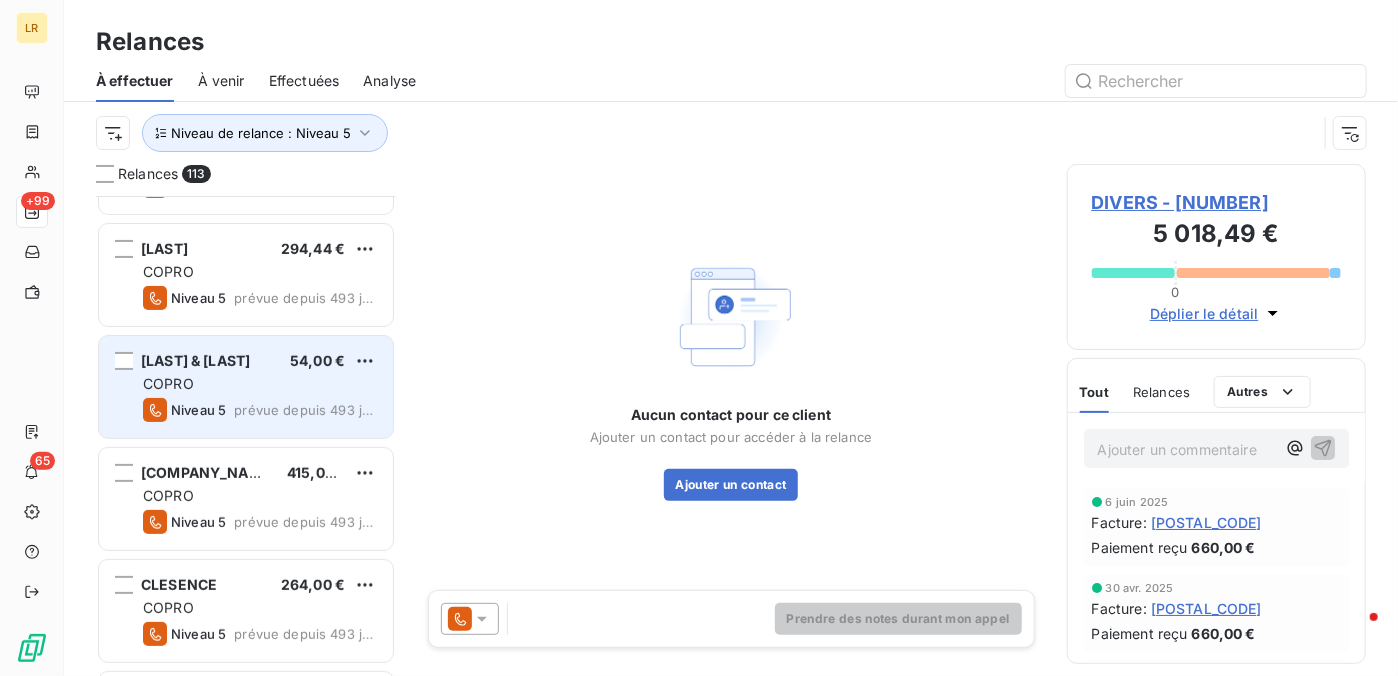 click on "COPRO" at bounding box center [260, 384] 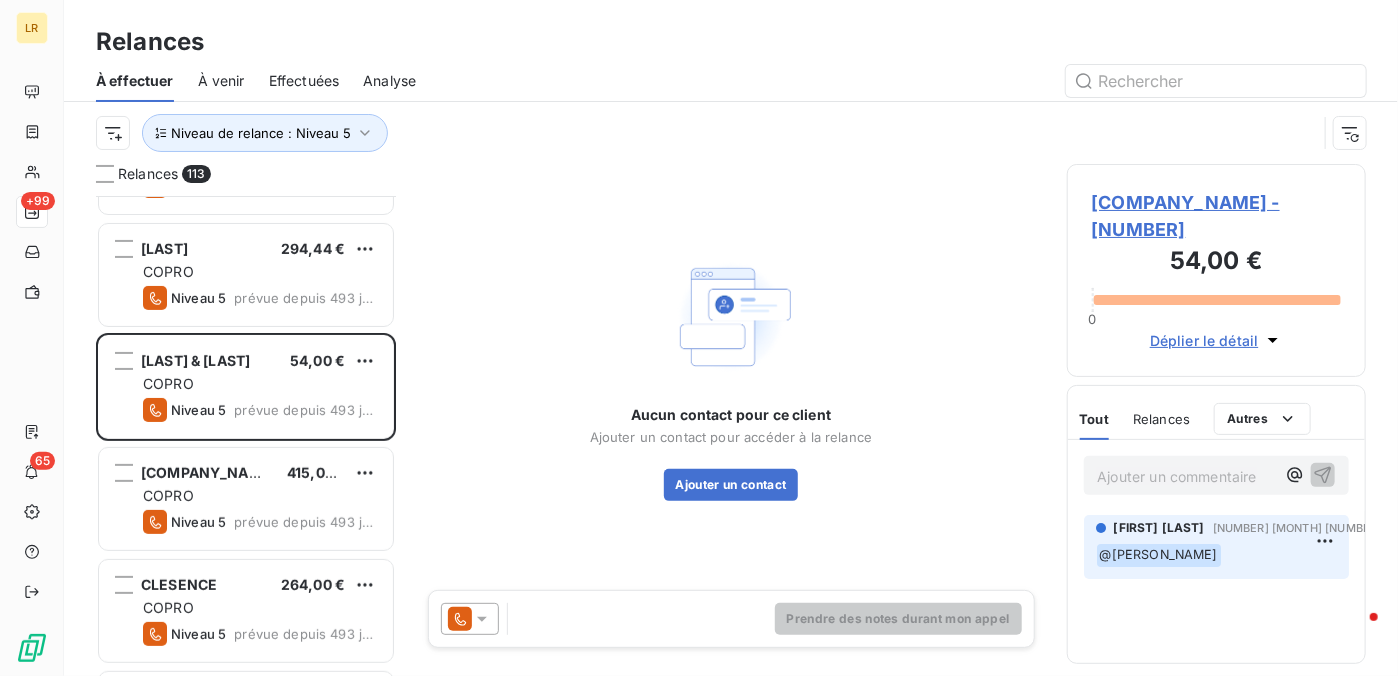 click on "[COMPANY_NAME] - [NUMBER]" at bounding box center [1217, 216] 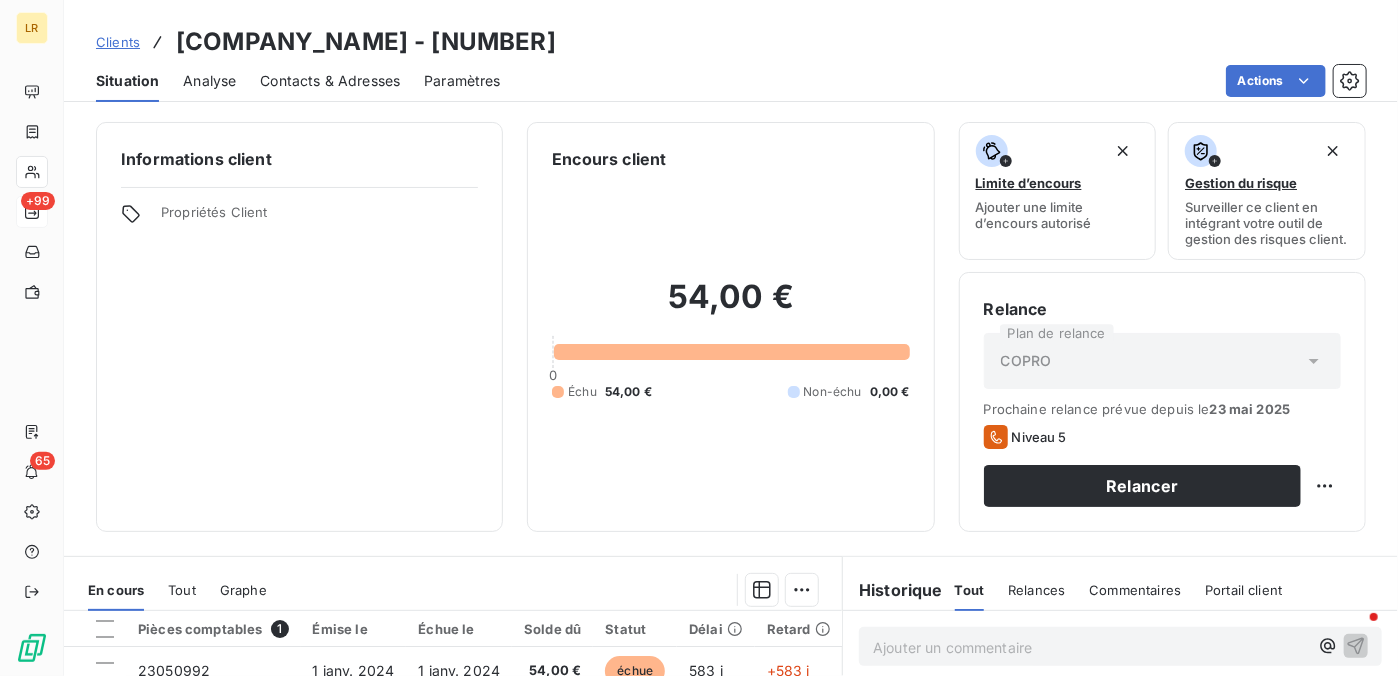 click on "Contacts & Adresses" at bounding box center (330, 81) 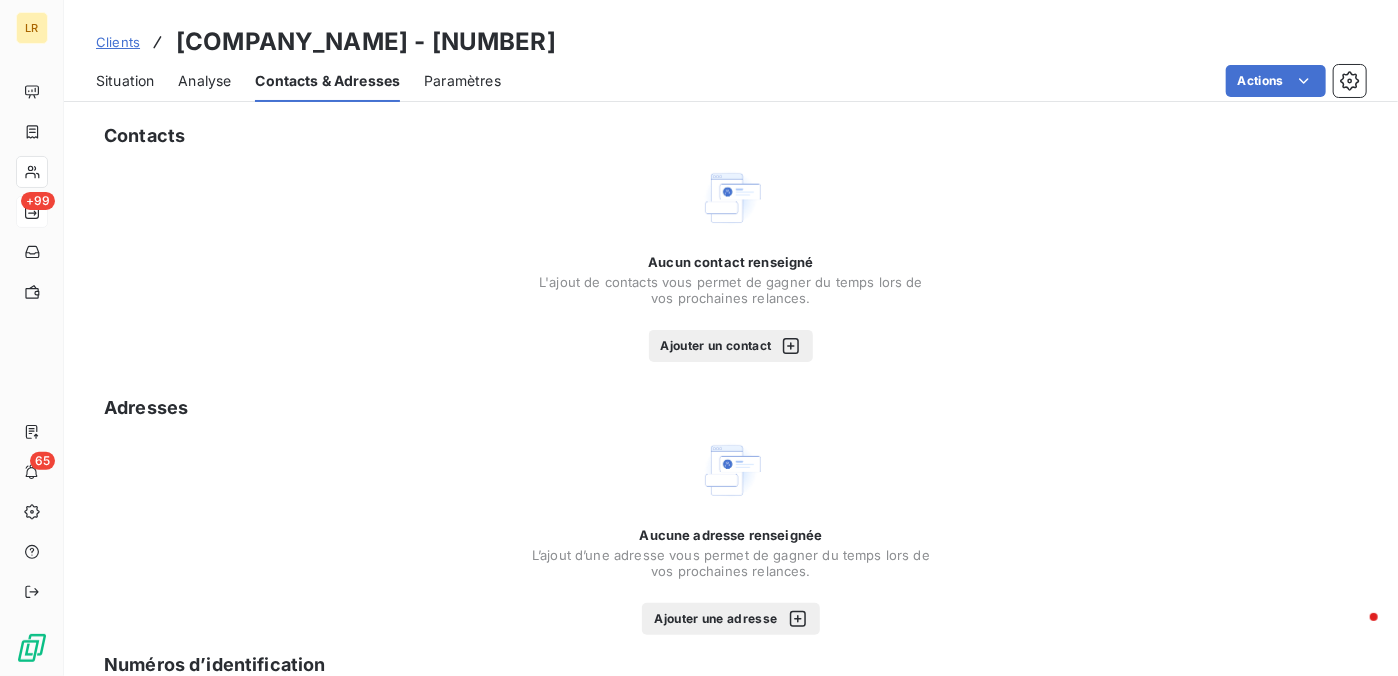 click on "Situation" at bounding box center (125, 81) 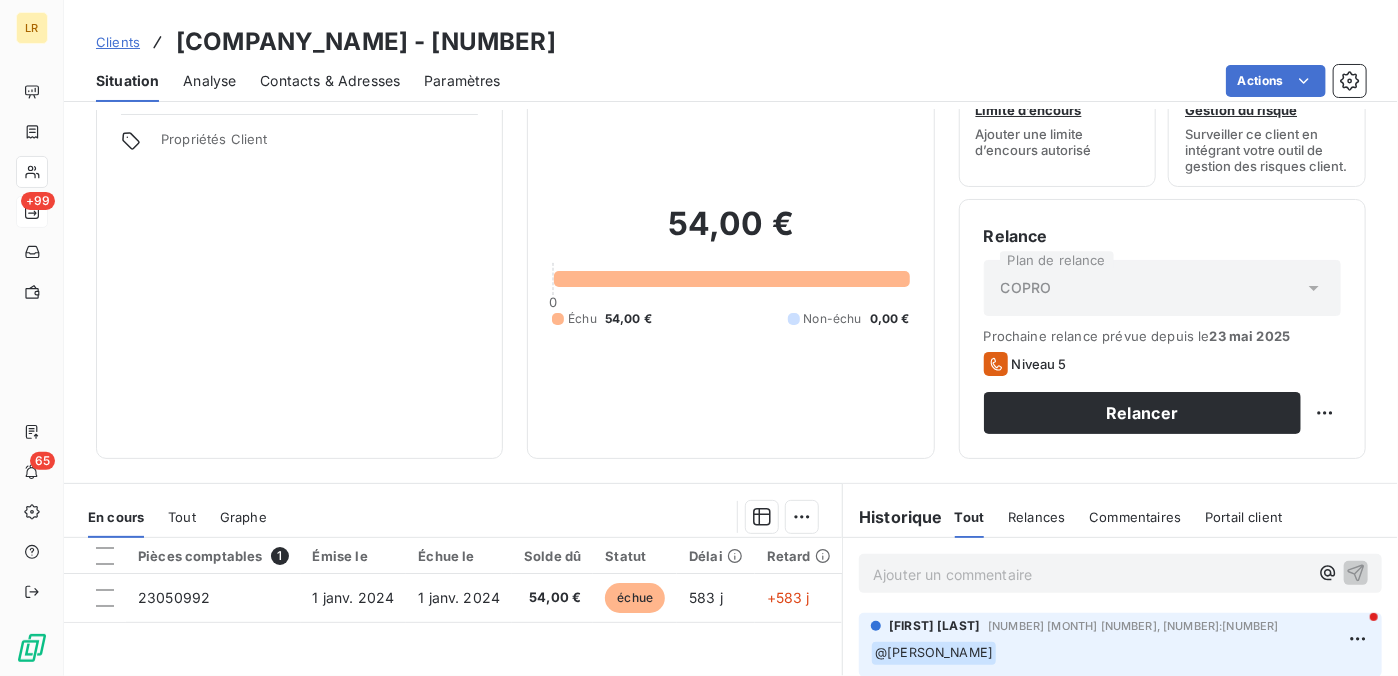 scroll, scrollTop: 0, scrollLeft: 0, axis: both 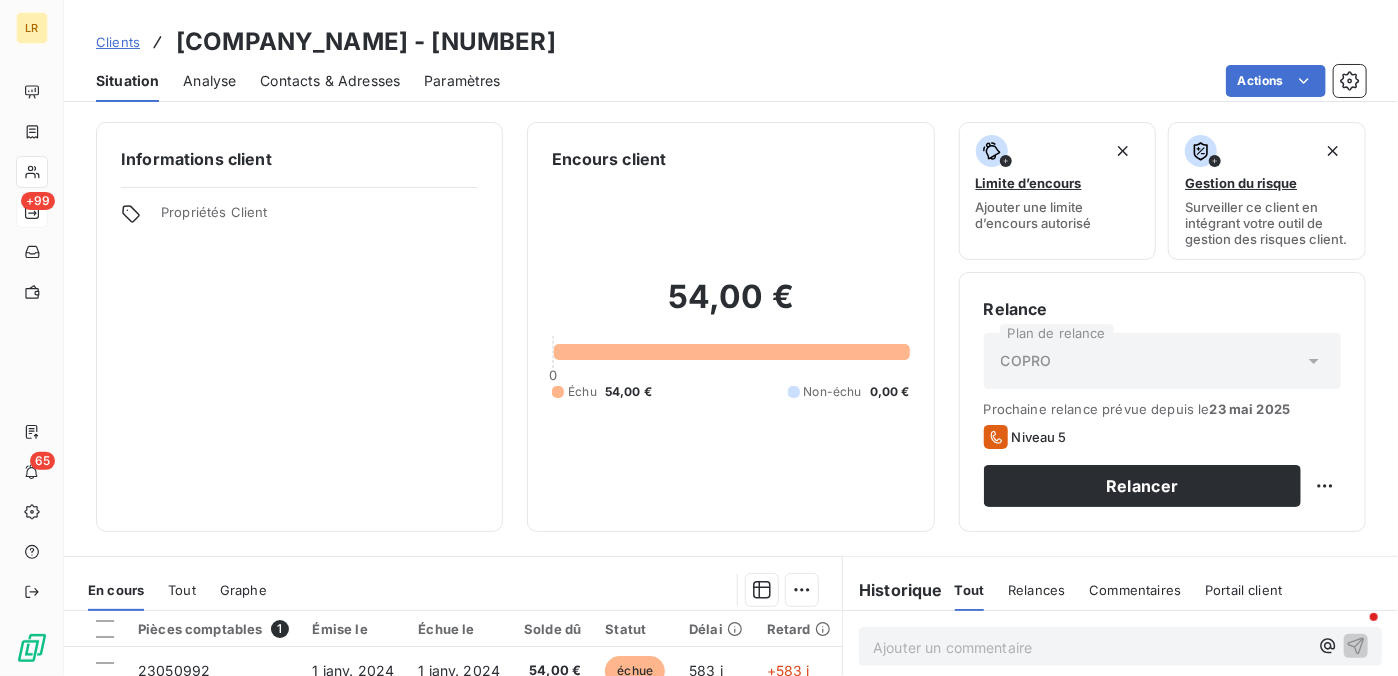 click on "Contacts & Adresses" at bounding box center (330, 81) 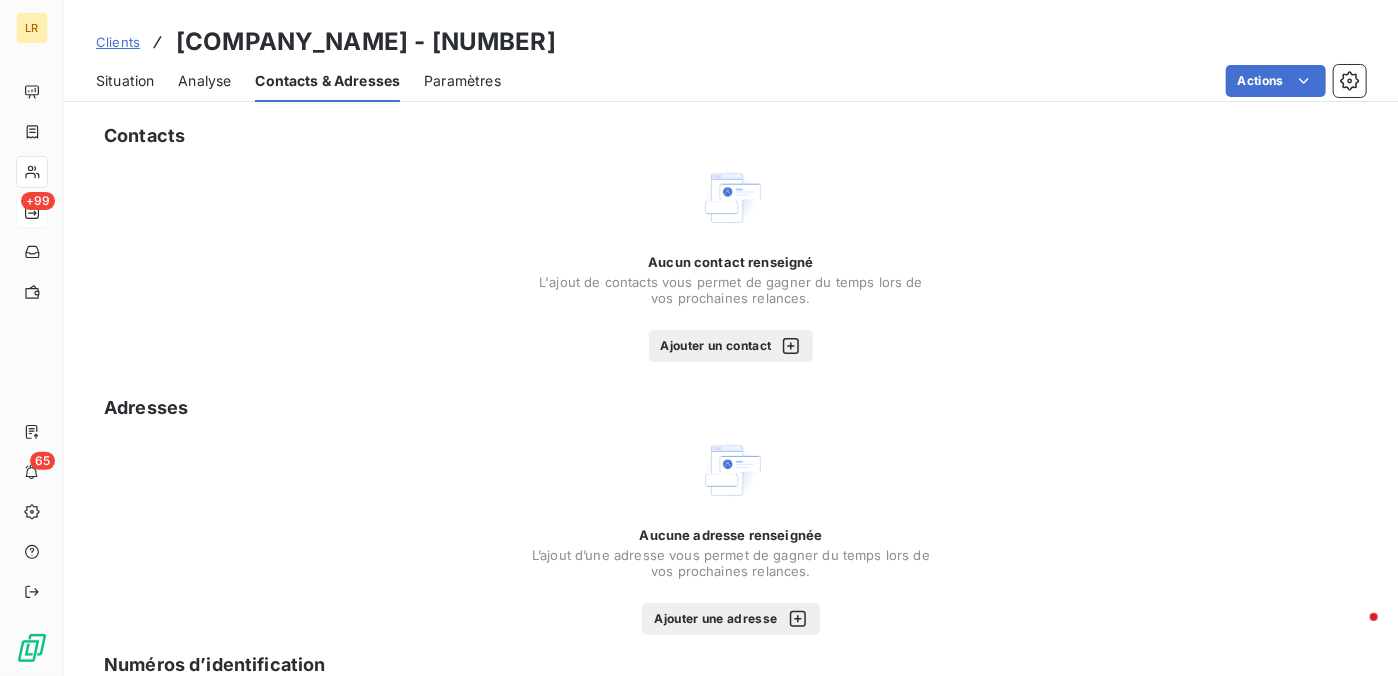 click on "Ajouter une adresse" at bounding box center [730, 619] 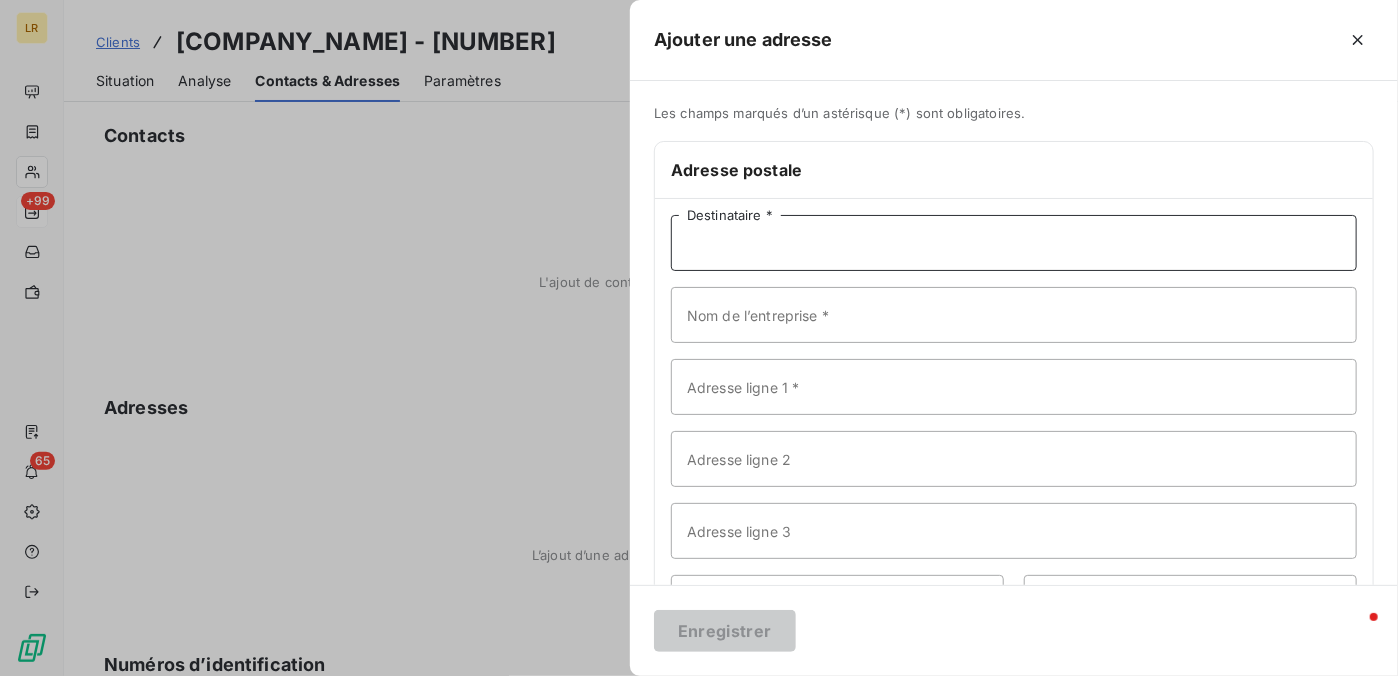 click on "Destinataire *" at bounding box center [1014, 243] 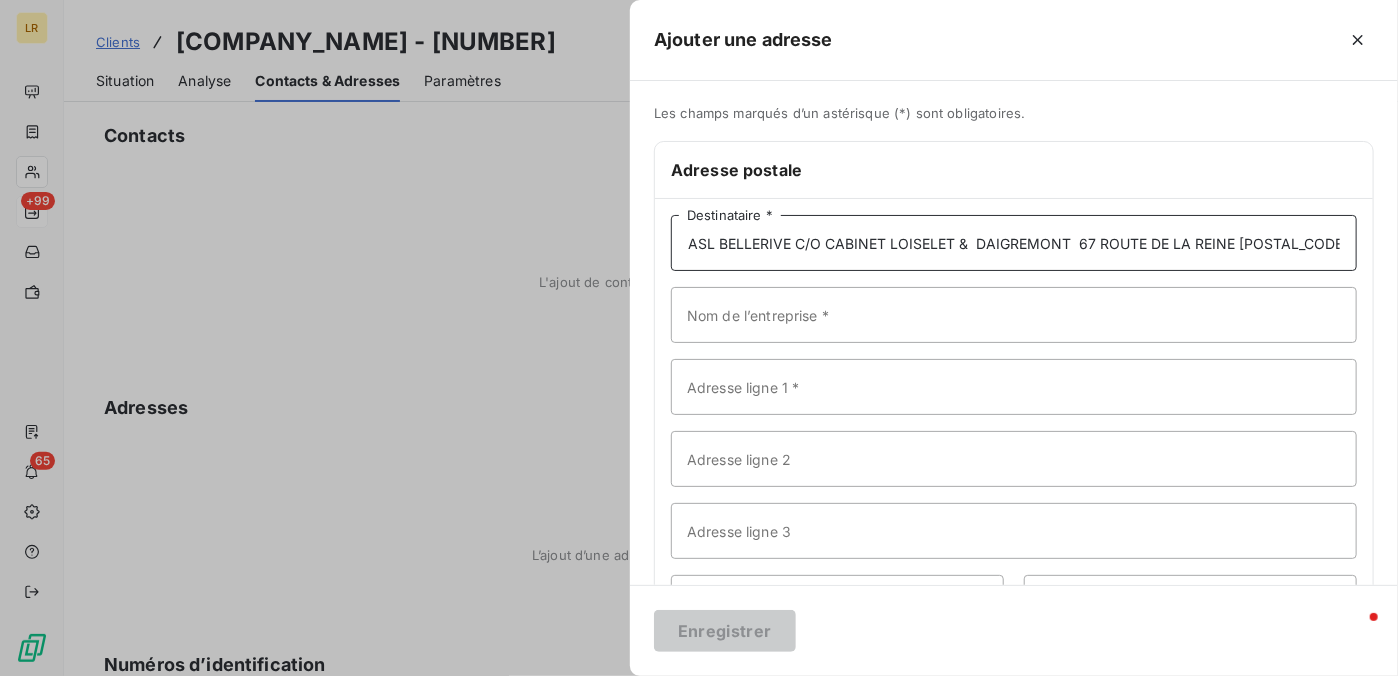 scroll, scrollTop: 0, scrollLeft: 138, axis: horizontal 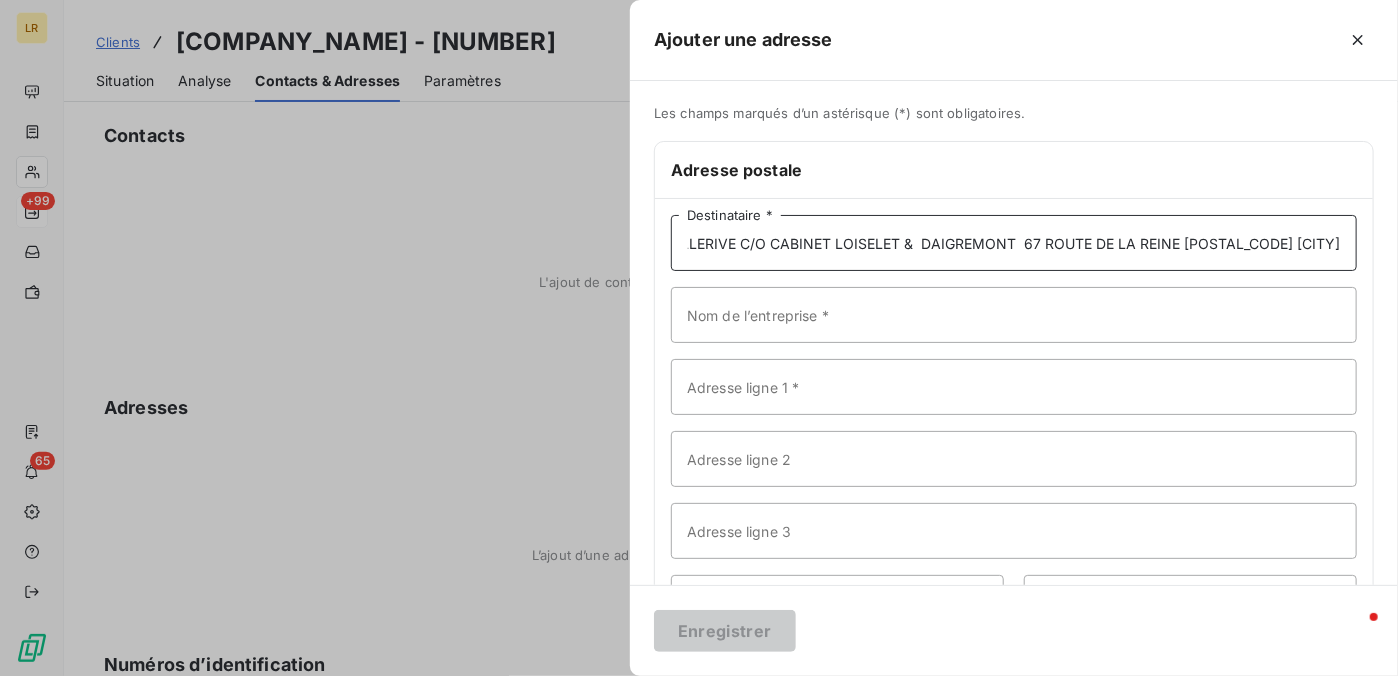 drag, startPoint x: 934, startPoint y: 236, endPoint x: 1094, endPoint y: 244, distance: 160.19987 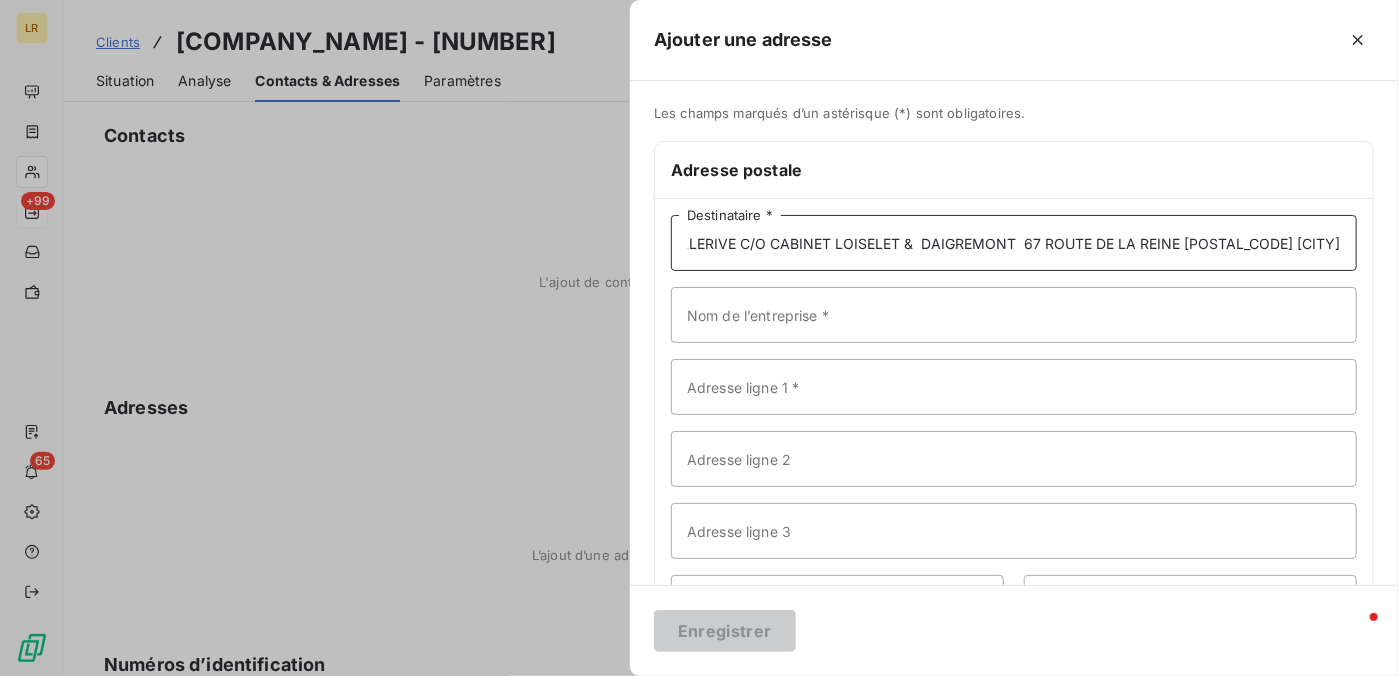 click on "ASL BELLERIVE C/O CABINET LOISELET &  DAIGREMONT  67 ROUTE DE LA REINE [POSTAL_CODE] [CITY]" at bounding box center (1014, 243) 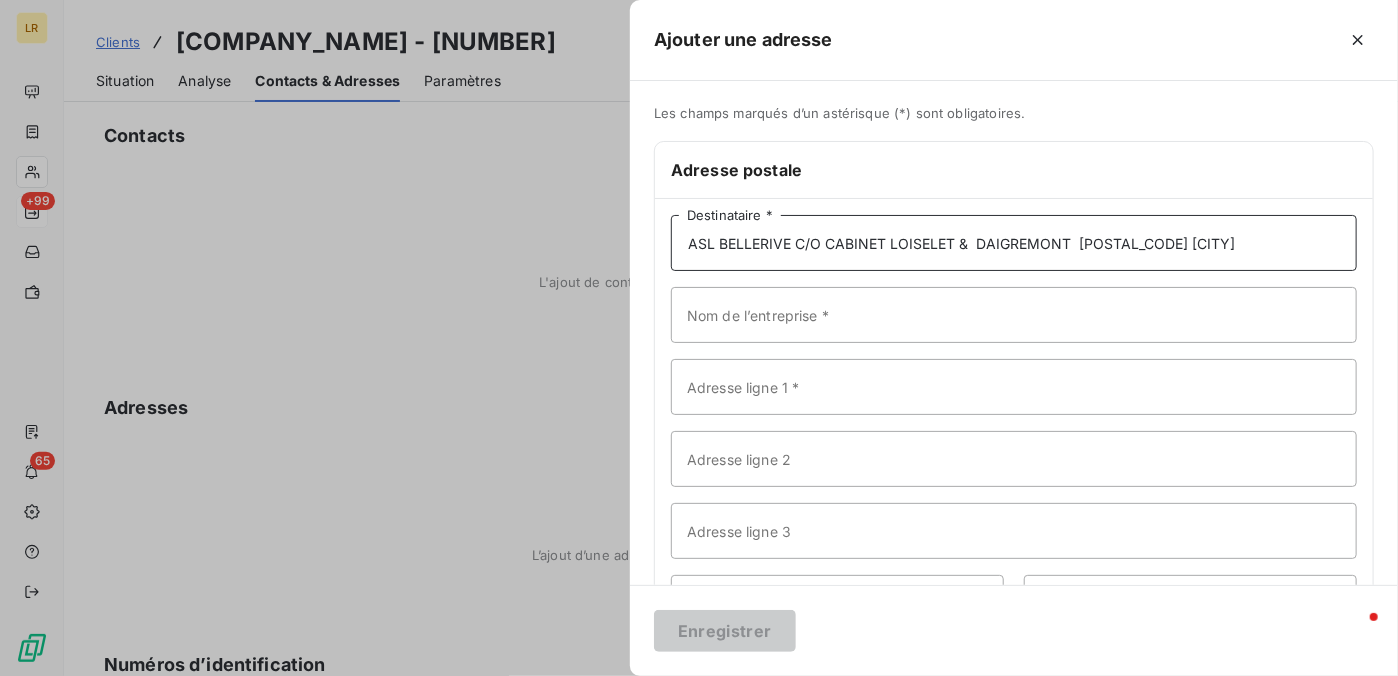 scroll, scrollTop: 0, scrollLeft: 0, axis: both 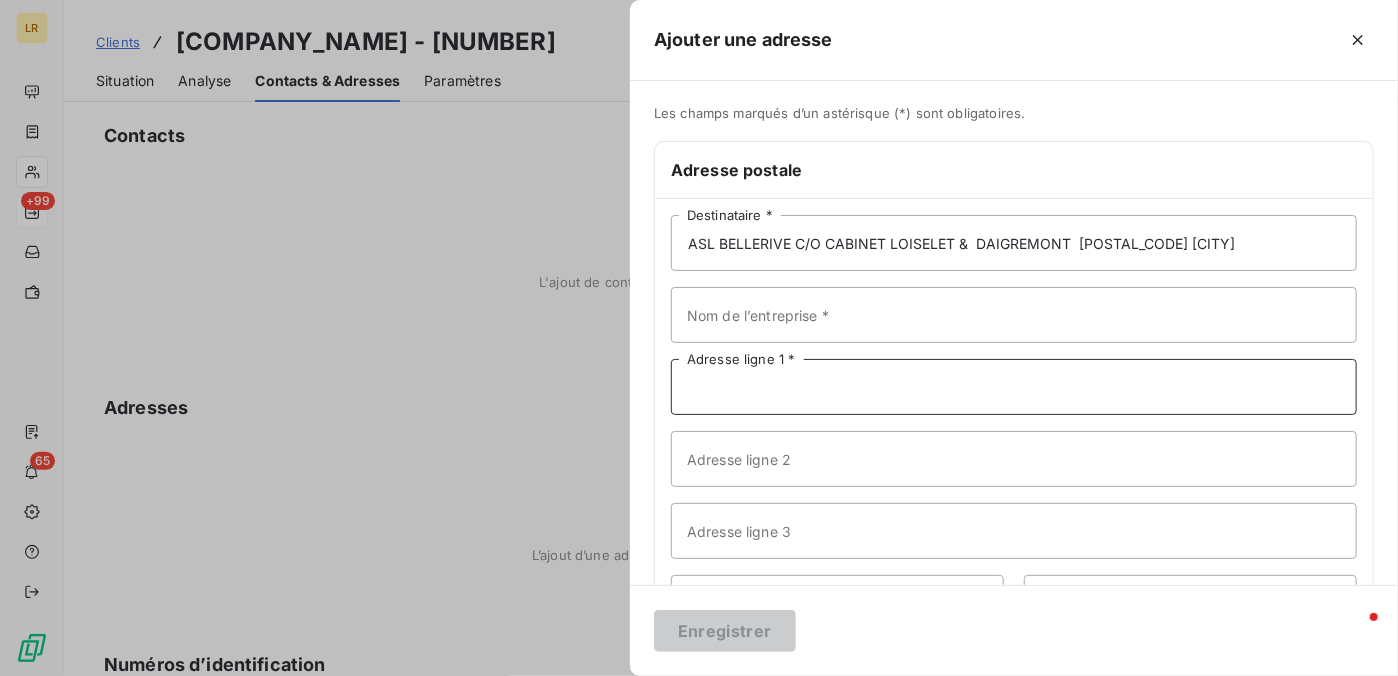 click on "Adresse ligne 1 *" at bounding box center (1014, 387) 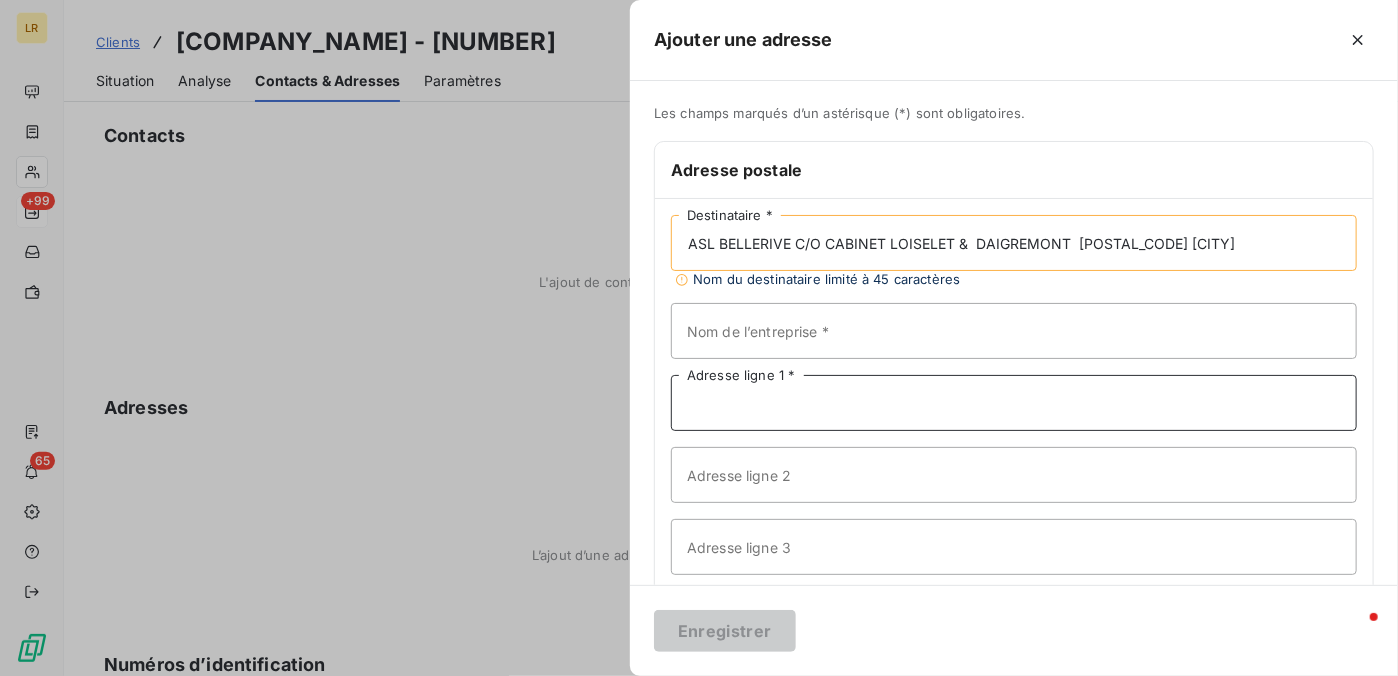 paste on "[NUMBER] [STREET]" 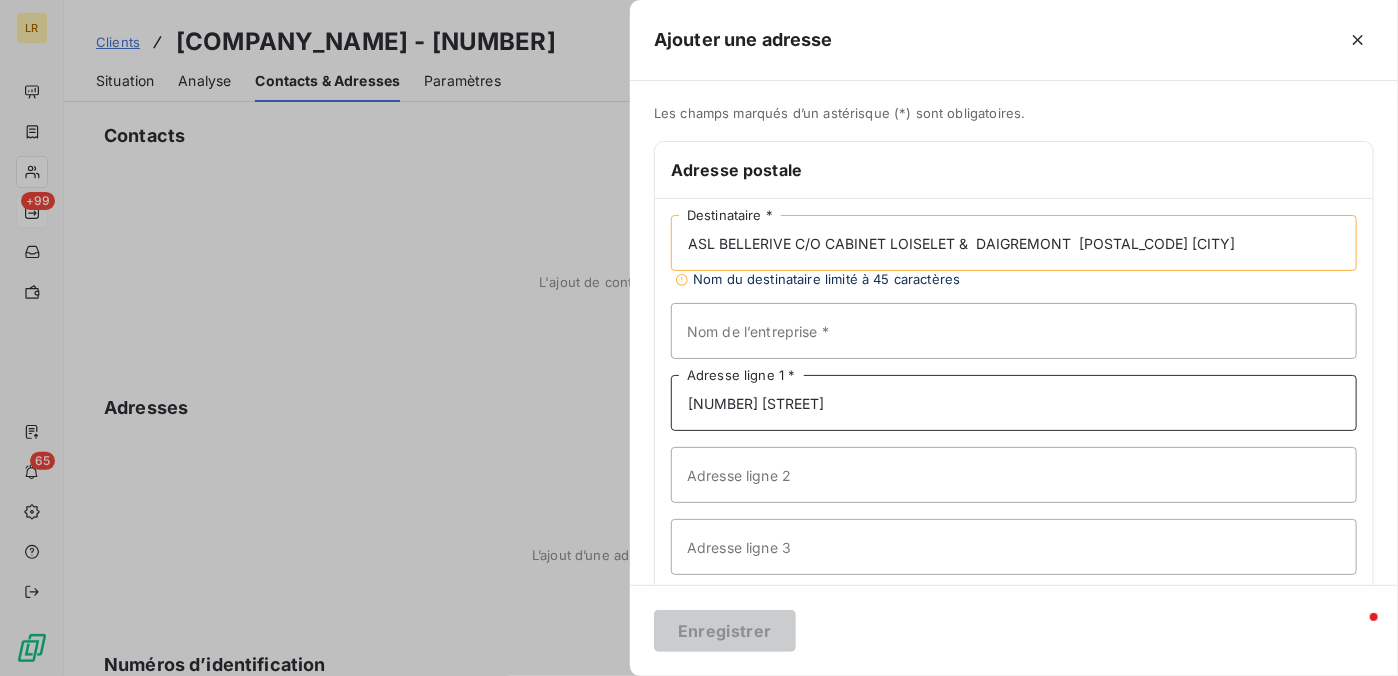 type on "[NUMBER] [STREET]" 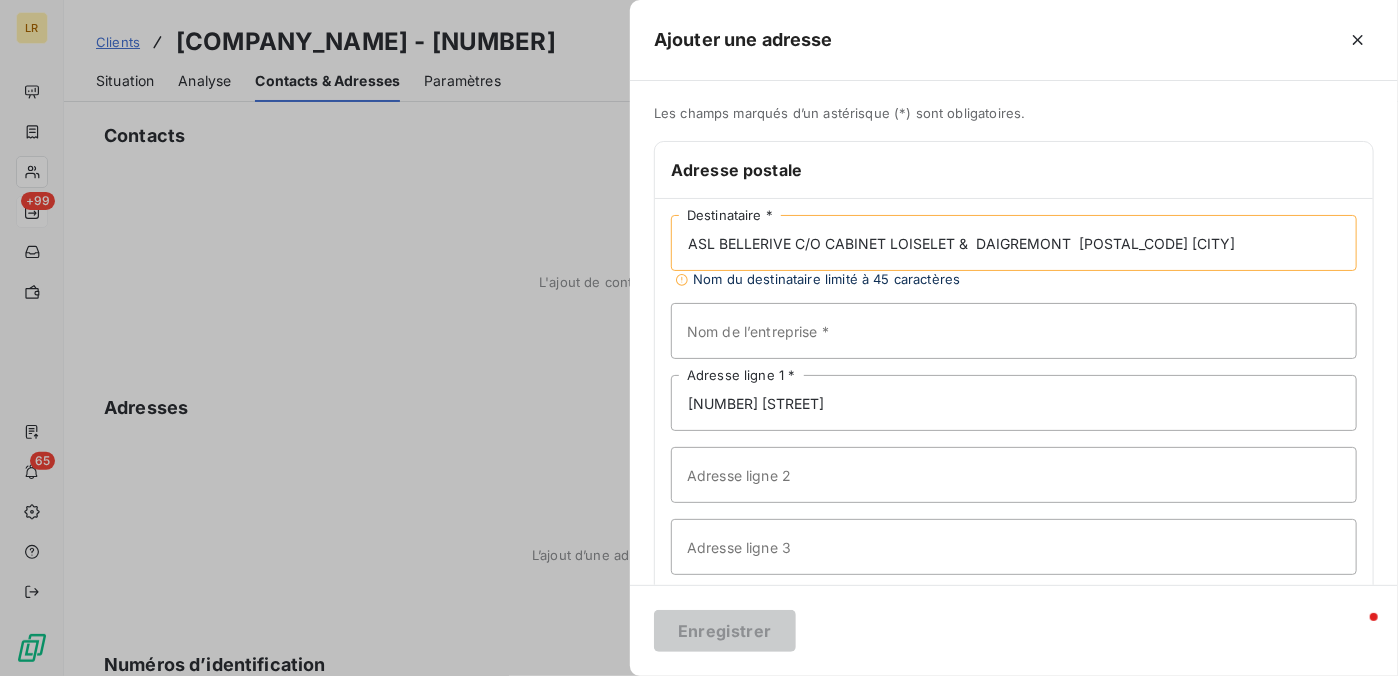 drag, startPoint x: 1073, startPoint y: 237, endPoint x: 1291, endPoint y: 261, distance: 219.31712 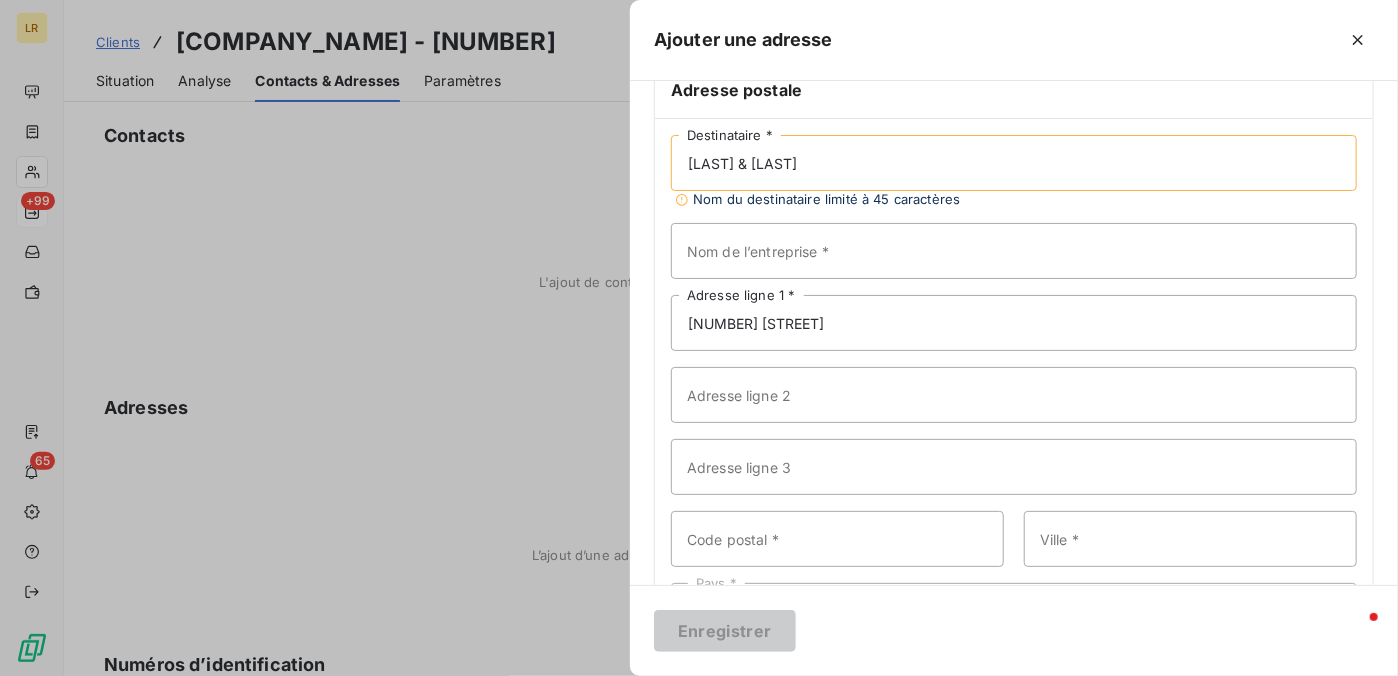 scroll, scrollTop: 173, scrollLeft: 0, axis: vertical 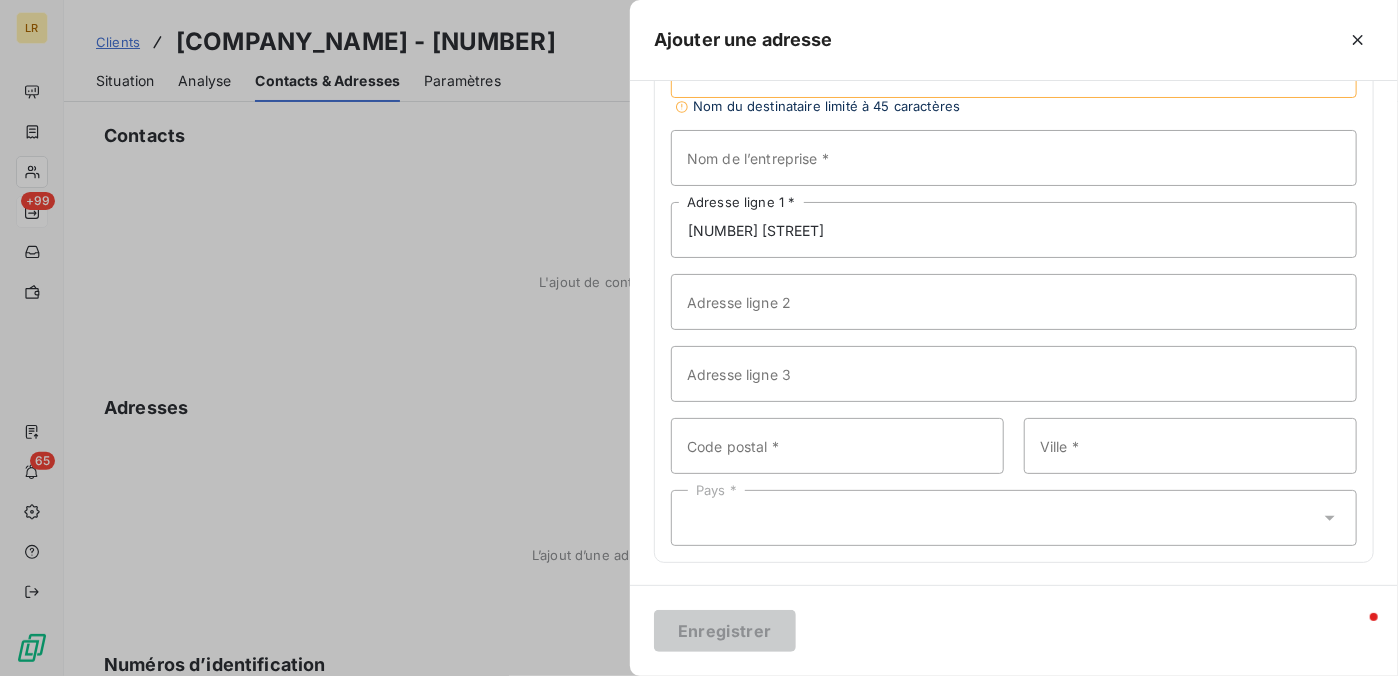 type on "[LAST] & [LAST]" 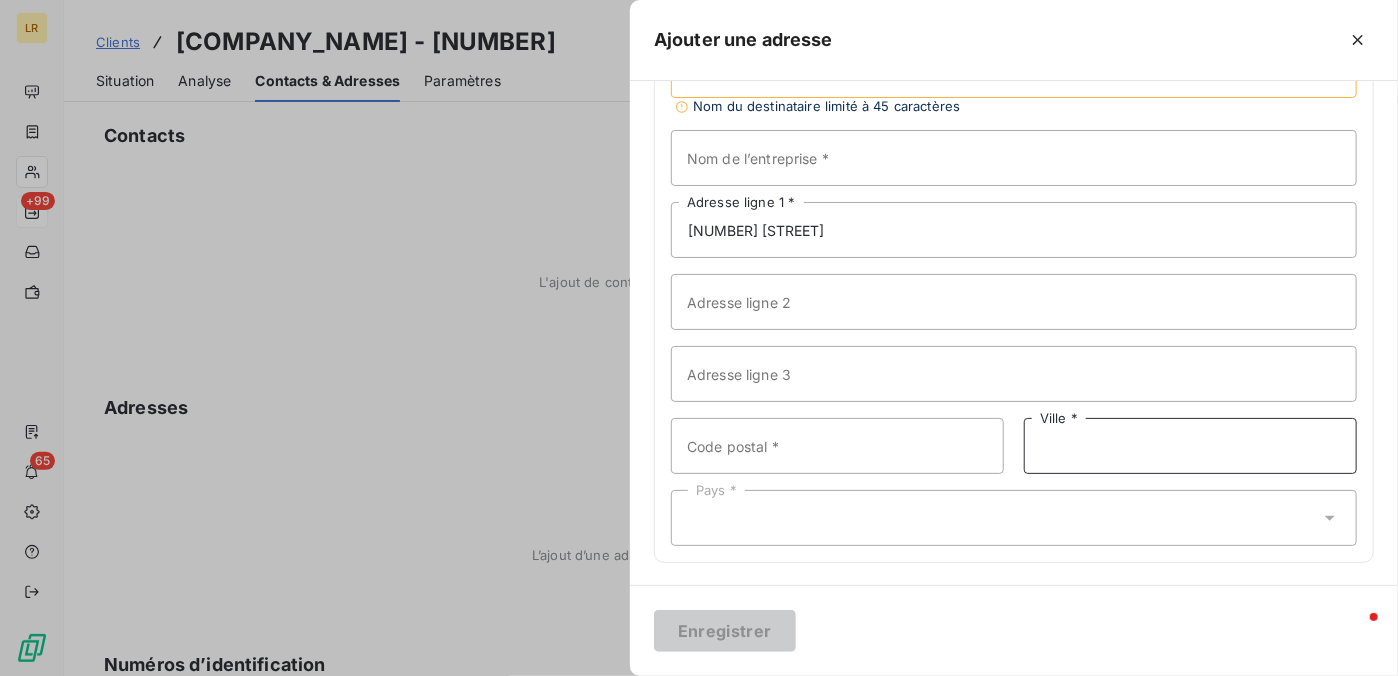 click on "Ville *" at bounding box center [1190, 446] 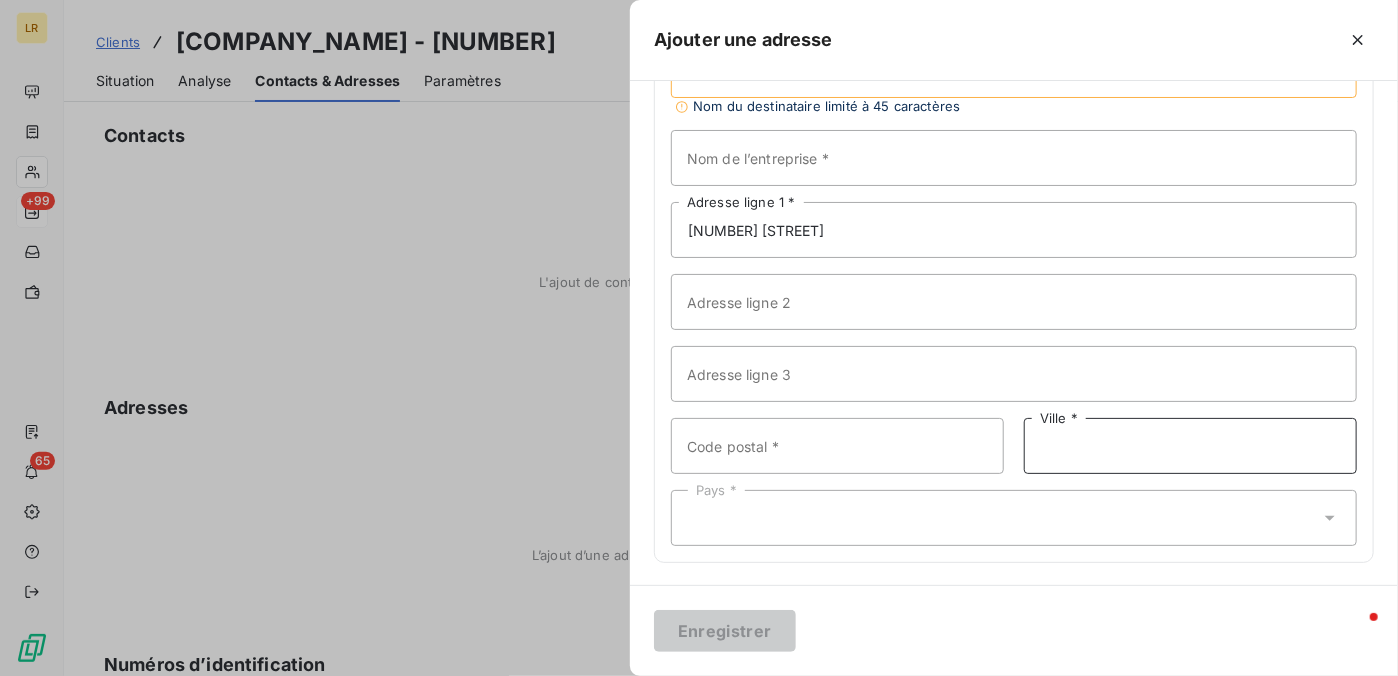 paste on "[POSTAL_CODE][CITY]" 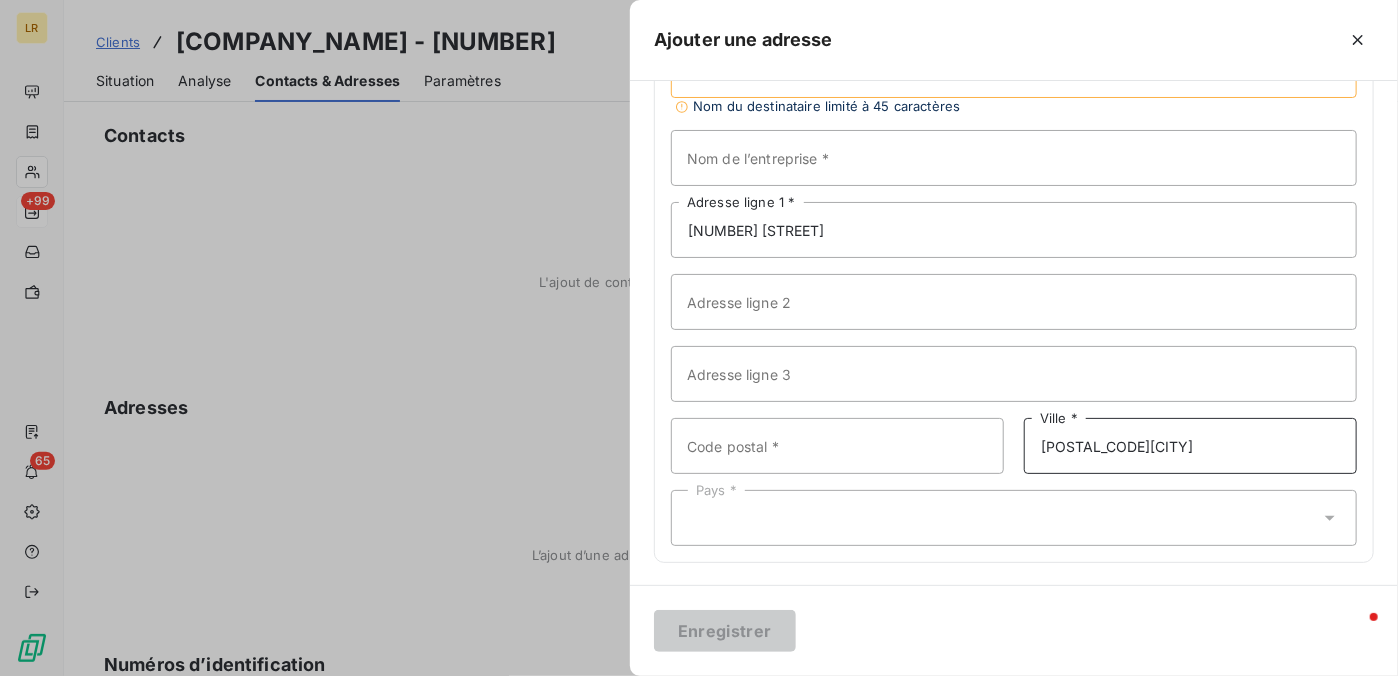 type on "[POSTAL_CODE][CITY]" 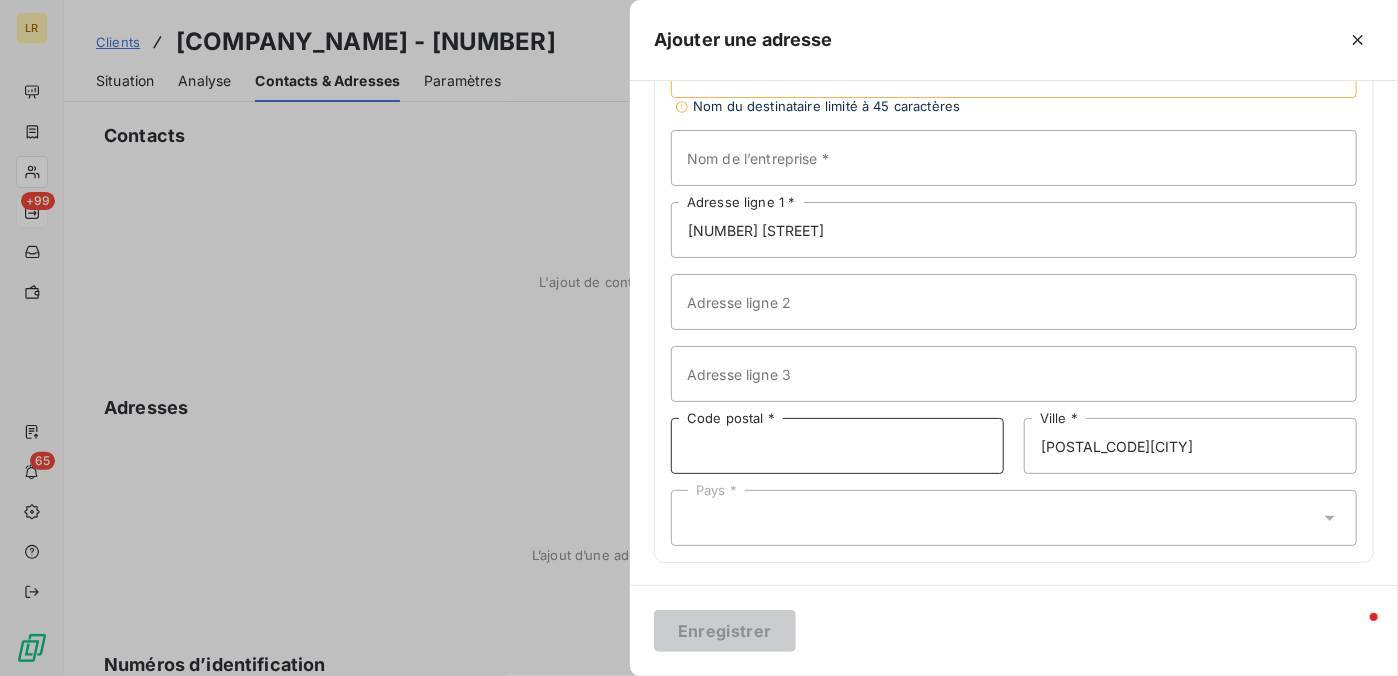 click on "Code postal *" at bounding box center [837, 446] 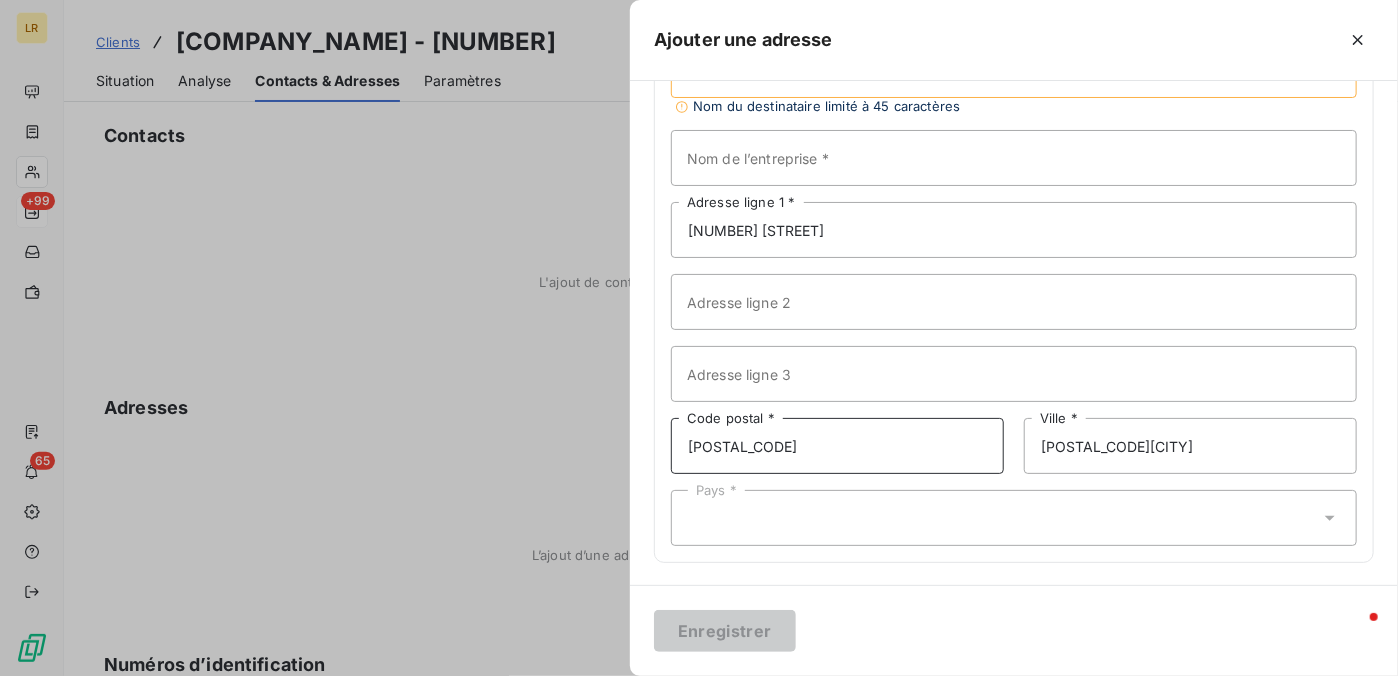 type on "[POSTAL_CODE]" 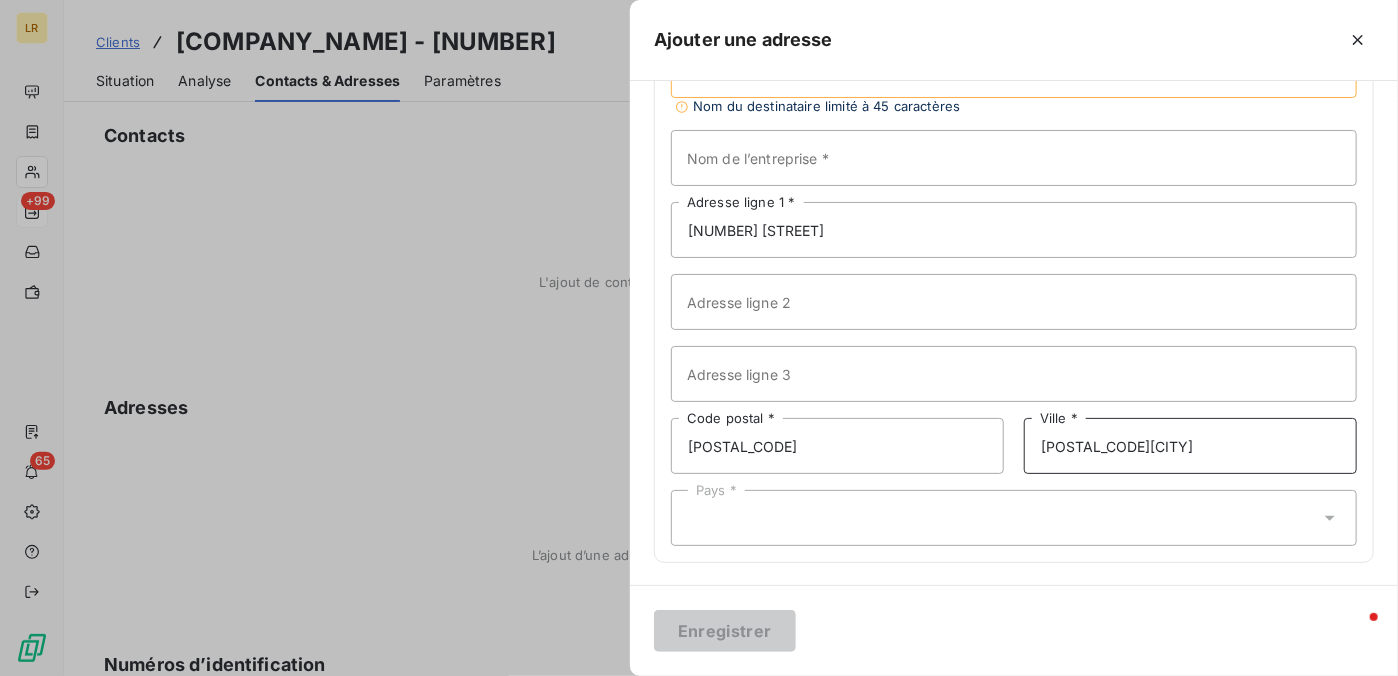 click on "[POSTAL_CODE][CITY]" at bounding box center [1190, 446] 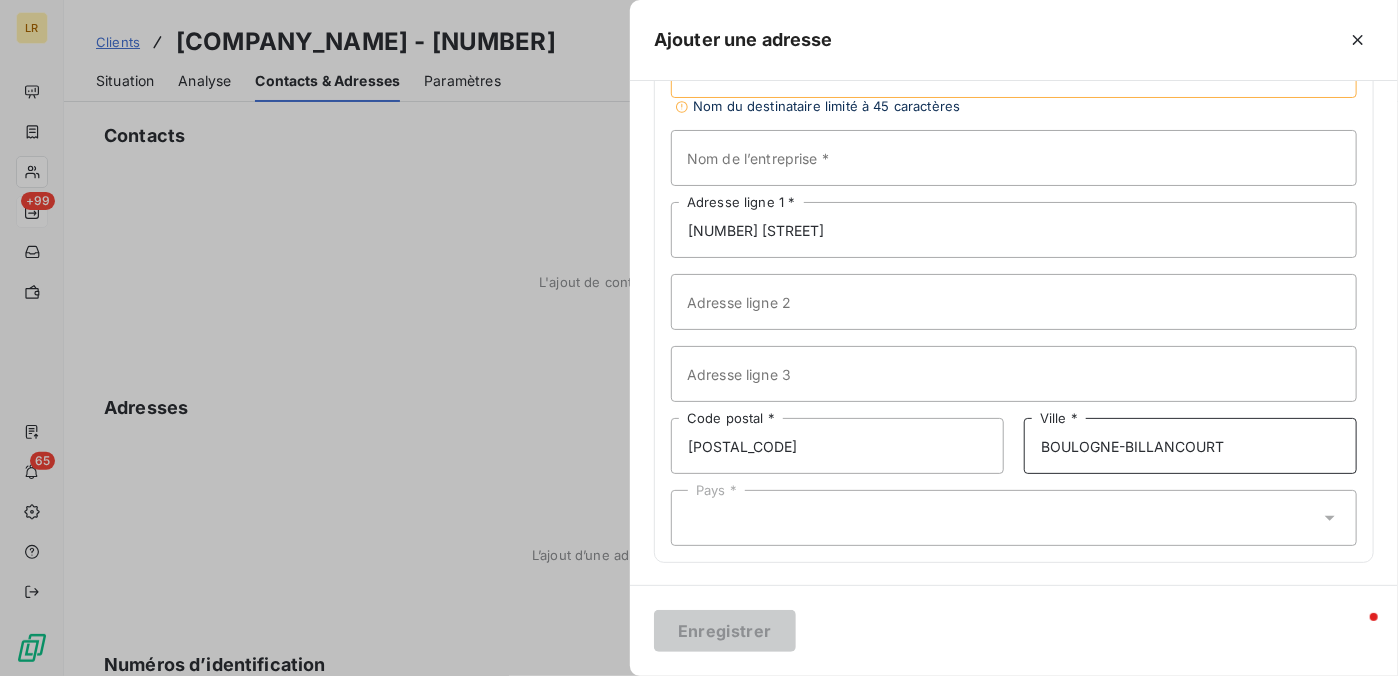 type on "BOULOGNE-BILLANCOURT" 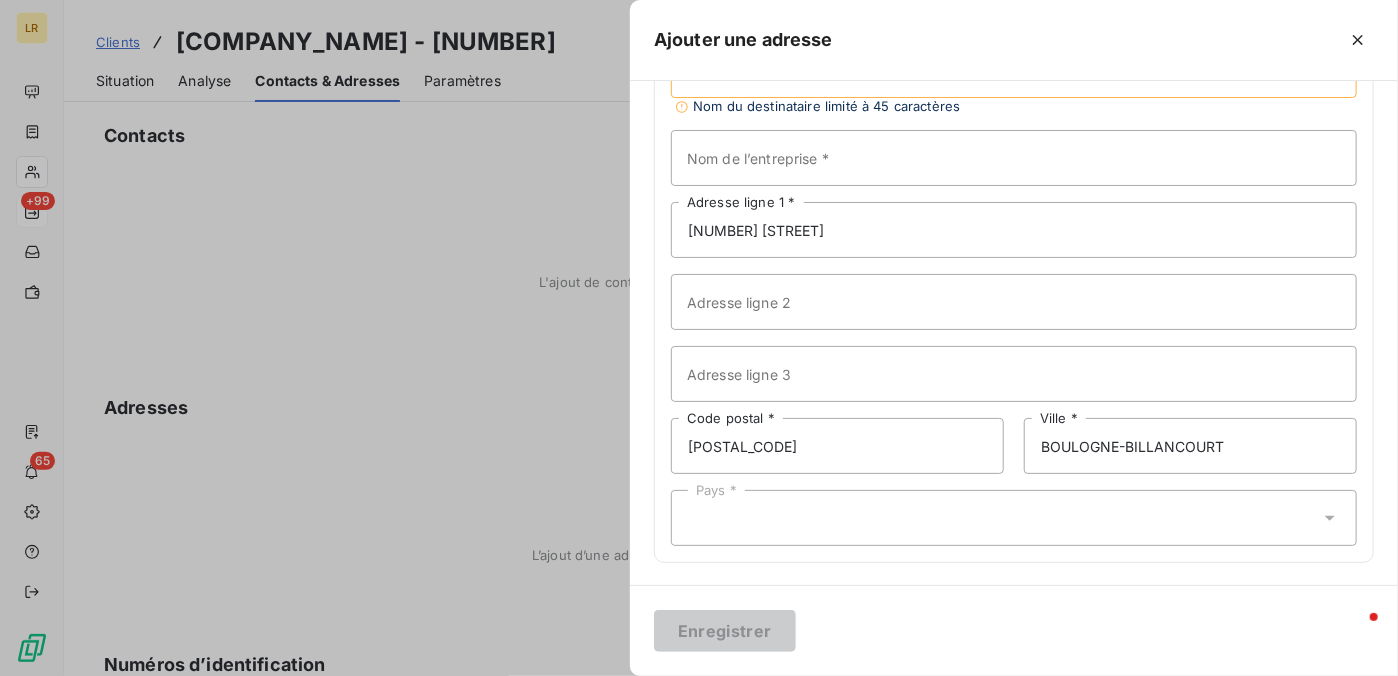 click on "Pays *" at bounding box center [1014, 518] 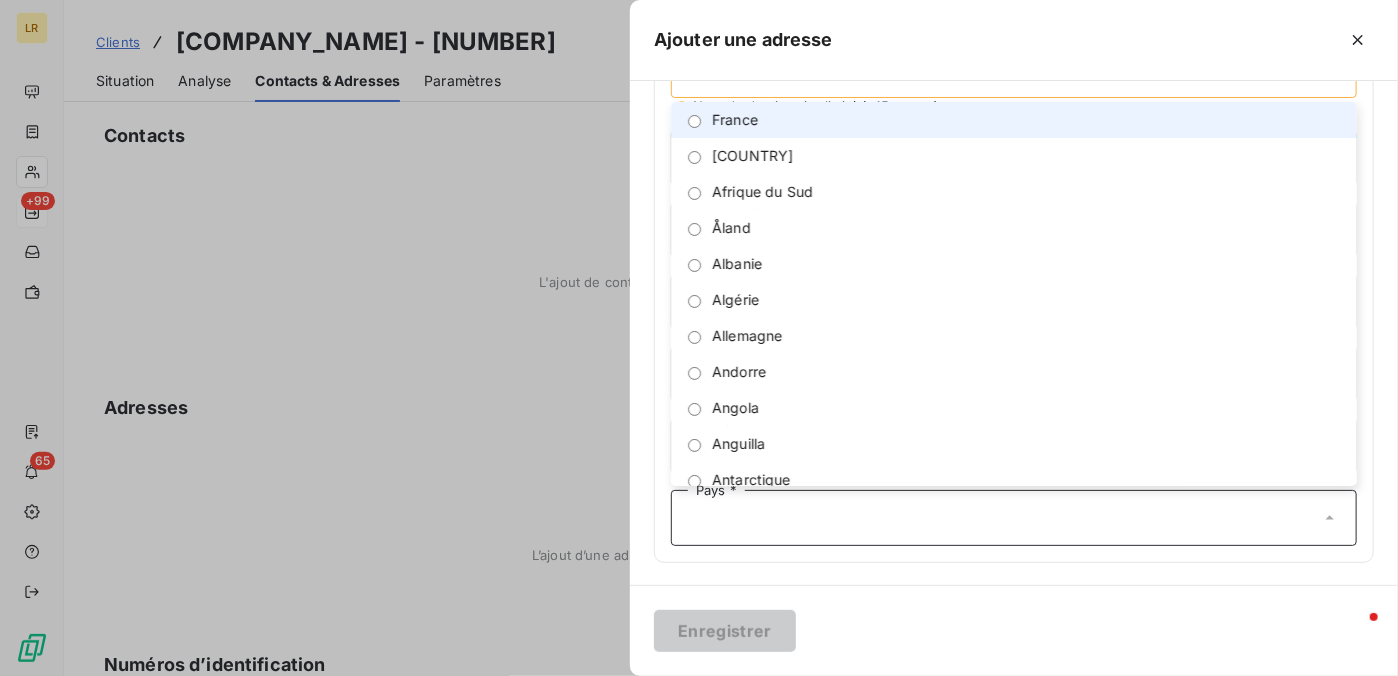 click at bounding box center [694, 121] 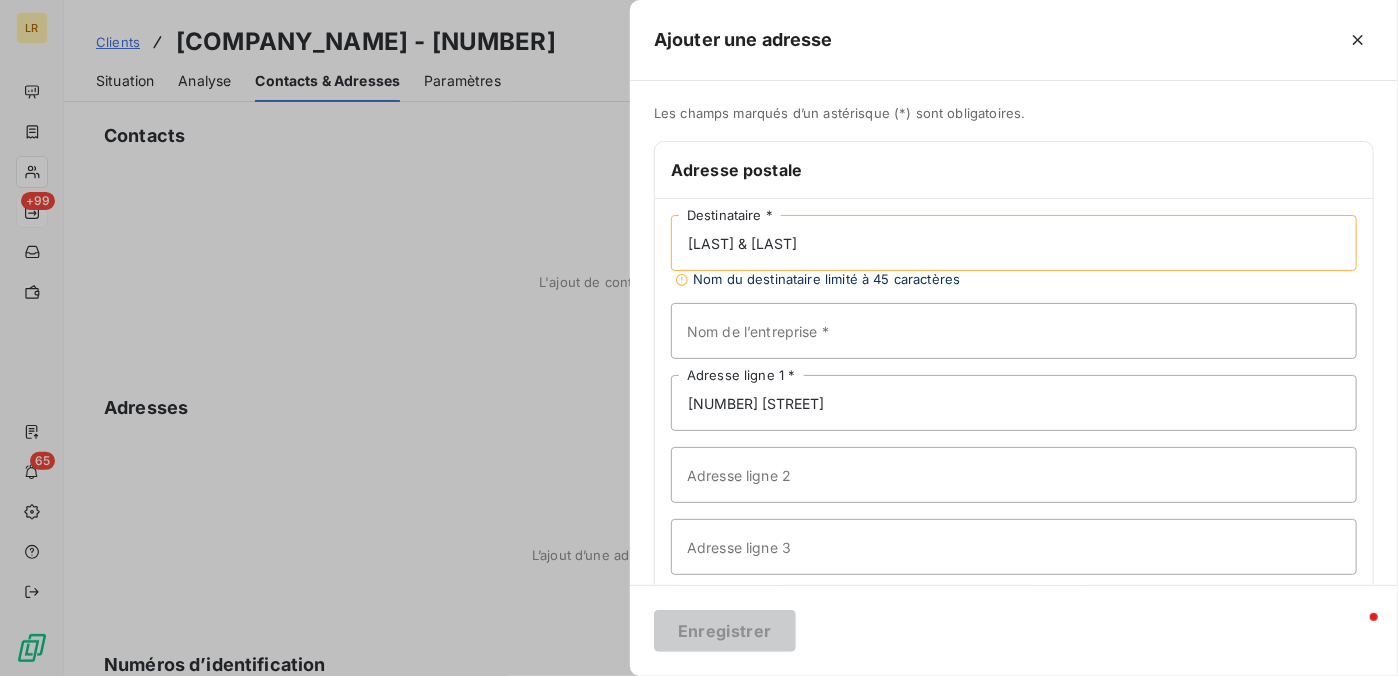 scroll, scrollTop: 0, scrollLeft: 0, axis: both 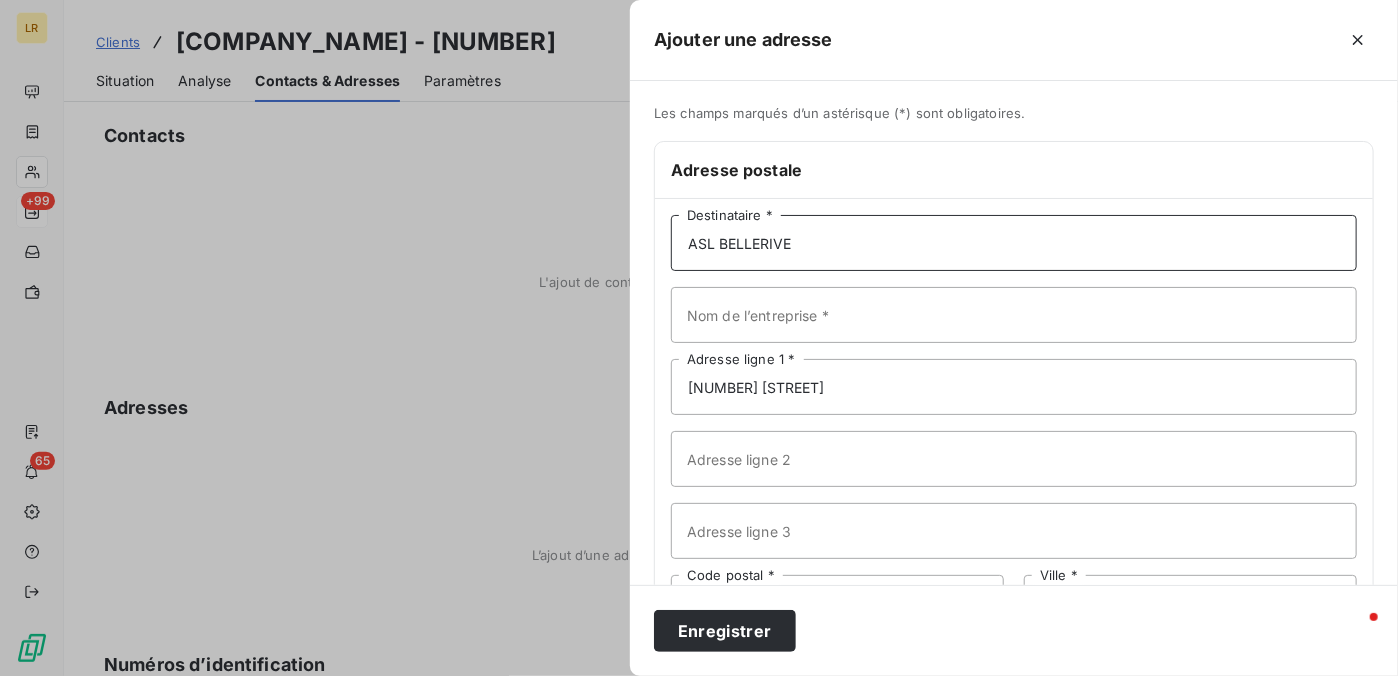 type on "ASL BELLERIVE" 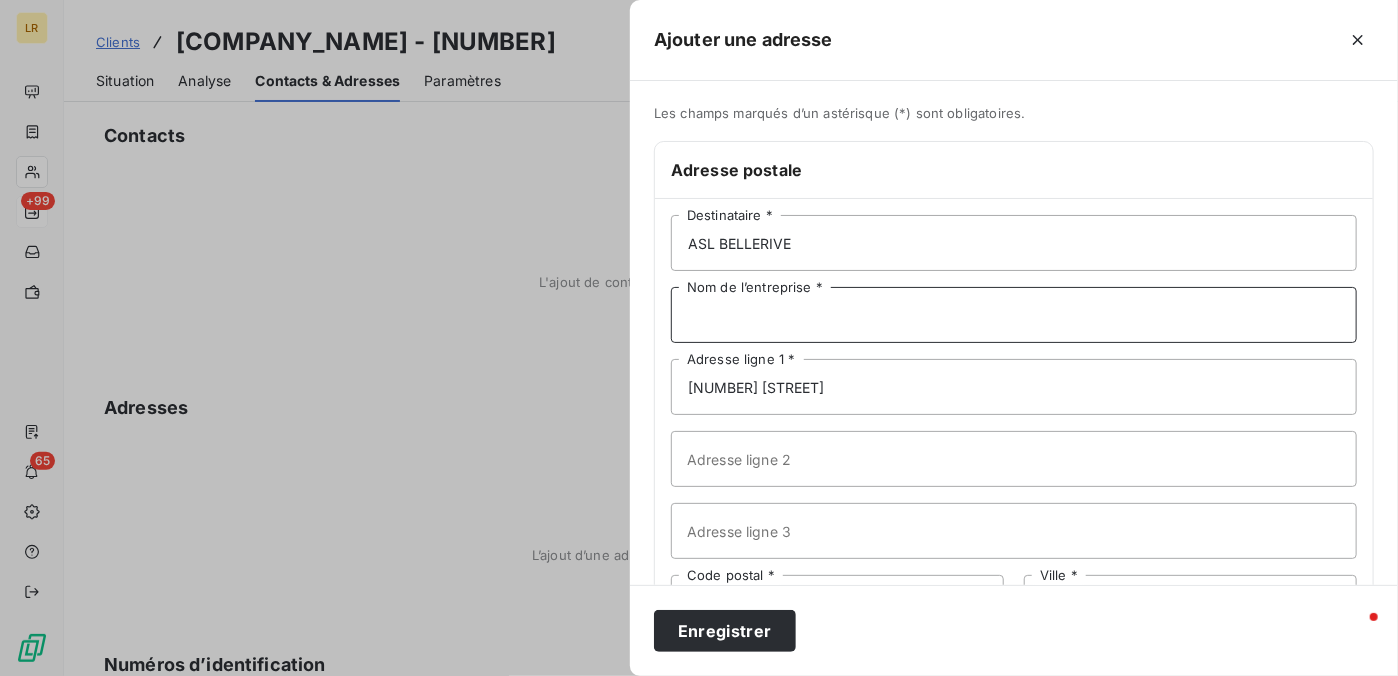 click on "Nom de l’entreprise *" at bounding box center [1014, 315] 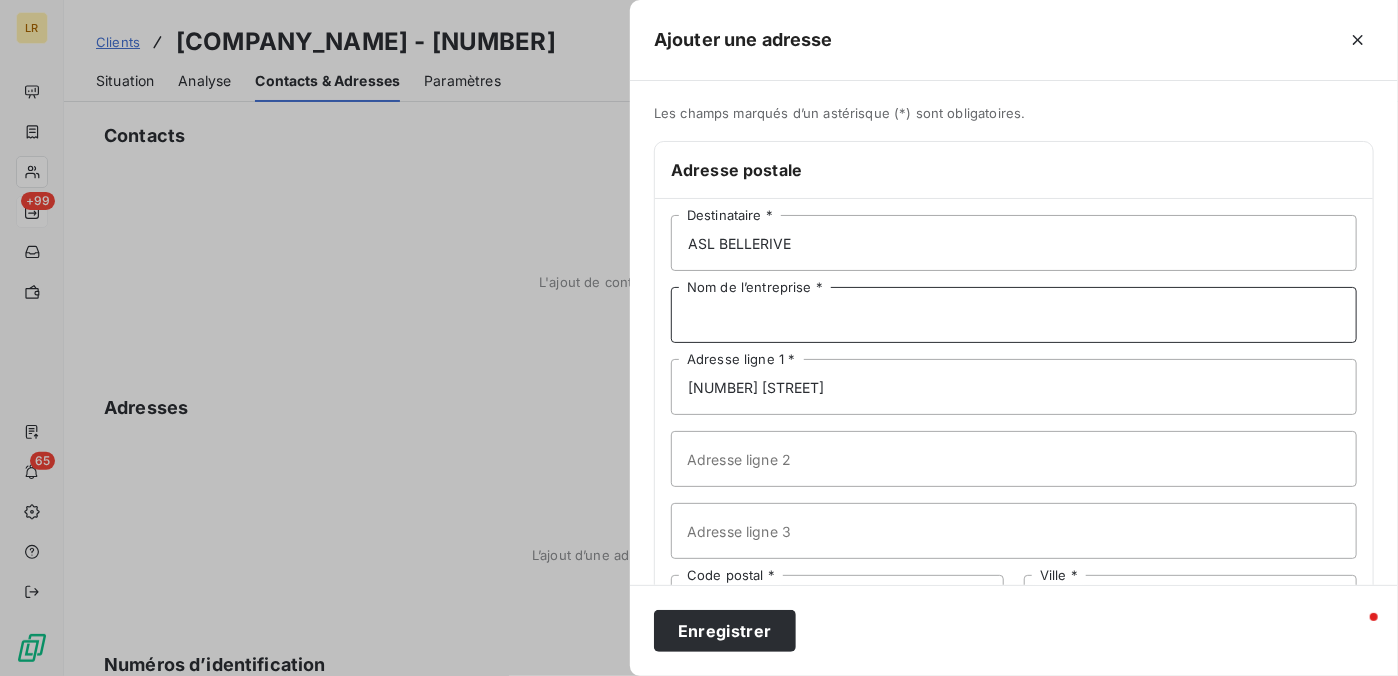 paste on "[LAST] & [LAST]" 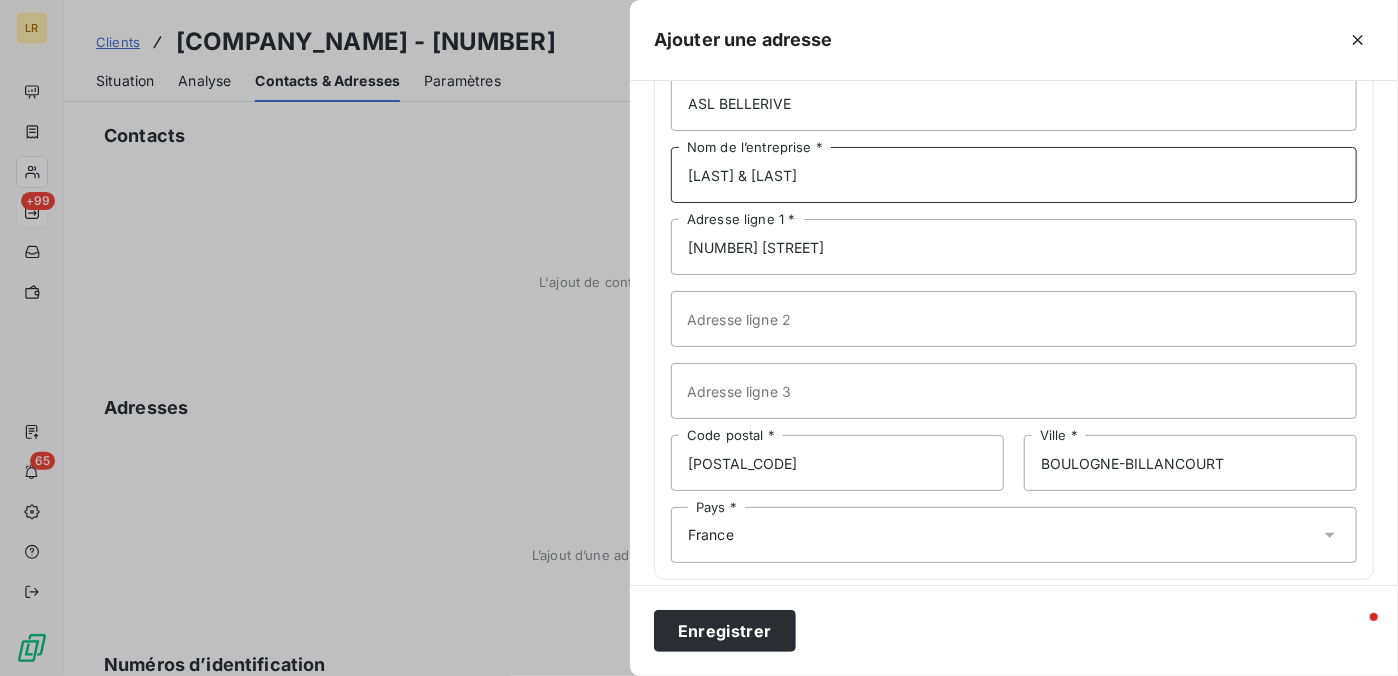 scroll, scrollTop: 157, scrollLeft: 0, axis: vertical 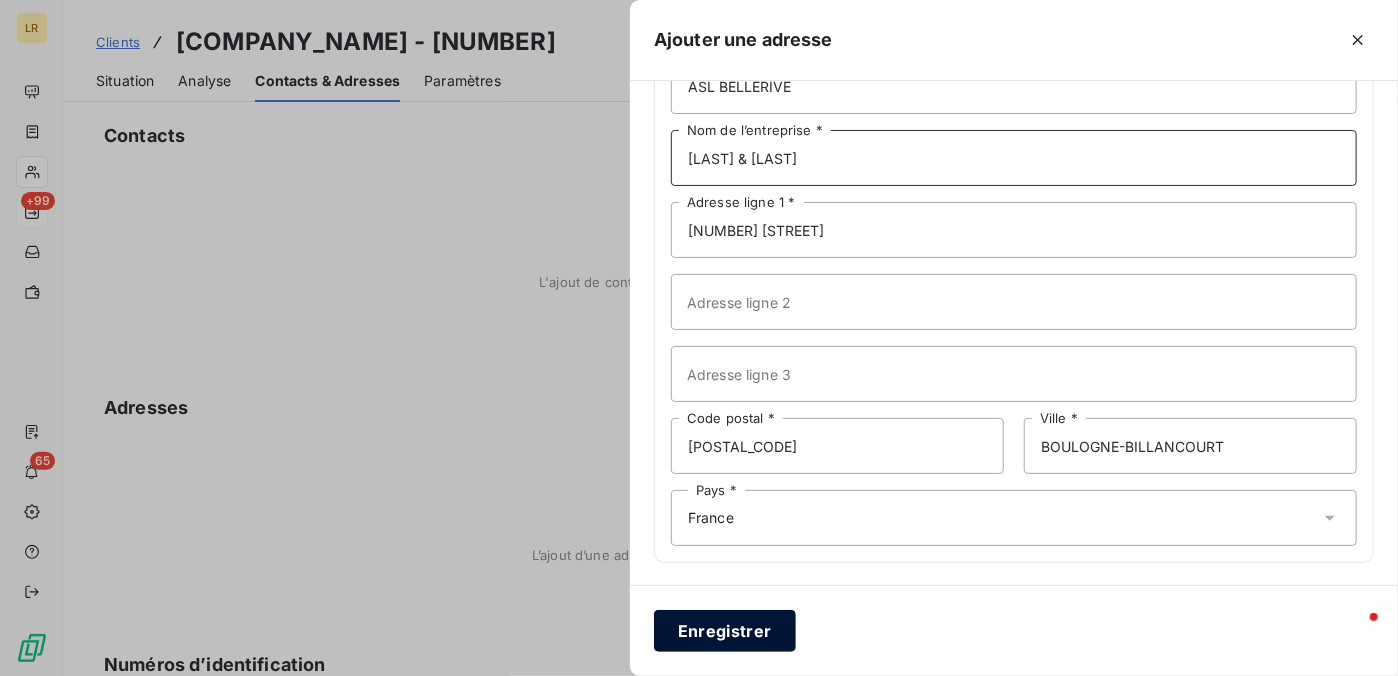 type on "[LAST] & [LAST]" 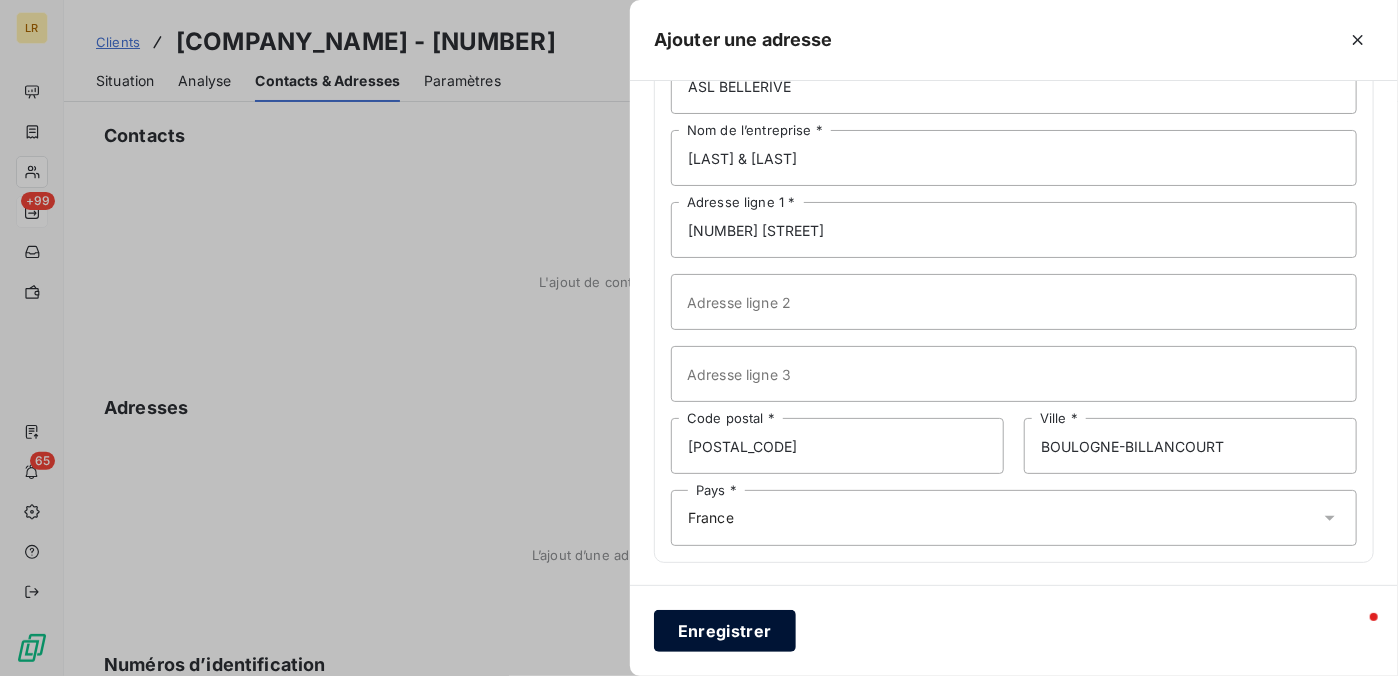 click on "Enregistrer" at bounding box center [725, 631] 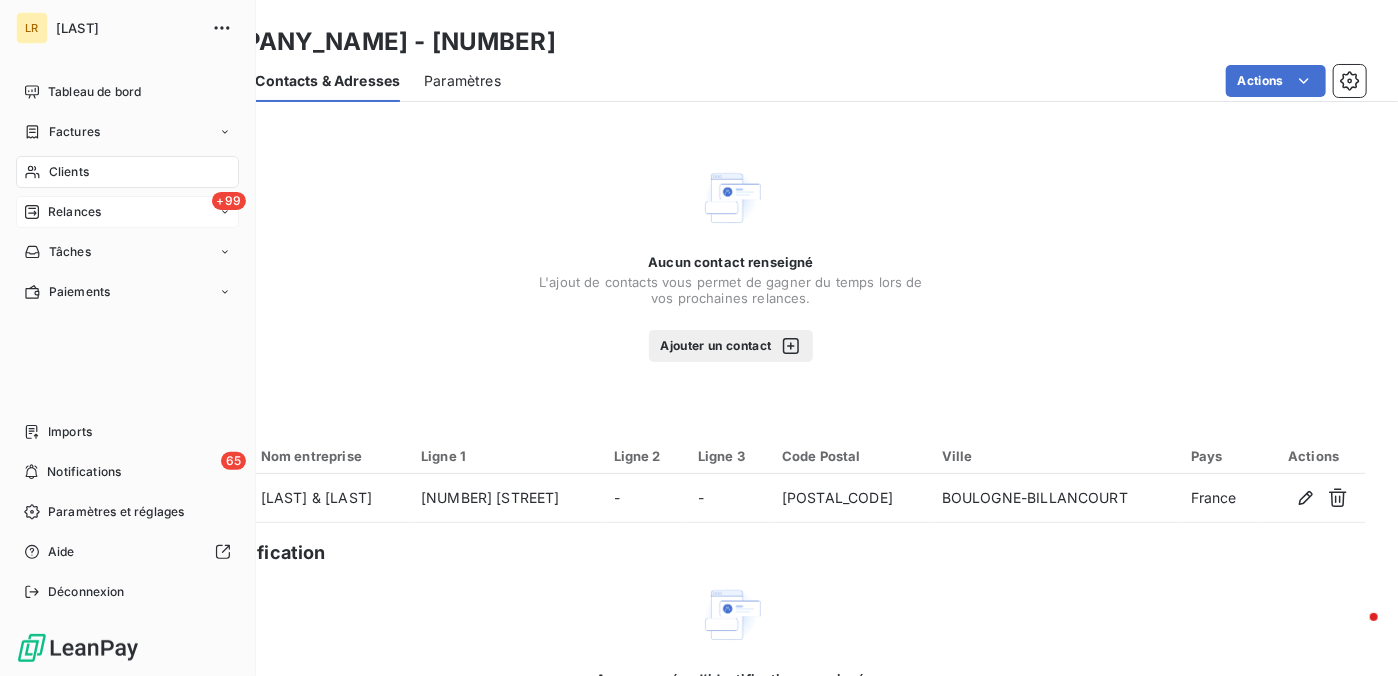 click on "Relances" at bounding box center [74, 212] 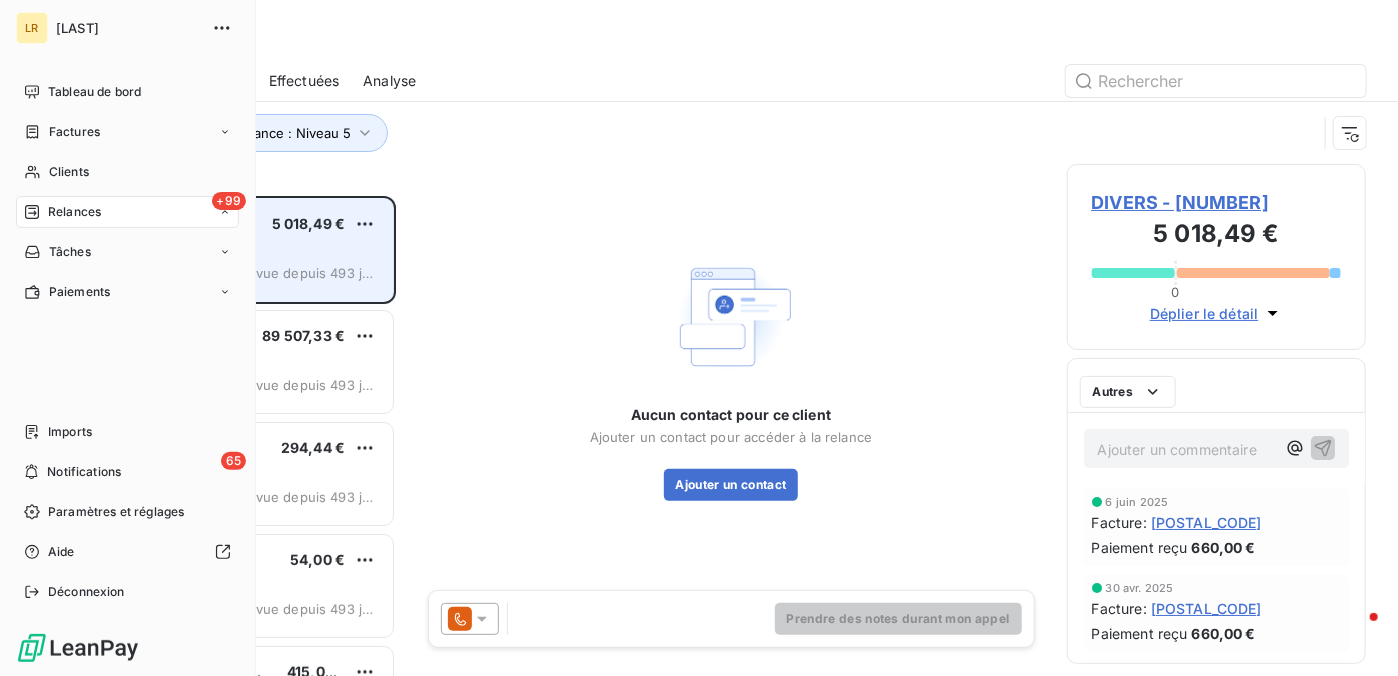 scroll, scrollTop: 16, scrollLeft: 16, axis: both 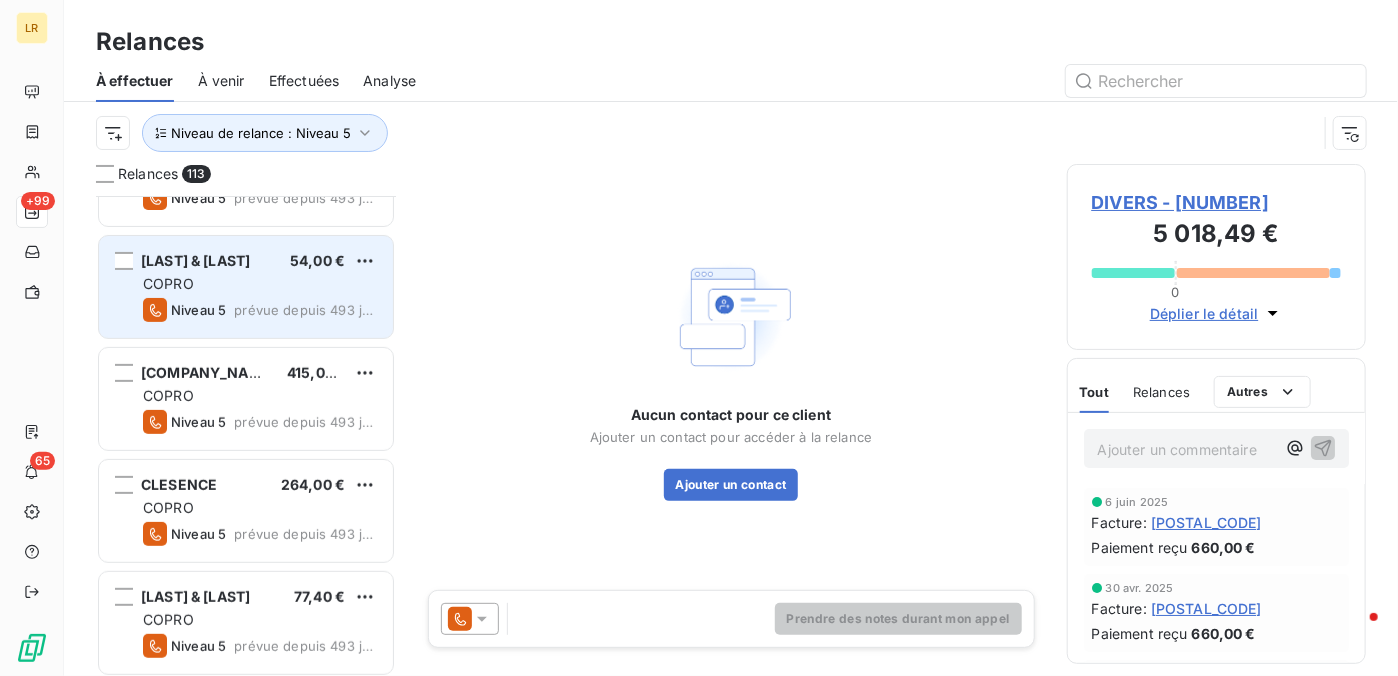click on "COPRO" at bounding box center [260, 284] 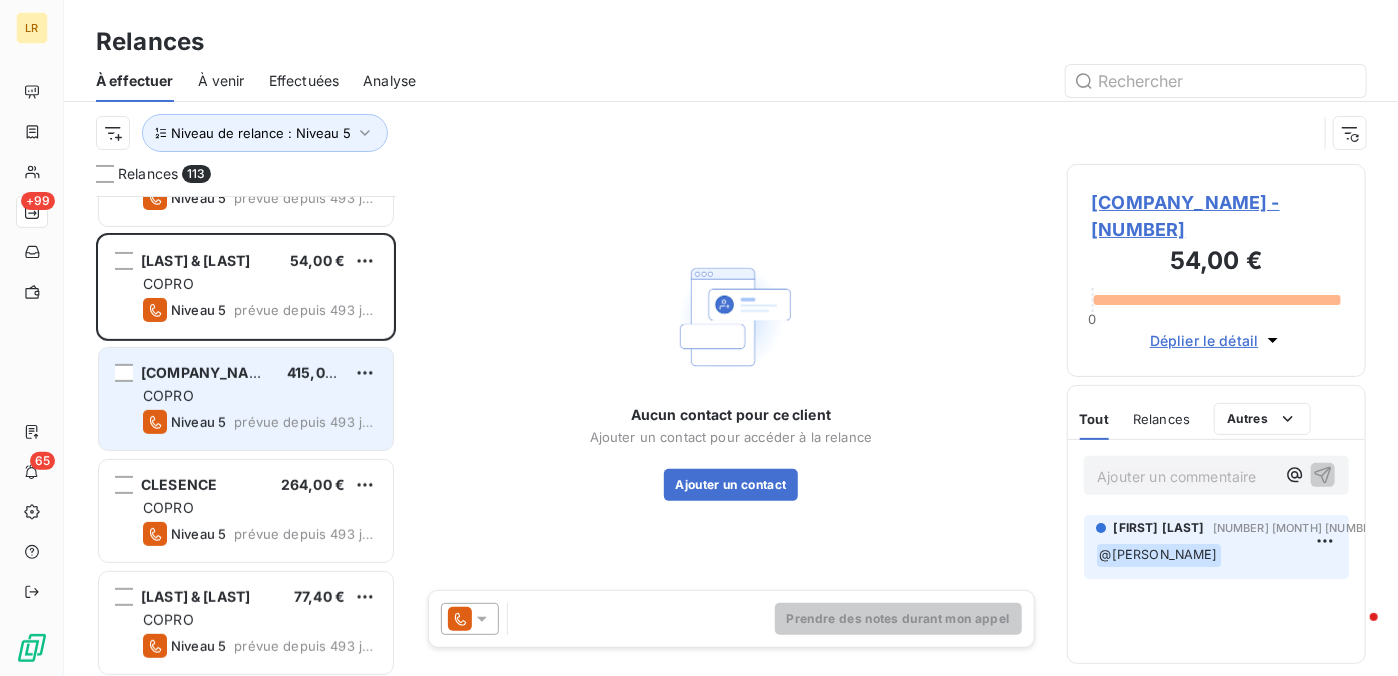 click on "COPRO" at bounding box center (260, 396) 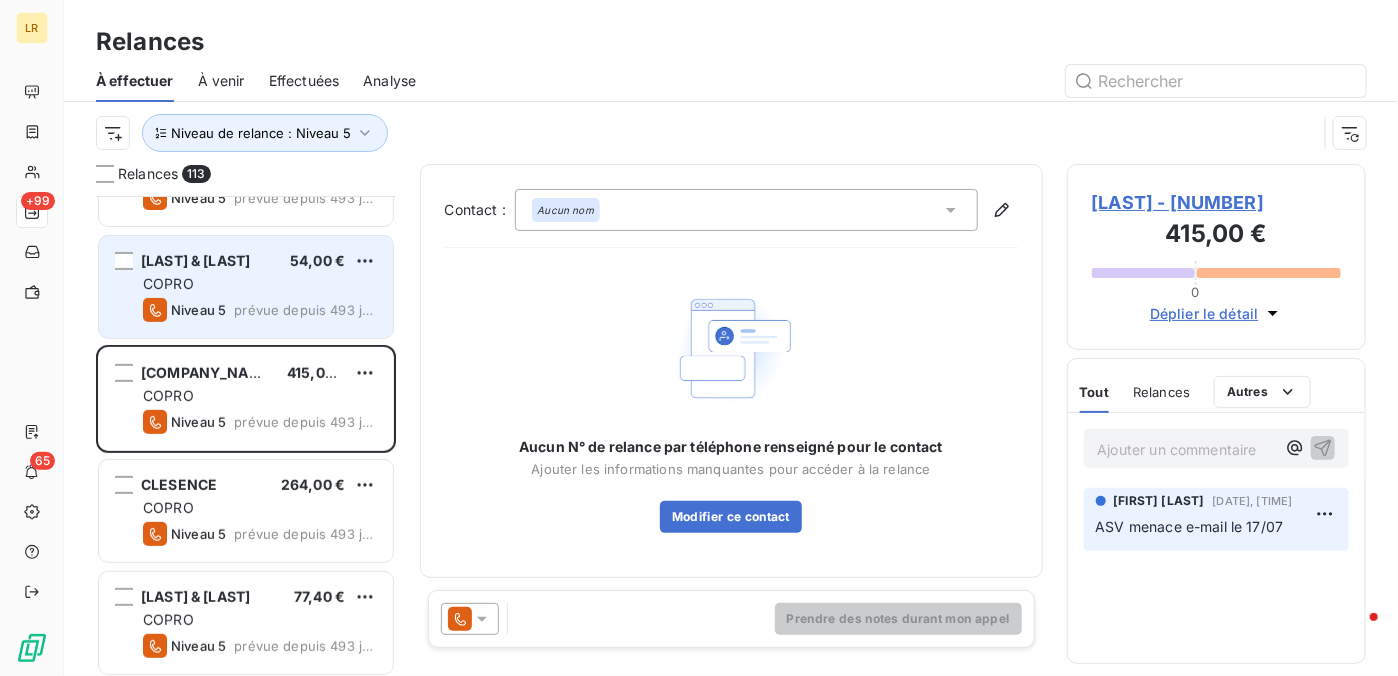 click on "COPRO" at bounding box center [260, 284] 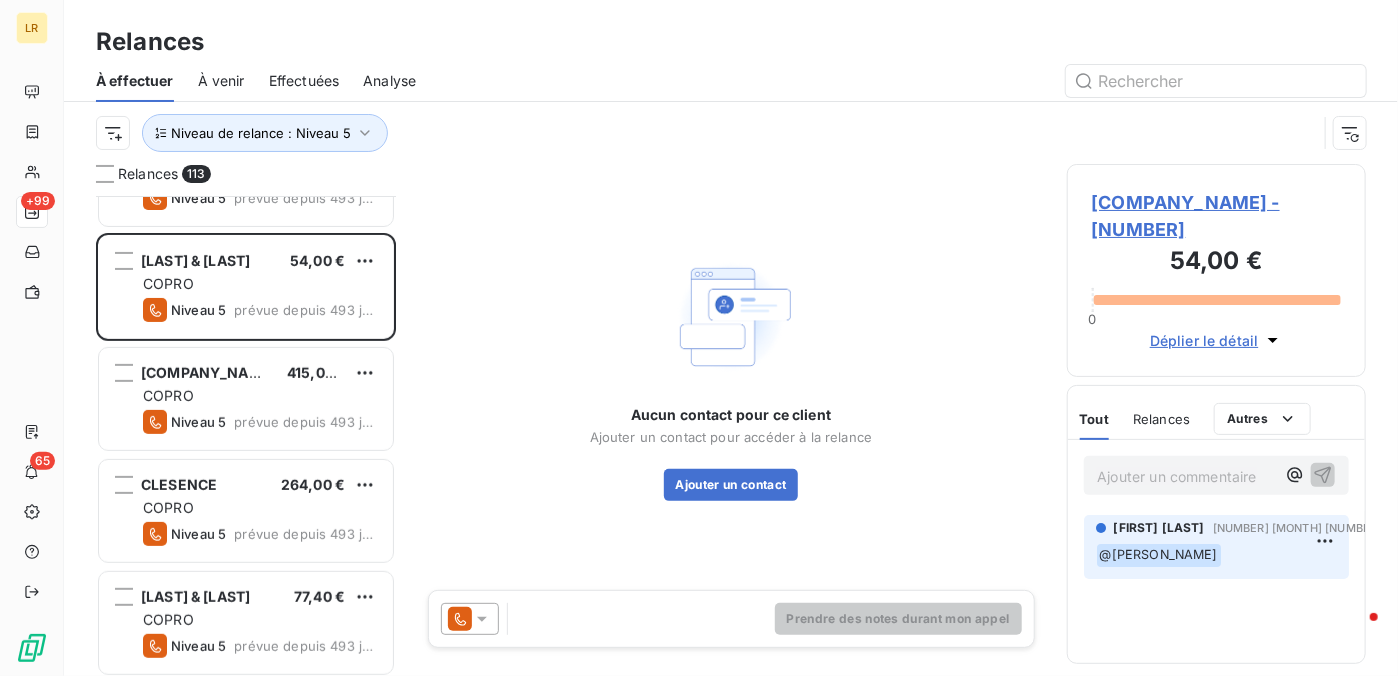 click 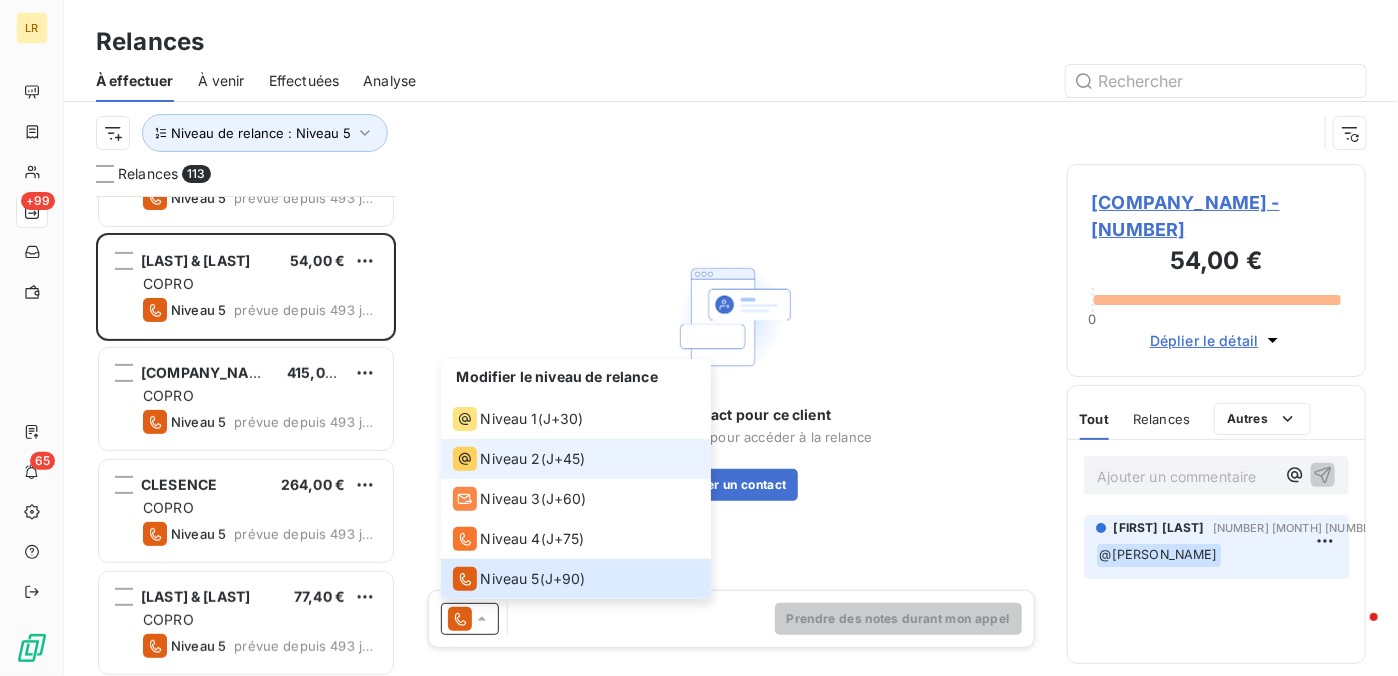click on "Niveau 2" at bounding box center (511, 459) 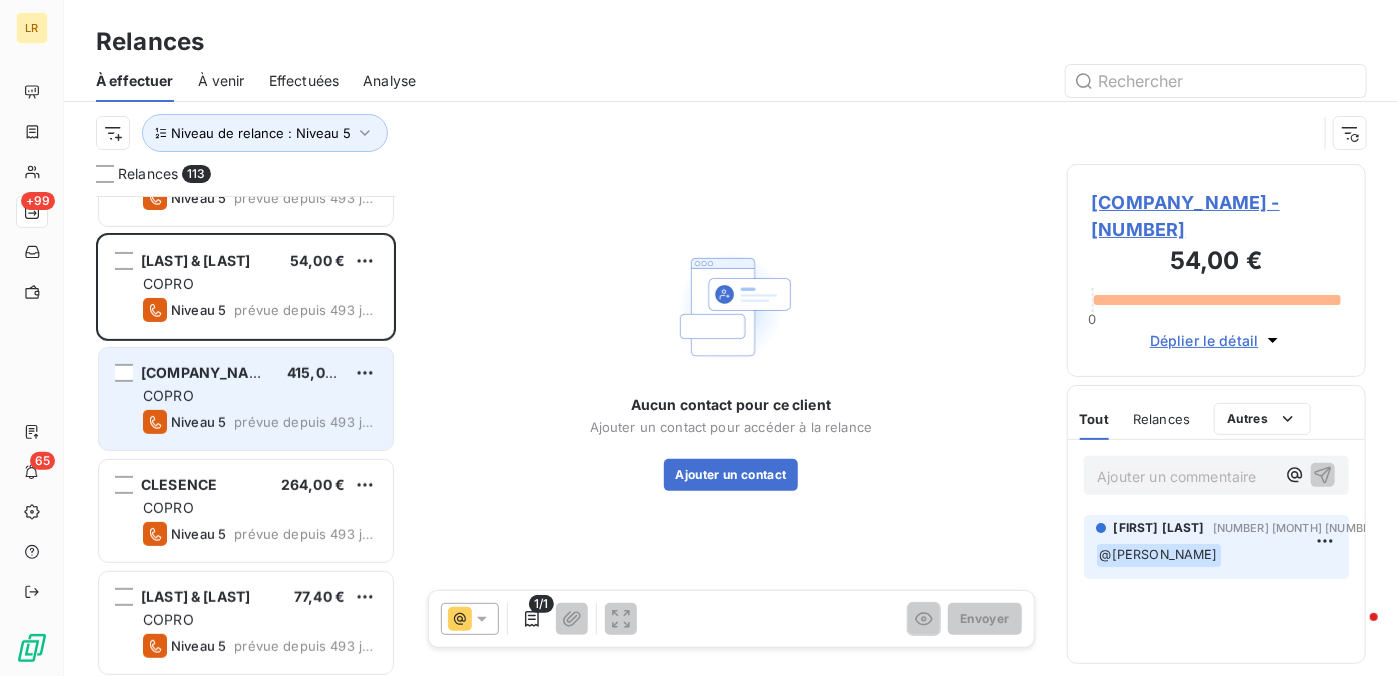 click on "COPRO" at bounding box center [260, 396] 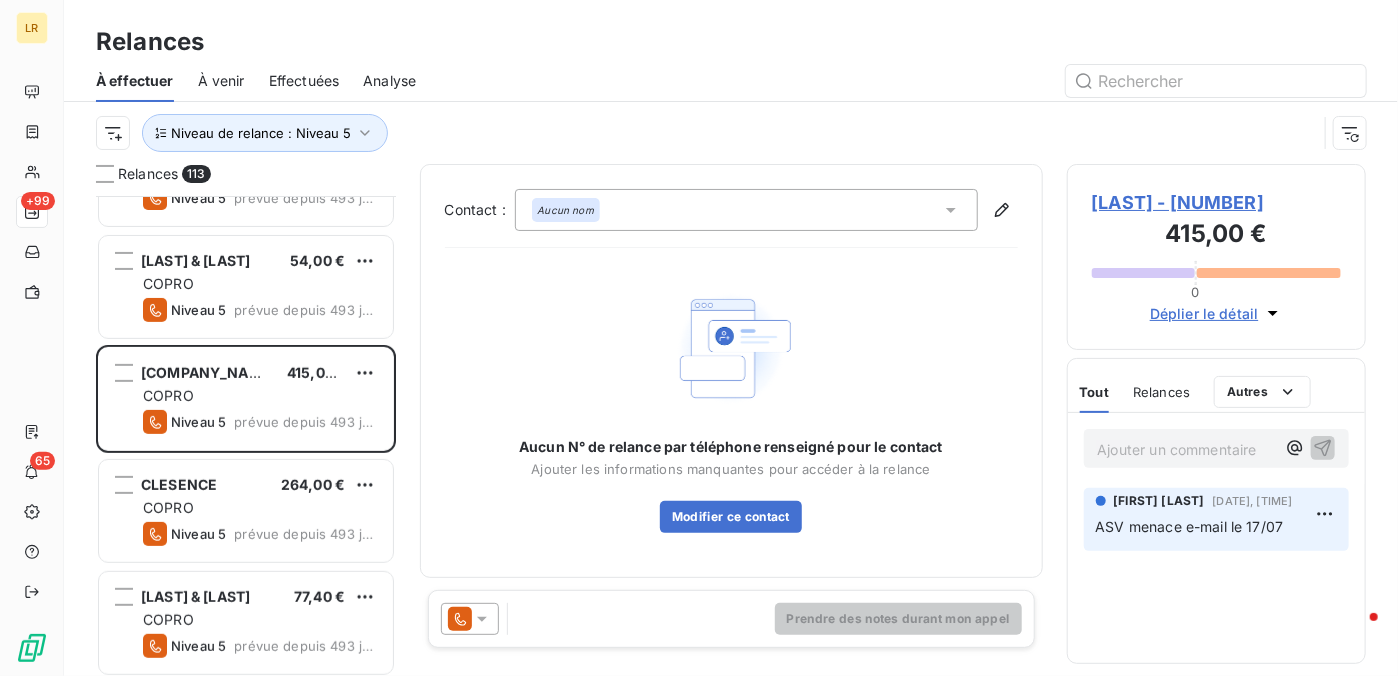 click on "[LAST] - [NUMBER]" at bounding box center [1217, 202] 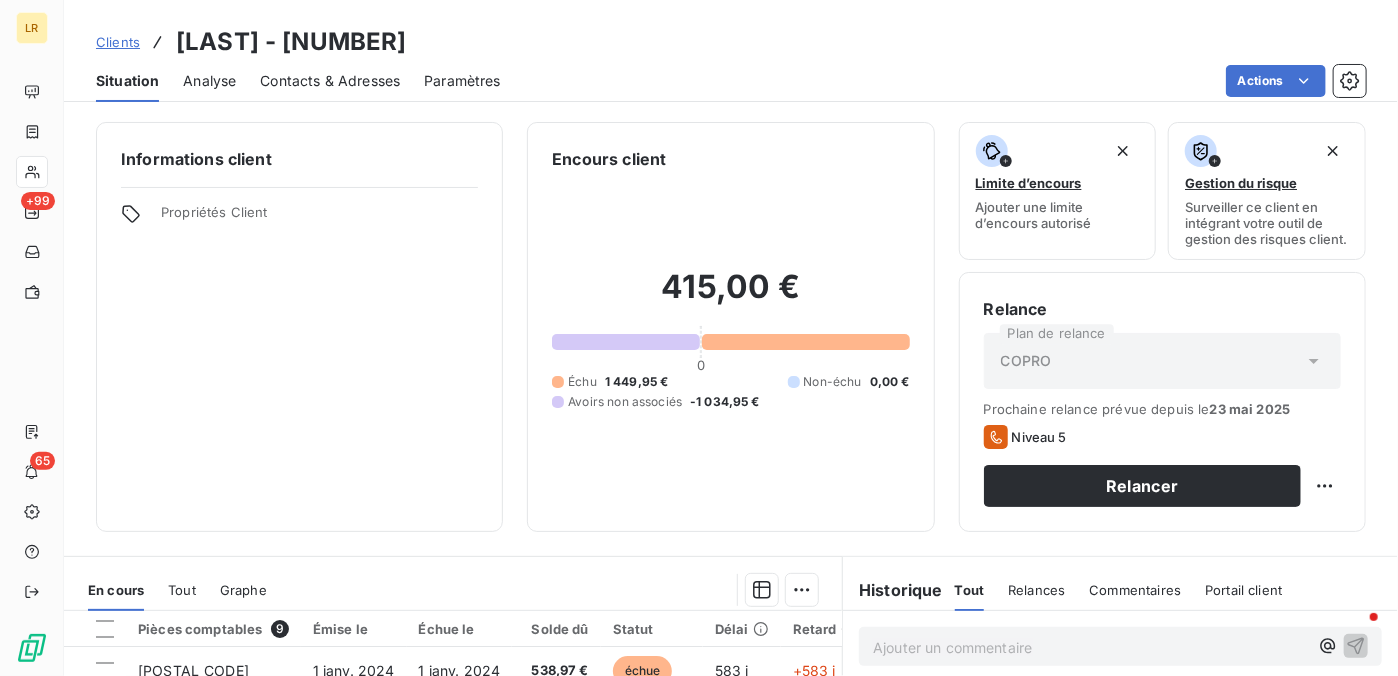 click on "Contacts & Adresses" at bounding box center (330, 81) 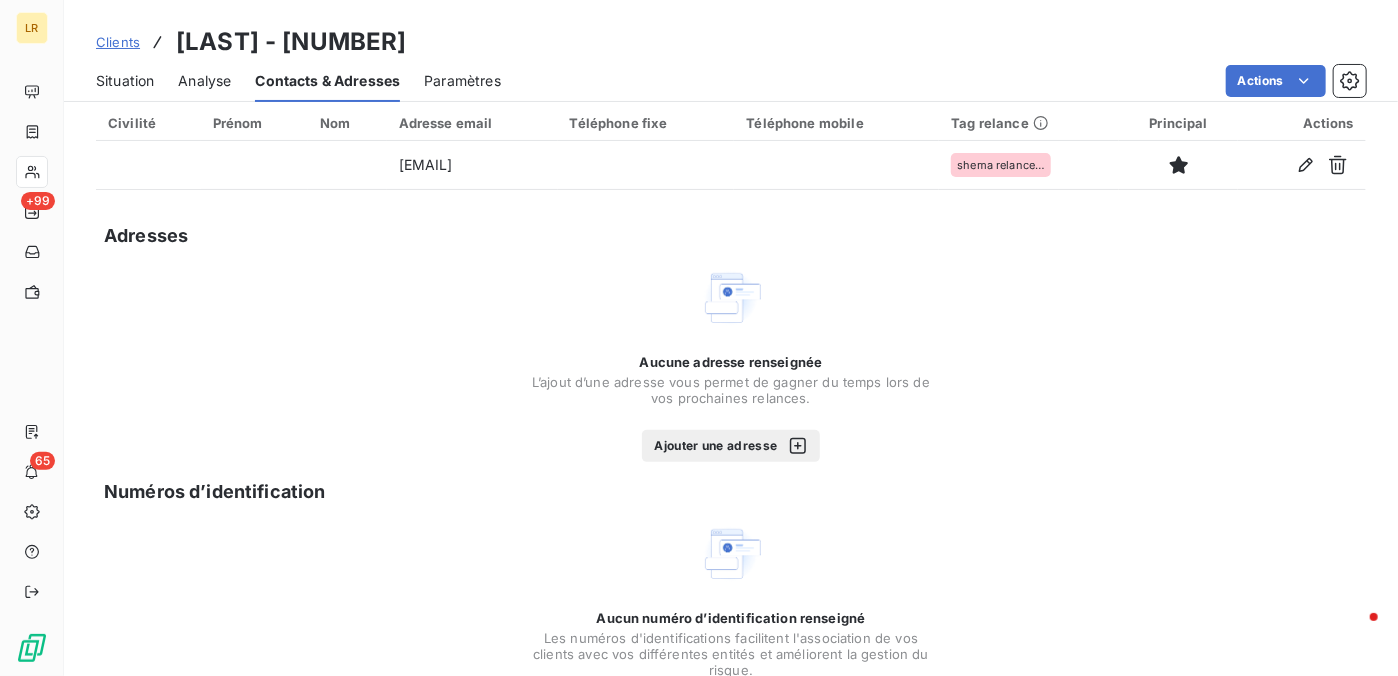 scroll, scrollTop: 100, scrollLeft: 0, axis: vertical 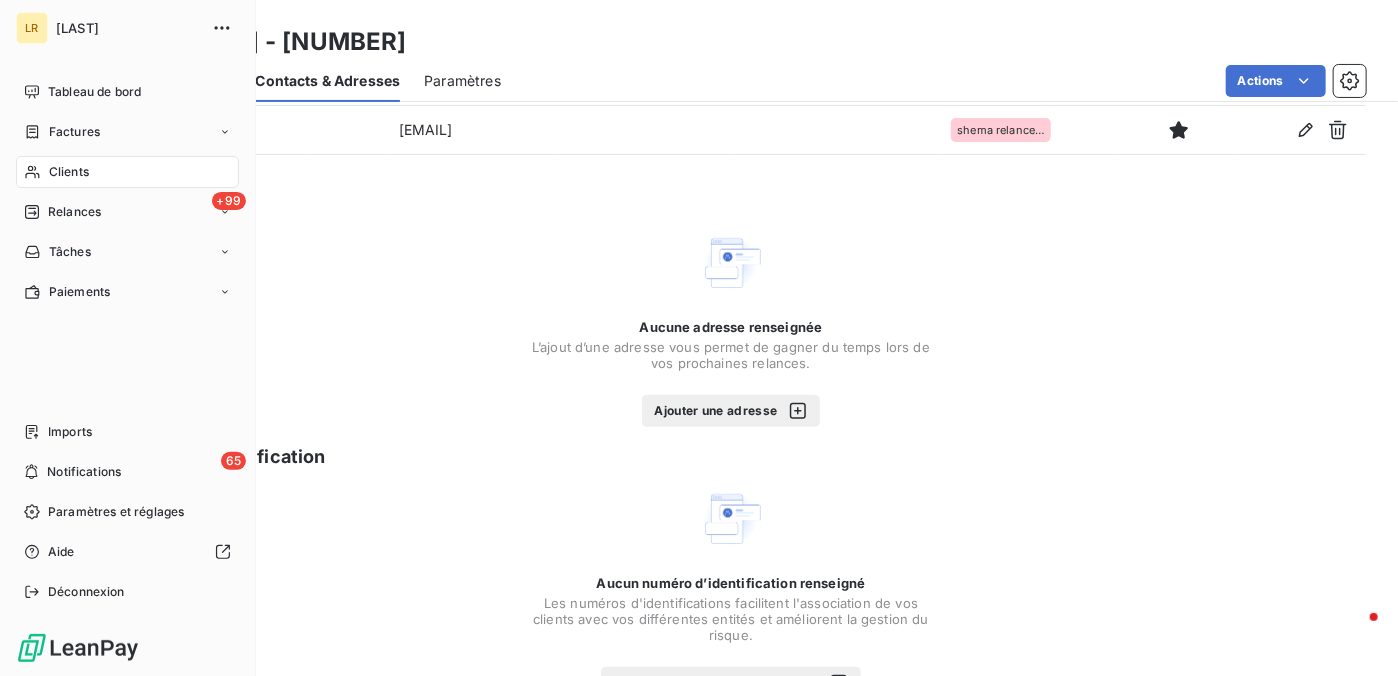 click on "Tableau de bord Factures Clients +99 Relances Tâches Paiements Imports 65 Notifications Paramètres et réglages Aide Déconnexion" at bounding box center [127, 342] 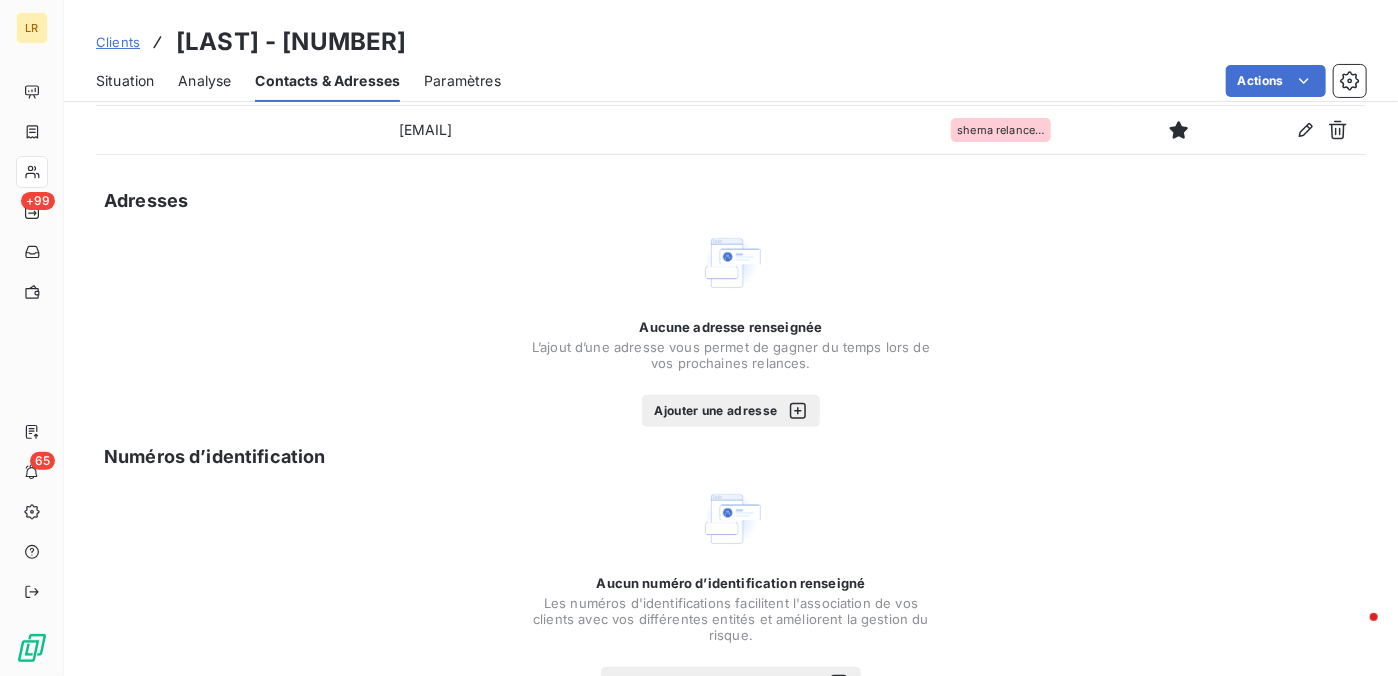 click on "Ajouter une adresse" at bounding box center [730, 411] 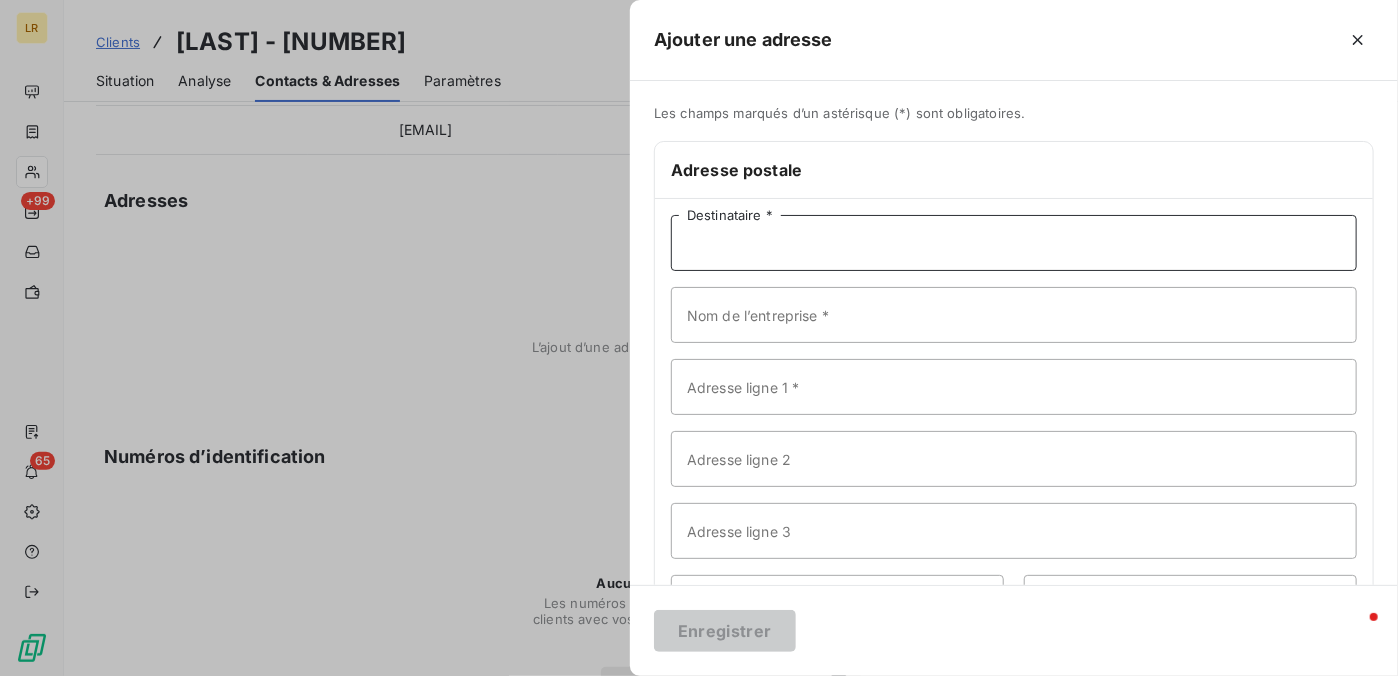 click on "Destinataire *" at bounding box center (1014, 243) 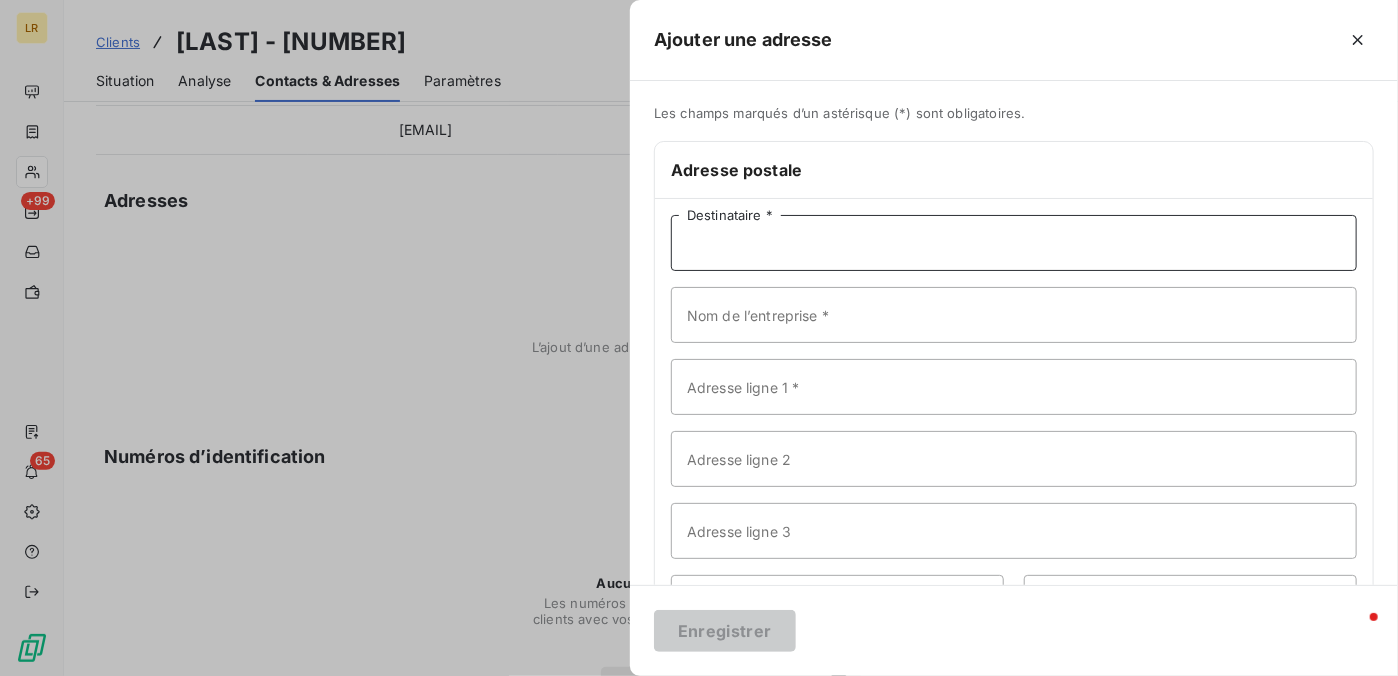 paste on "[LAST] [NUMBER] [STREET] [NUMBER] [CITY] [STATE]" 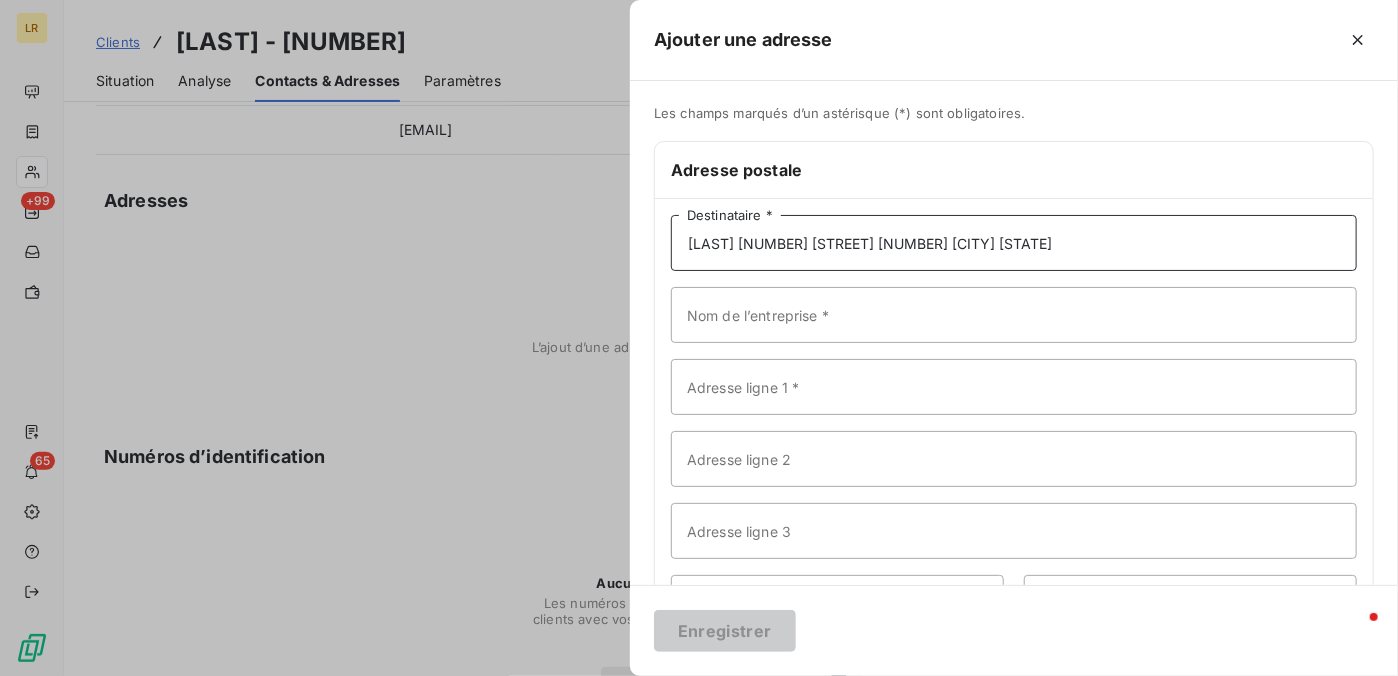 drag, startPoint x: 755, startPoint y: 240, endPoint x: 927, endPoint y: 240, distance: 172 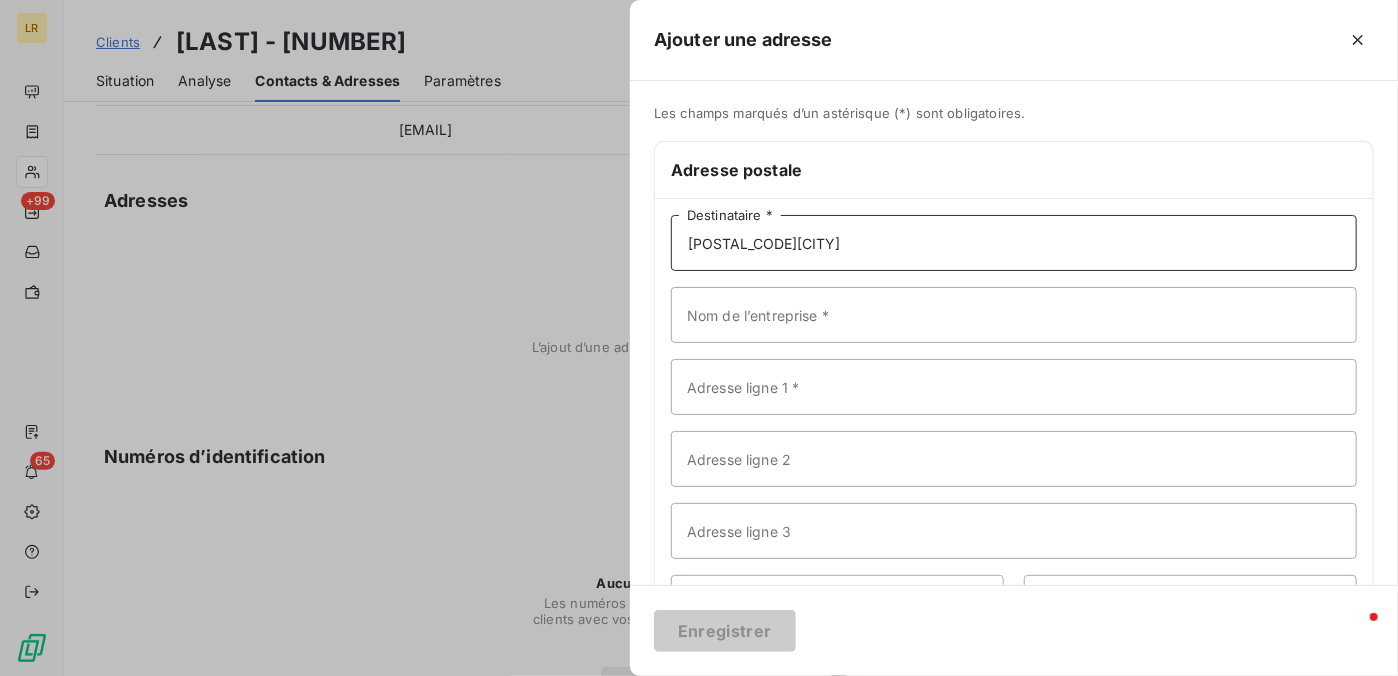 type on "[POSTAL_CODE][CITY]" 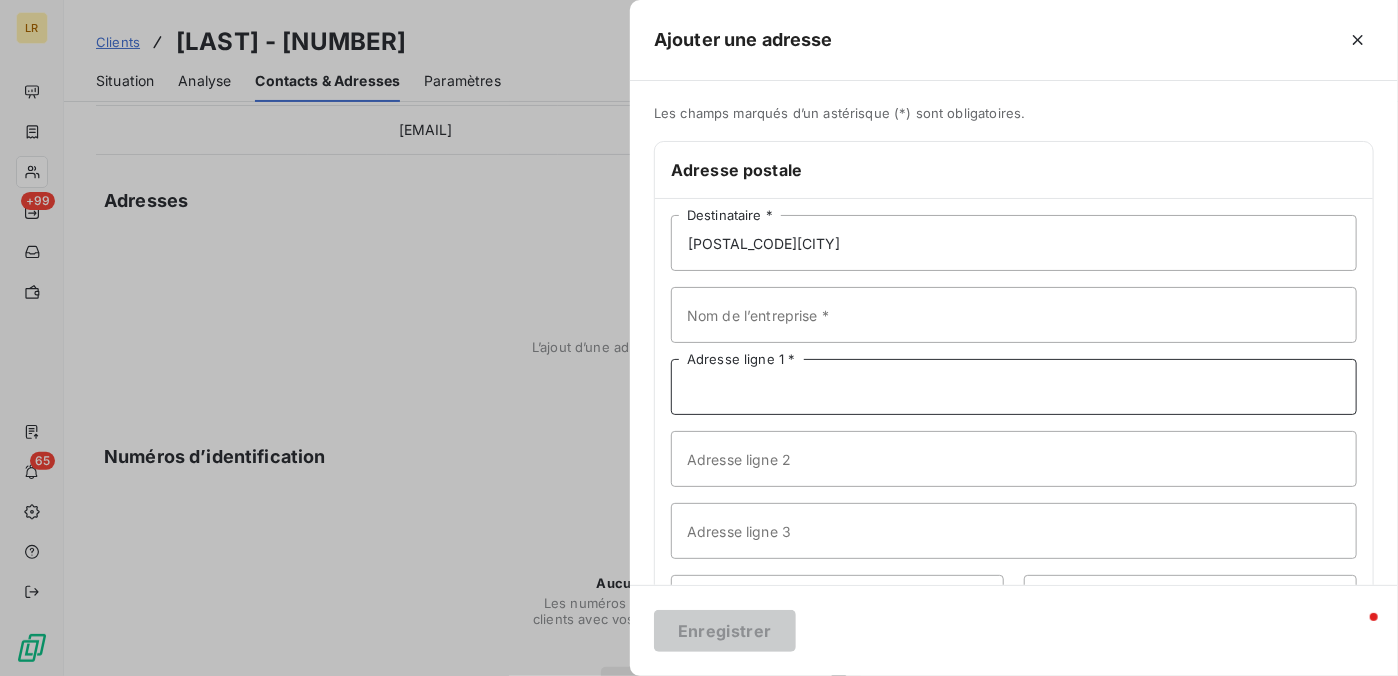 click on "Adresse ligne 1 *" at bounding box center [1014, 387] 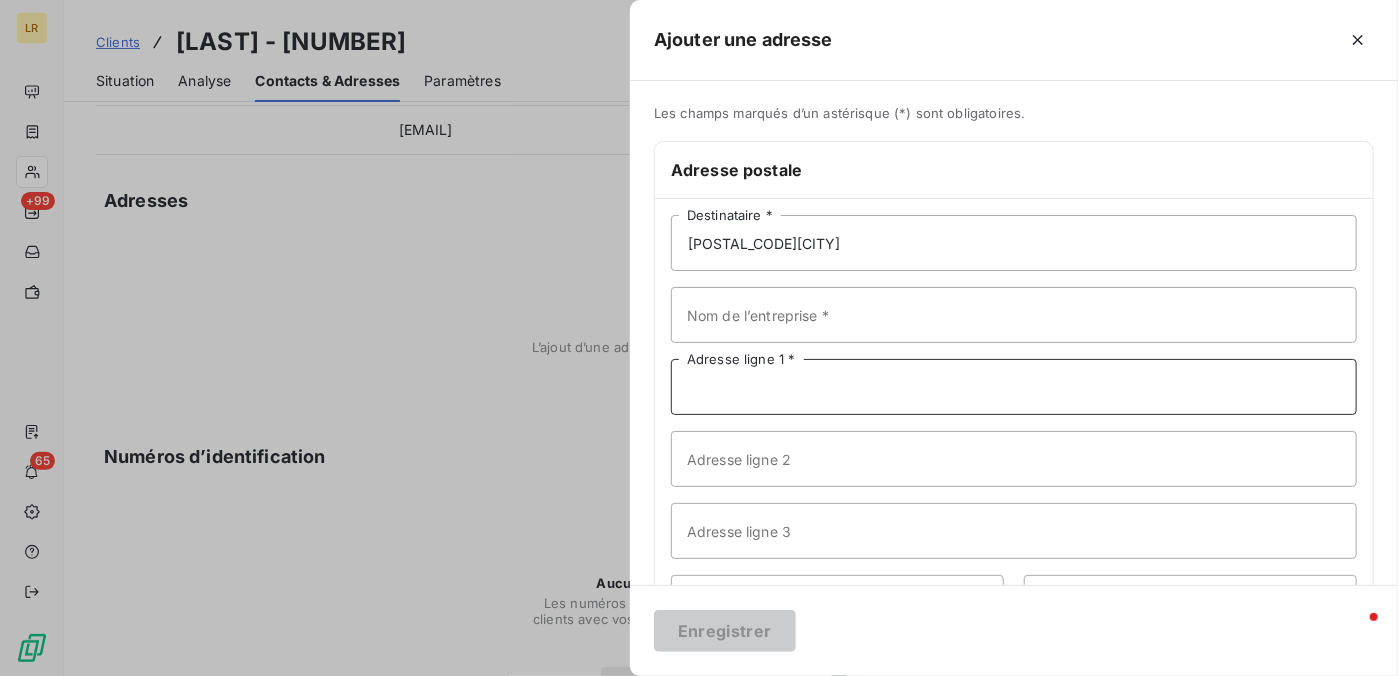 paste on "[NUMBER] [STREET]" 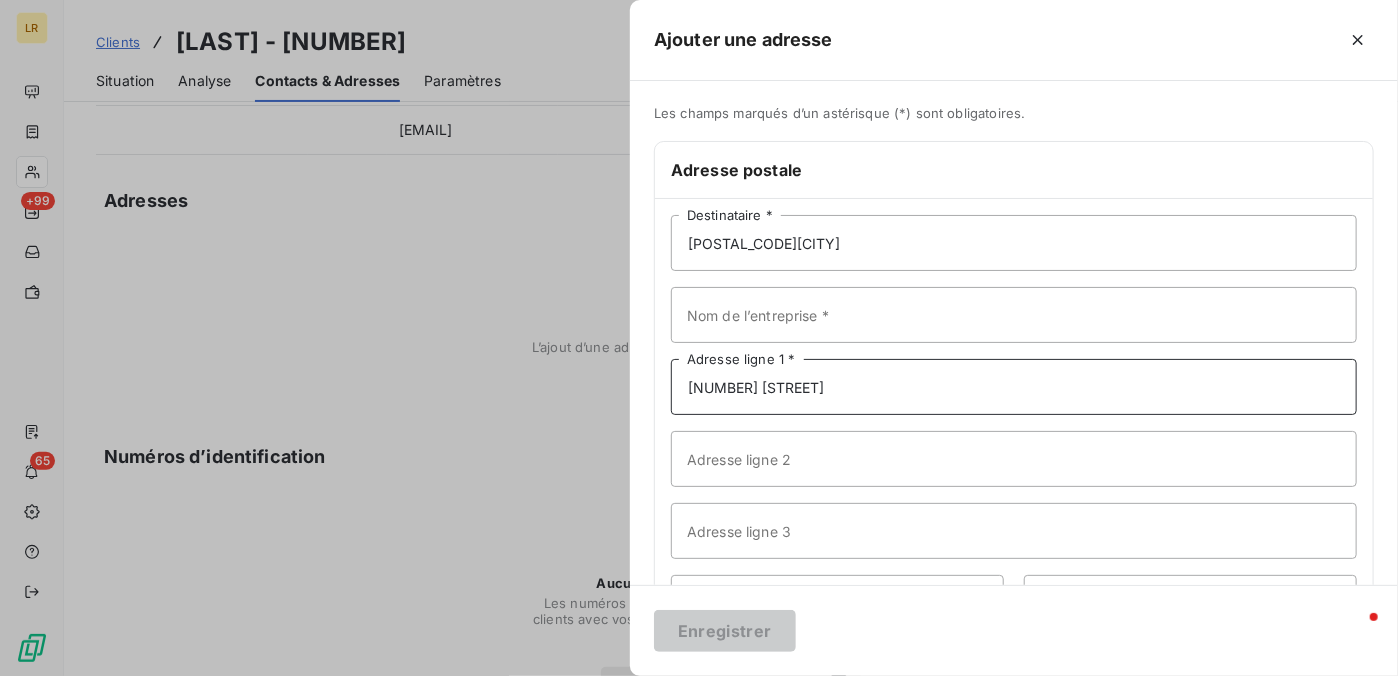 type on "[NUMBER] [STREET]" 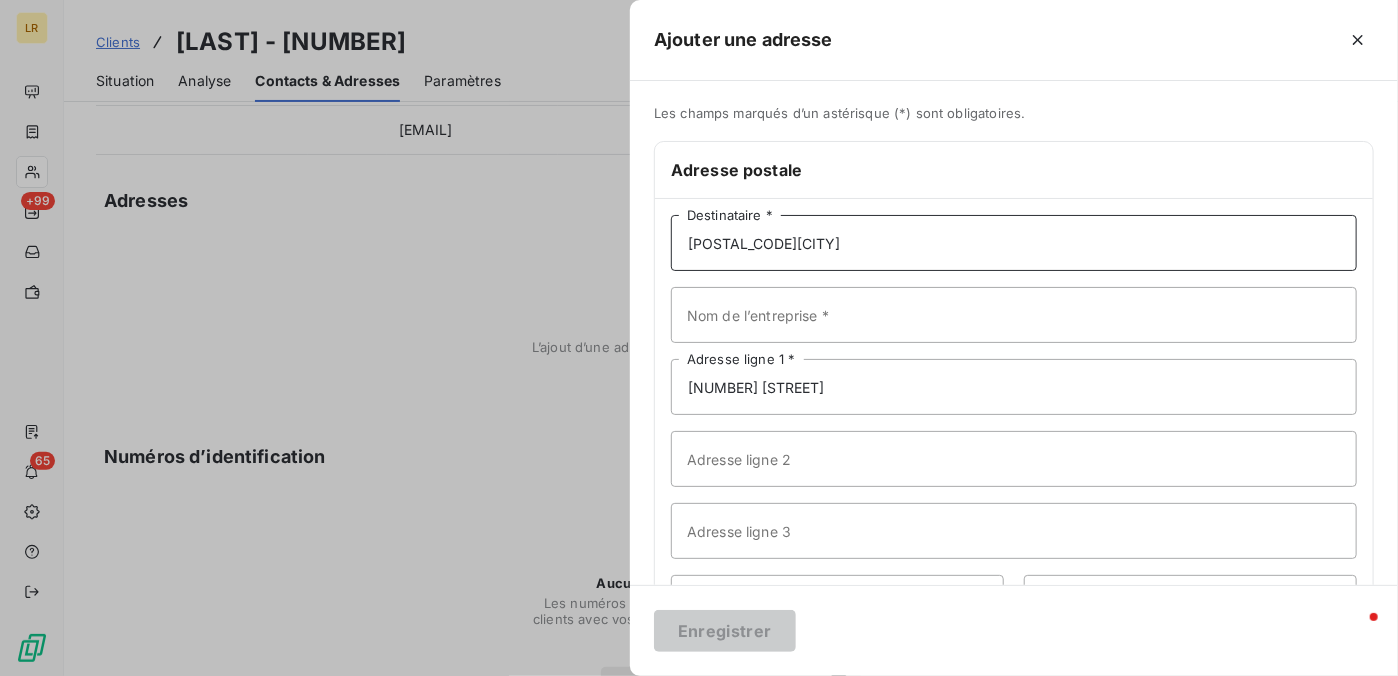 drag, startPoint x: 755, startPoint y: 239, endPoint x: 797, endPoint y: 241, distance: 42.047592 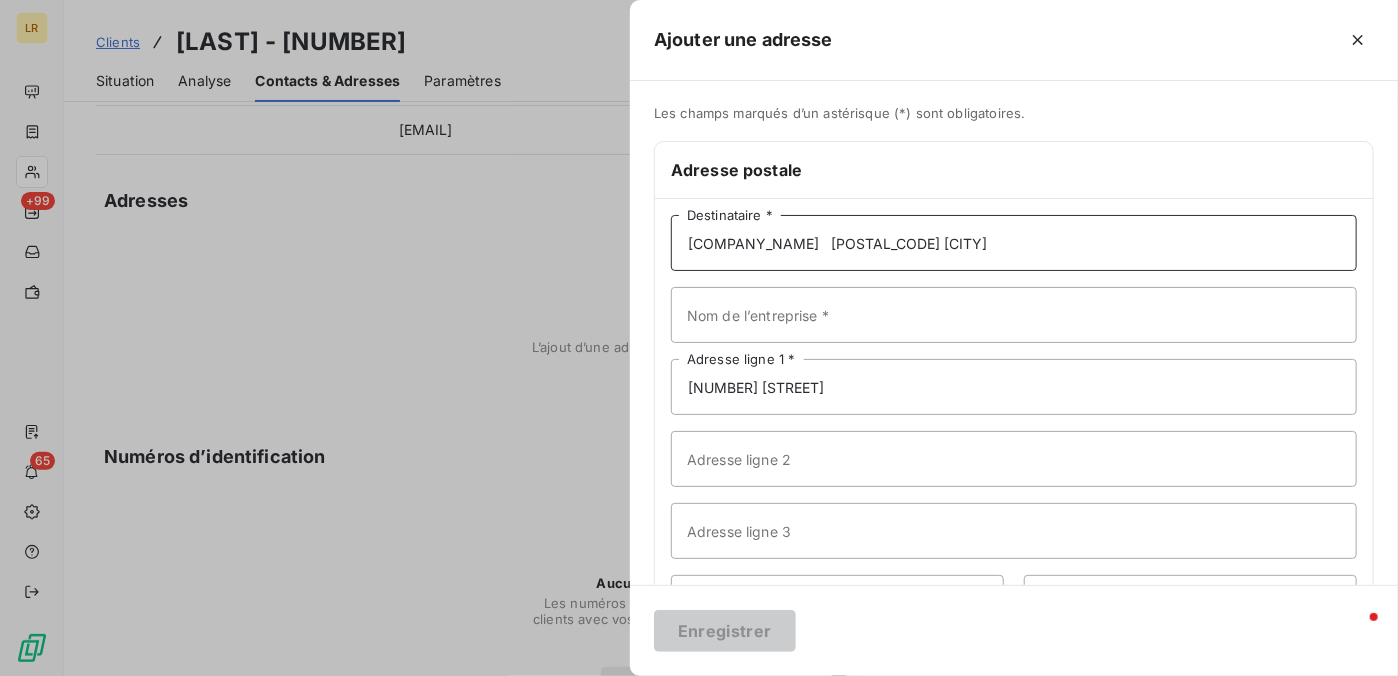 drag, startPoint x: 759, startPoint y: 241, endPoint x: 971, endPoint y: 231, distance: 212.23572 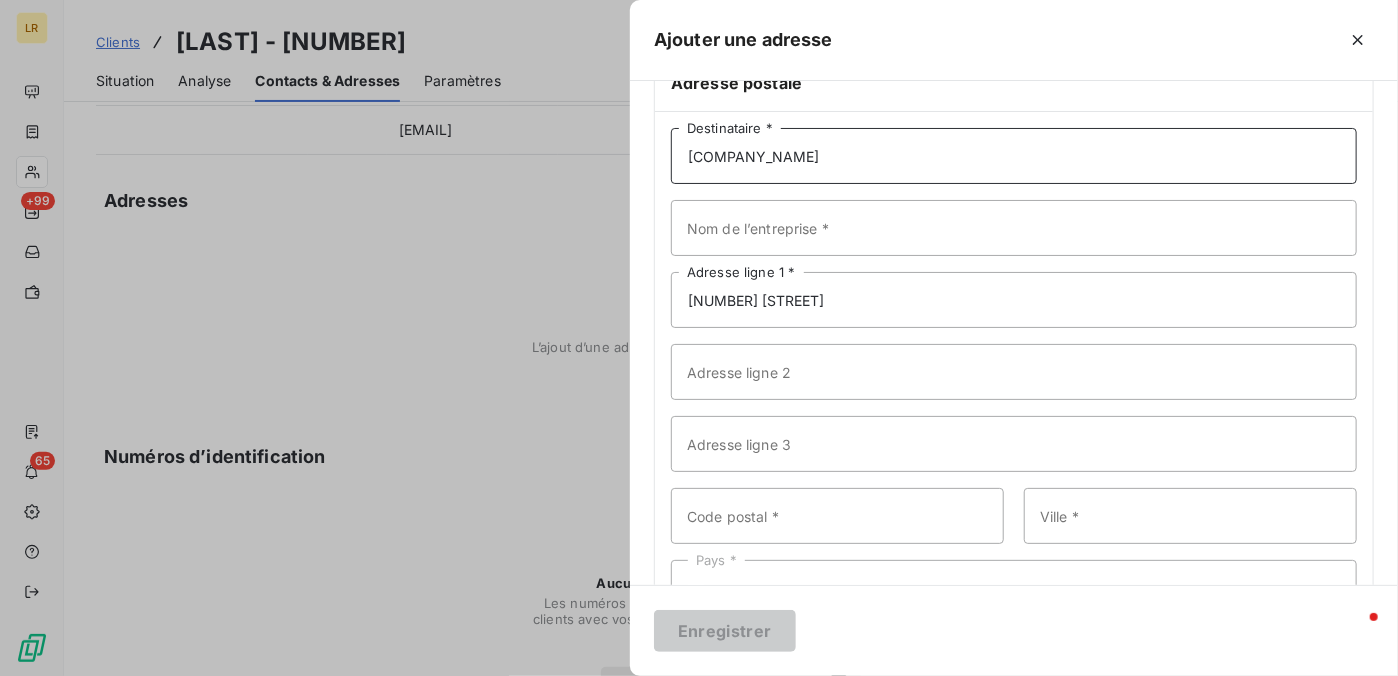 scroll, scrollTop: 157, scrollLeft: 0, axis: vertical 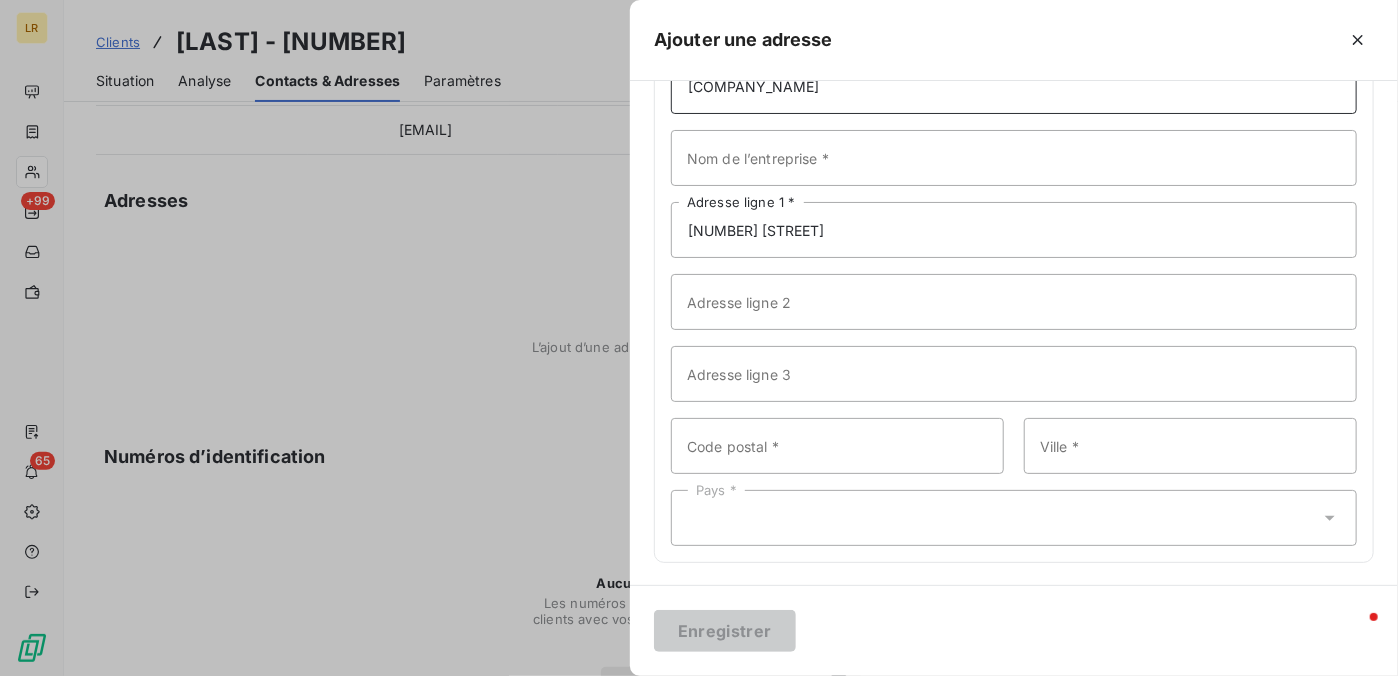 type on "[COMPANY_NAME]" 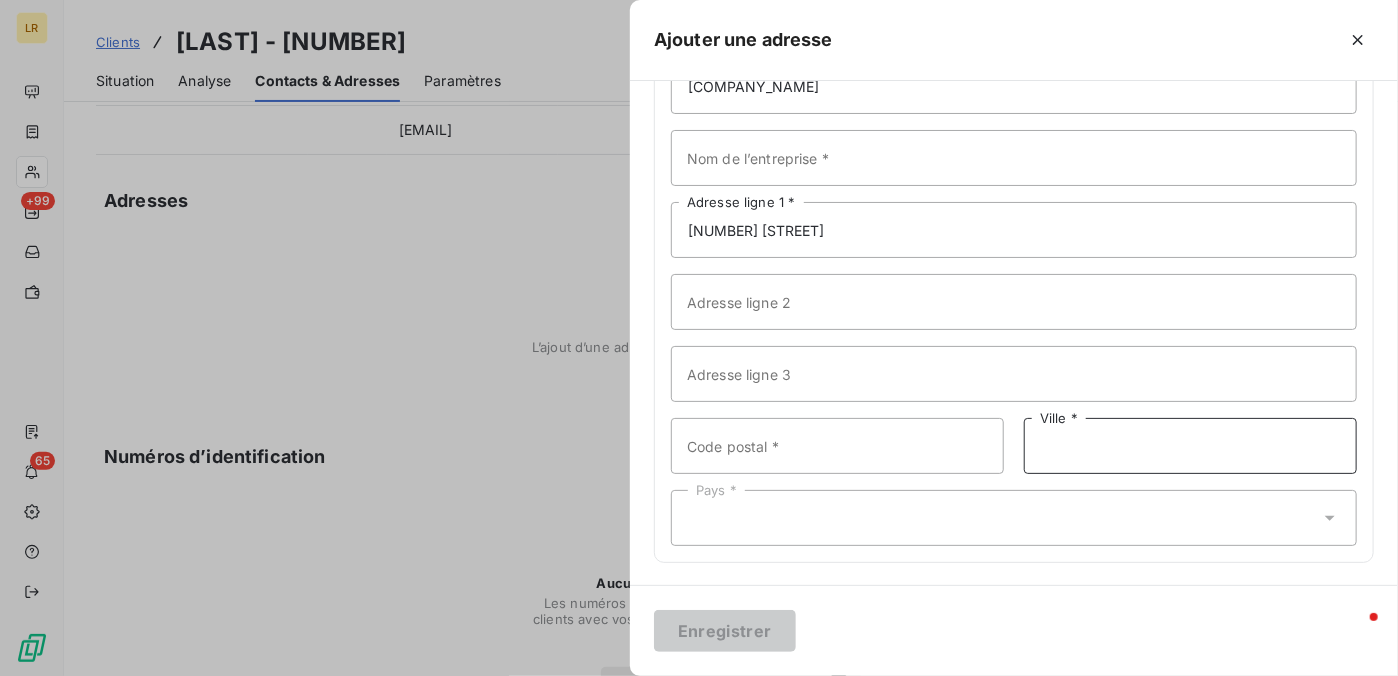 click on "Ville *" at bounding box center [1190, 446] 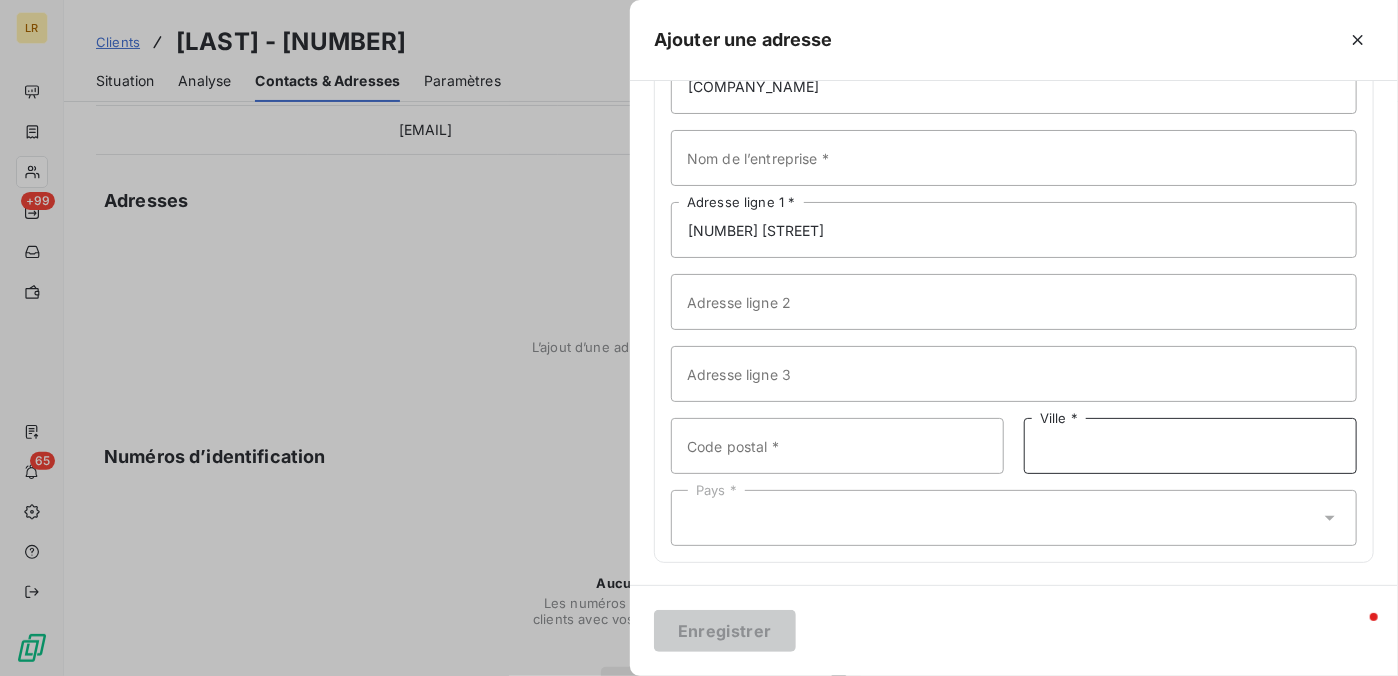 paste on "[POSTAL_CODE] [CITY]" 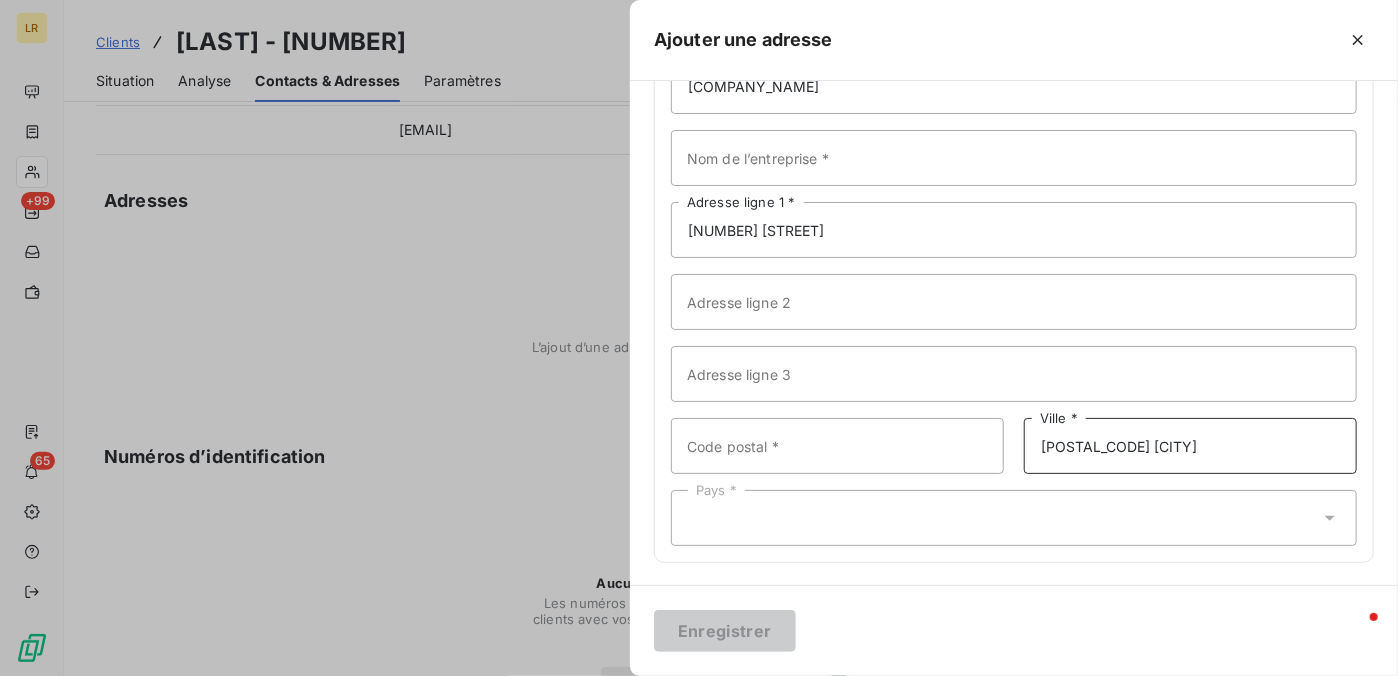 type on "[POSTAL_CODE] [CITY]" 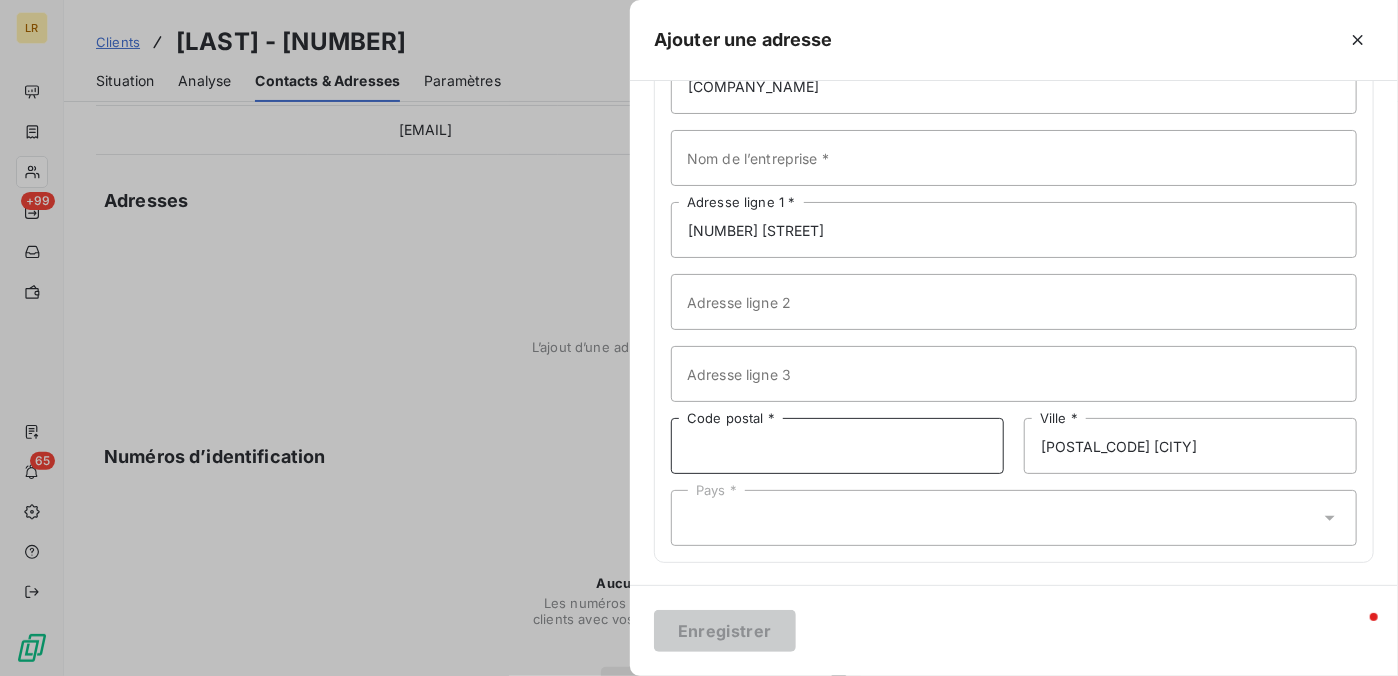 click on "Code postal *" at bounding box center (837, 446) 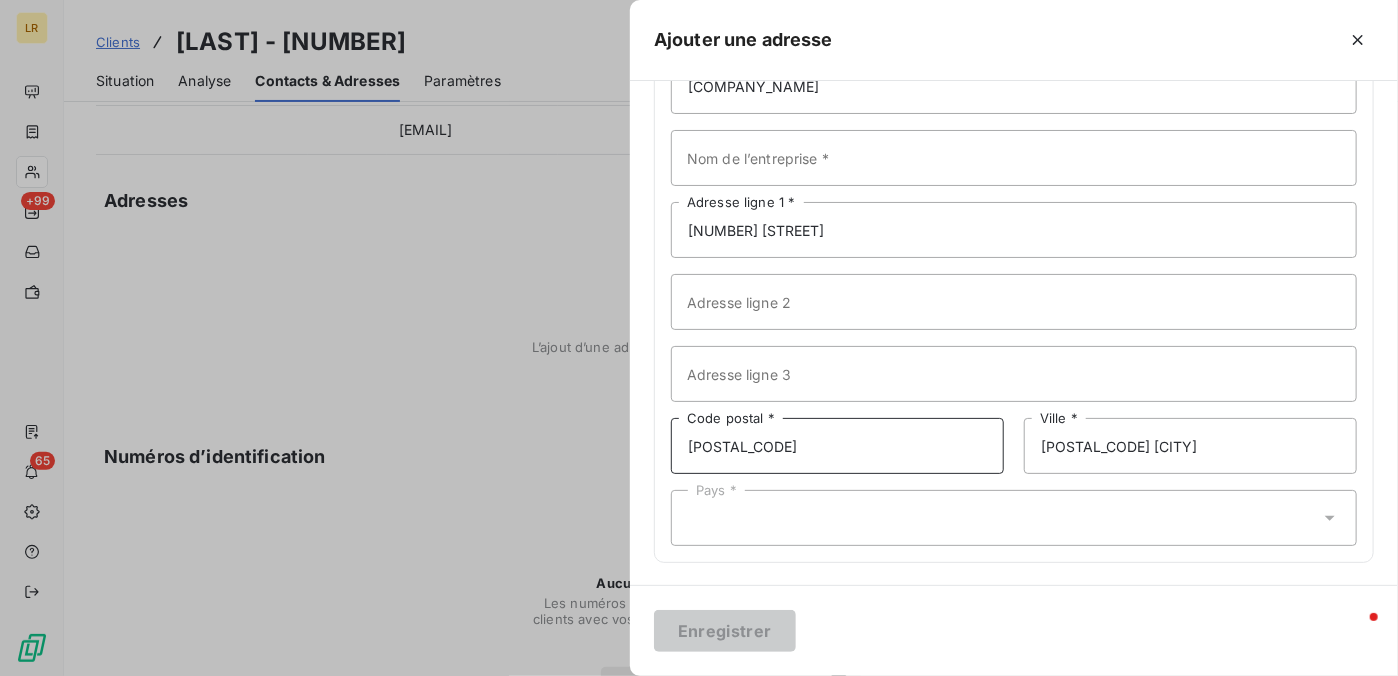 type on "[POSTAL_CODE]" 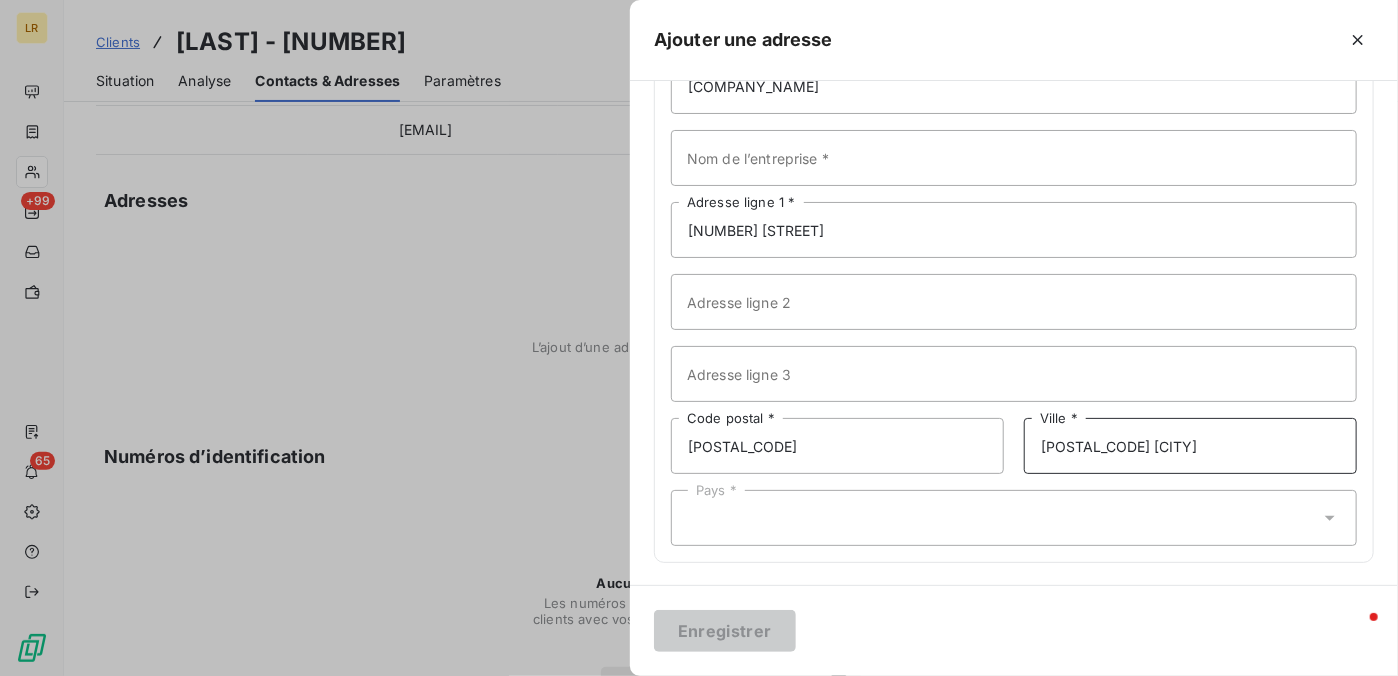 click on "[POSTAL_CODE] [CITY]" at bounding box center (1190, 446) 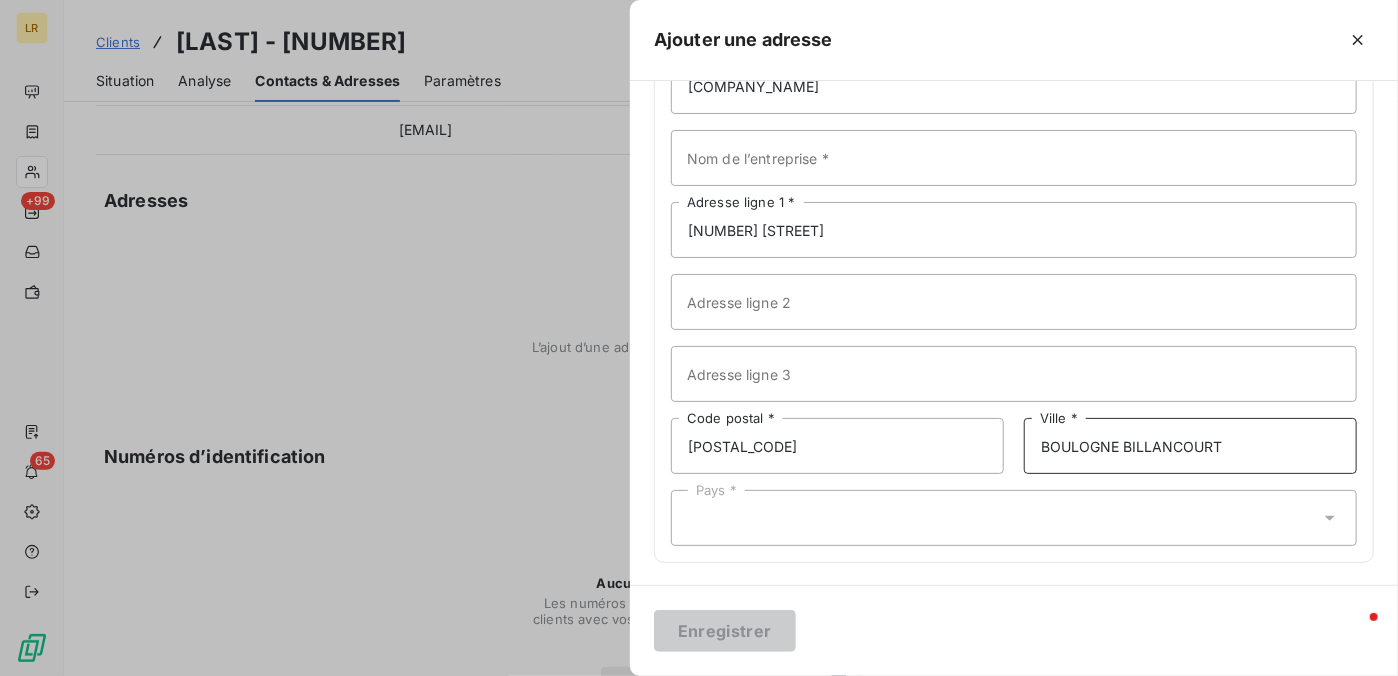 type on "BOULOGNE BILLANCOURT" 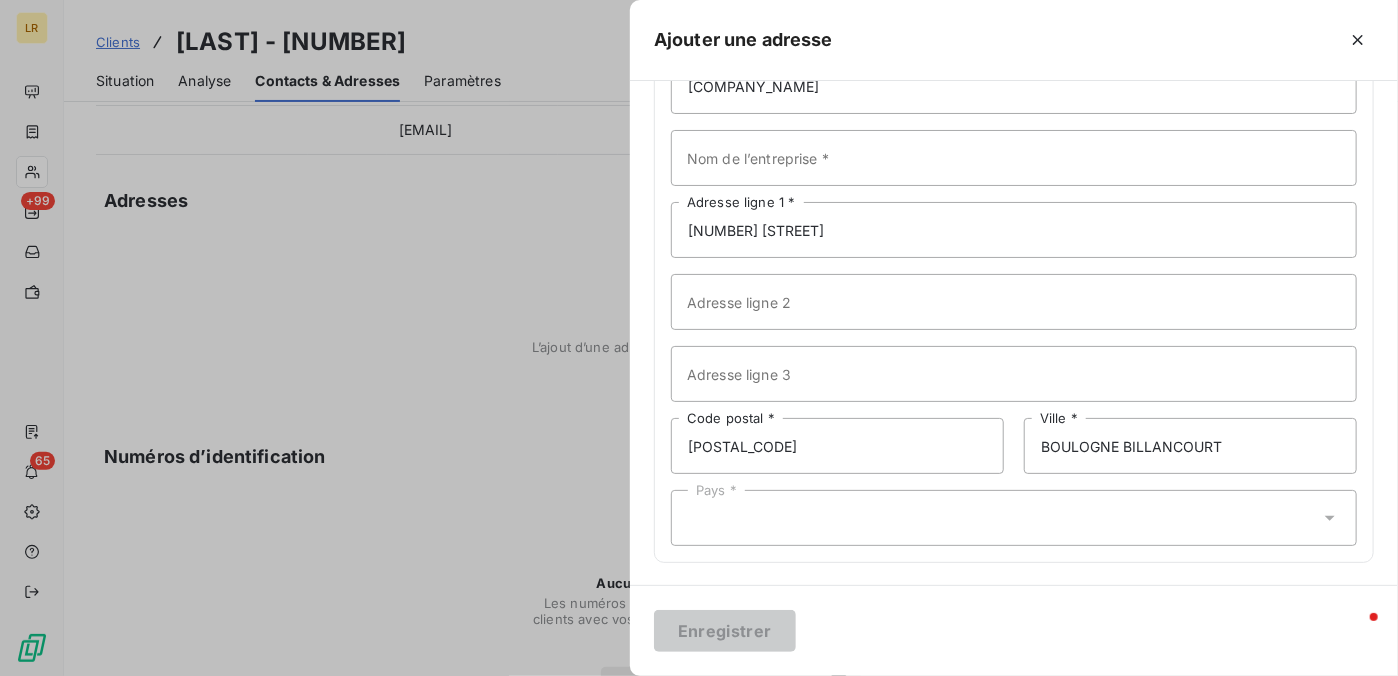 click on "Pays *" at bounding box center [1014, 518] 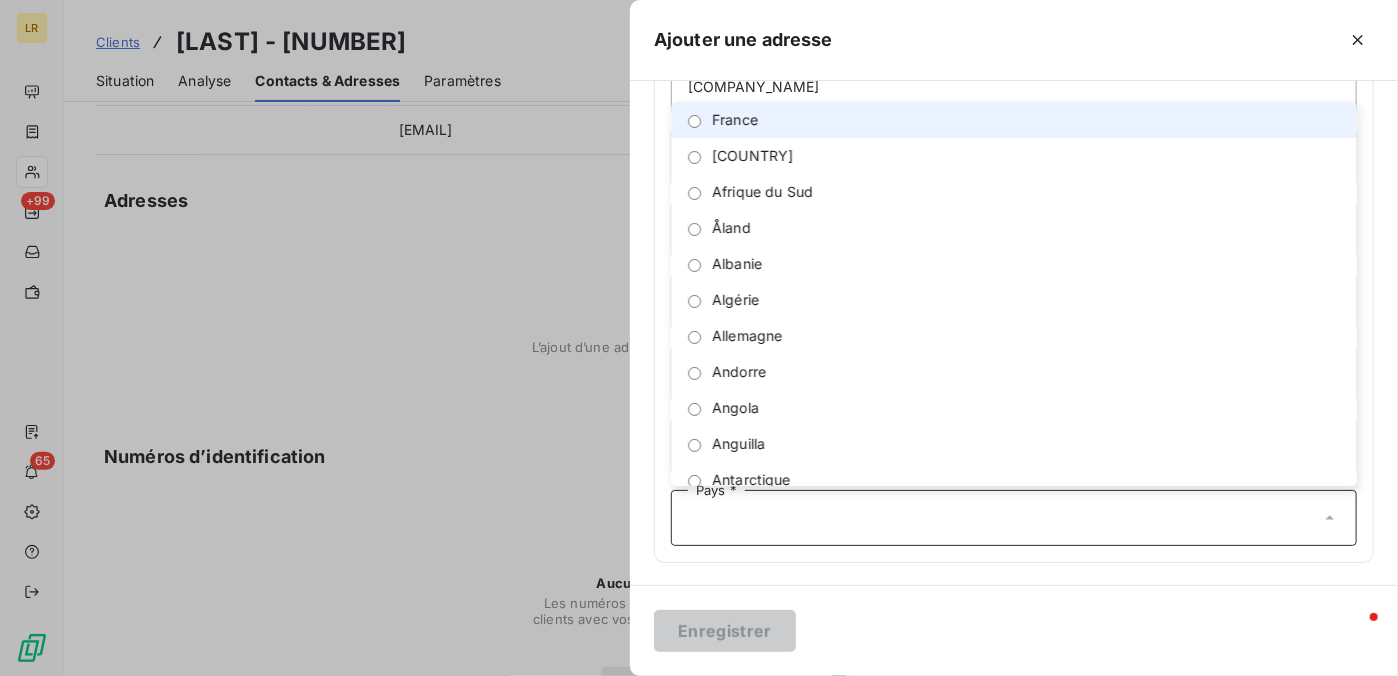 click at bounding box center (694, 121) 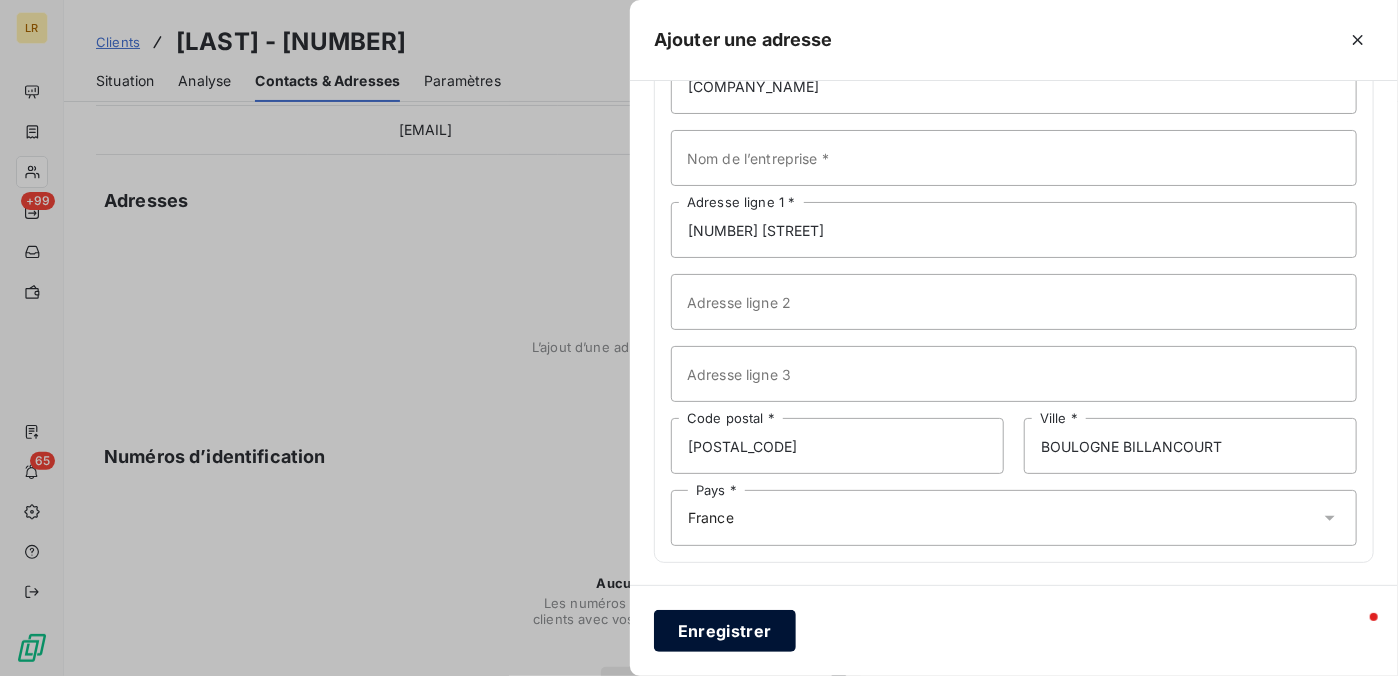 click on "Enregistrer" at bounding box center (725, 631) 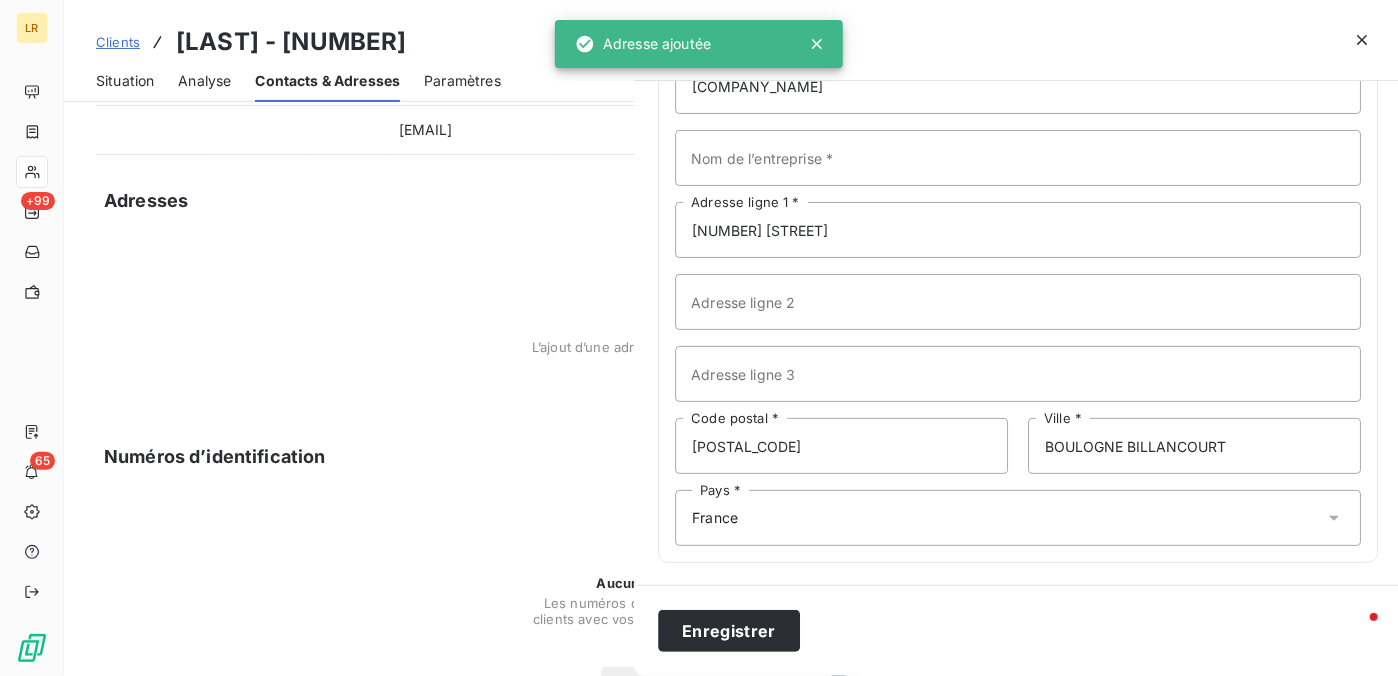 scroll, scrollTop: 43, scrollLeft: 0, axis: vertical 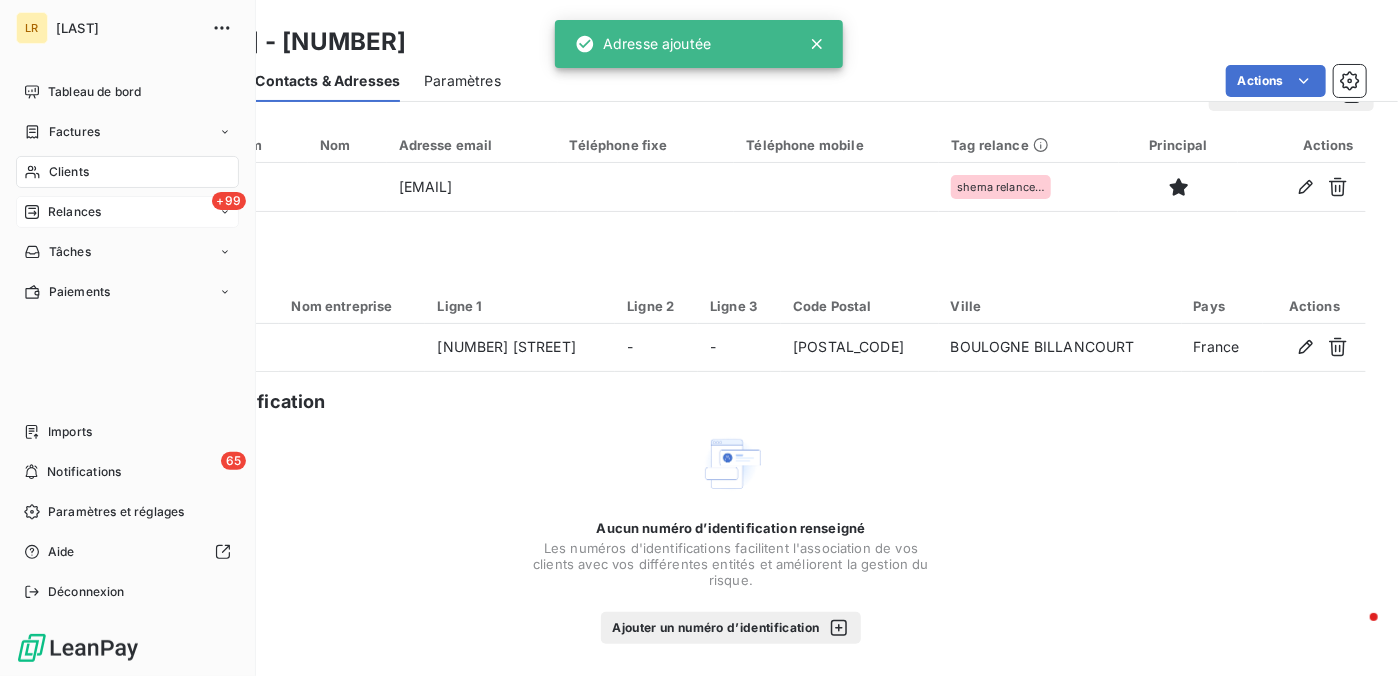 click on "Relances" at bounding box center [74, 212] 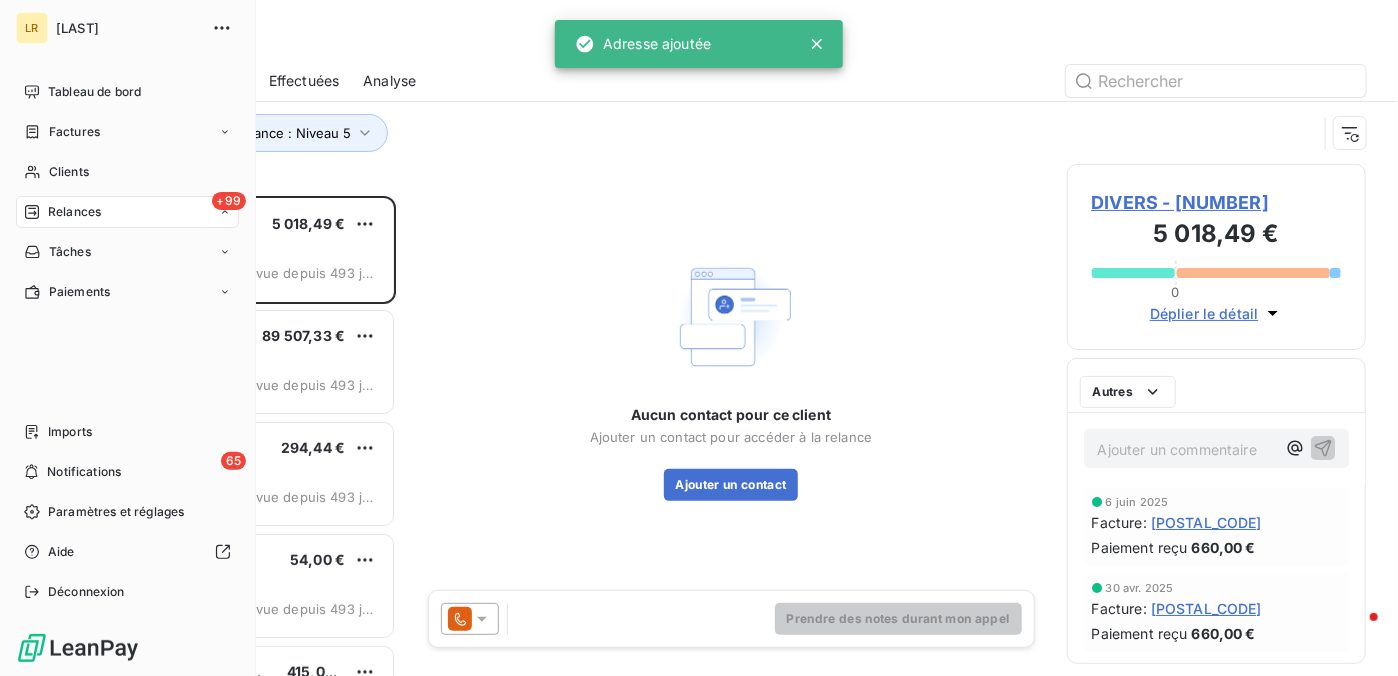 scroll, scrollTop: 16, scrollLeft: 16, axis: both 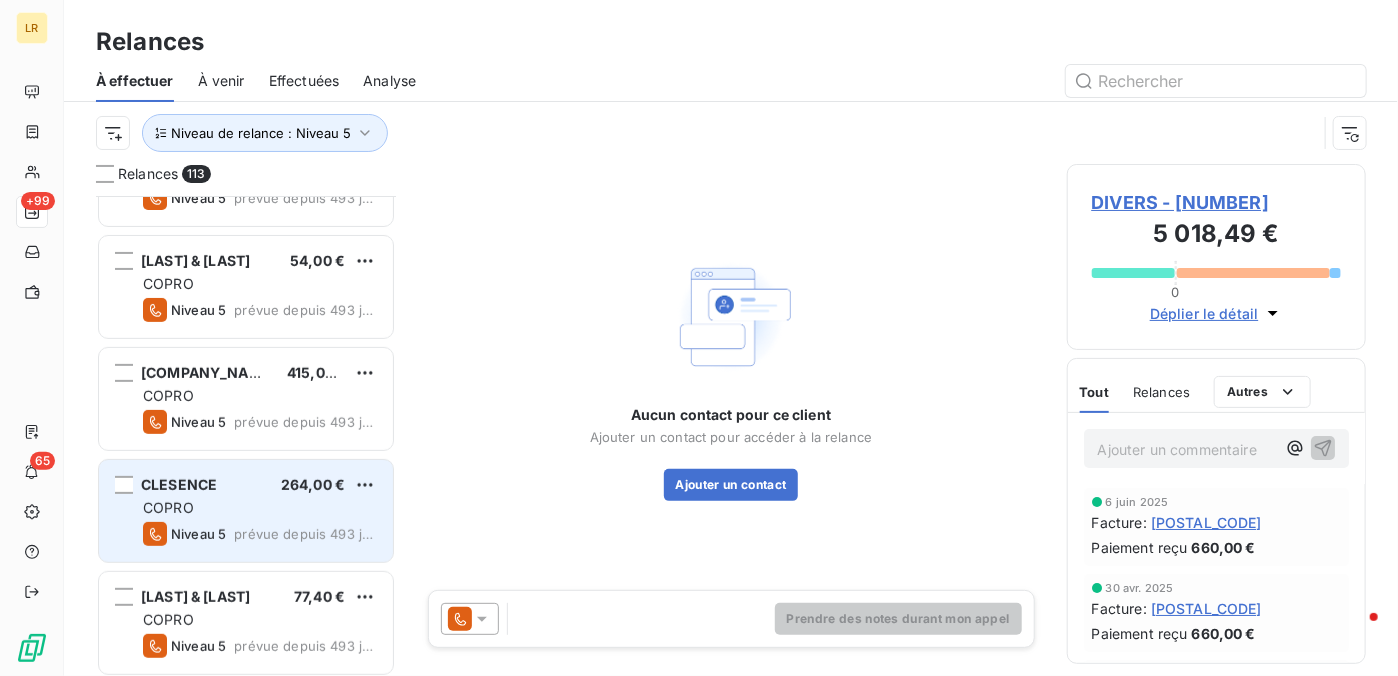 click on "CLESENCE" at bounding box center [179, 484] 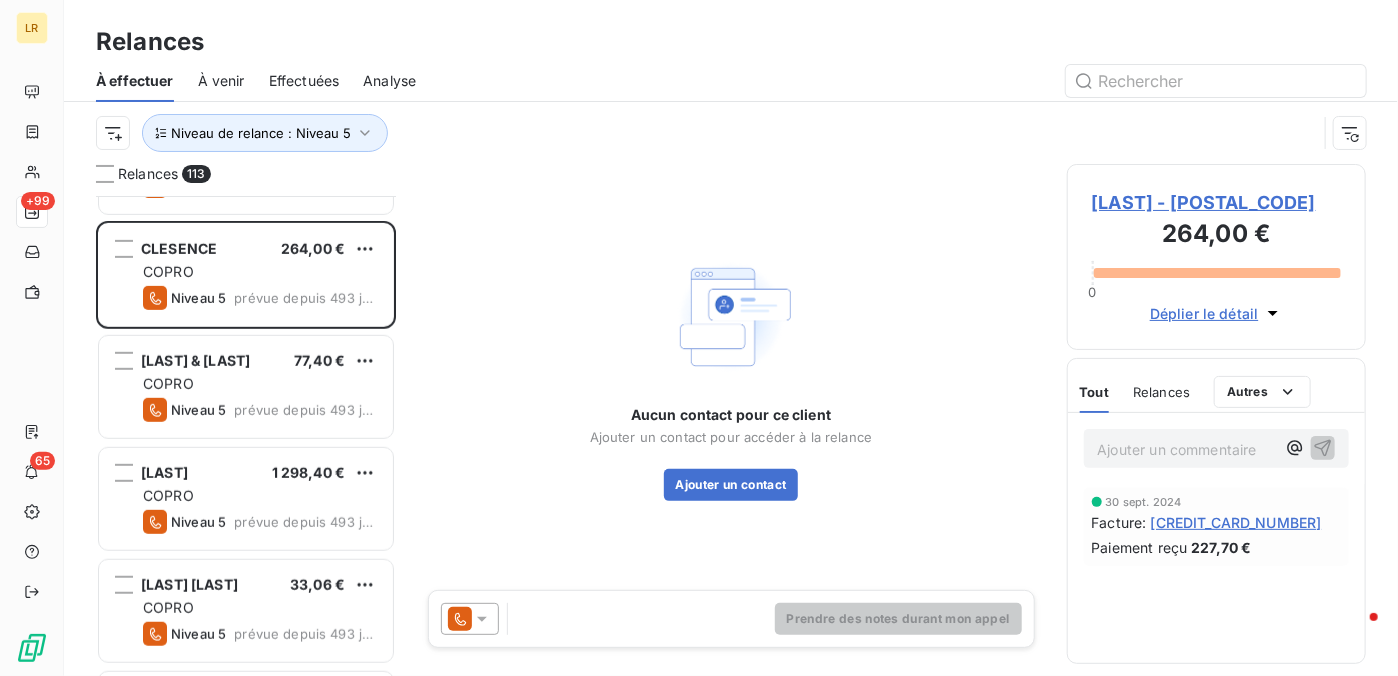 scroll, scrollTop: 500, scrollLeft: 0, axis: vertical 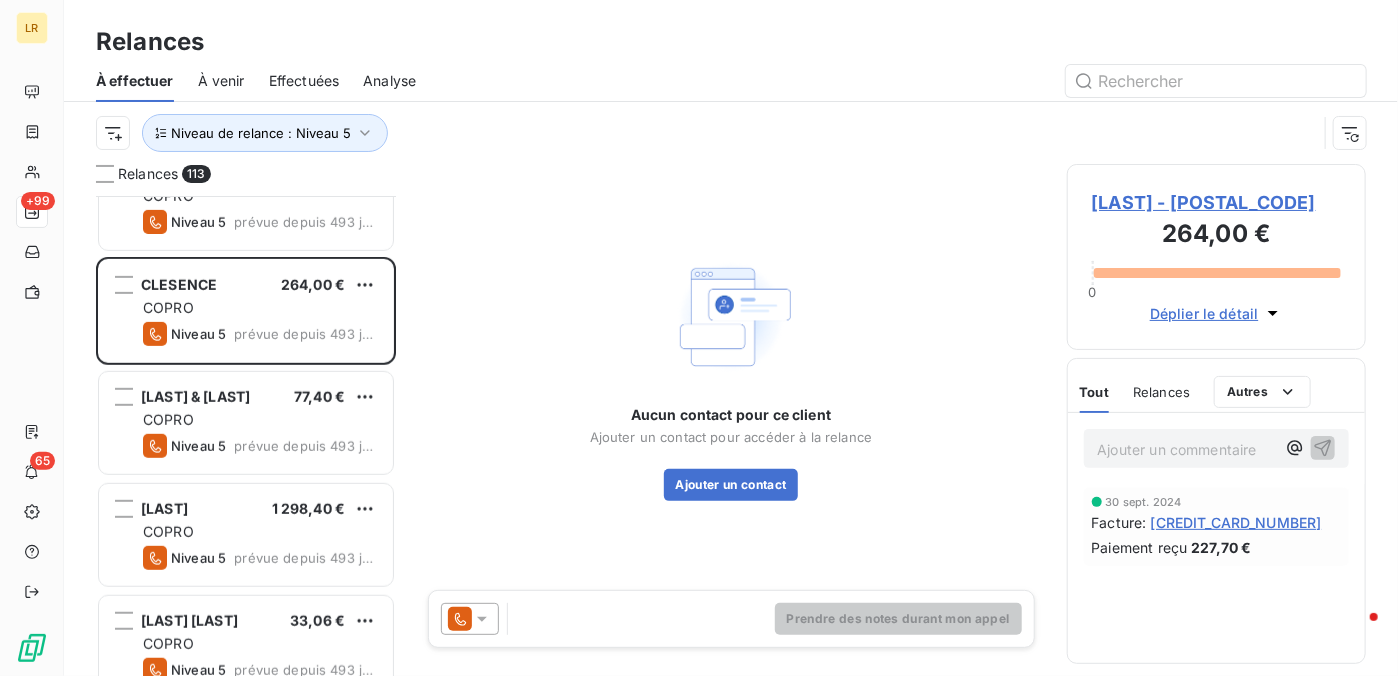 click 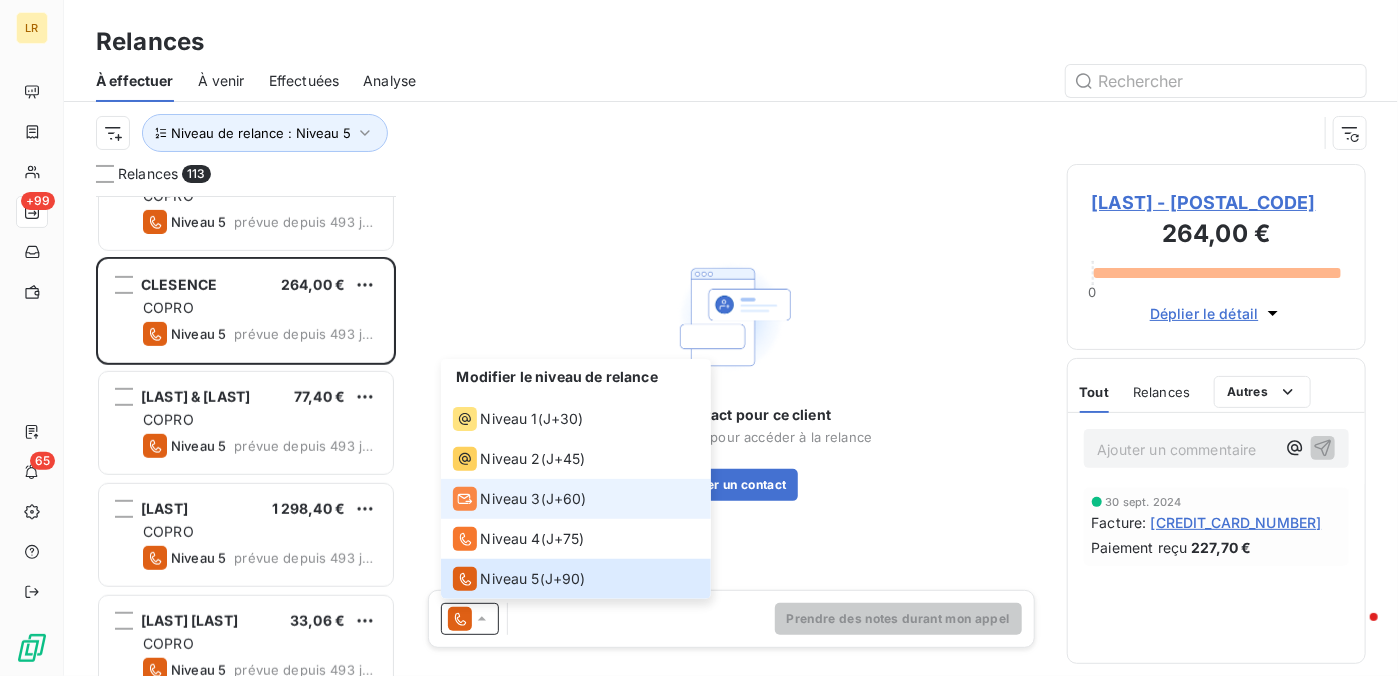 click on "Niveau 3" at bounding box center (511, 499) 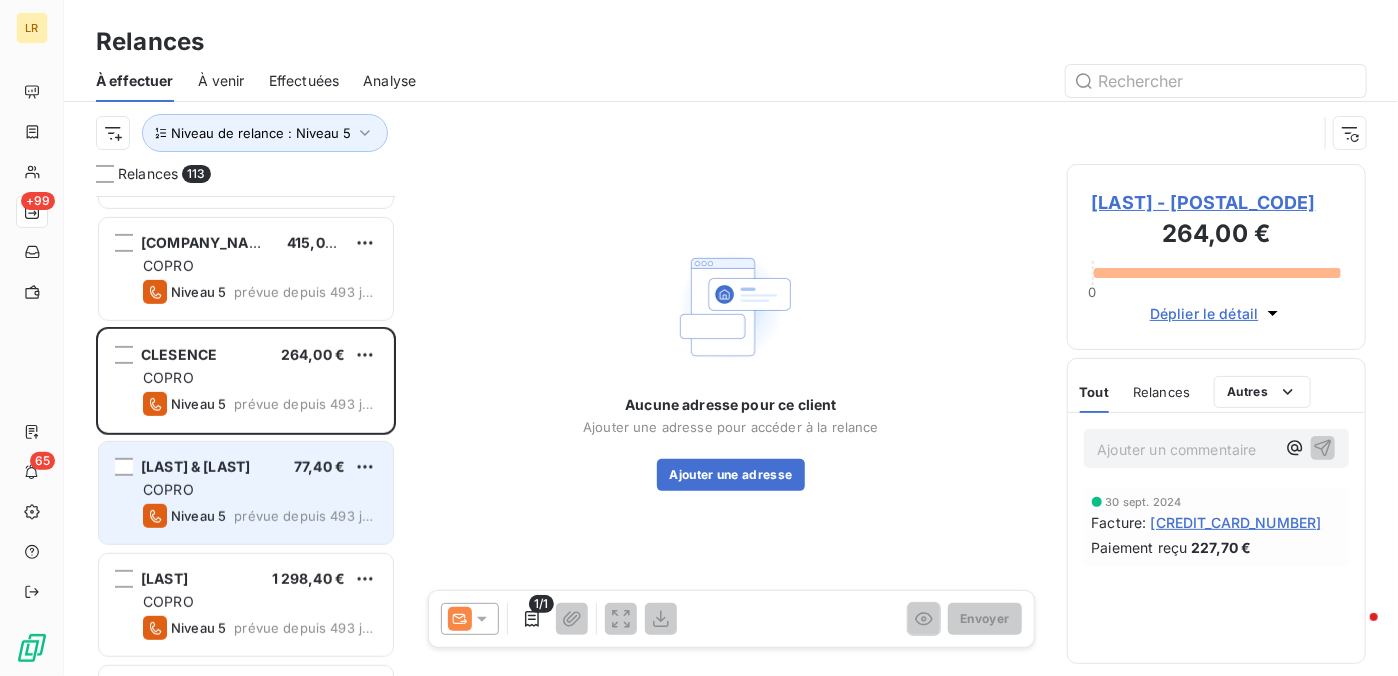 scroll, scrollTop: 400, scrollLeft: 0, axis: vertical 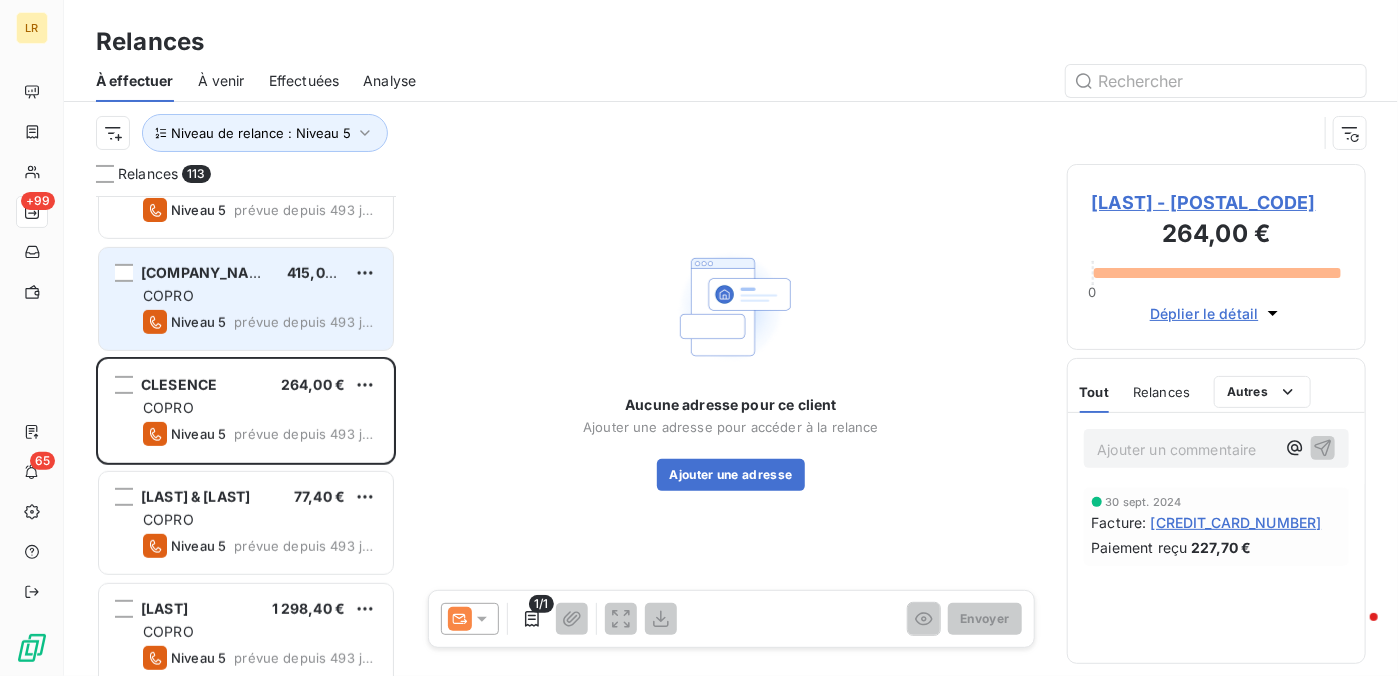 click on "COPRO" at bounding box center [260, 296] 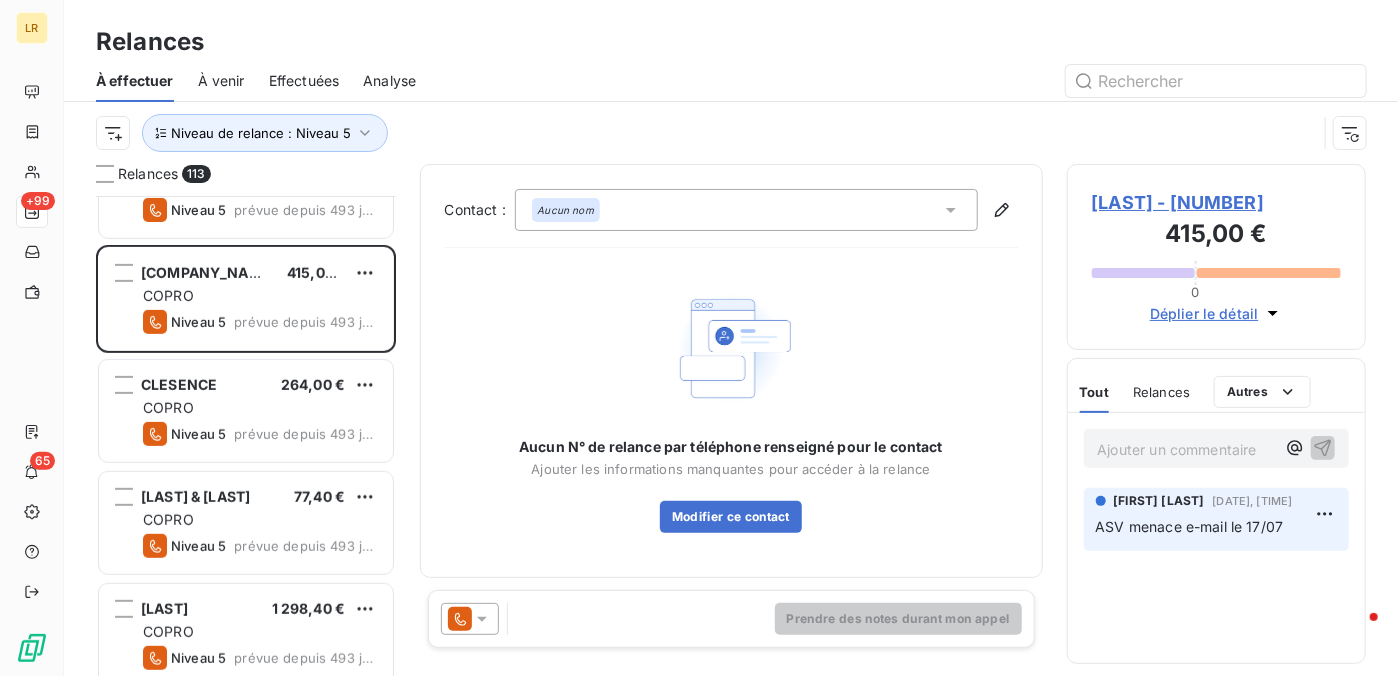 click 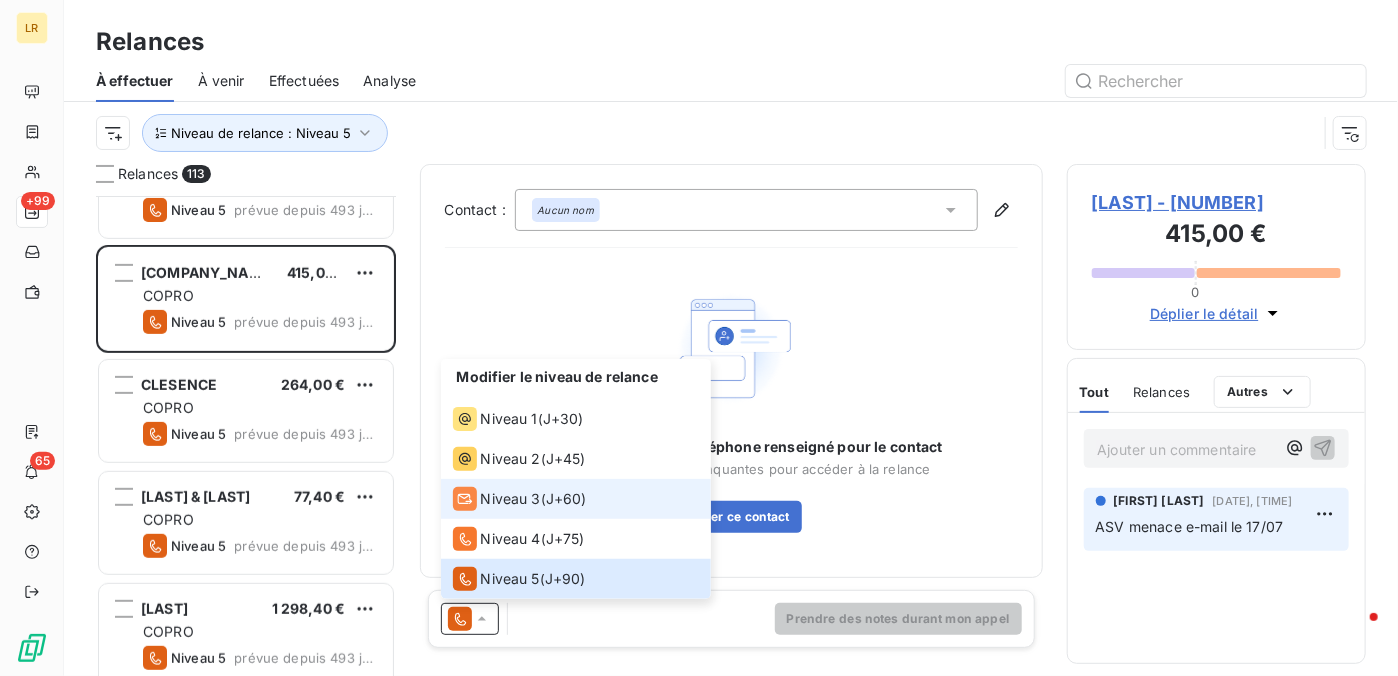 click on "Niveau 3" at bounding box center (511, 499) 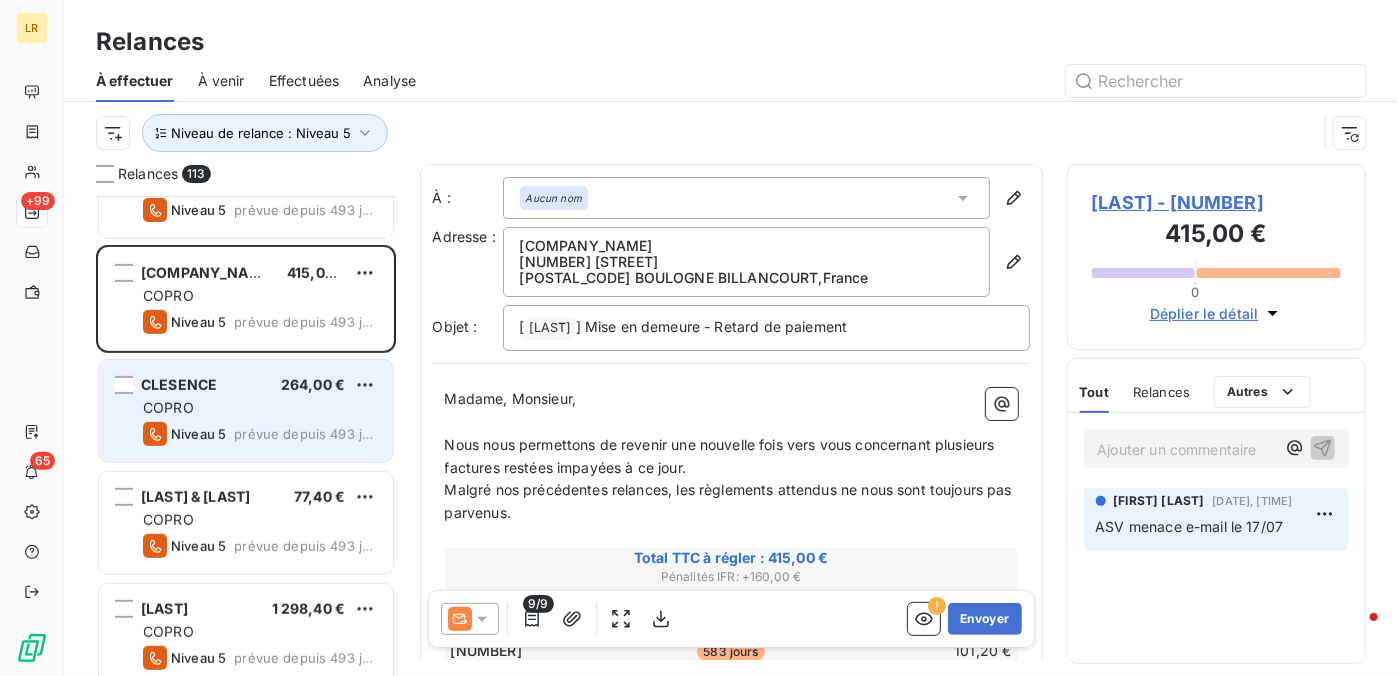 click on "COPRO" at bounding box center [260, 408] 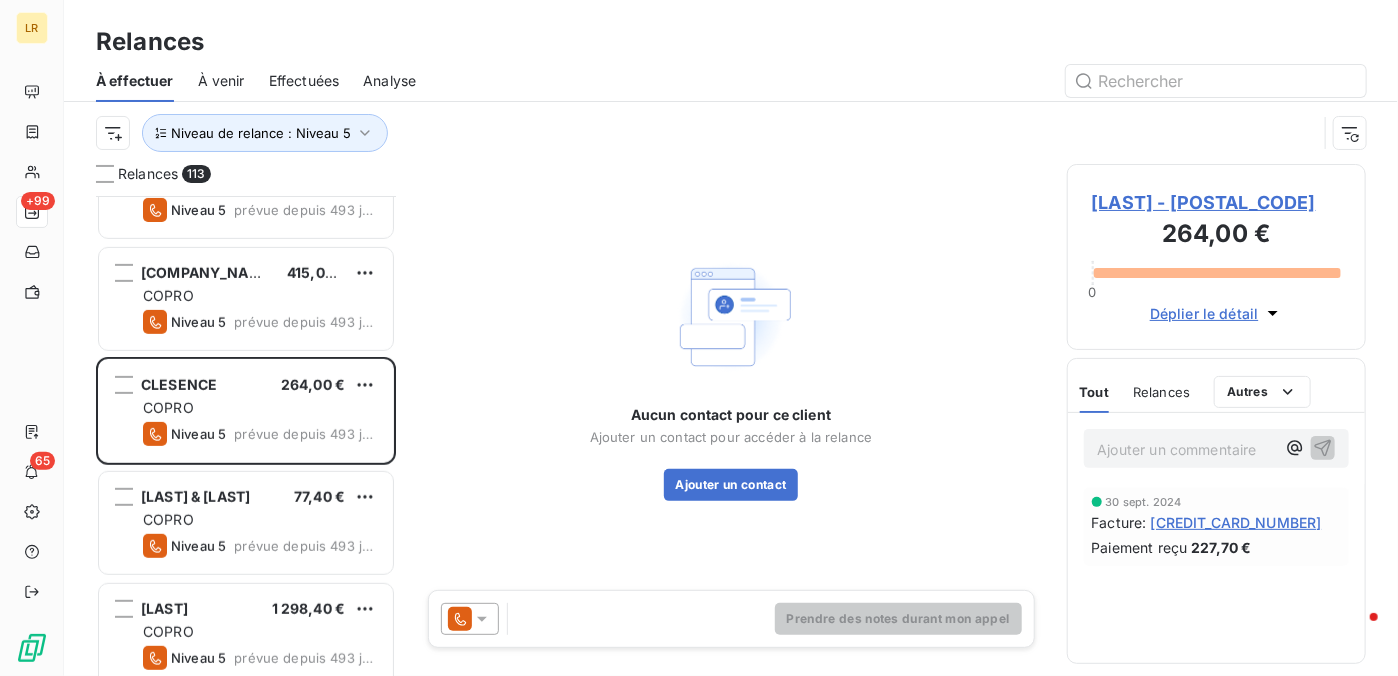 click 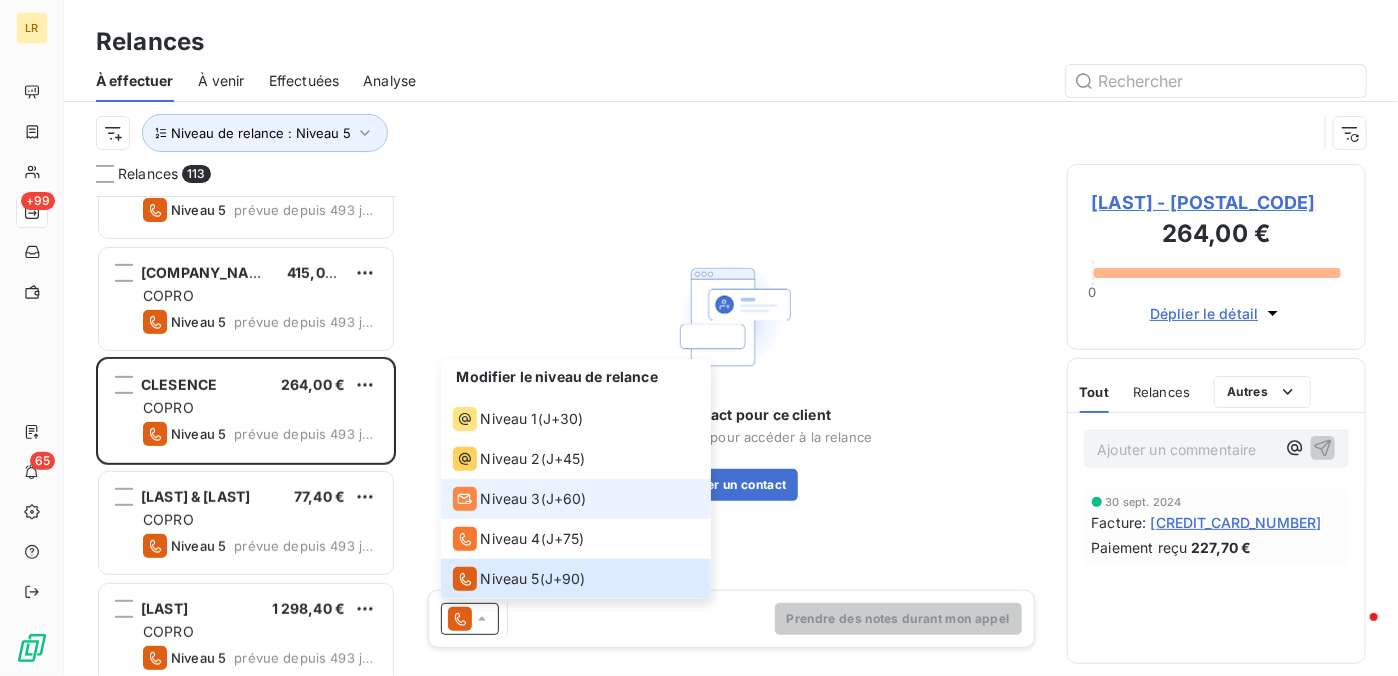 click on "Niveau 3" at bounding box center [511, 499] 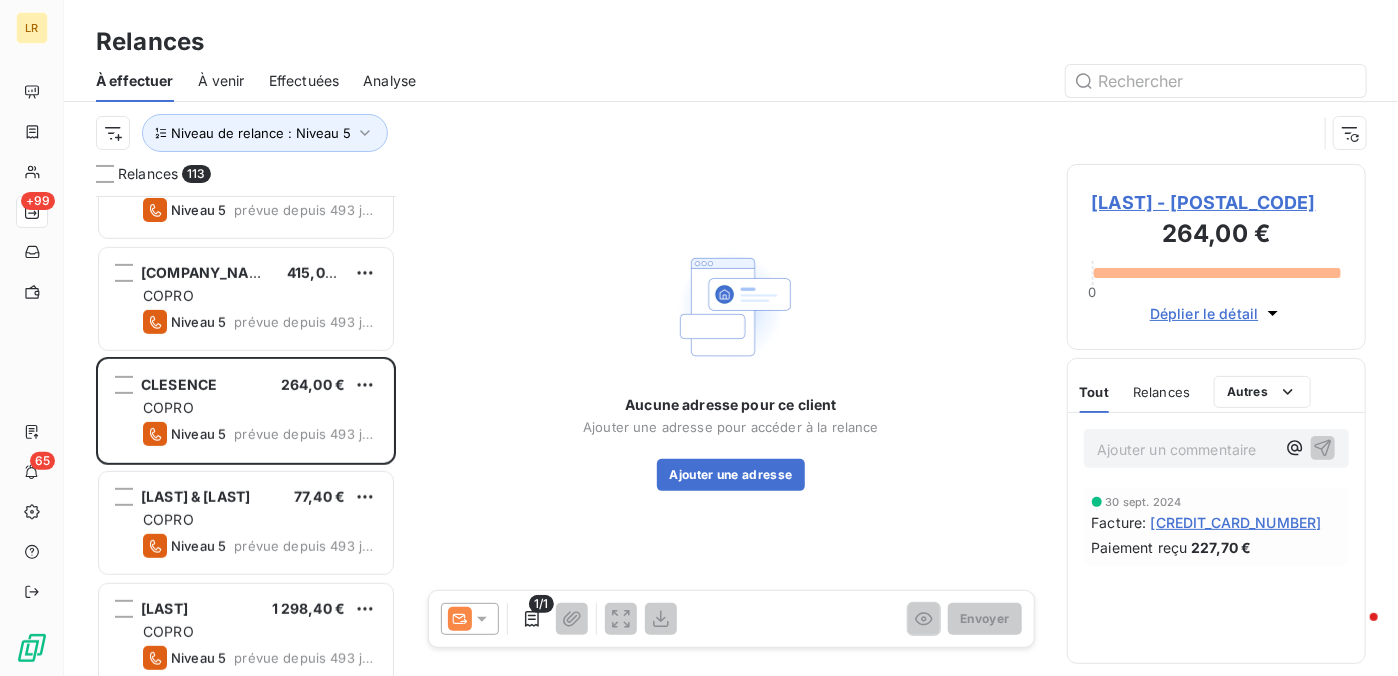 click on "Relances" at bounding box center (1161, 392) 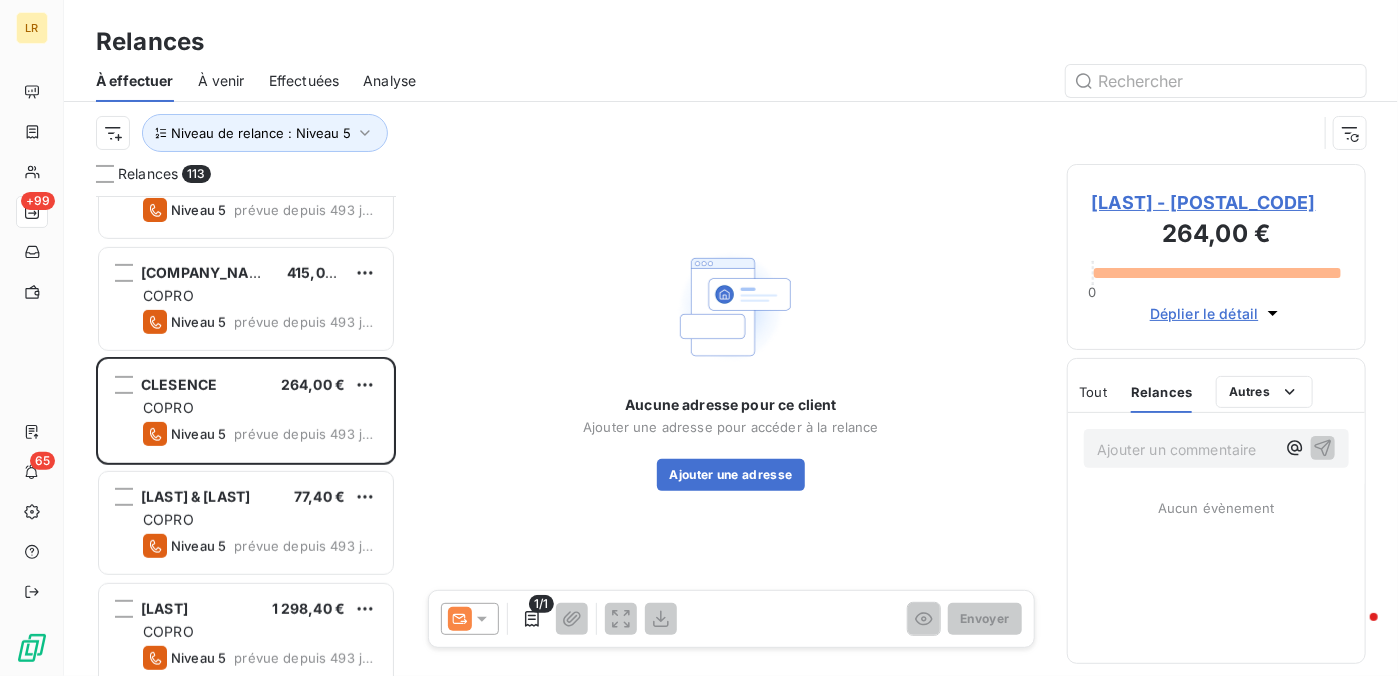 click on "Tout" at bounding box center (1094, 392) 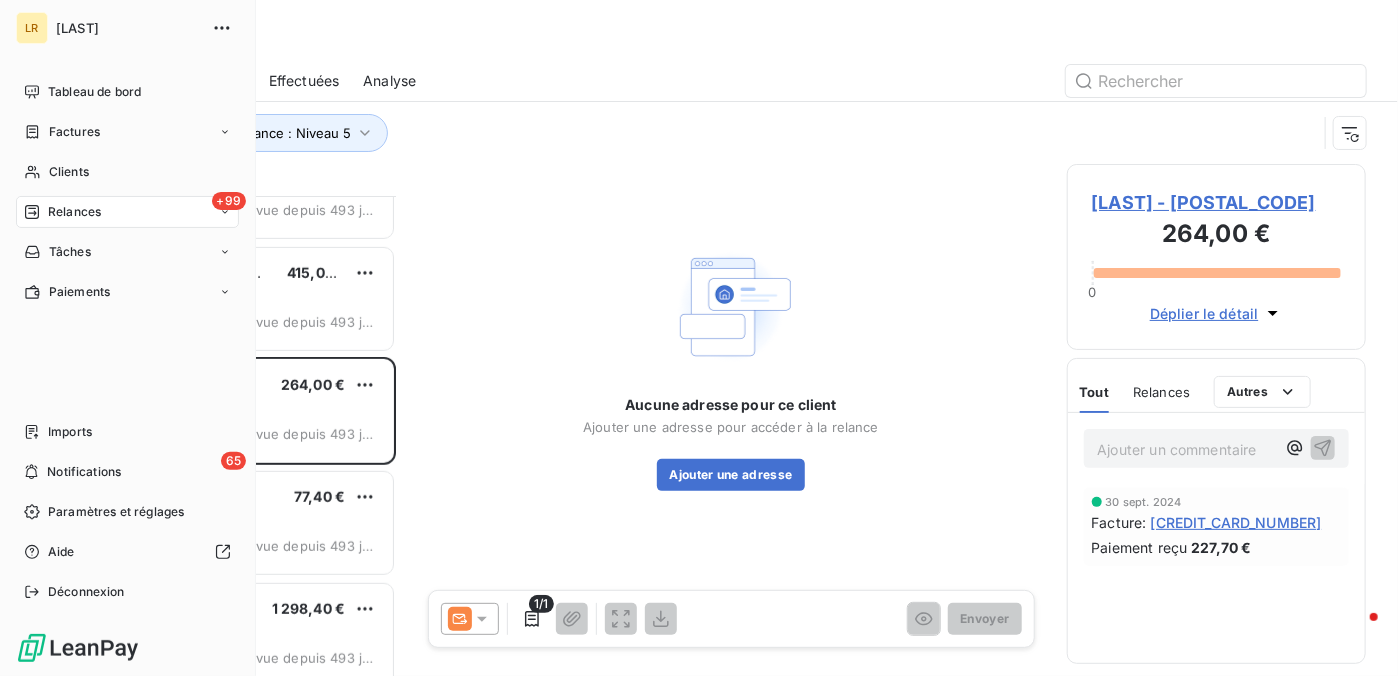 click on "Tableau de bord Factures Clients +99 Relances Tâches Paiements Imports 65 Notifications Paramètres et réglages Aide Déconnexion" at bounding box center (127, 342) 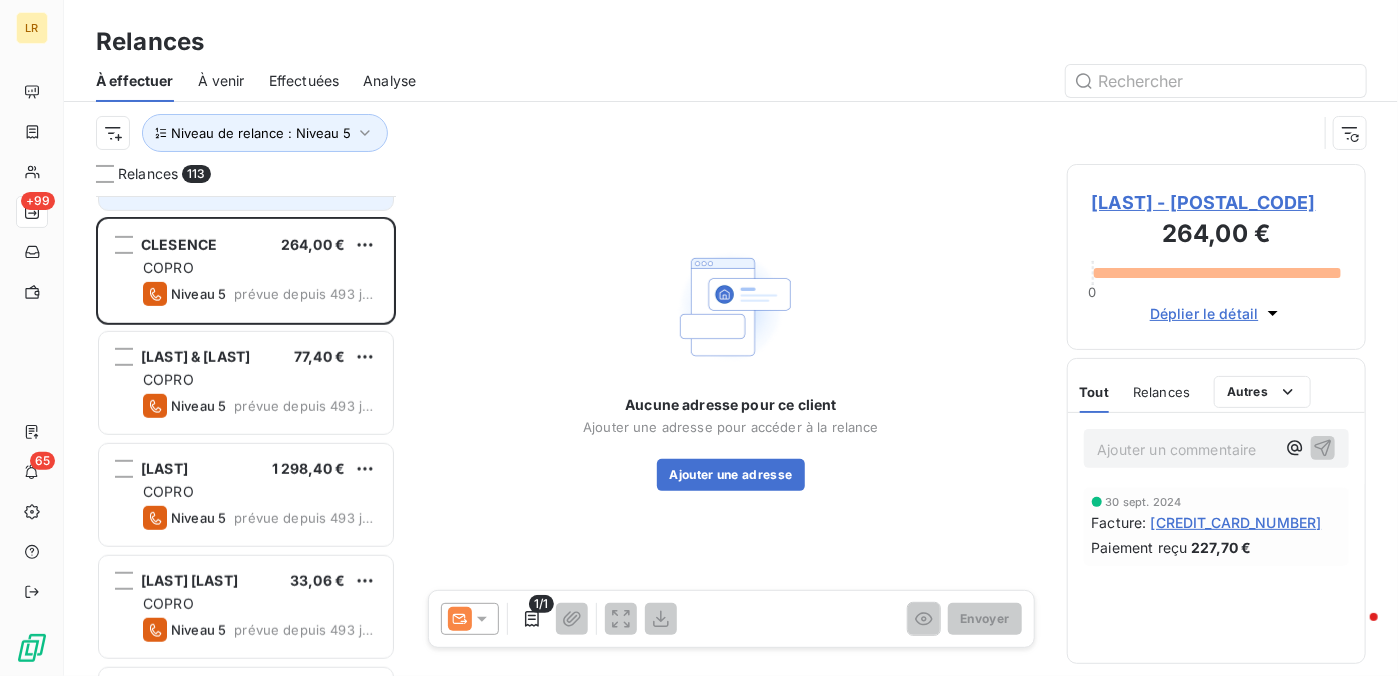scroll, scrollTop: 600, scrollLeft: 0, axis: vertical 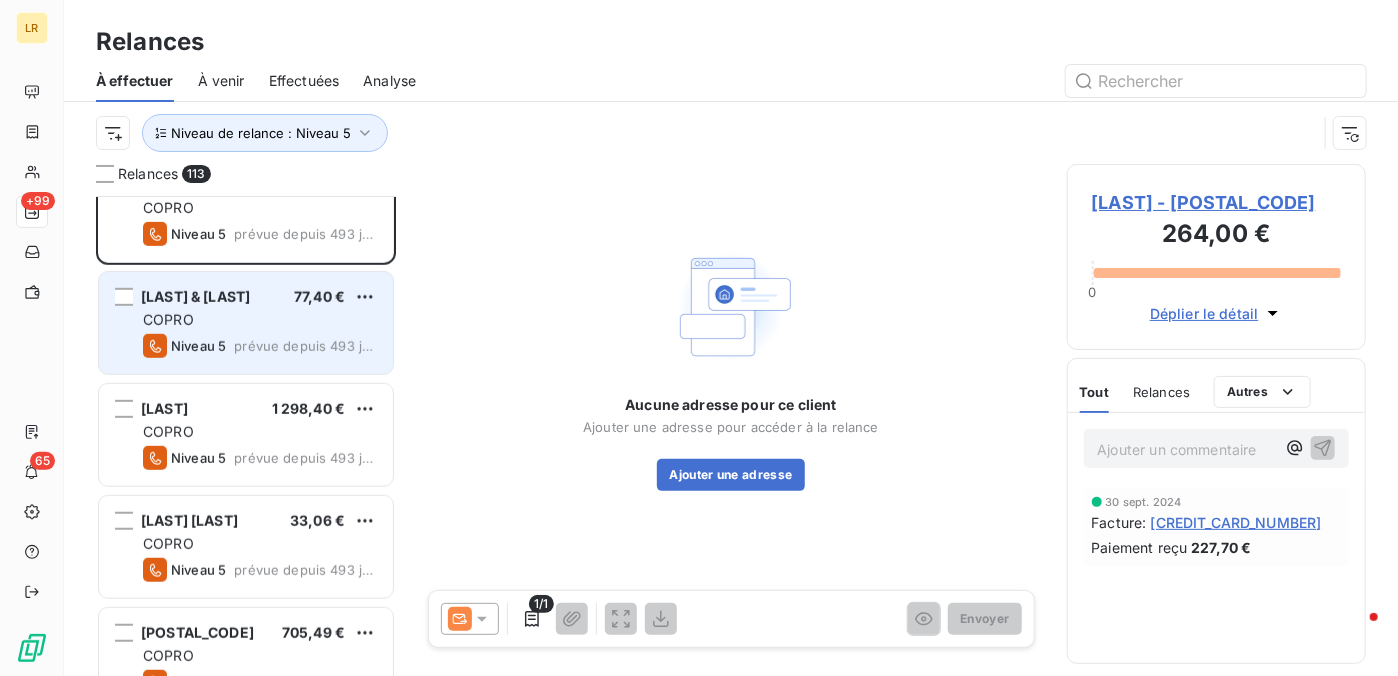 click on "COPRO" at bounding box center (260, 320) 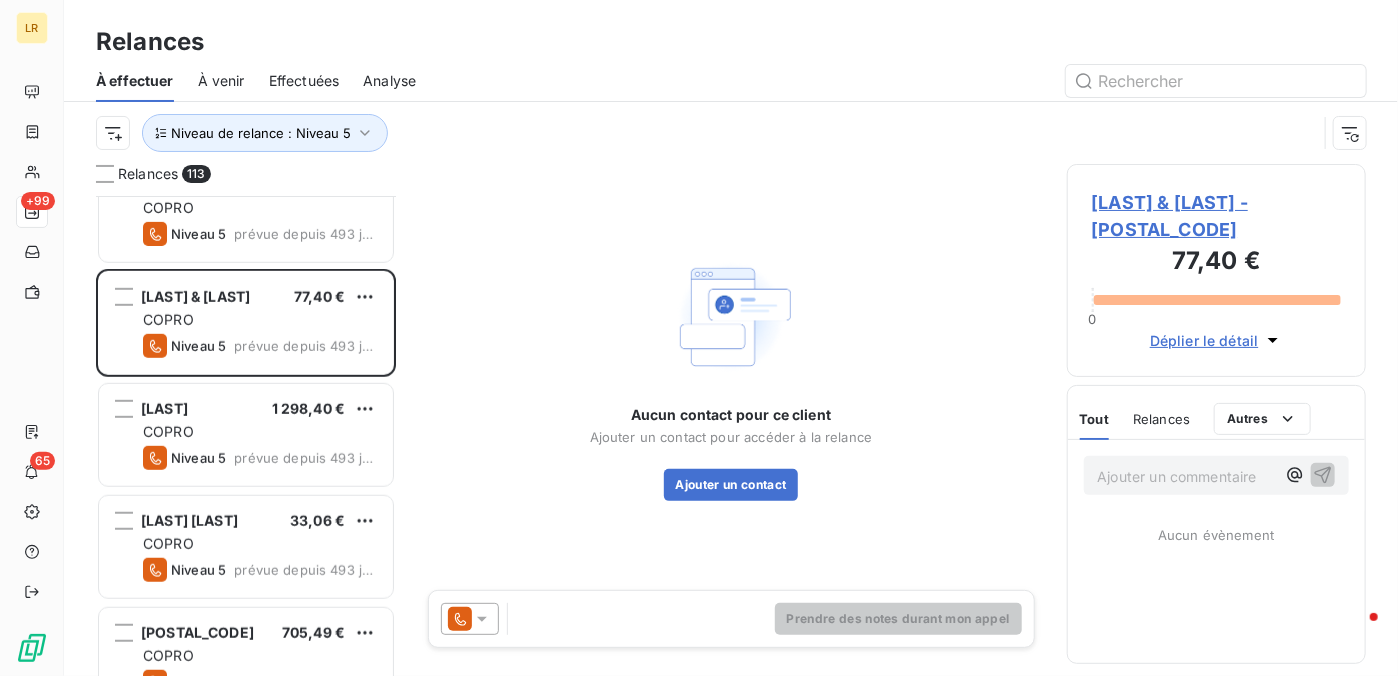 click 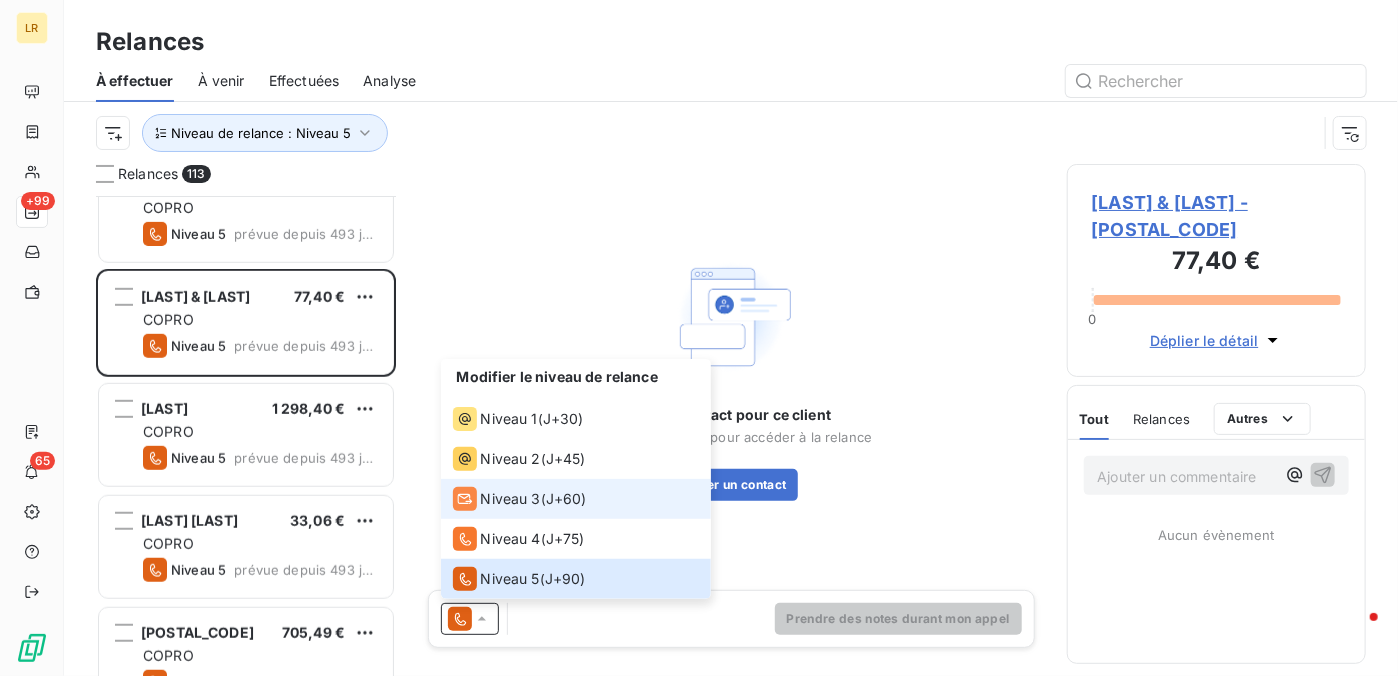click on "Niveau 3" at bounding box center (511, 499) 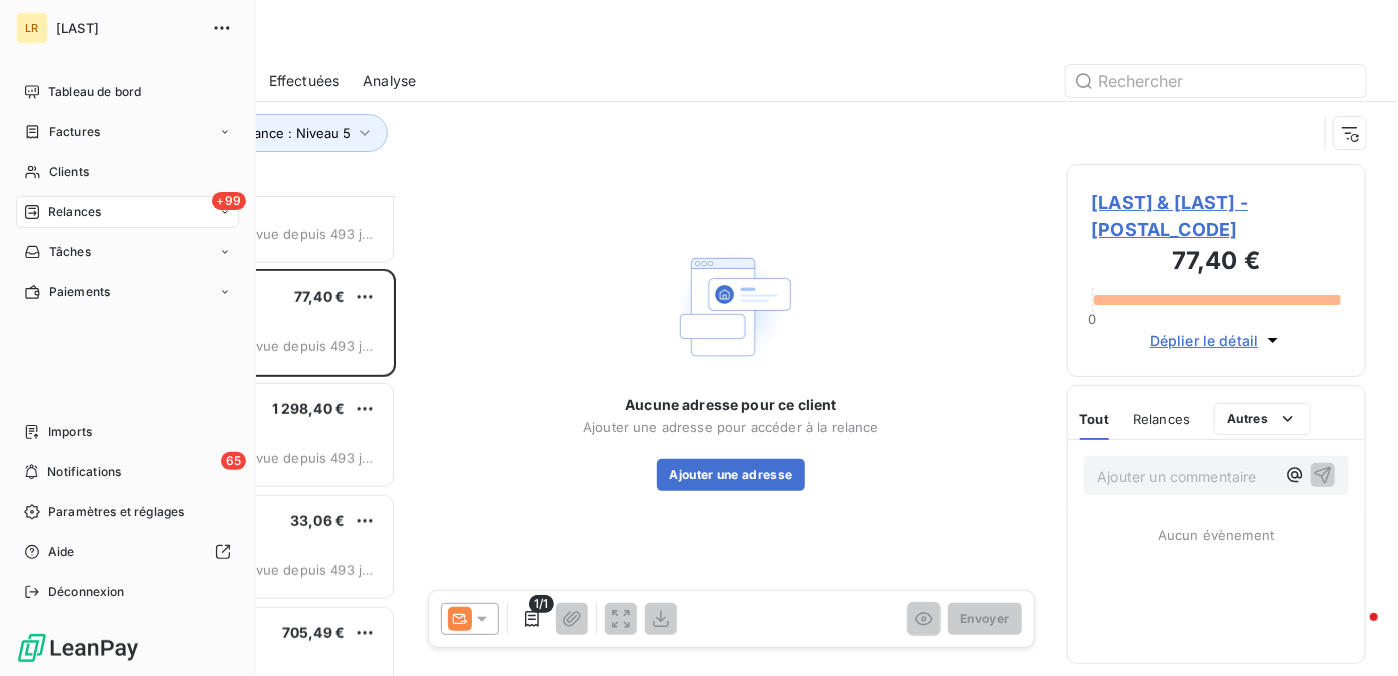 click on "Tableau de bord Factures Clients +99 Relances Tâches Paiements Imports 65 Notifications Paramètres et réglages Aide Déconnexion" at bounding box center (127, 342) 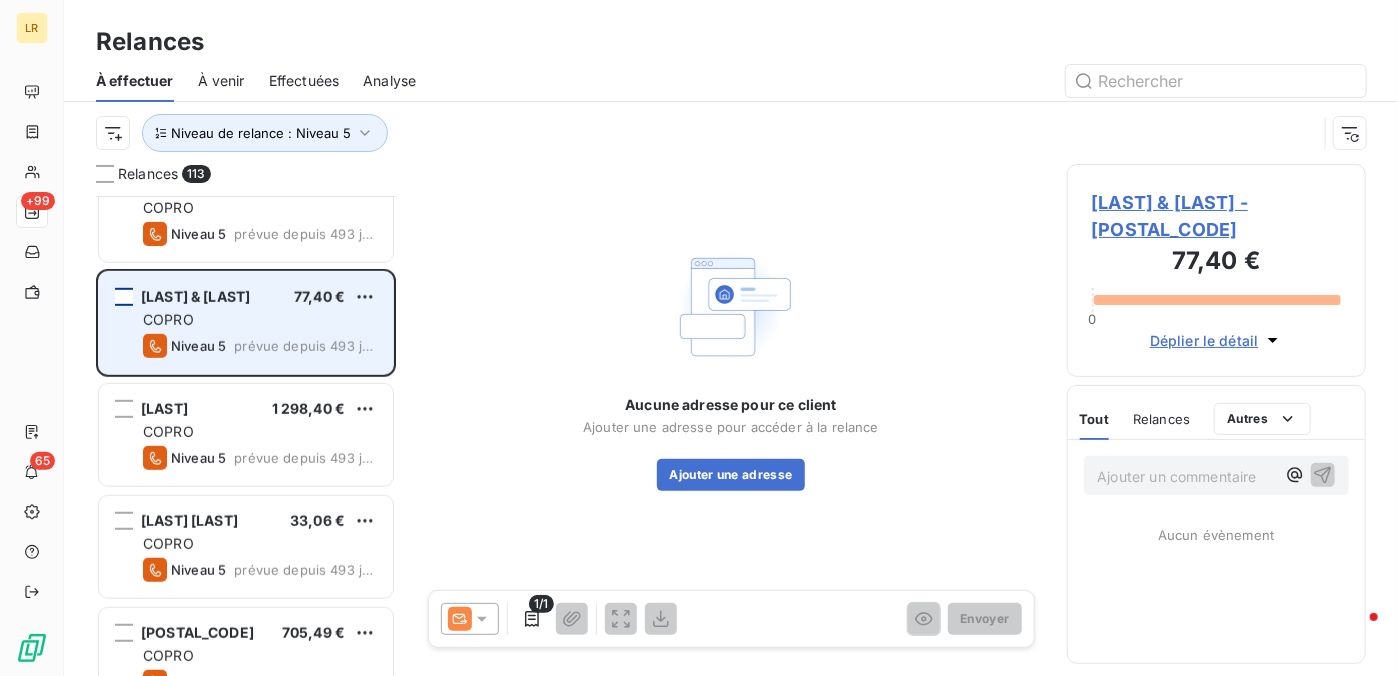 click at bounding box center [124, 297] 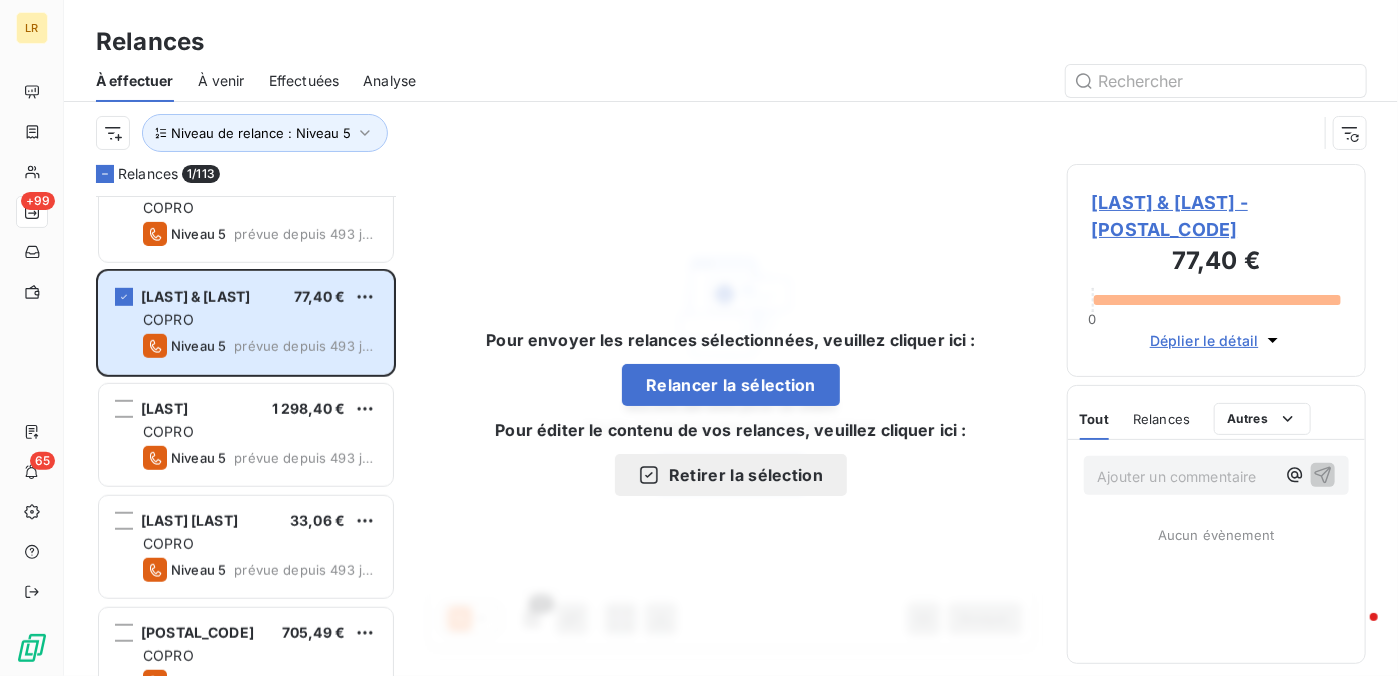 click on "[LAST] & [LAST] - [POSTAL_CODE]" at bounding box center [1217, 216] 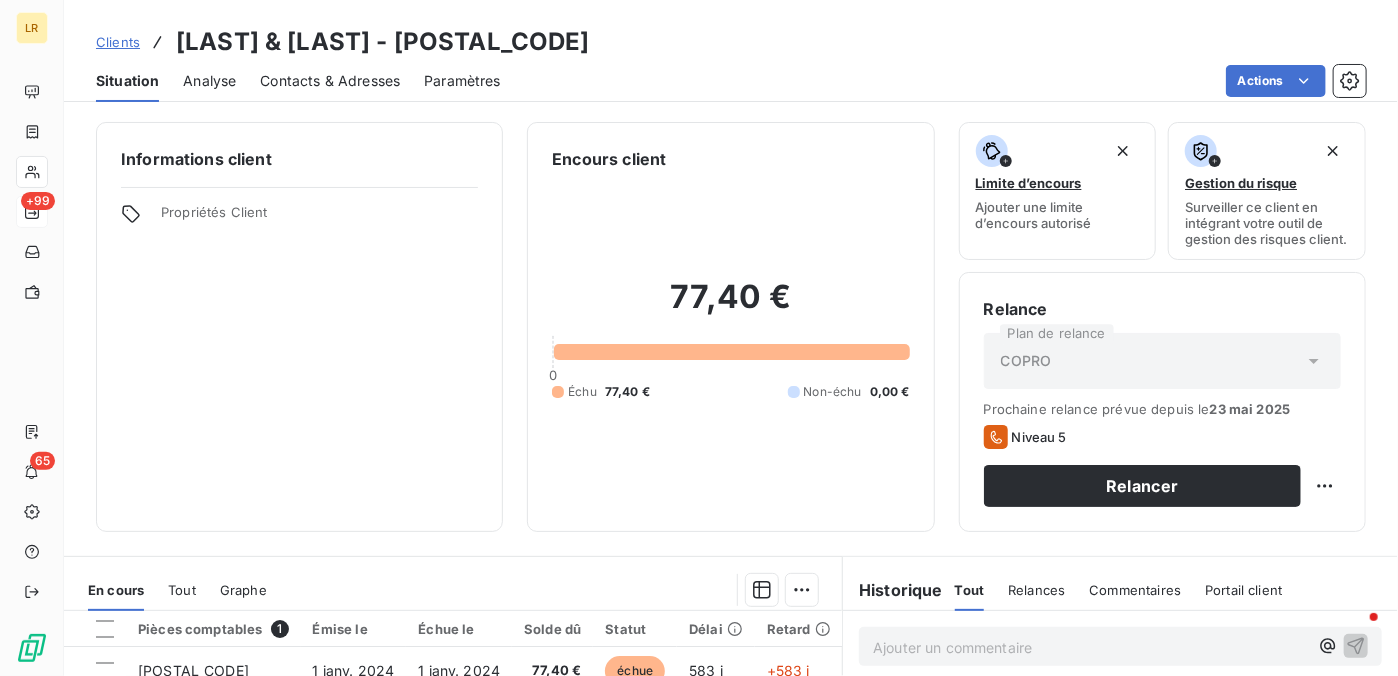click on "Contacts & Adresses" at bounding box center (330, 81) 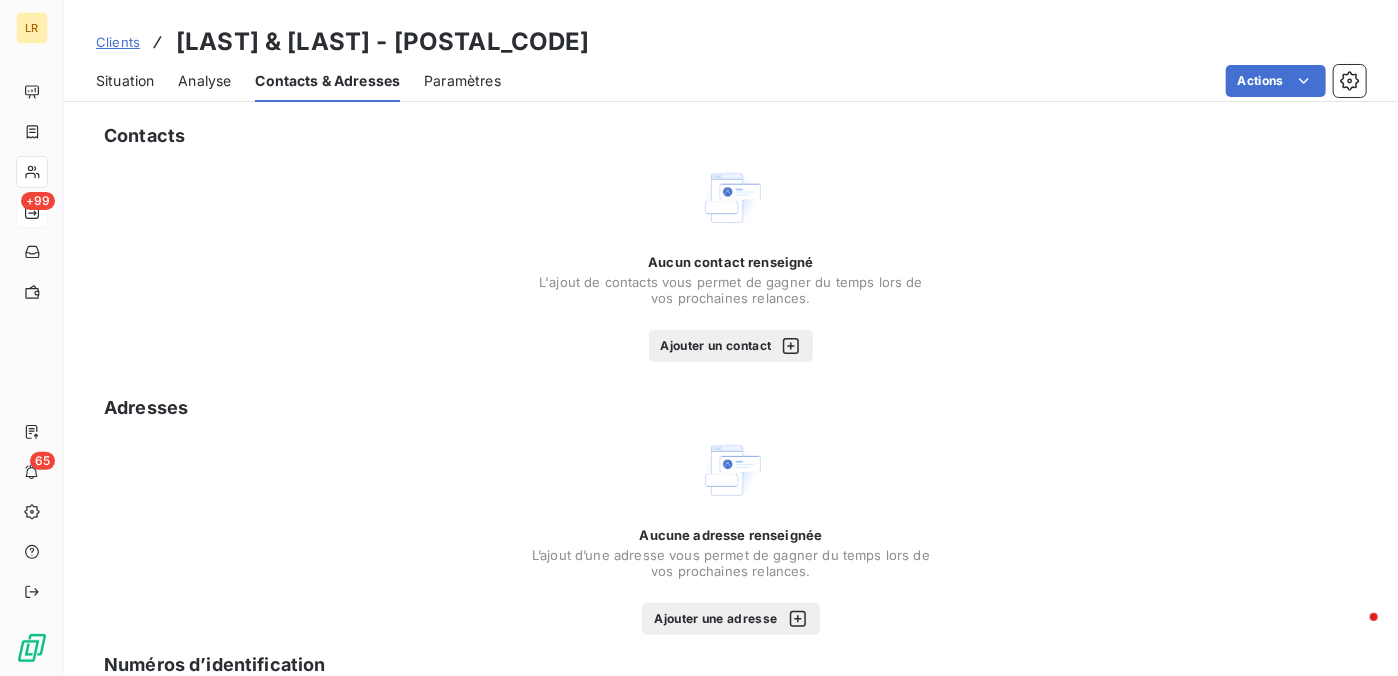 click on "Ajouter une adresse" at bounding box center [730, 619] 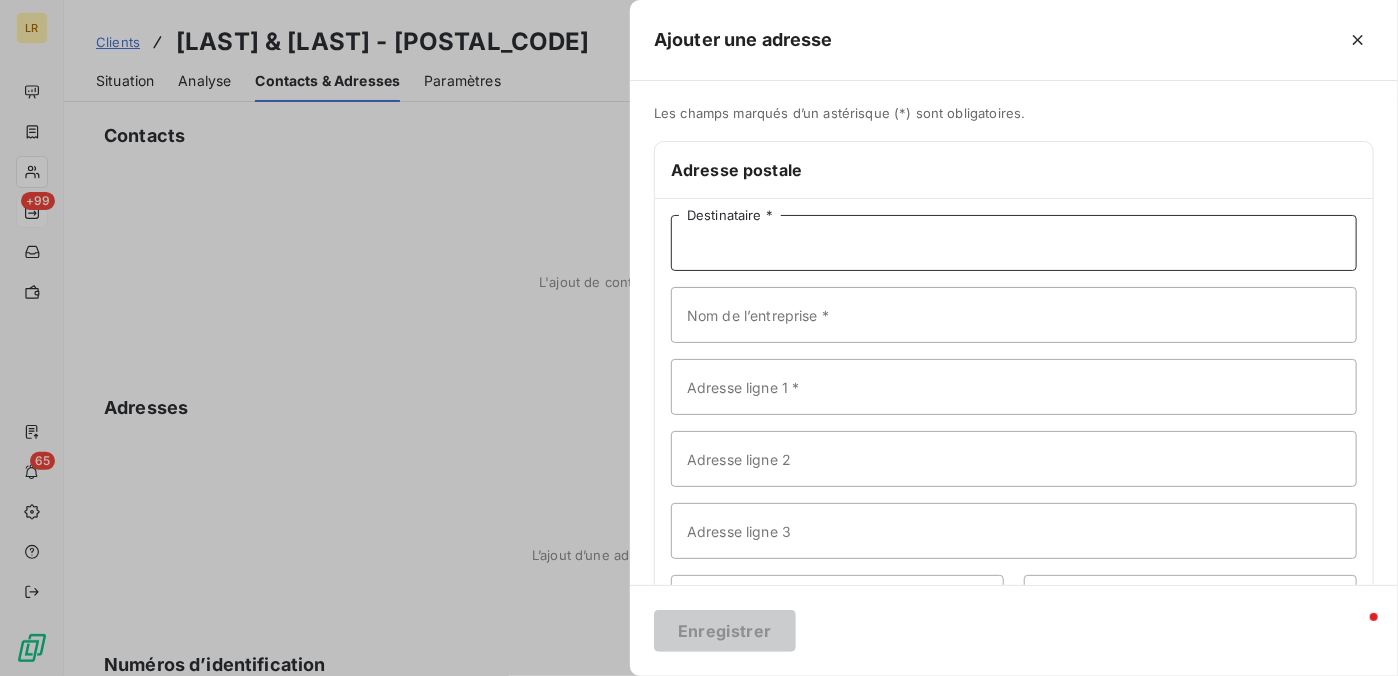 click on "Destinataire *" at bounding box center [1014, 243] 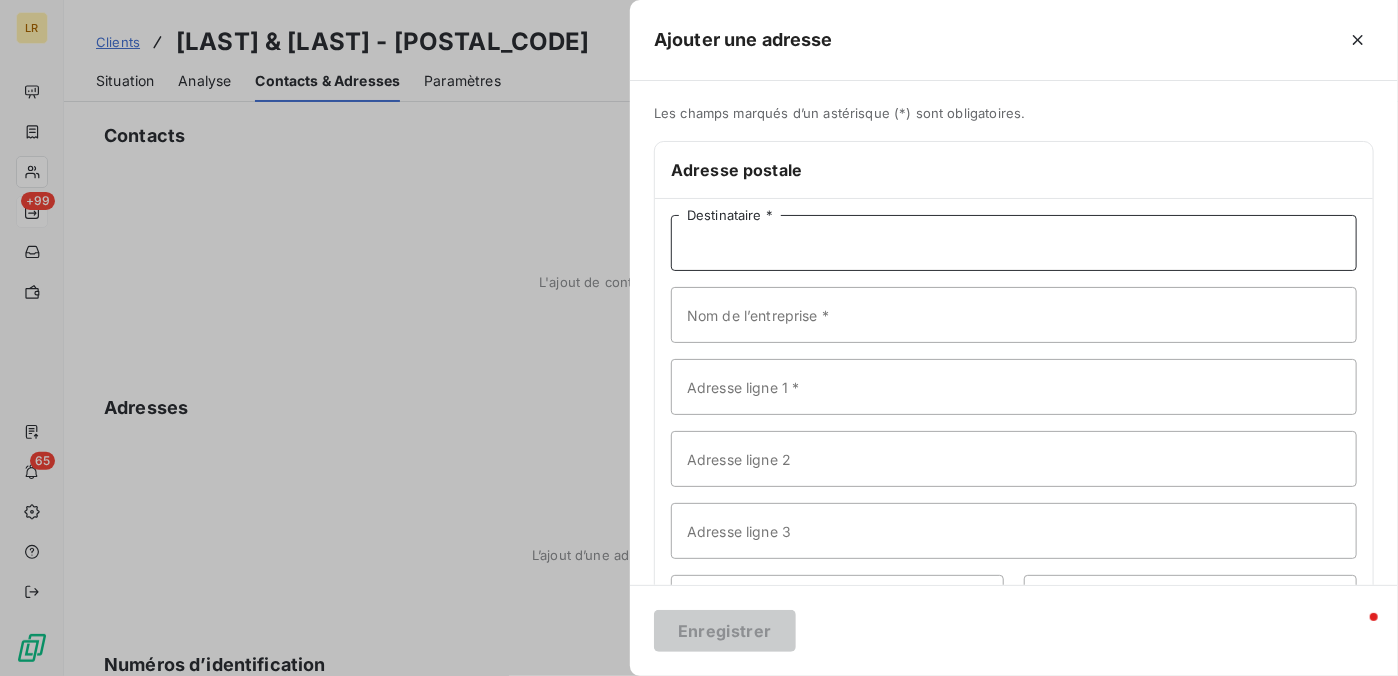 drag, startPoint x: 739, startPoint y: 255, endPoint x: 722, endPoint y: 236, distance: 25.495098 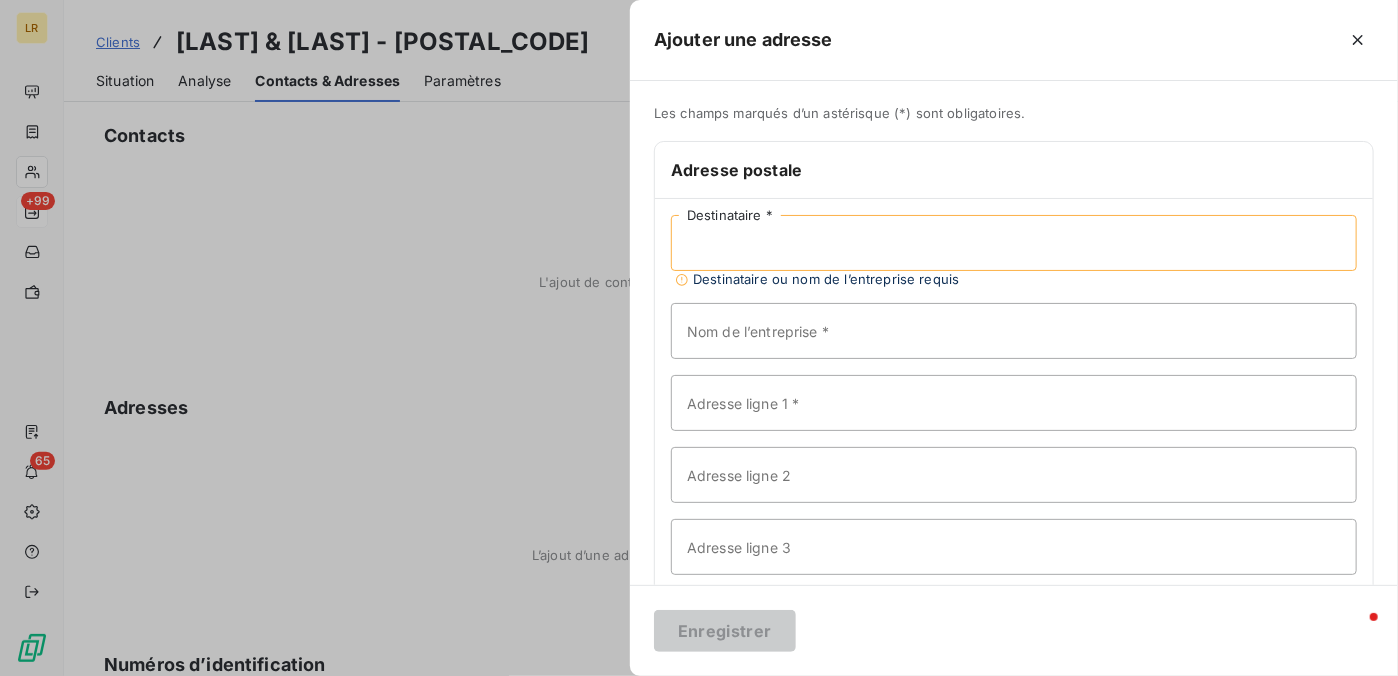 click on "Destinataire *" at bounding box center [1014, 243] 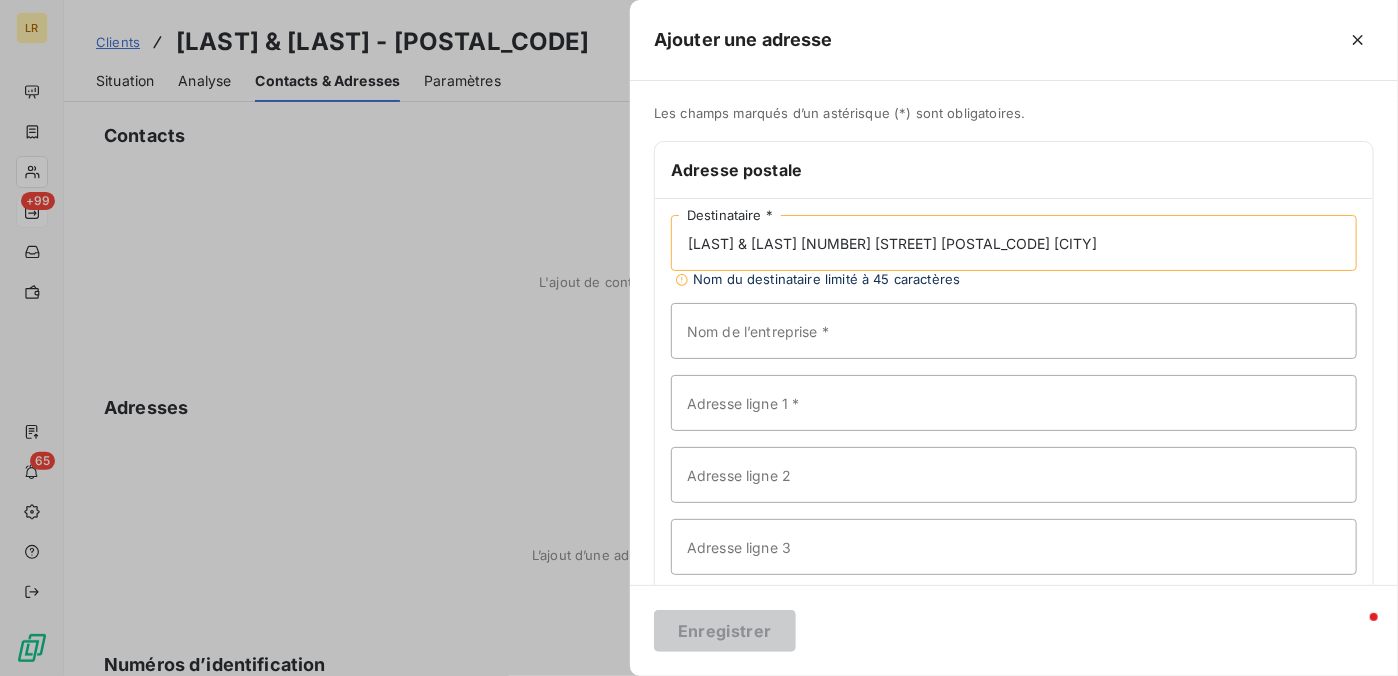 drag, startPoint x: 873, startPoint y: 241, endPoint x: 998, endPoint y: 242, distance: 125.004 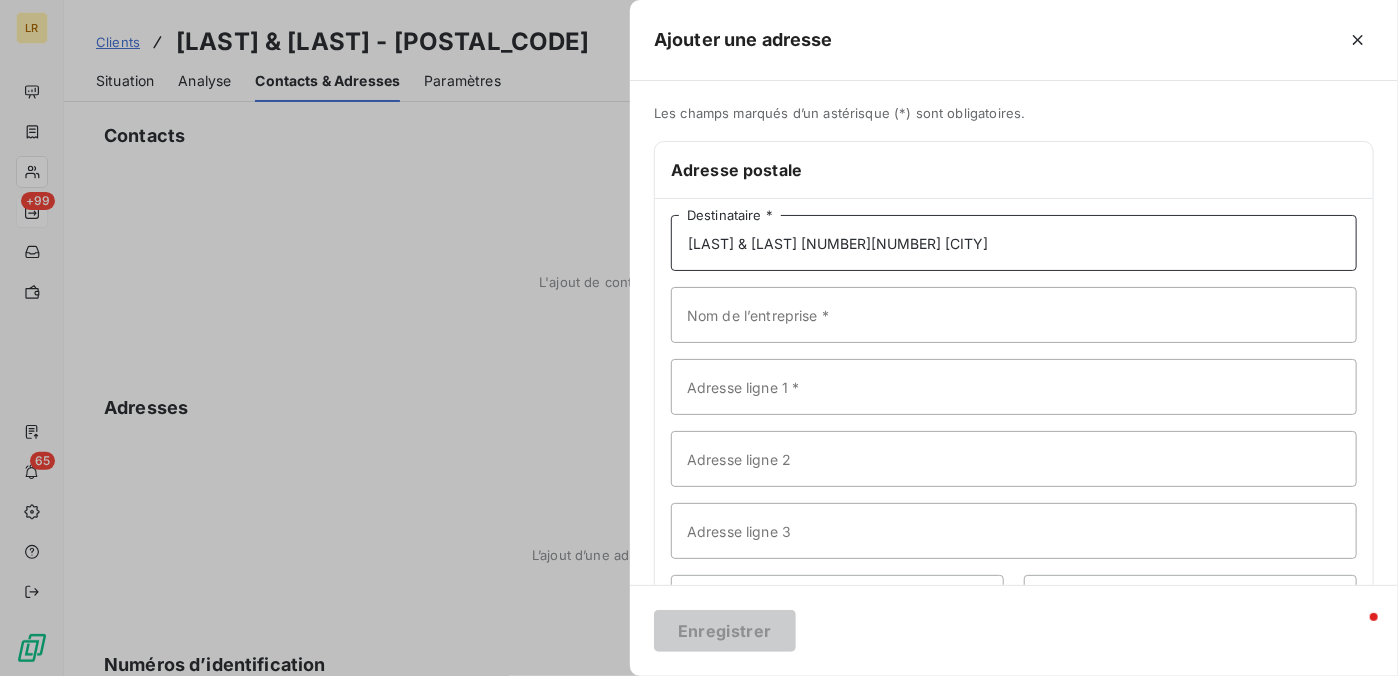 type on "[LAST] & [LAST] [NUMBER][NUMBER] [CITY]" 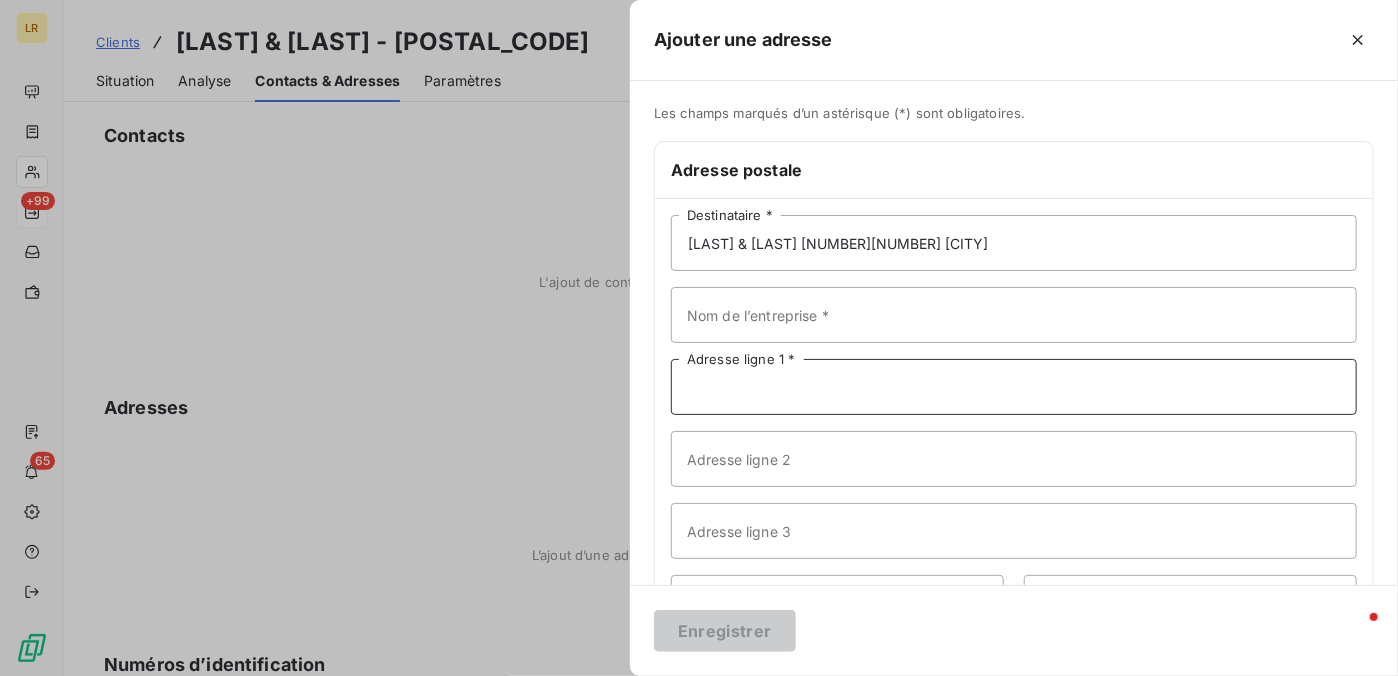click on "Adresse ligne 1 *" at bounding box center (1014, 387) 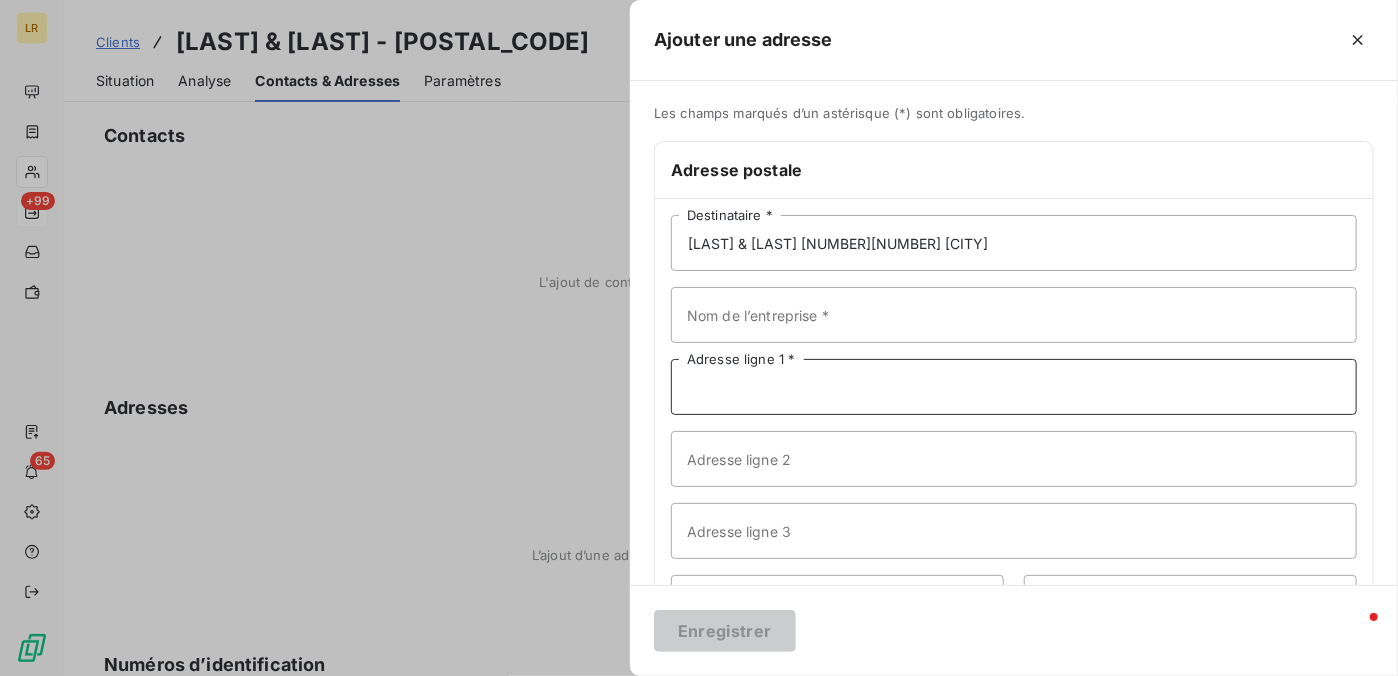 paste on "[NUMBER] [STREET]" 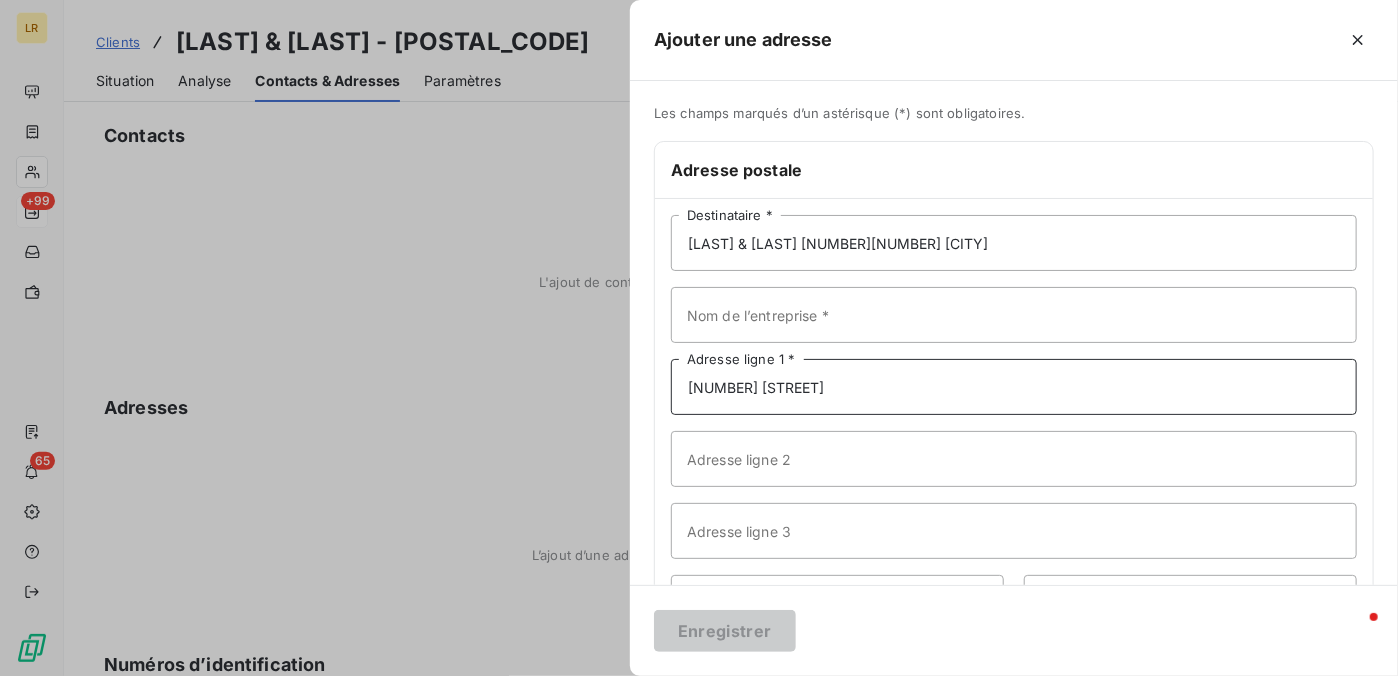 type on "[NUMBER] [STREET]" 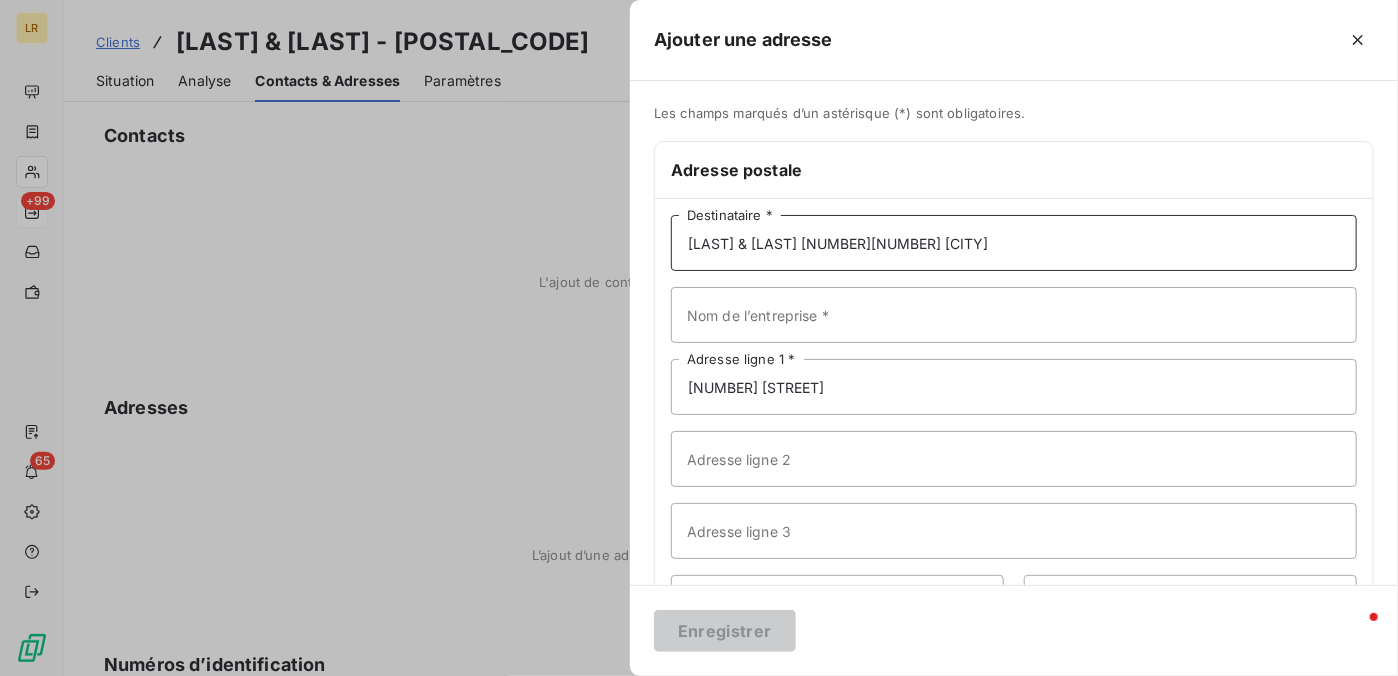 drag, startPoint x: 879, startPoint y: 235, endPoint x: 959, endPoint y: 237, distance: 80.024994 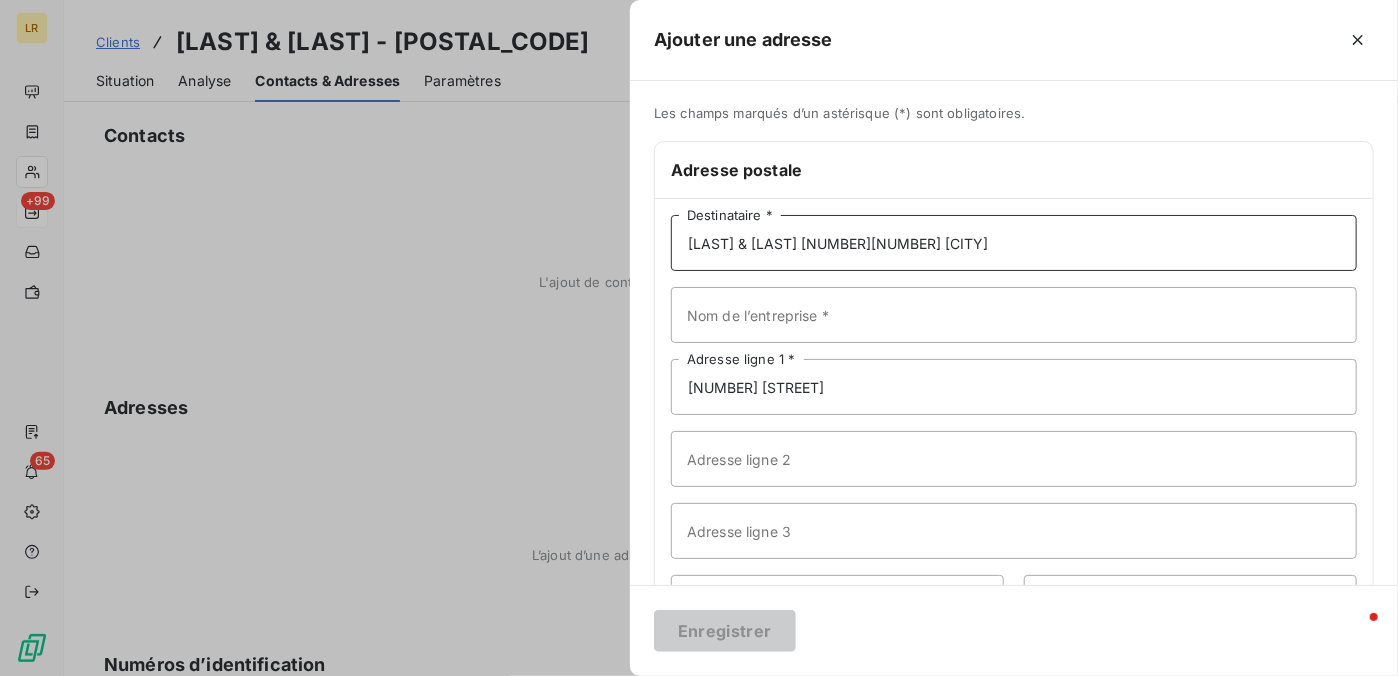 click on "[LAST] & [LAST] [NUMBER][NUMBER] [CITY]" at bounding box center (1014, 243) 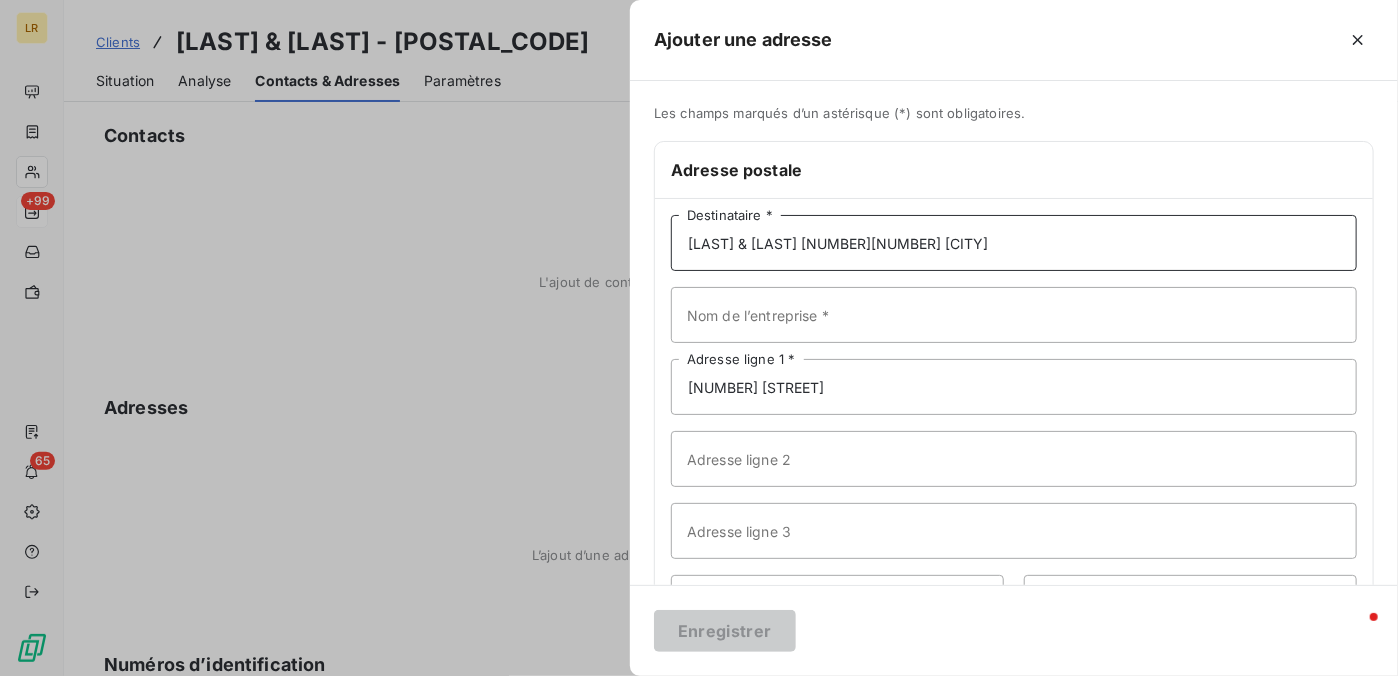 drag, startPoint x: 876, startPoint y: 239, endPoint x: 966, endPoint y: 235, distance: 90.088844 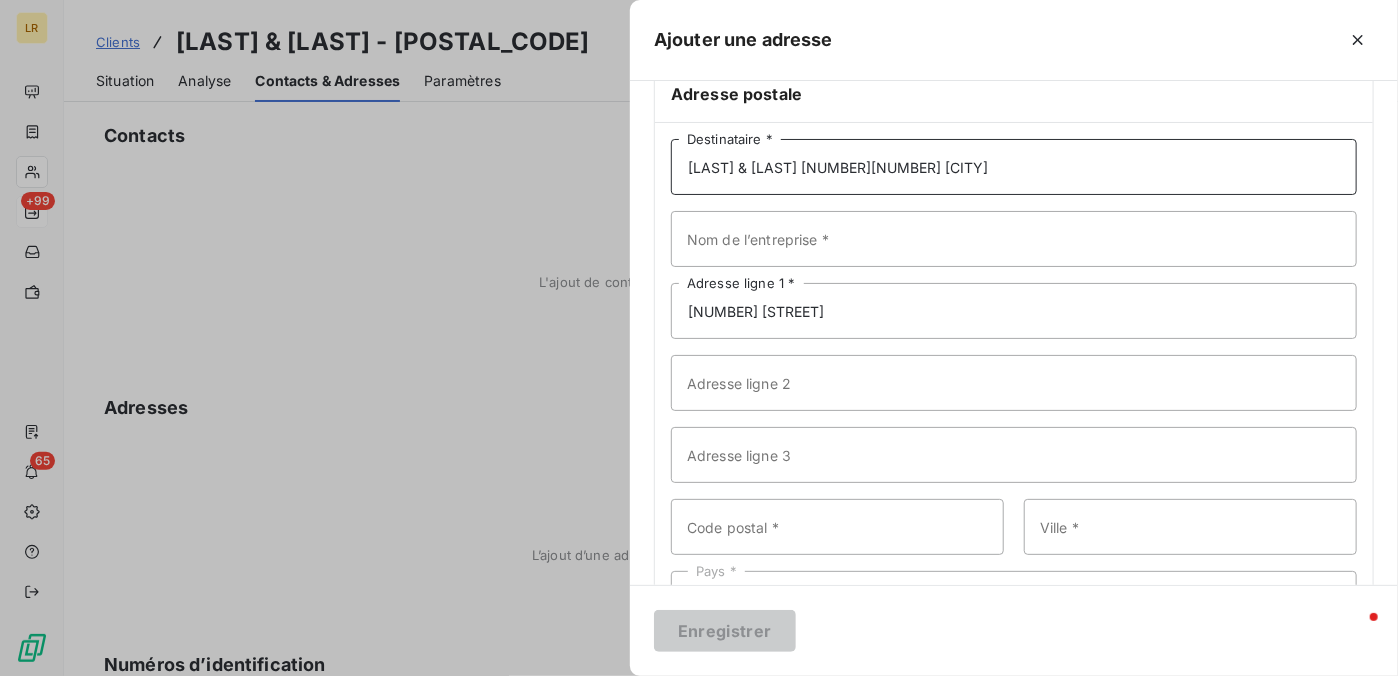 scroll, scrollTop: 157, scrollLeft: 0, axis: vertical 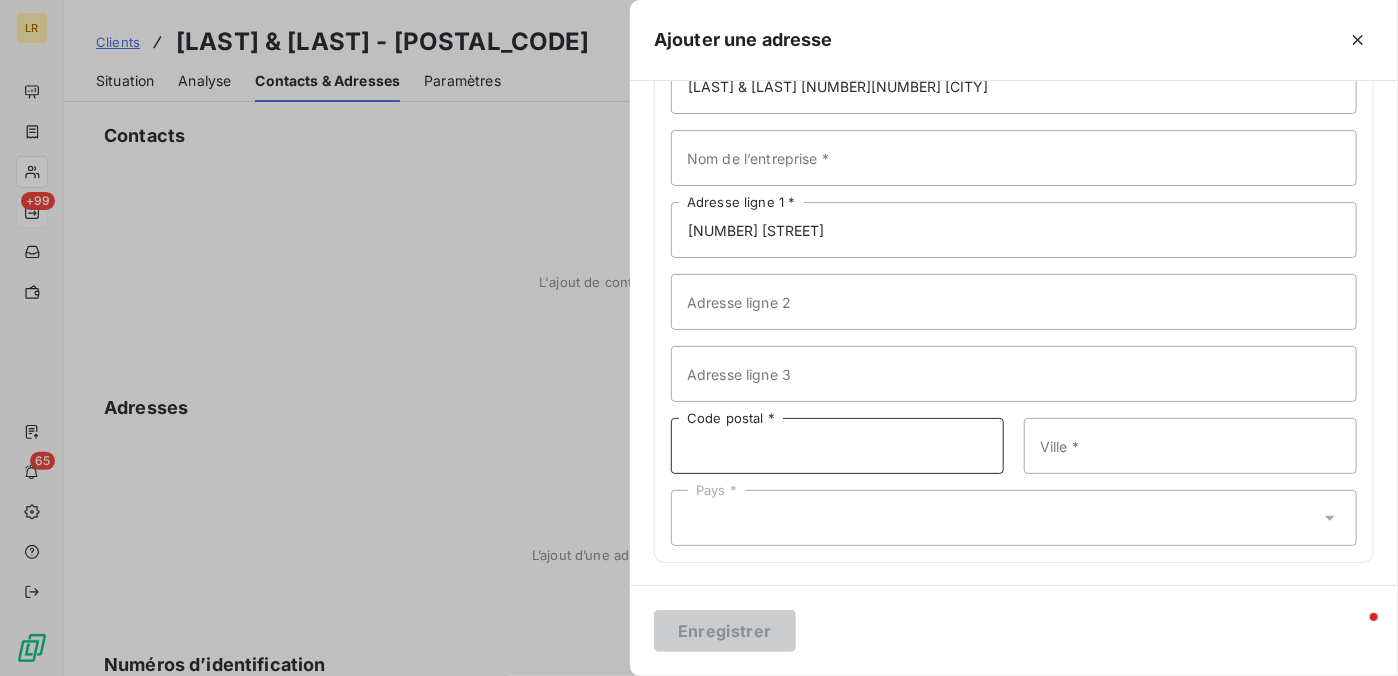 click on "Code postal *" at bounding box center [837, 446] 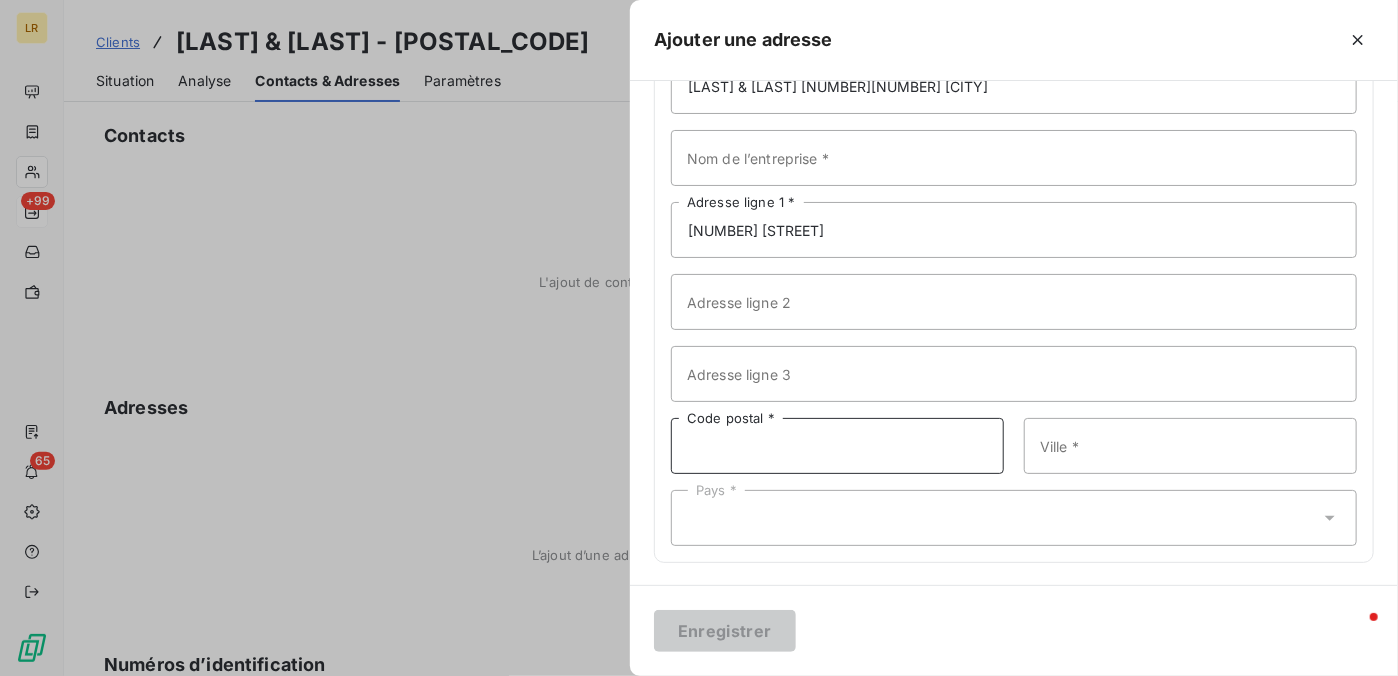 paste on "[NUMBER][NUMBER] [CITY]" 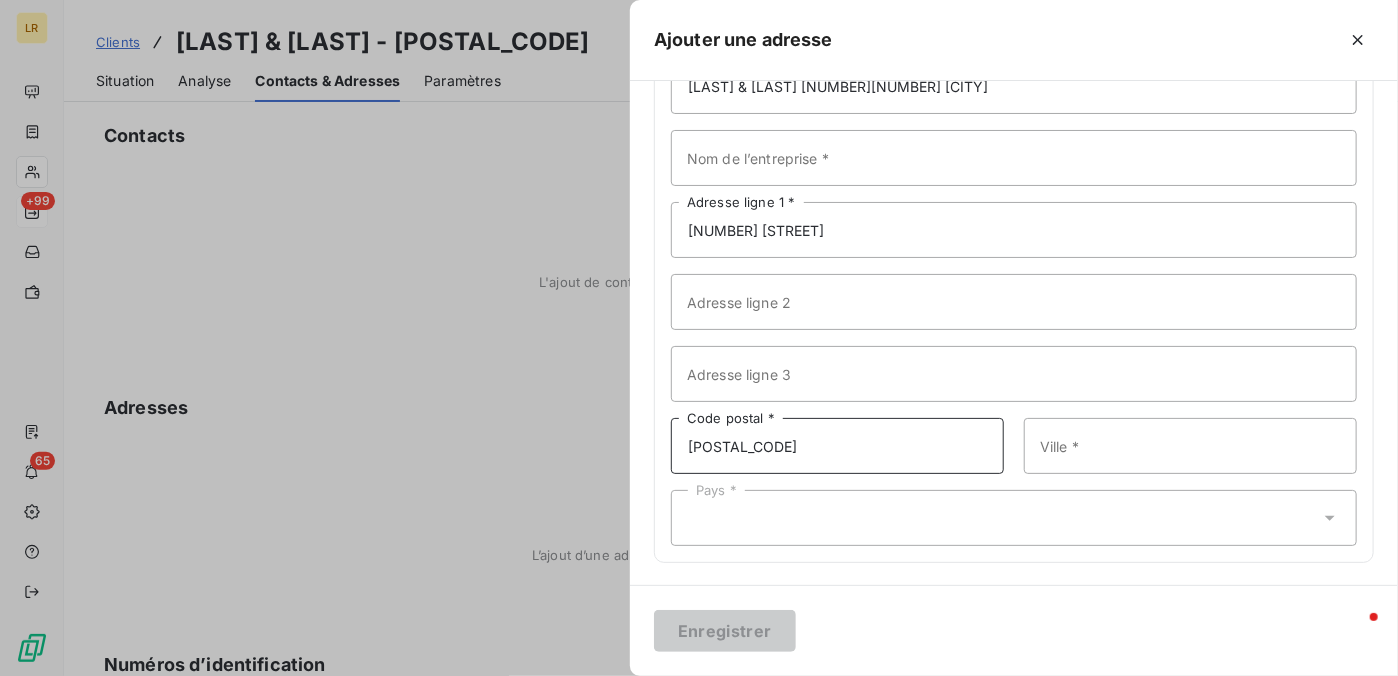 type on "[POSTAL_CODE]" 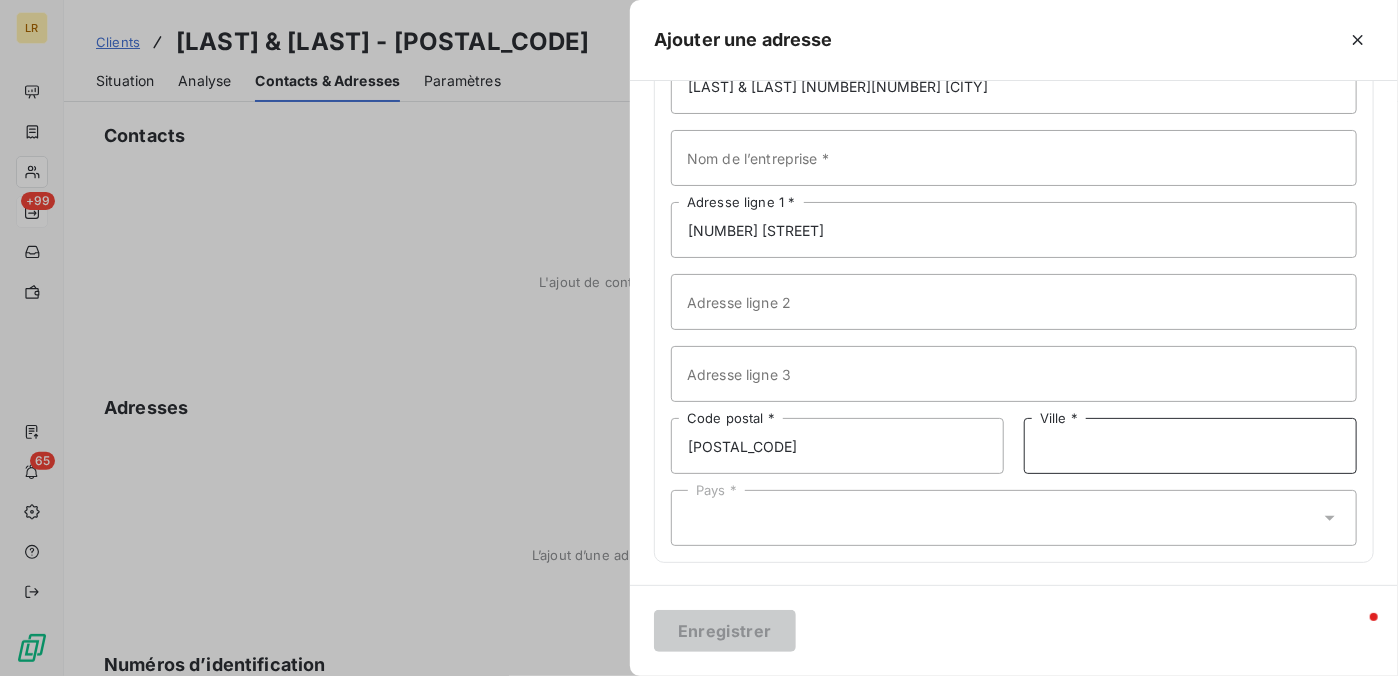 click on "Ville *" at bounding box center (1190, 446) 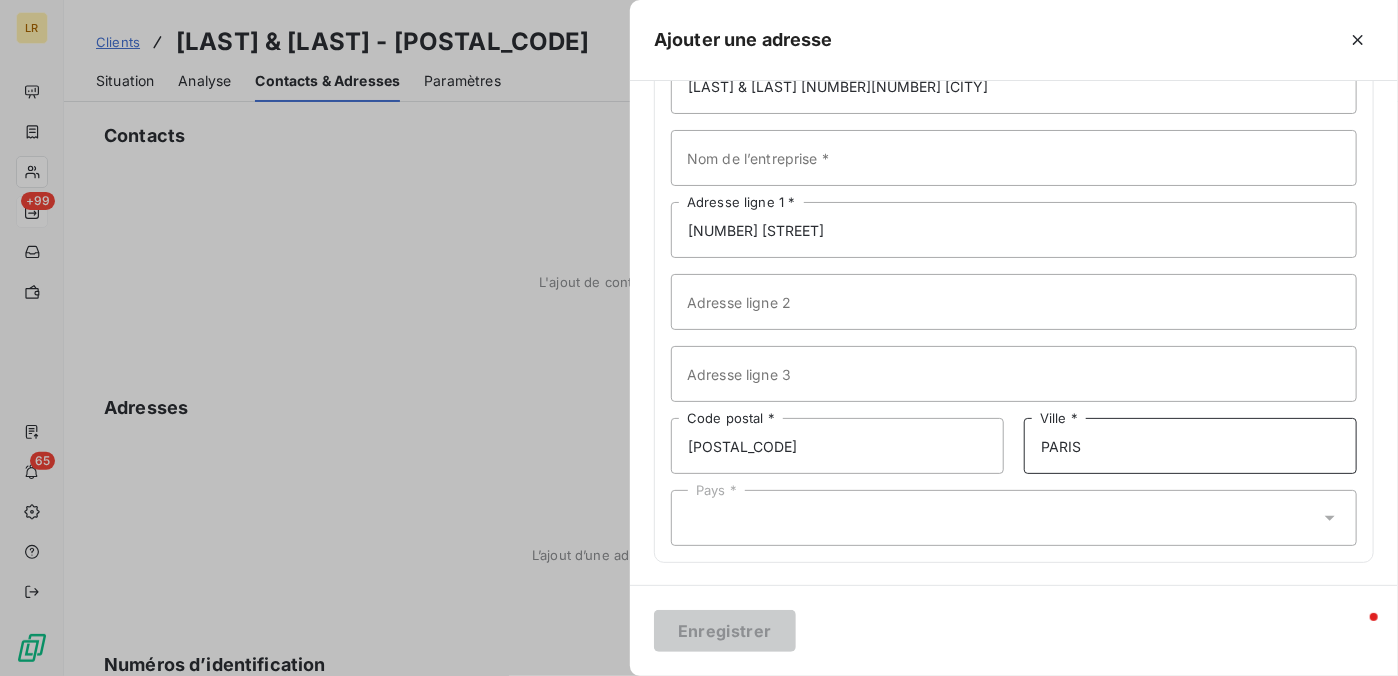 type on "PARIS" 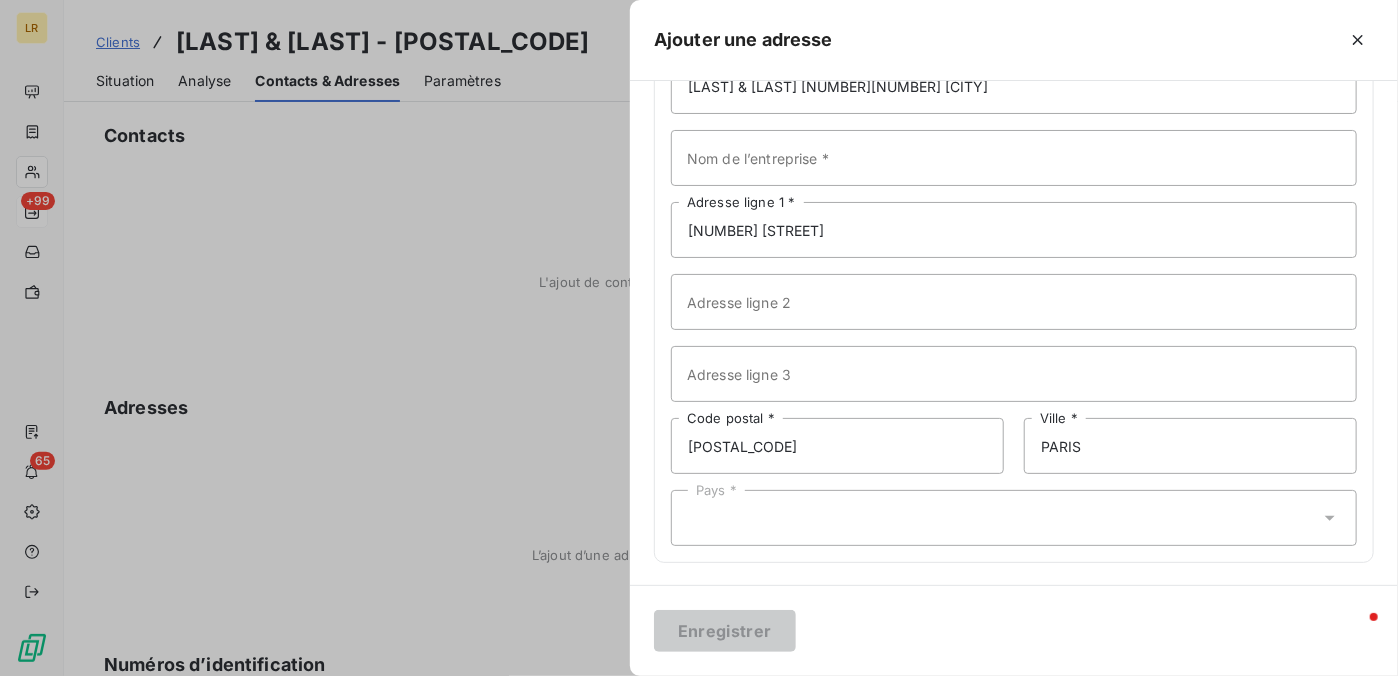 click on "Pays *" at bounding box center [1014, 518] 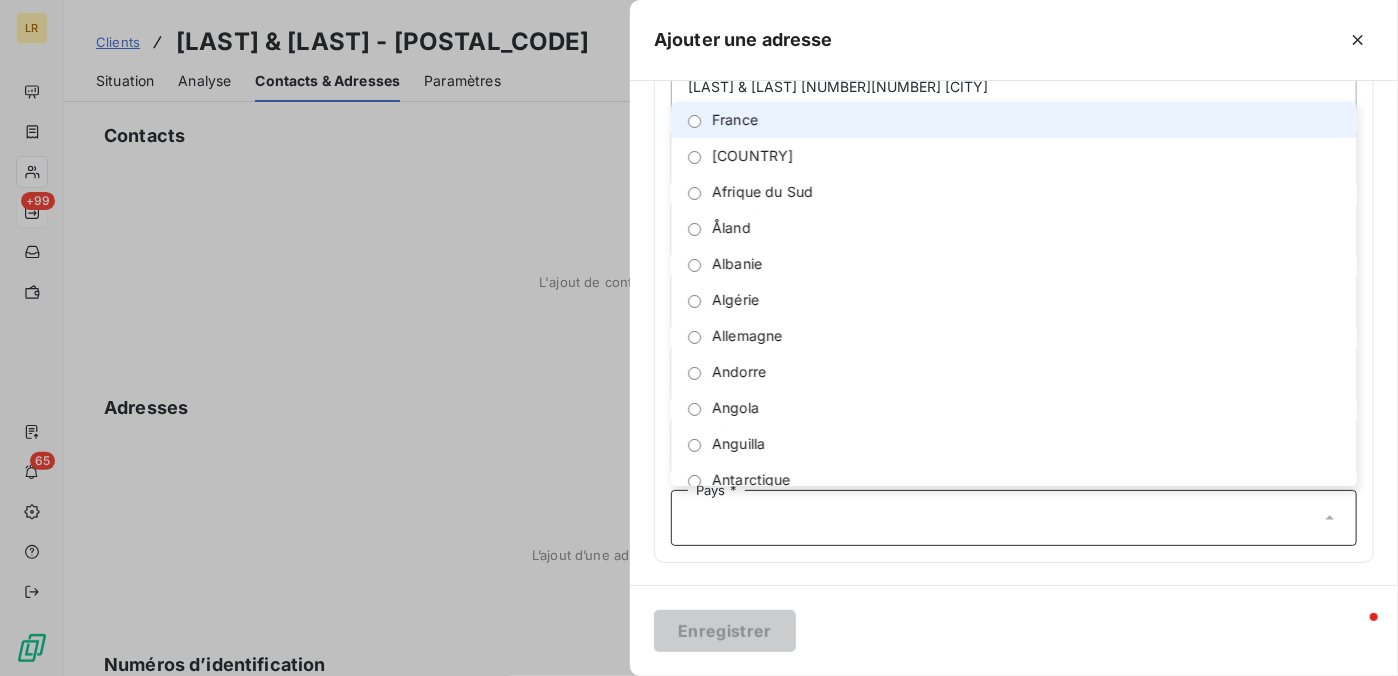 click at bounding box center [694, 121] 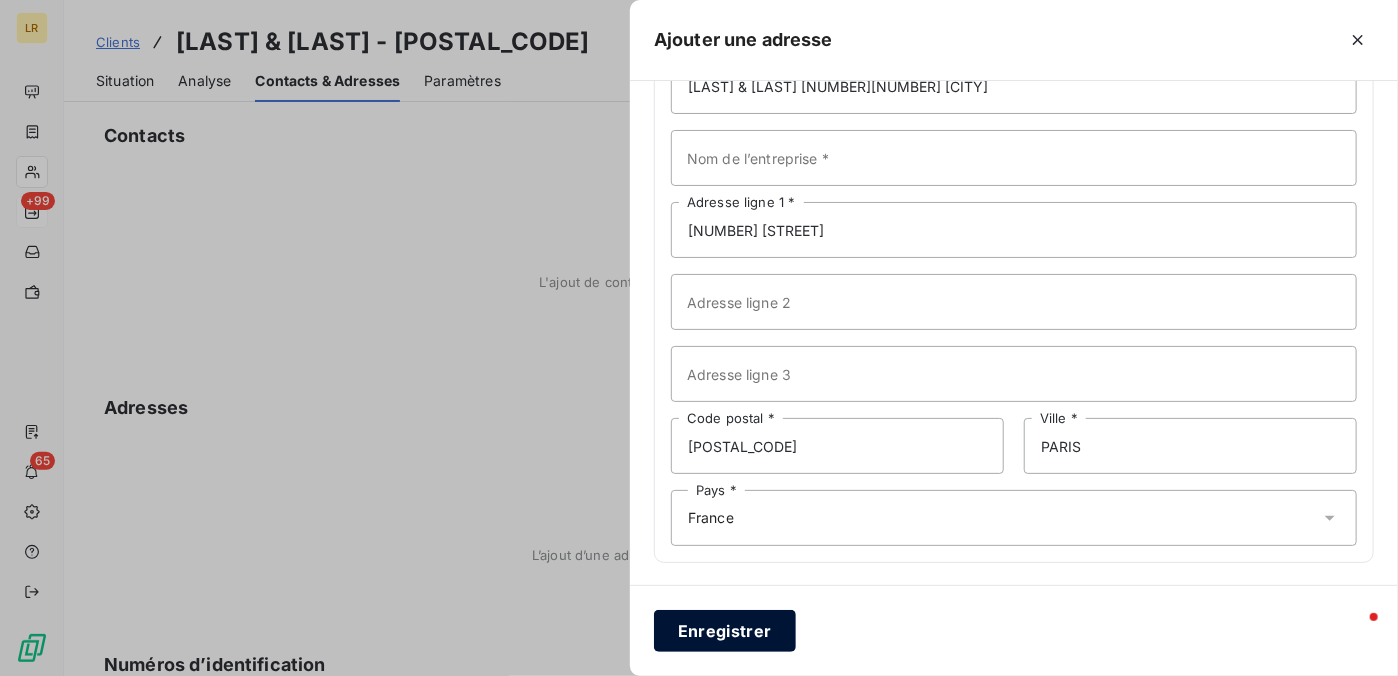 click on "Enregistrer" at bounding box center (725, 631) 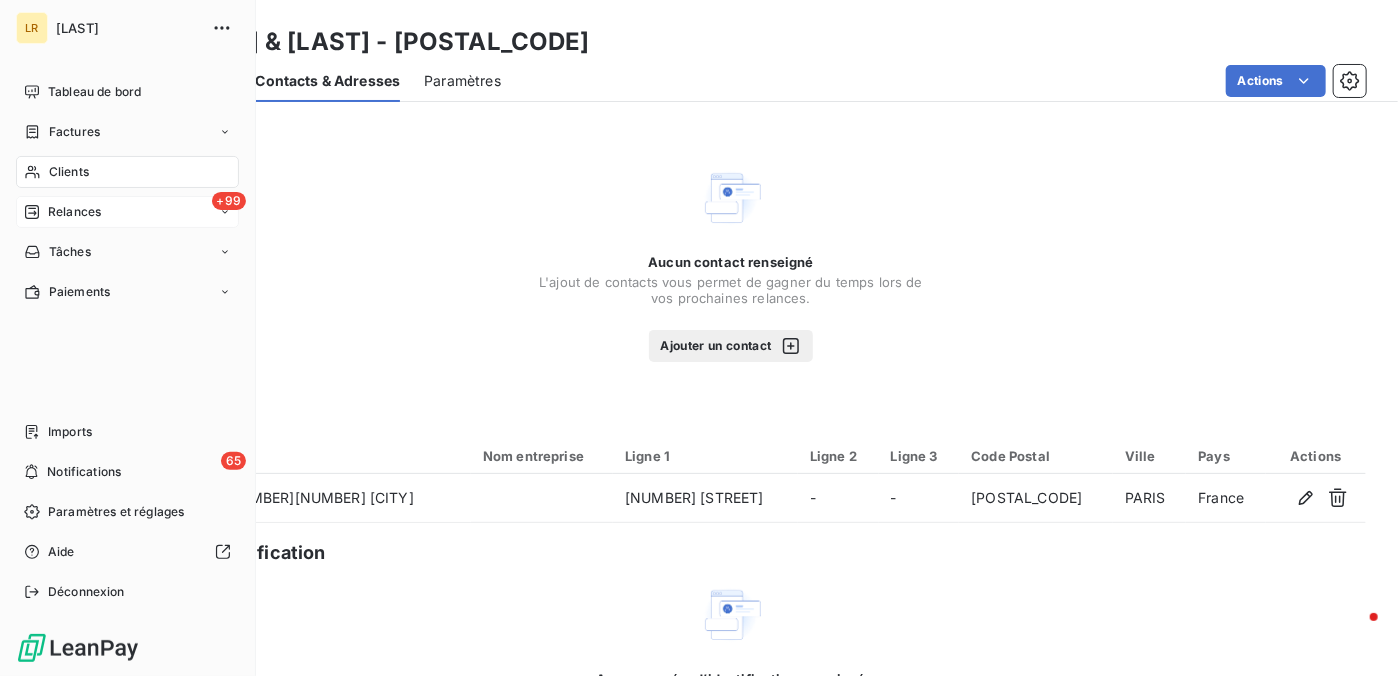 click on "Relances" at bounding box center (74, 212) 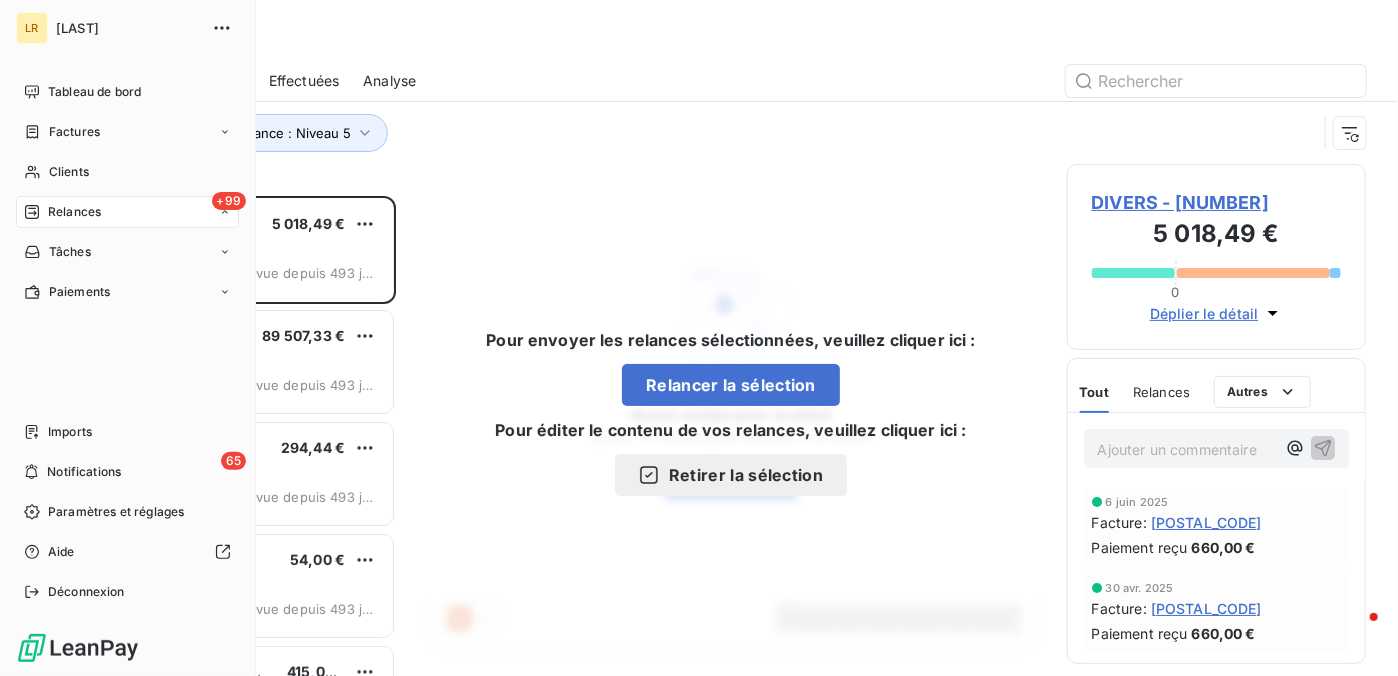scroll, scrollTop: 16, scrollLeft: 16, axis: both 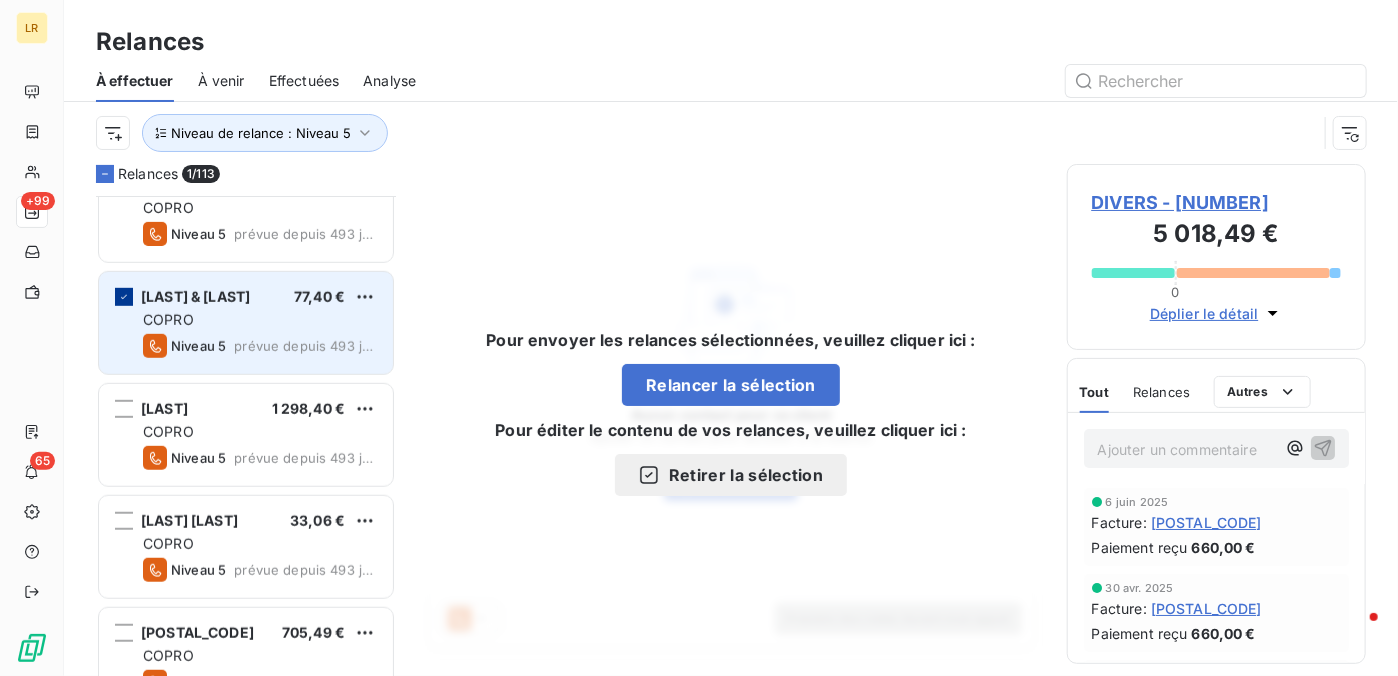 click 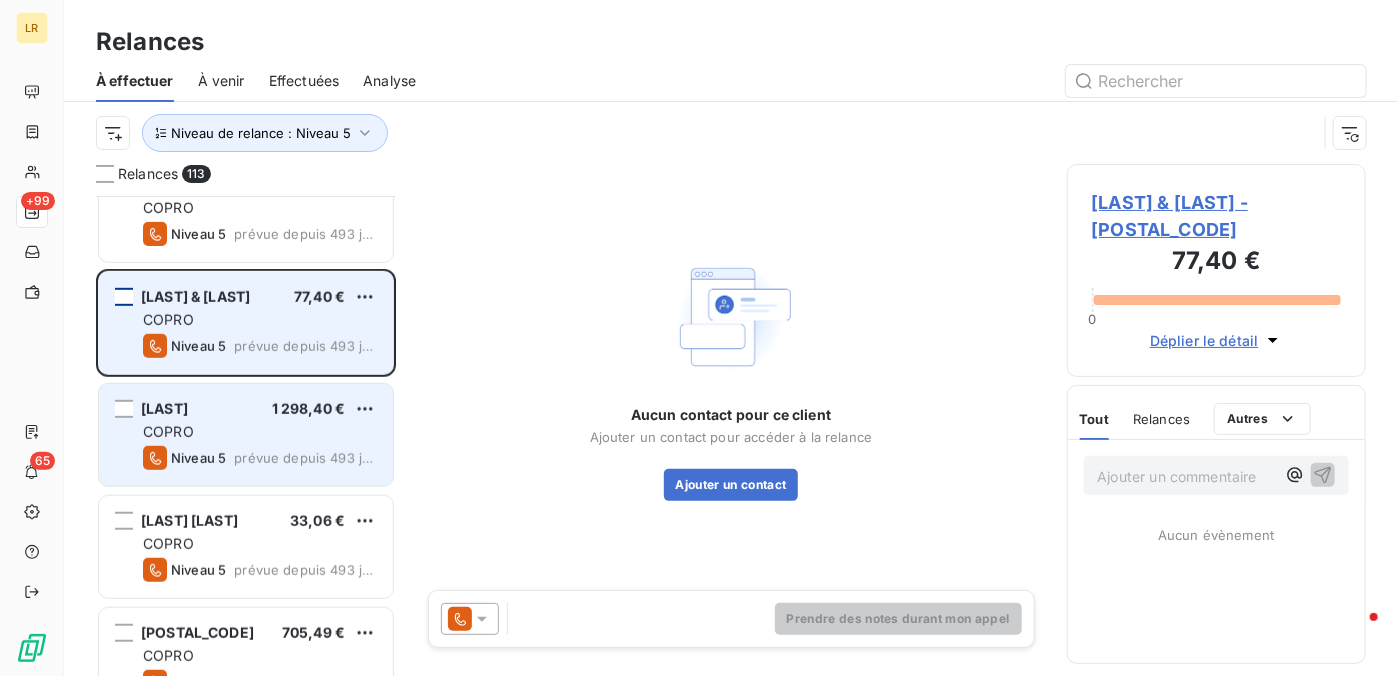 click on "COPRO" at bounding box center (260, 432) 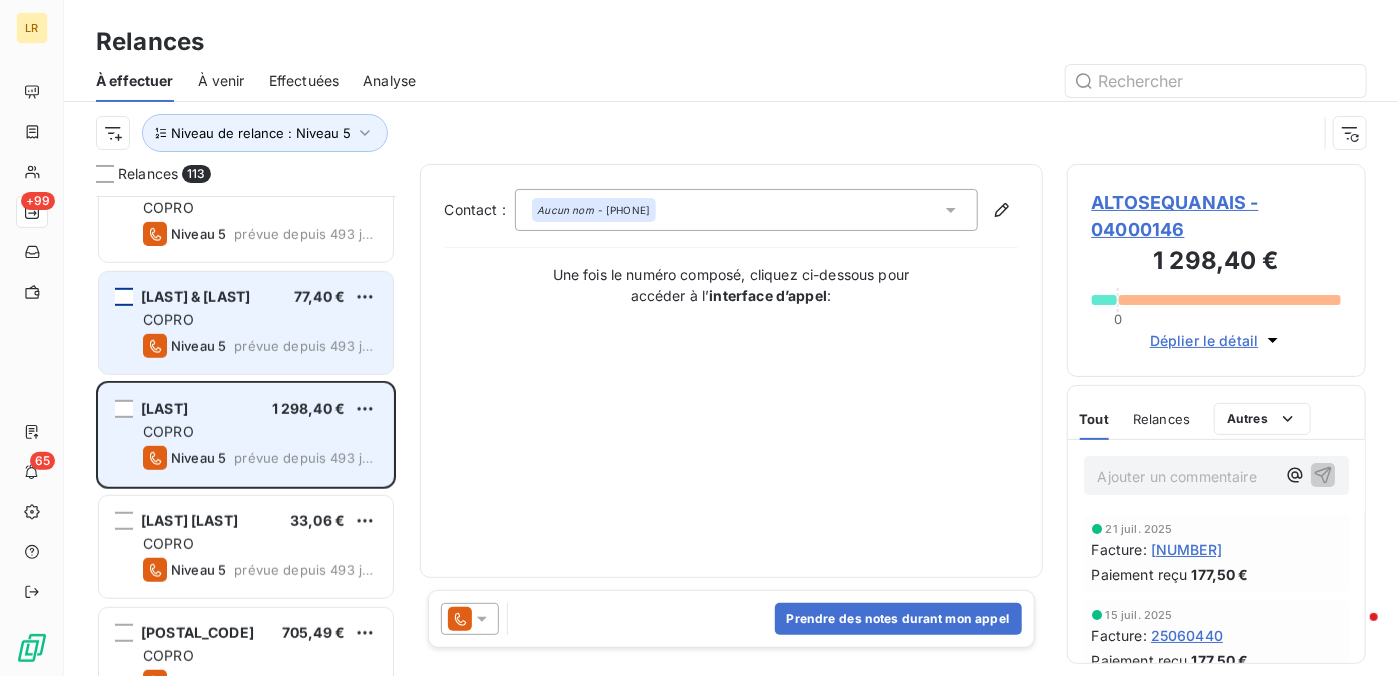drag, startPoint x: 120, startPoint y: 406, endPoint x: 292, endPoint y: 407, distance: 172.00291 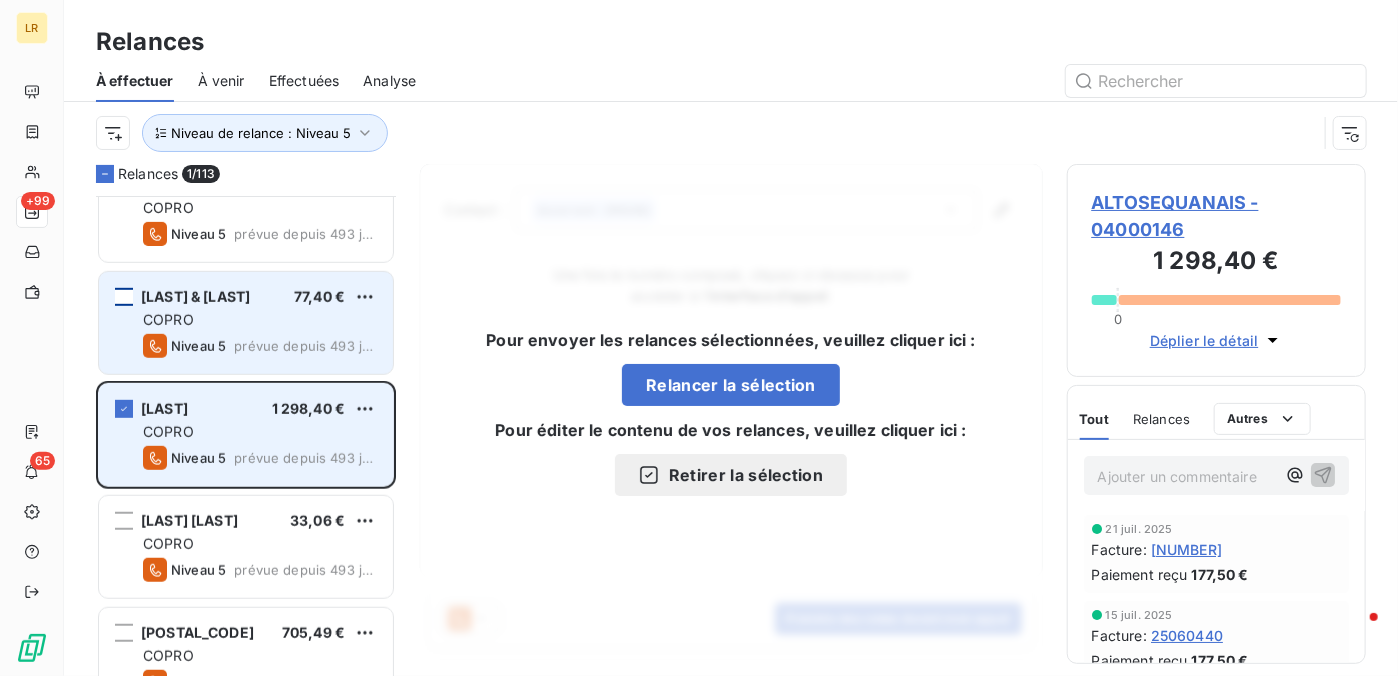 click on "COPRO" at bounding box center [260, 432] 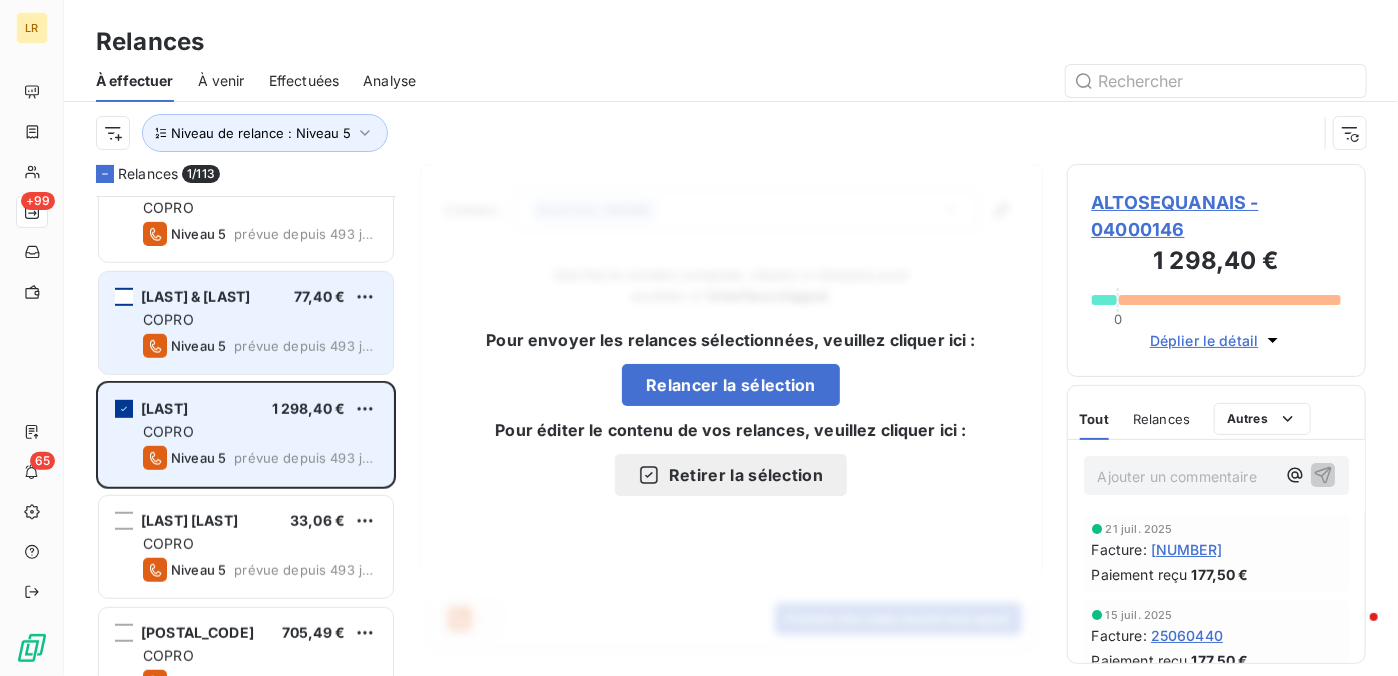 click 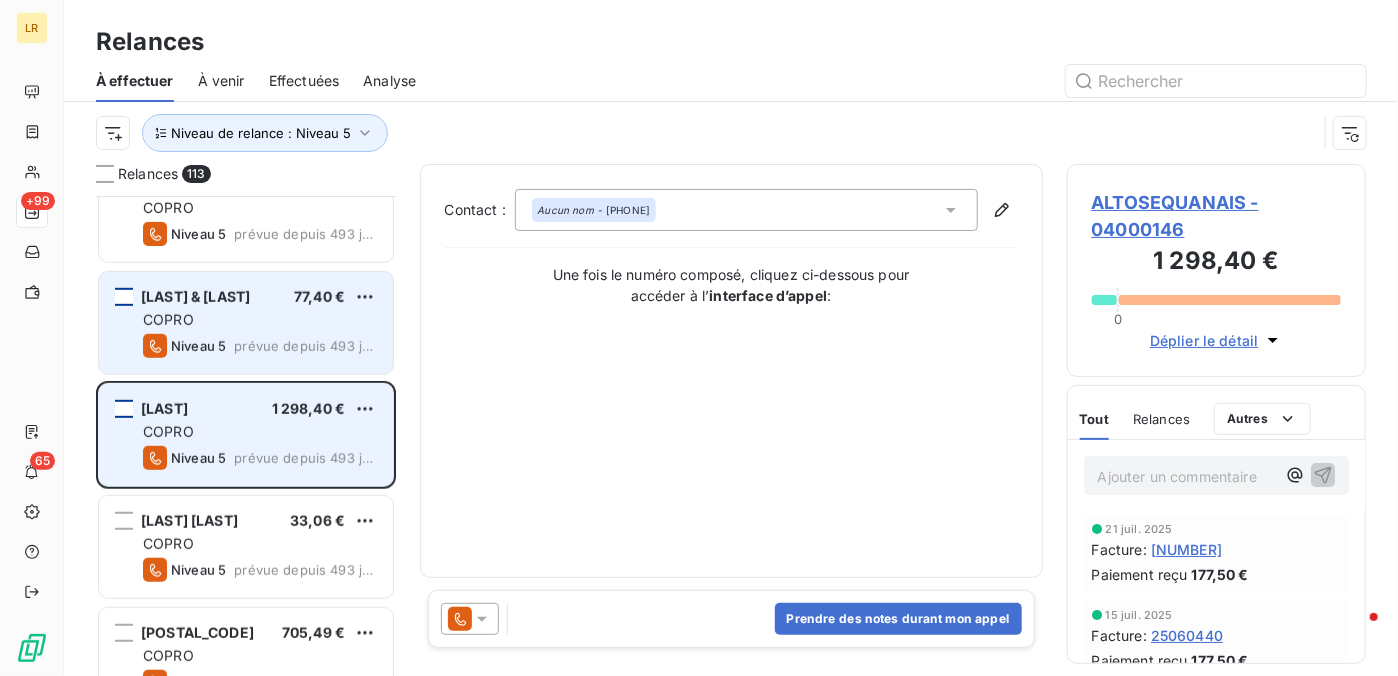 click 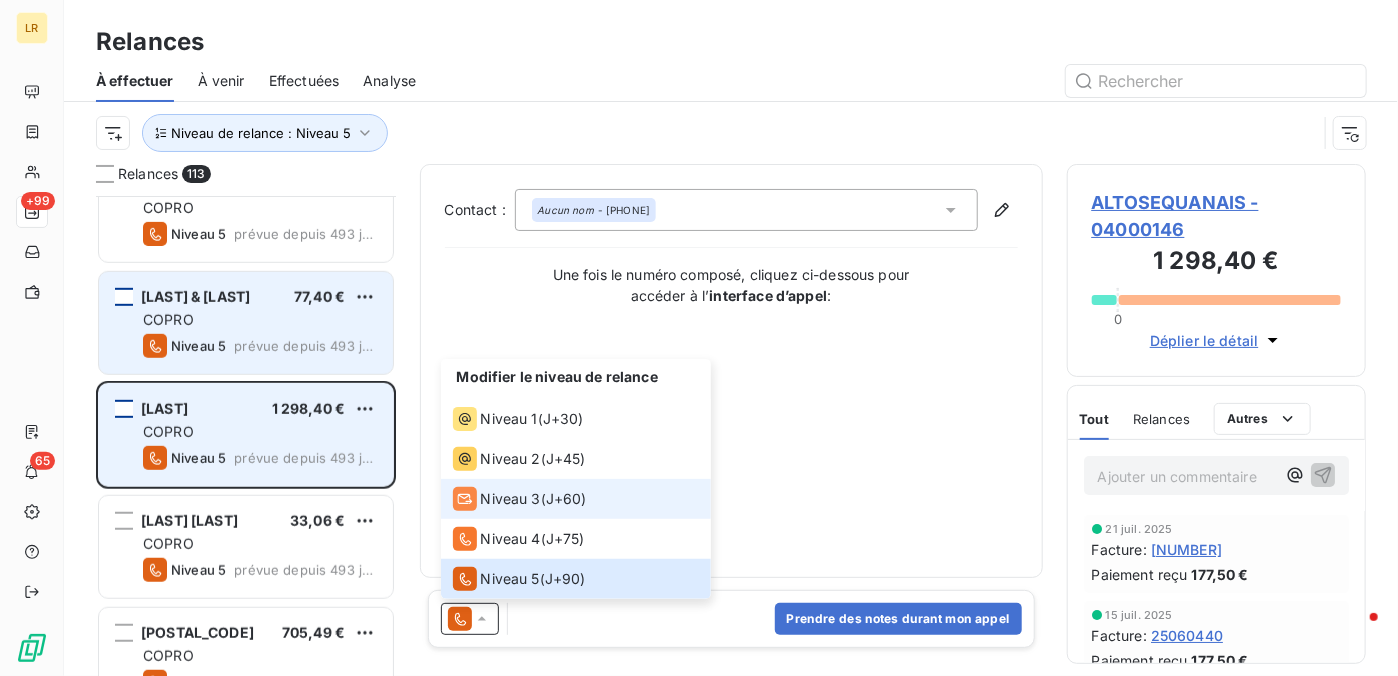 click on "Niveau 3" at bounding box center (511, 499) 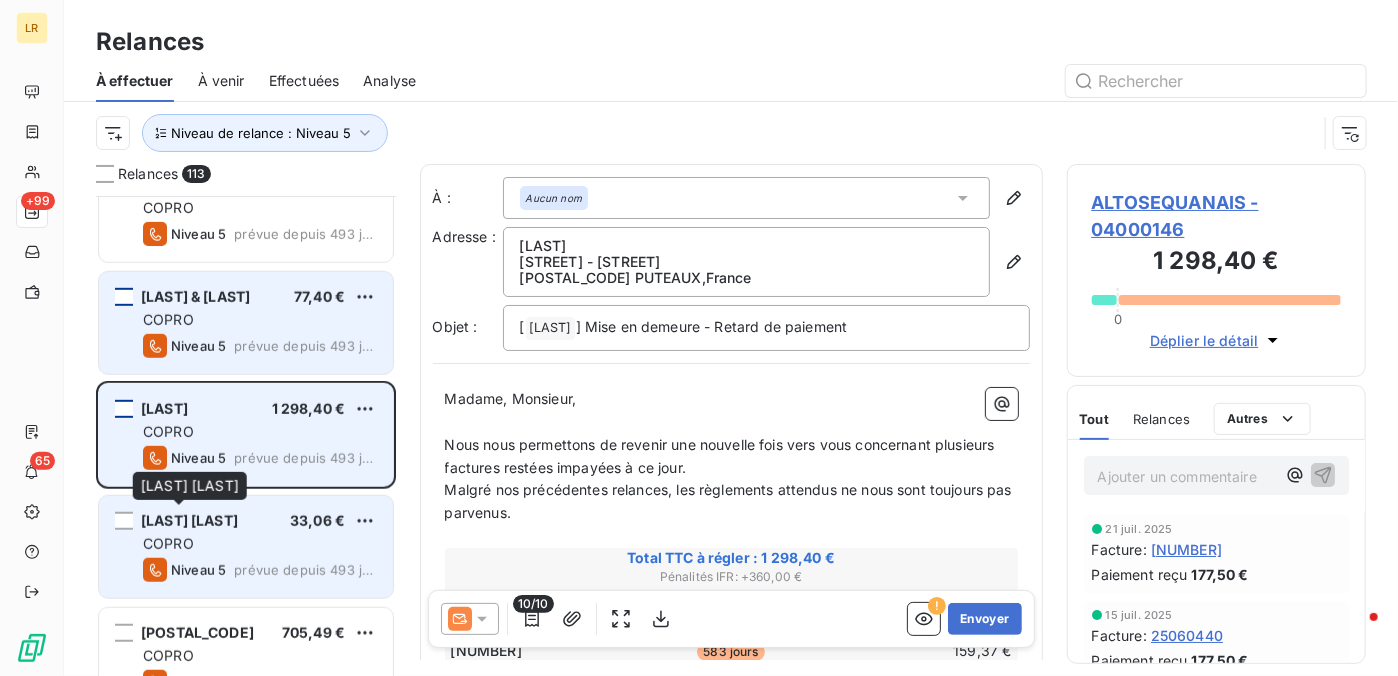 click on "COPRO" at bounding box center [260, 544] 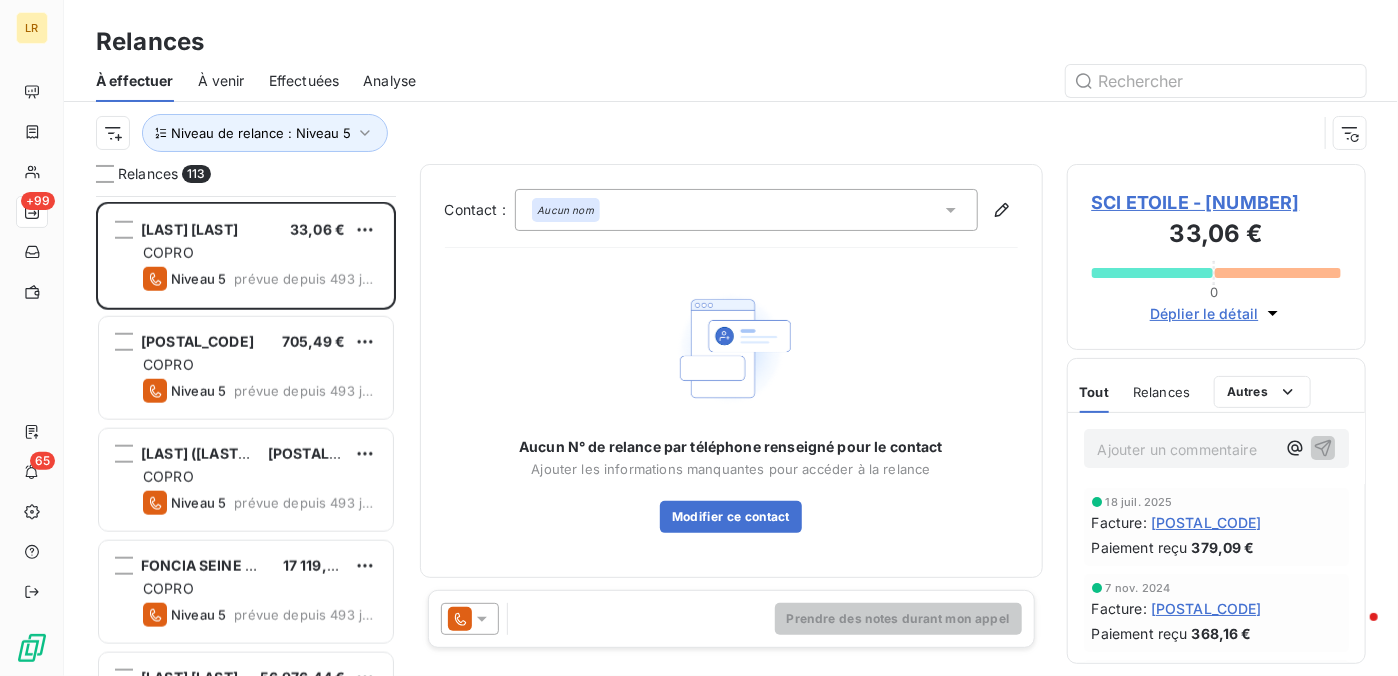 scroll, scrollTop: 900, scrollLeft: 0, axis: vertical 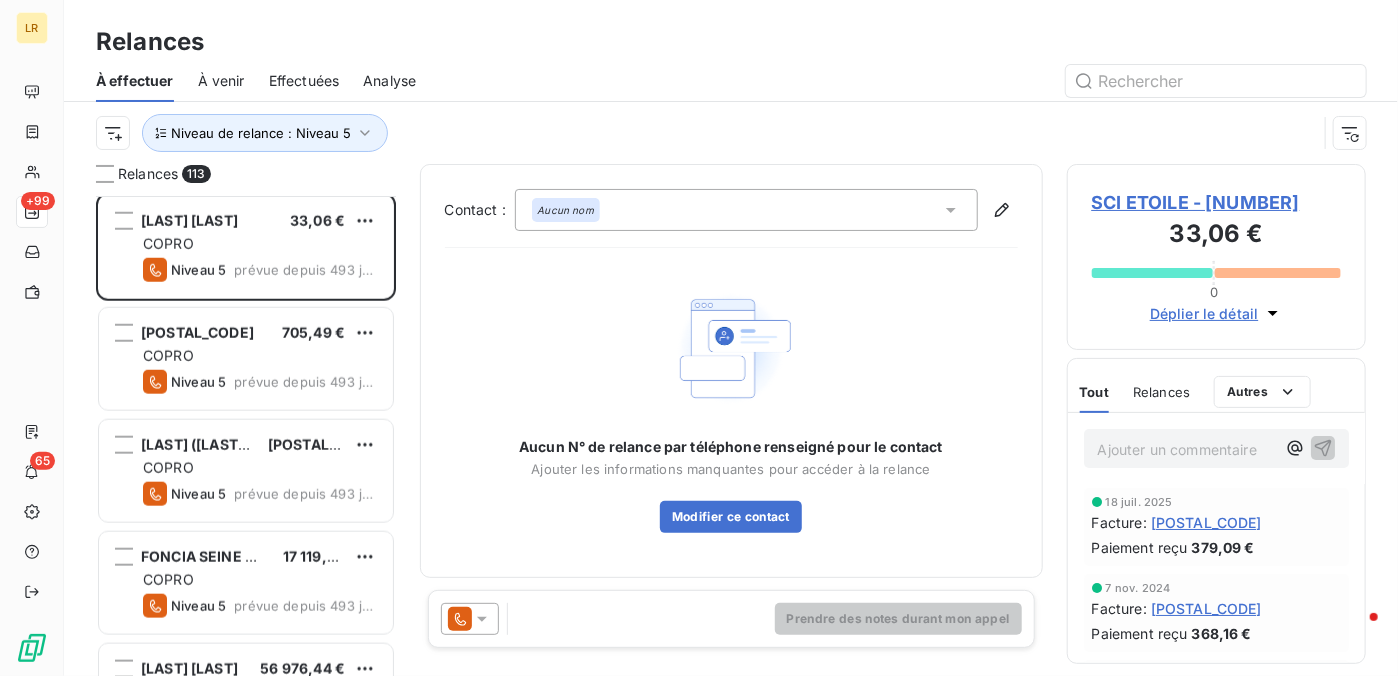 click 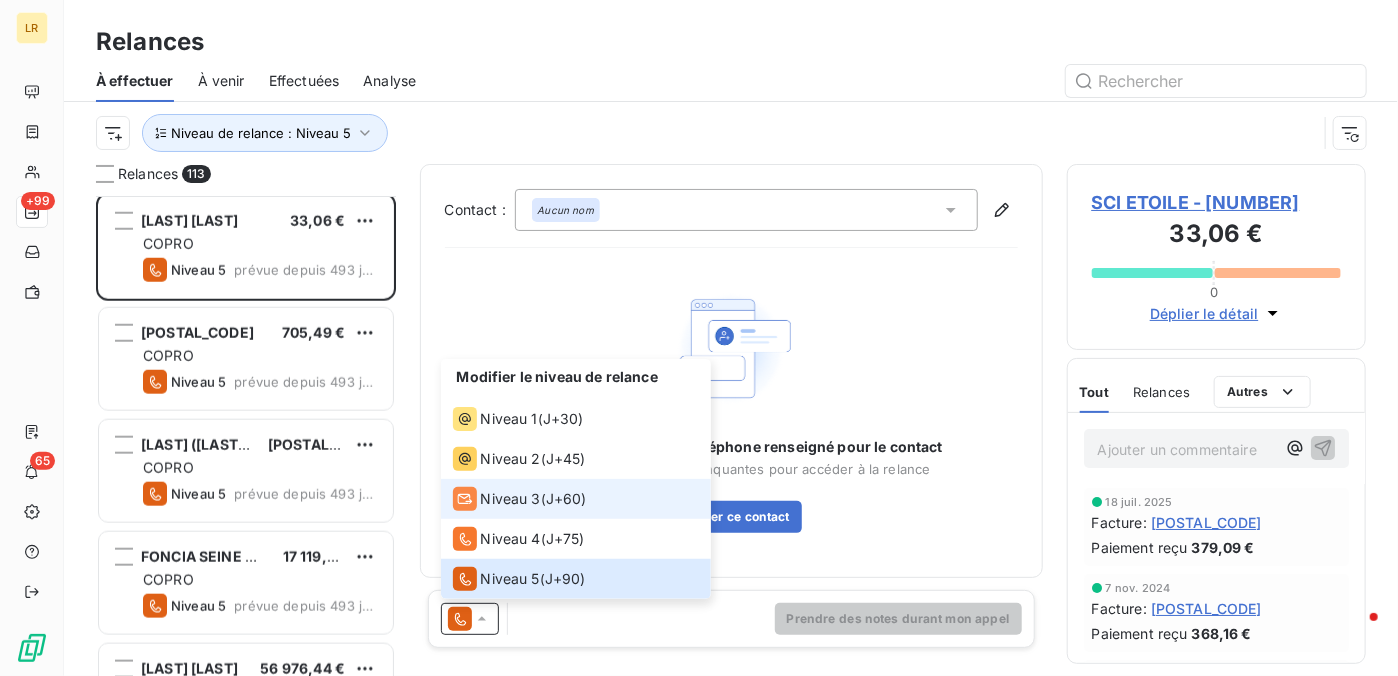 click on "Niveau 3" at bounding box center [511, 499] 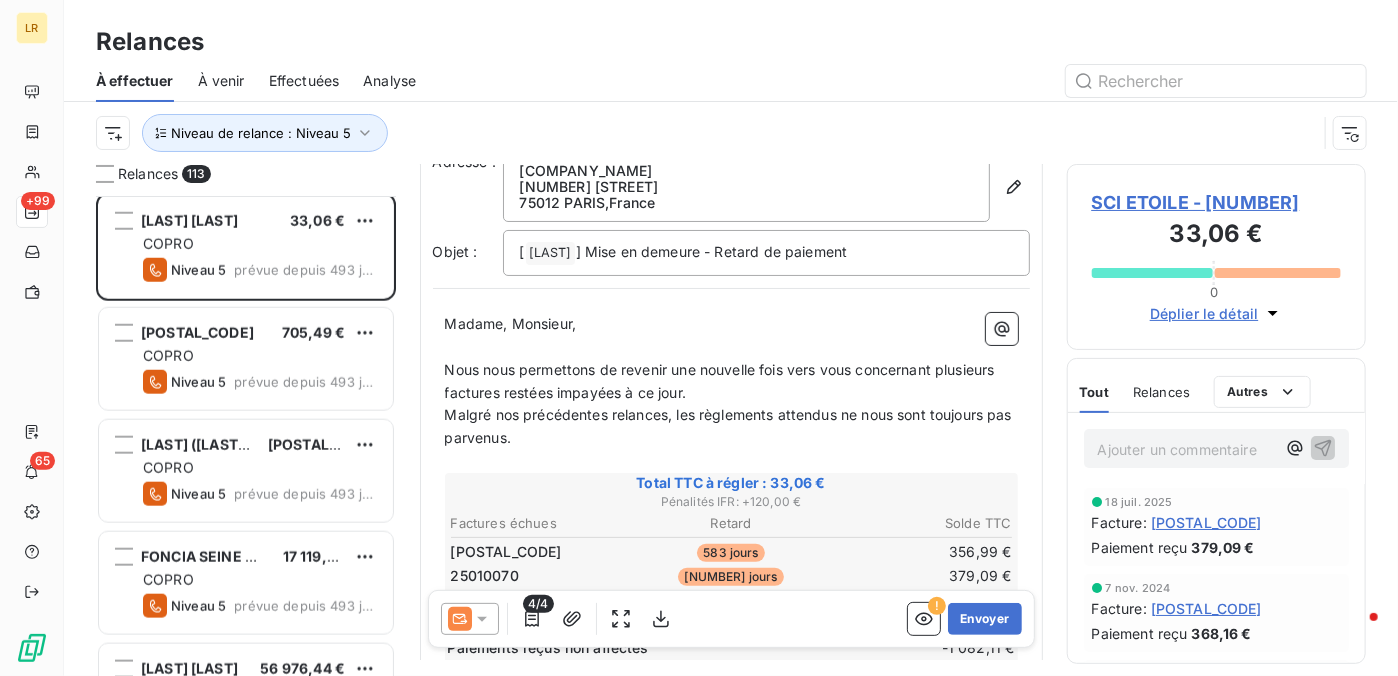 scroll, scrollTop: 200, scrollLeft: 0, axis: vertical 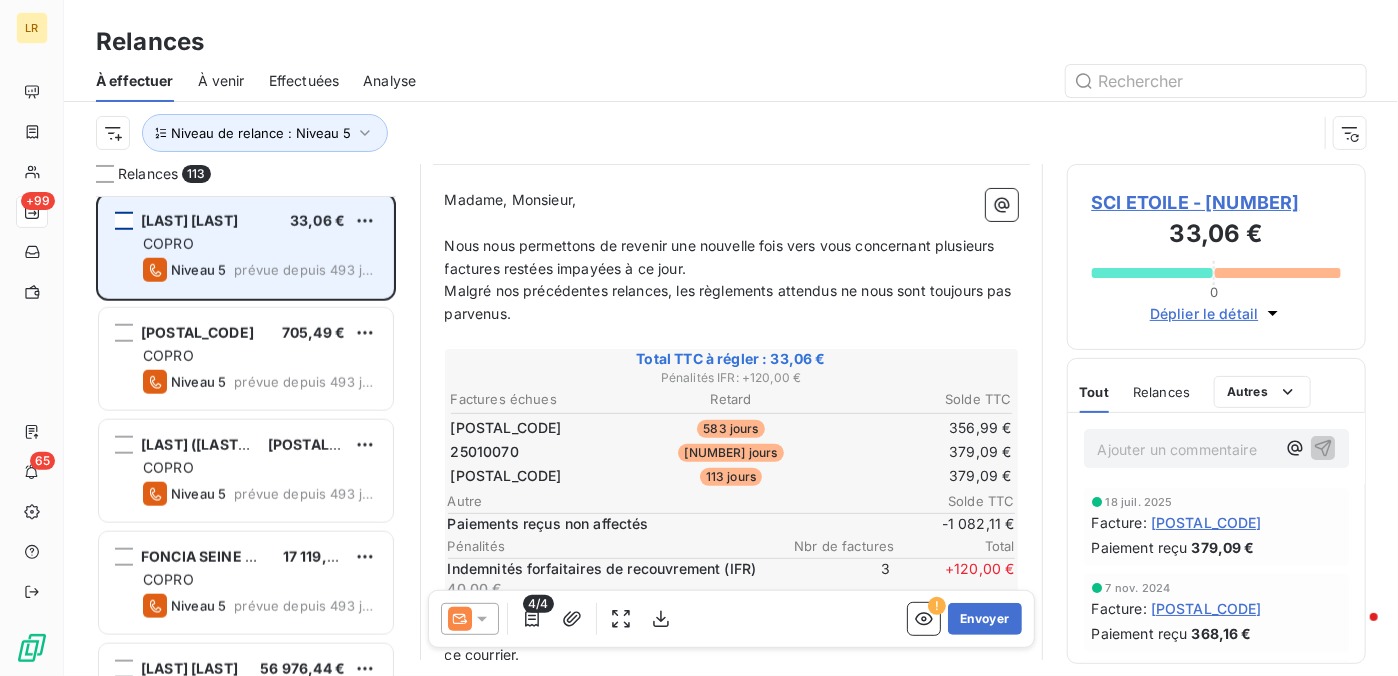click at bounding box center (124, 221) 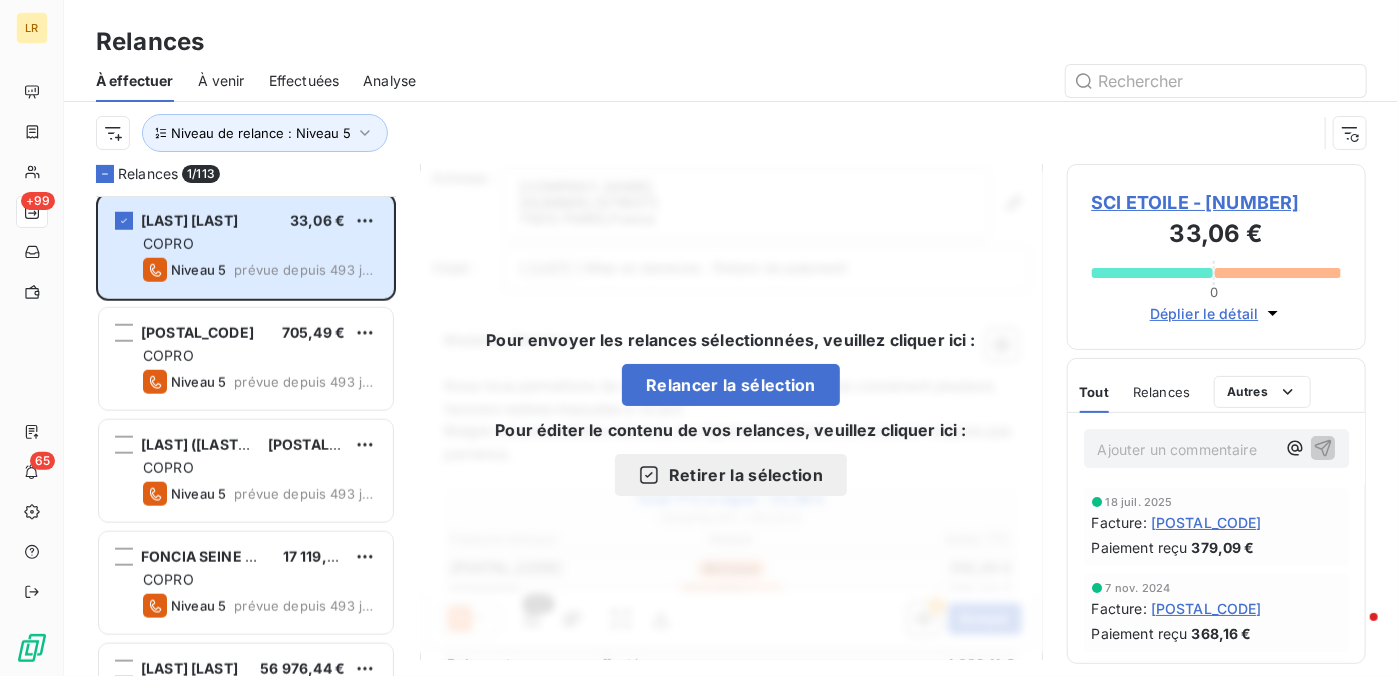 scroll, scrollTop: 0, scrollLeft: 0, axis: both 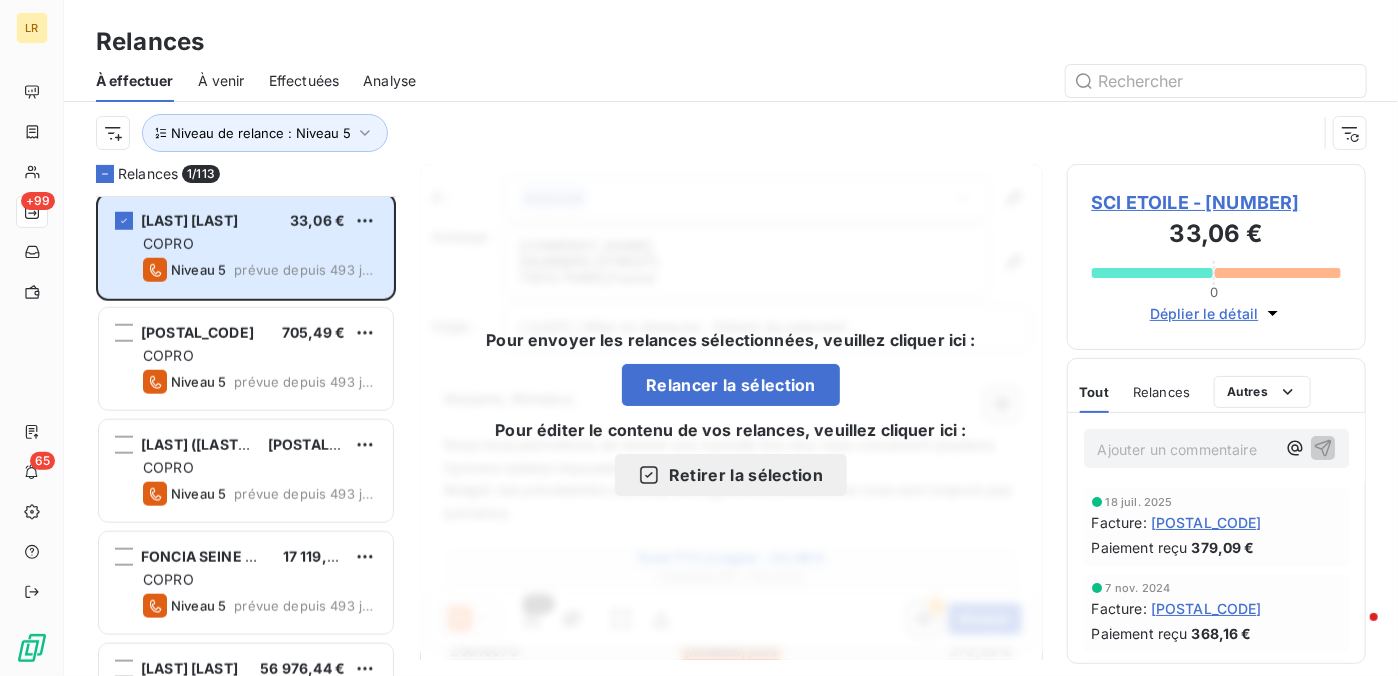 click on "SCI ETOILE - [NUMBER]" at bounding box center [1217, 202] 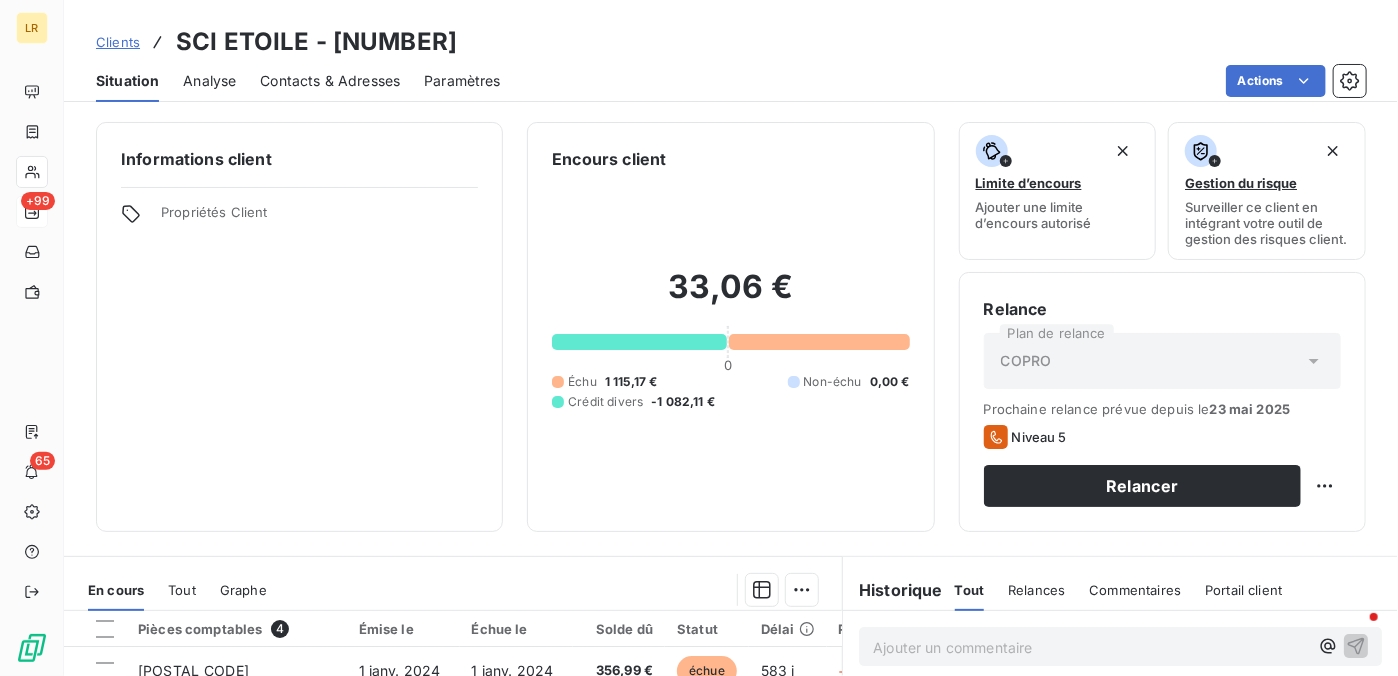 click on "Contacts & Adresses" at bounding box center (330, 81) 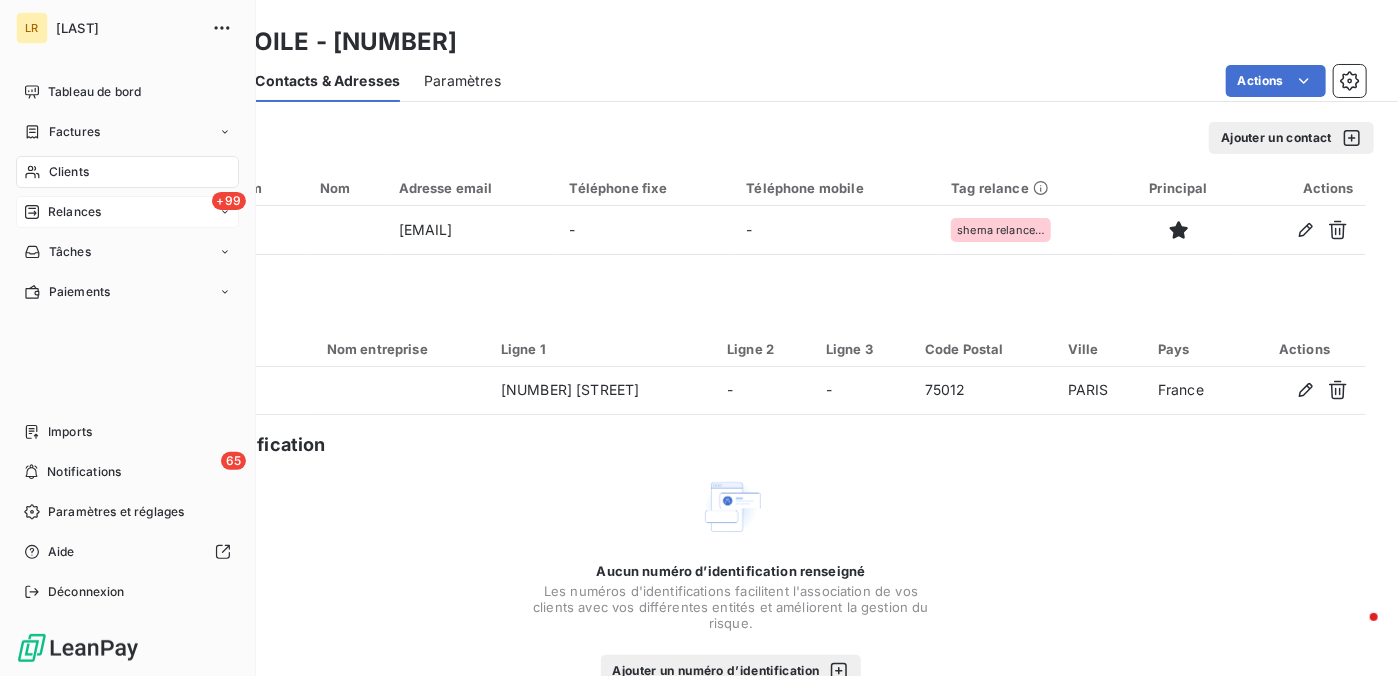 click on "Relances" at bounding box center (74, 212) 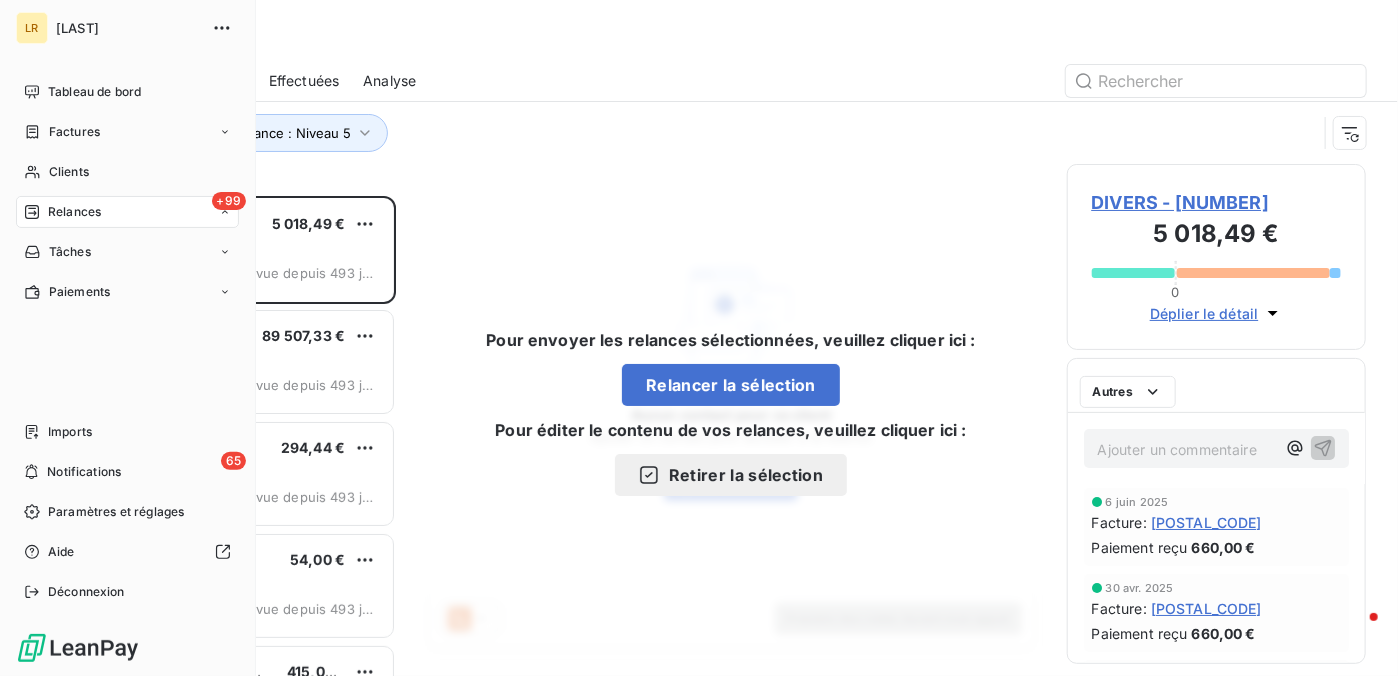 scroll, scrollTop: 16, scrollLeft: 16, axis: both 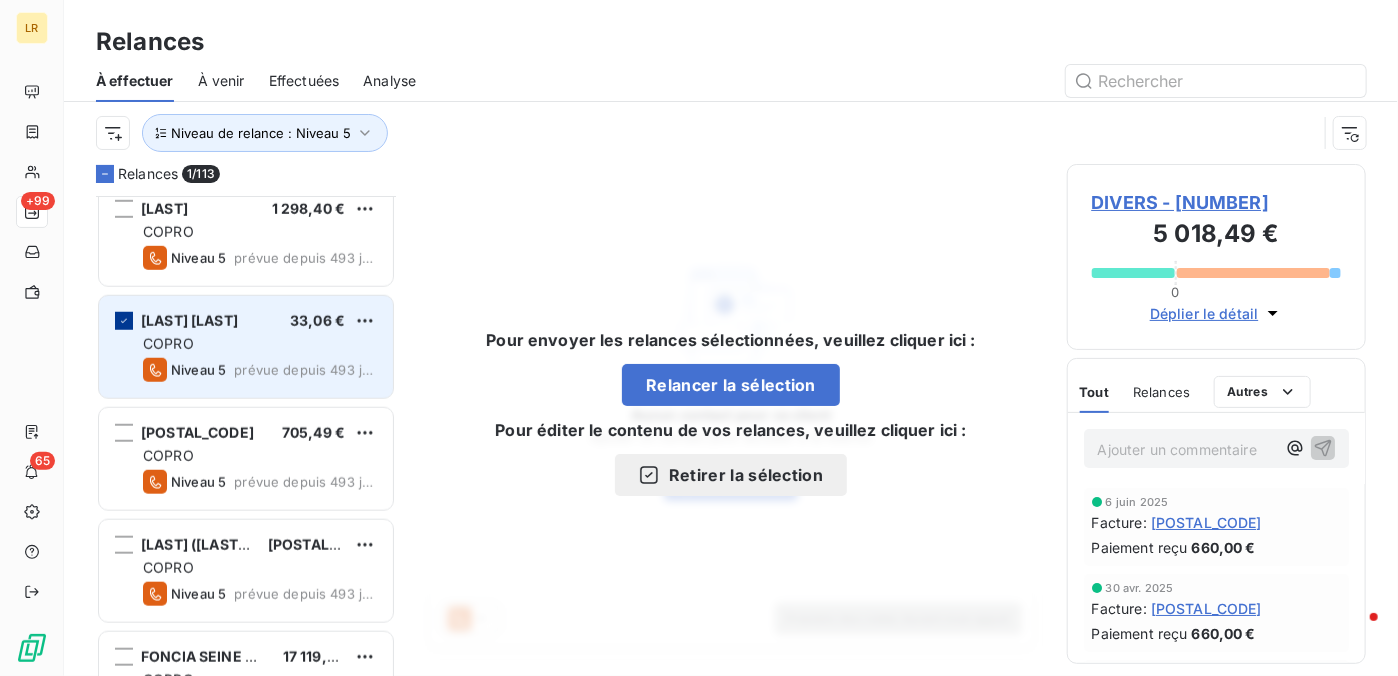 click 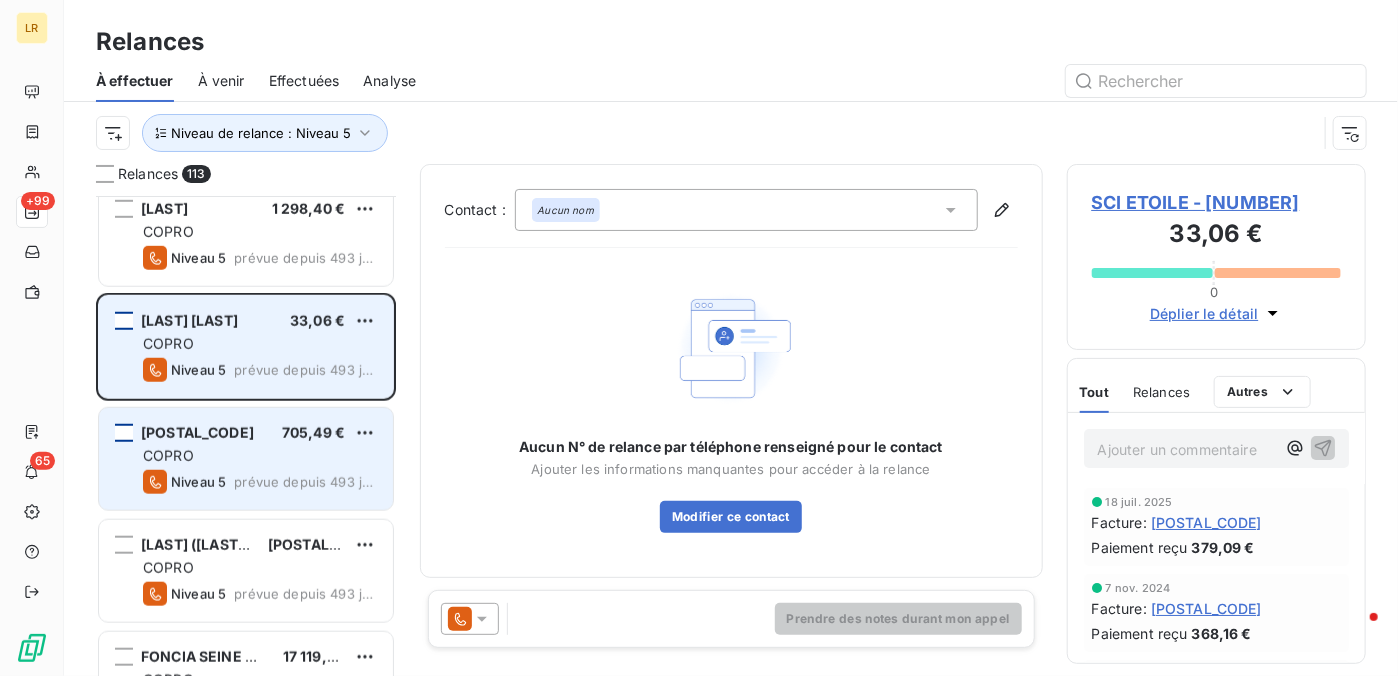 click at bounding box center (124, 433) 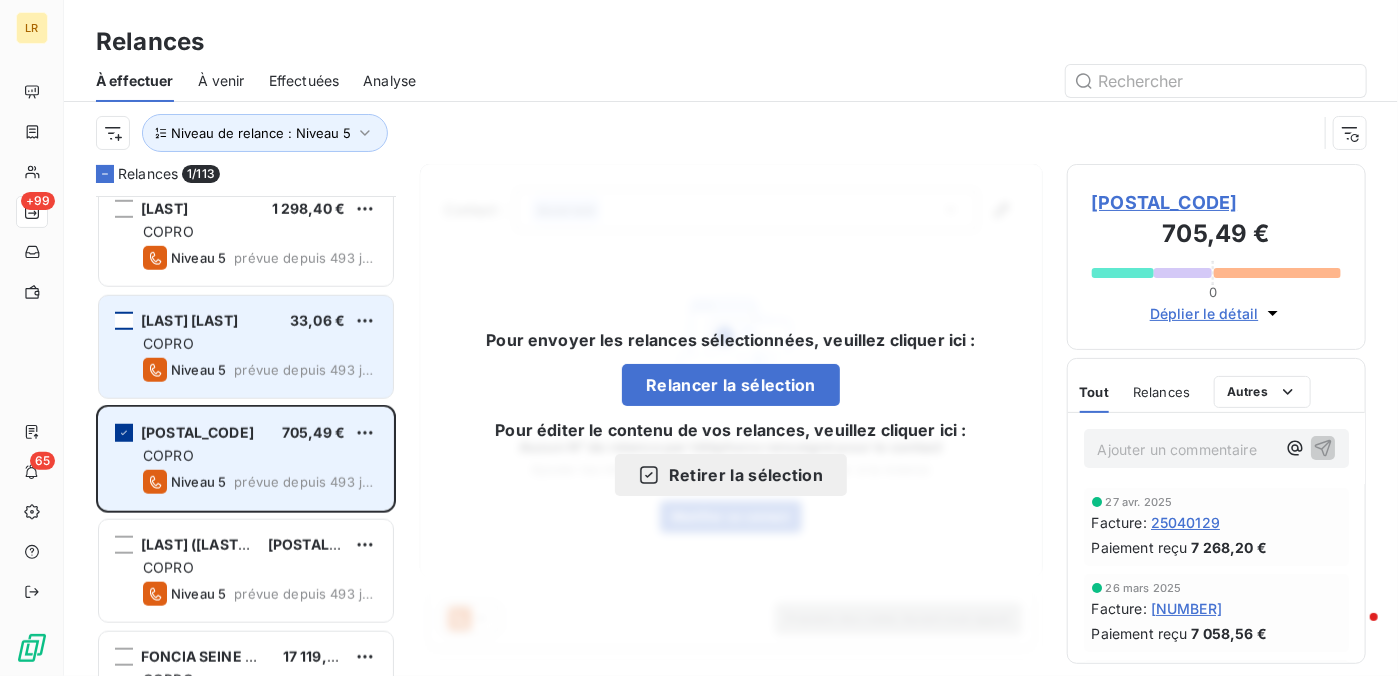 click 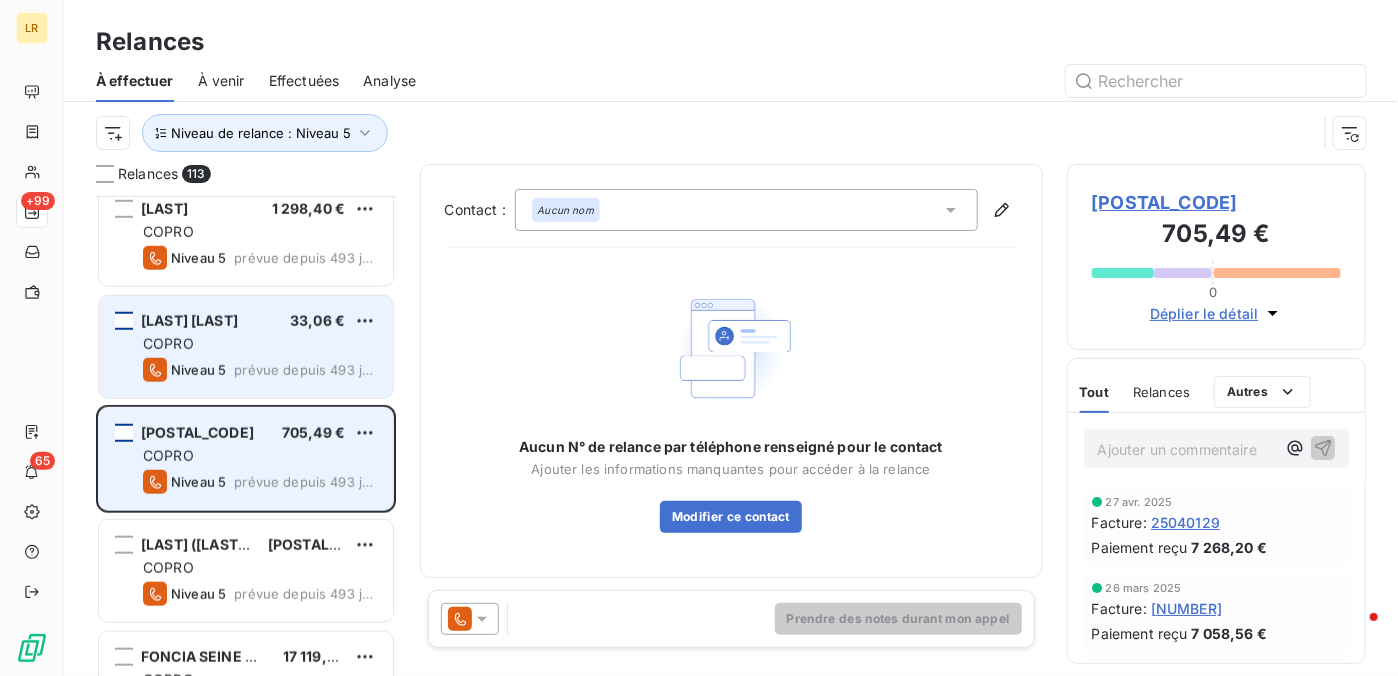 click 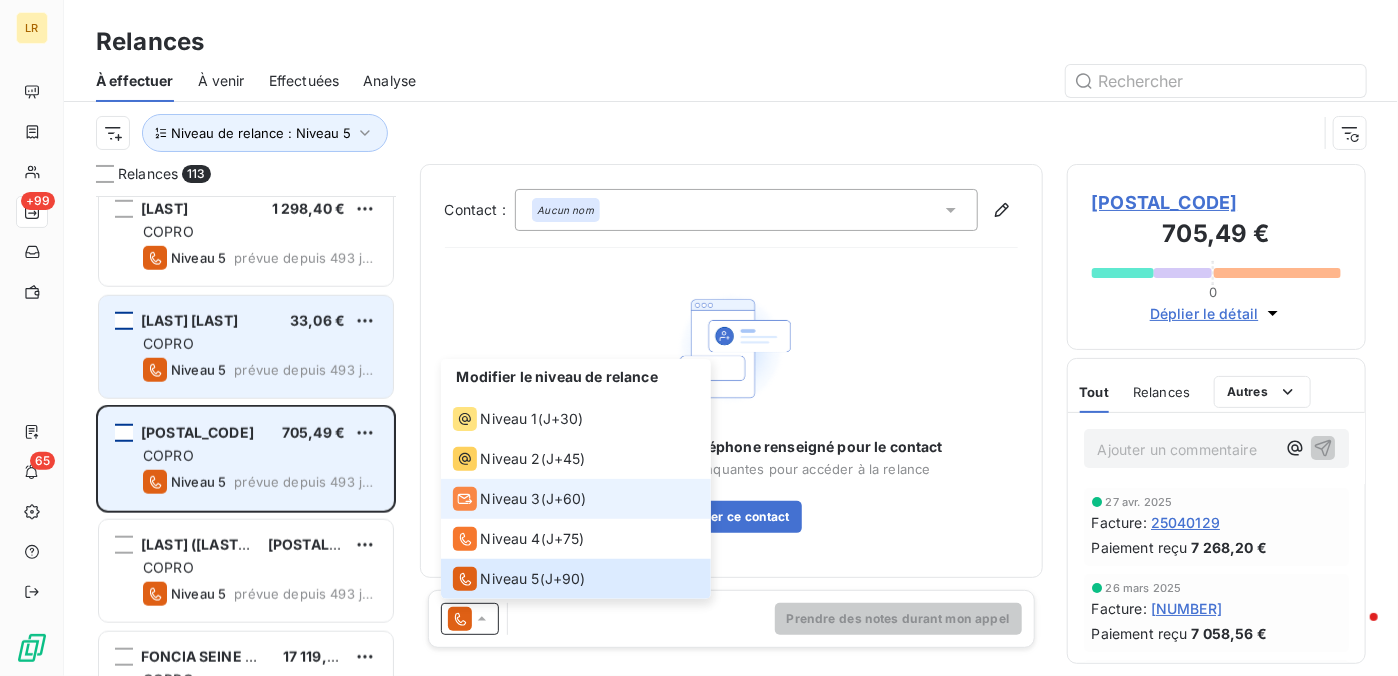 click on "Niveau 3" at bounding box center [511, 499] 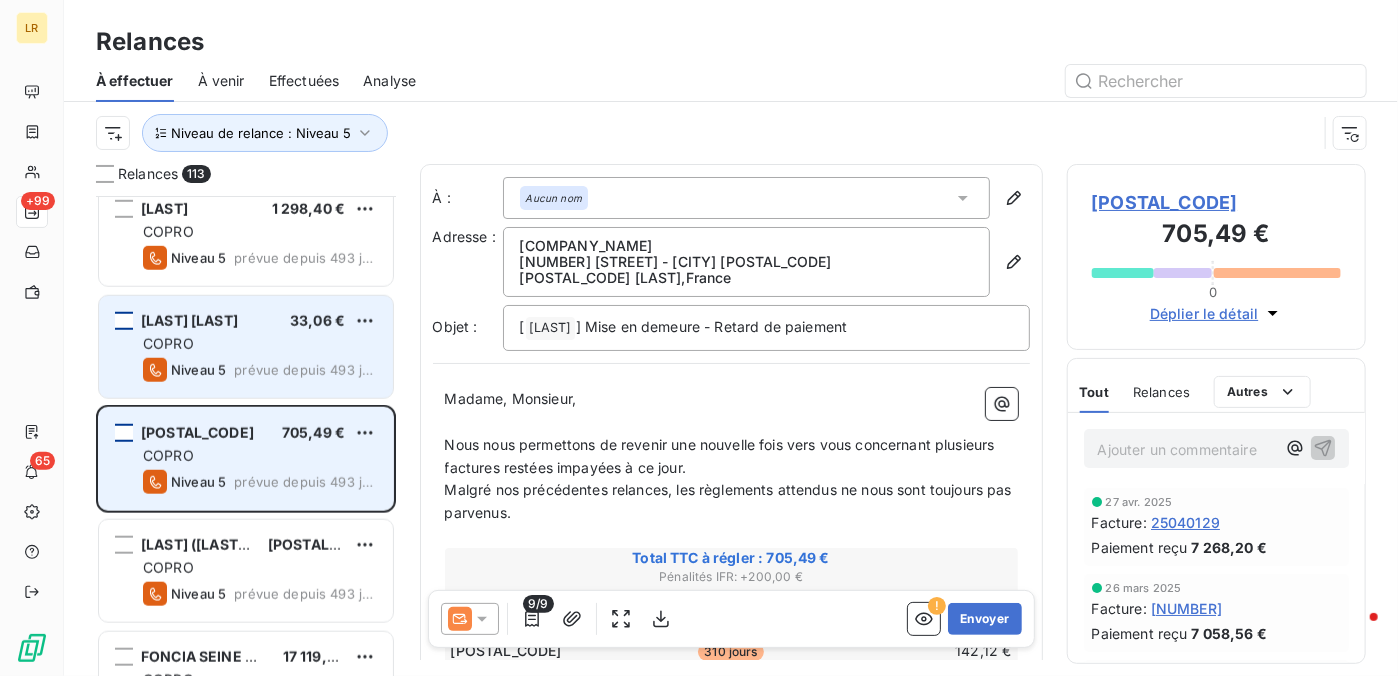click at bounding box center [124, 433] 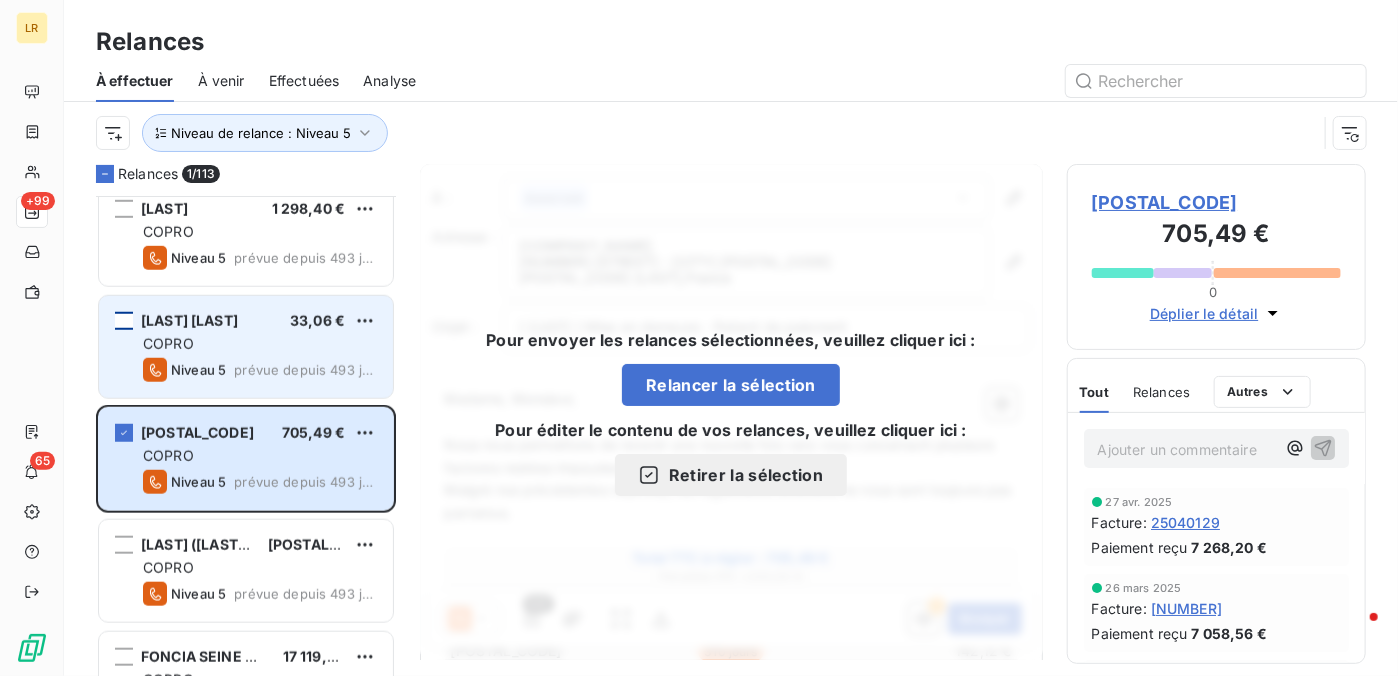 click on "[POSTAL_CODE]" at bounding box center (1217, 202) 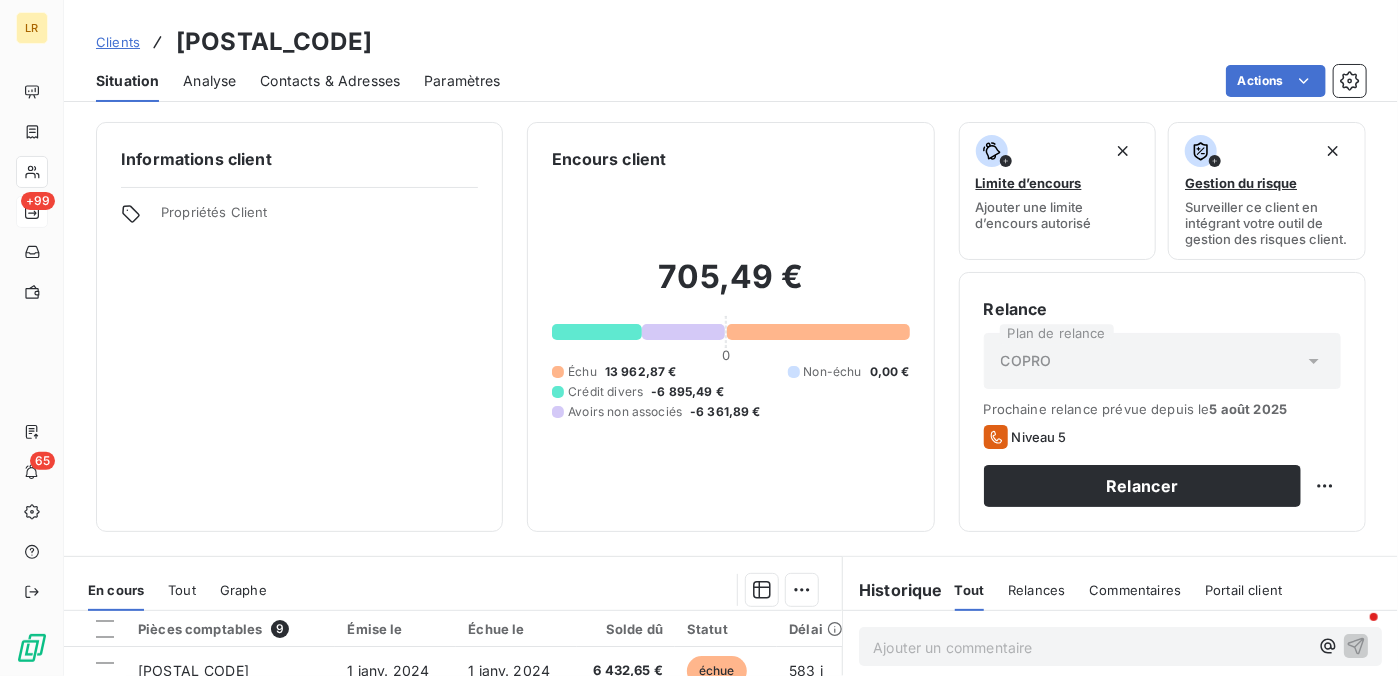 click on "Contacts & Adresses" at bounding box center [330, 81] 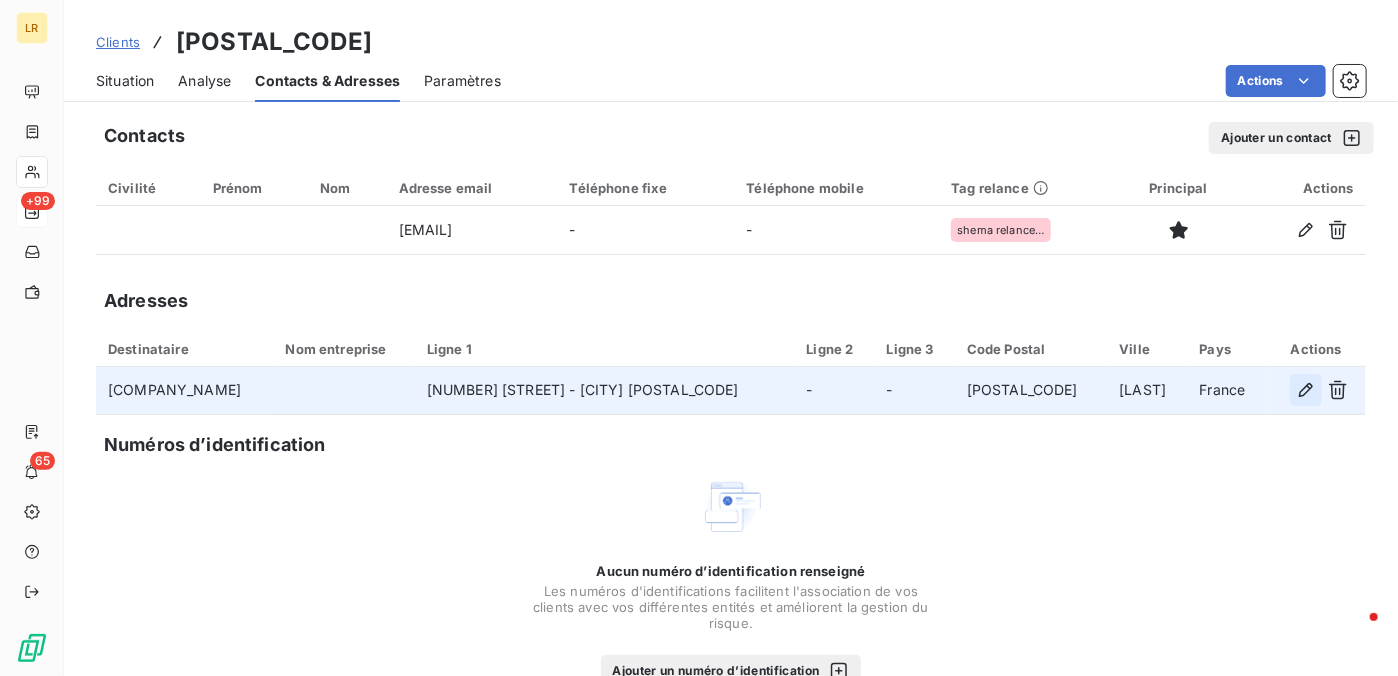 click 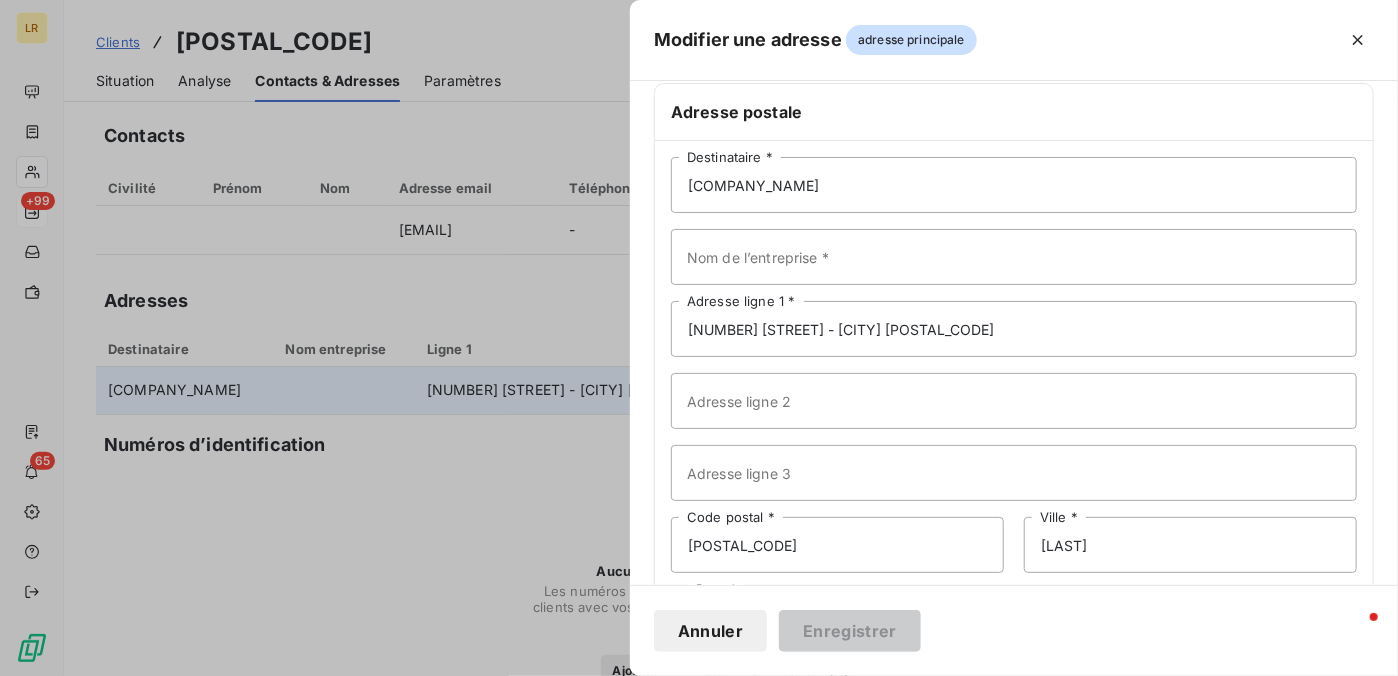 scroll, scrollTop: 57, scrollLeft: 0, axis: vertical 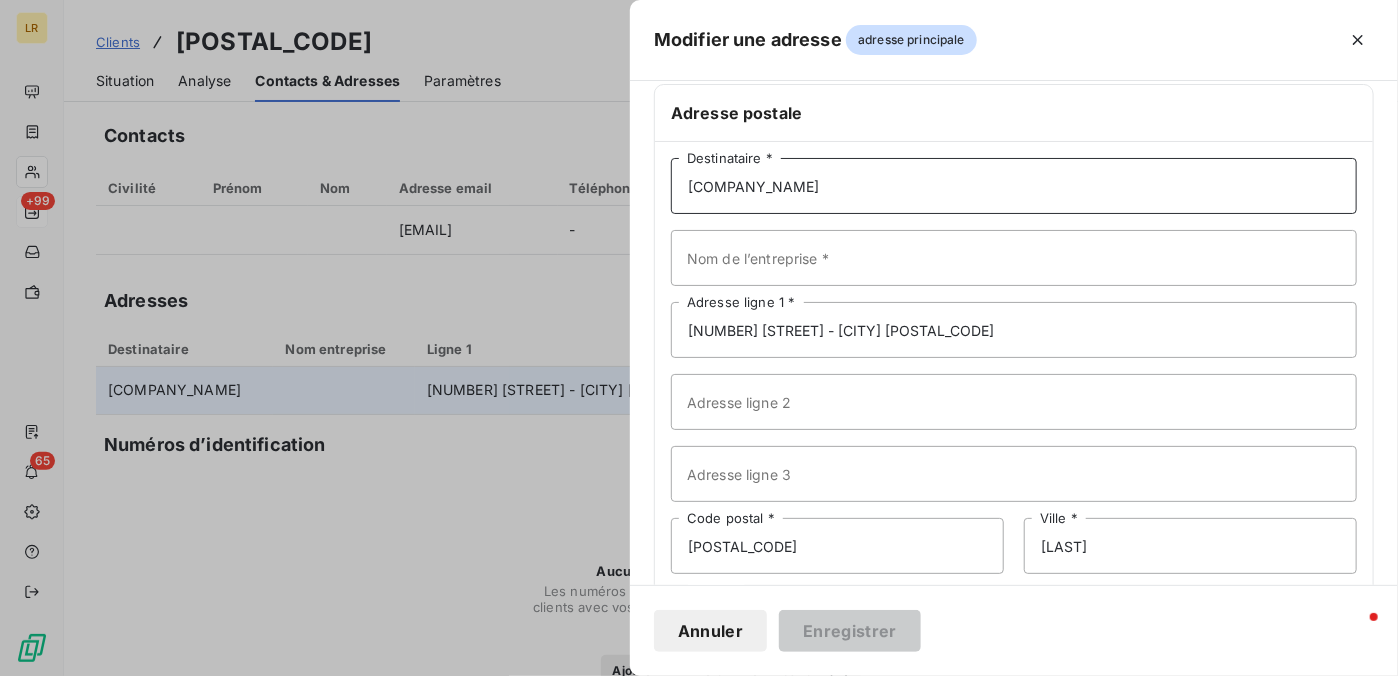 drag, startPoint x: 780, startPoint y: 188, endPoint x: 625, endPoint y: 170, distance: 156.04166 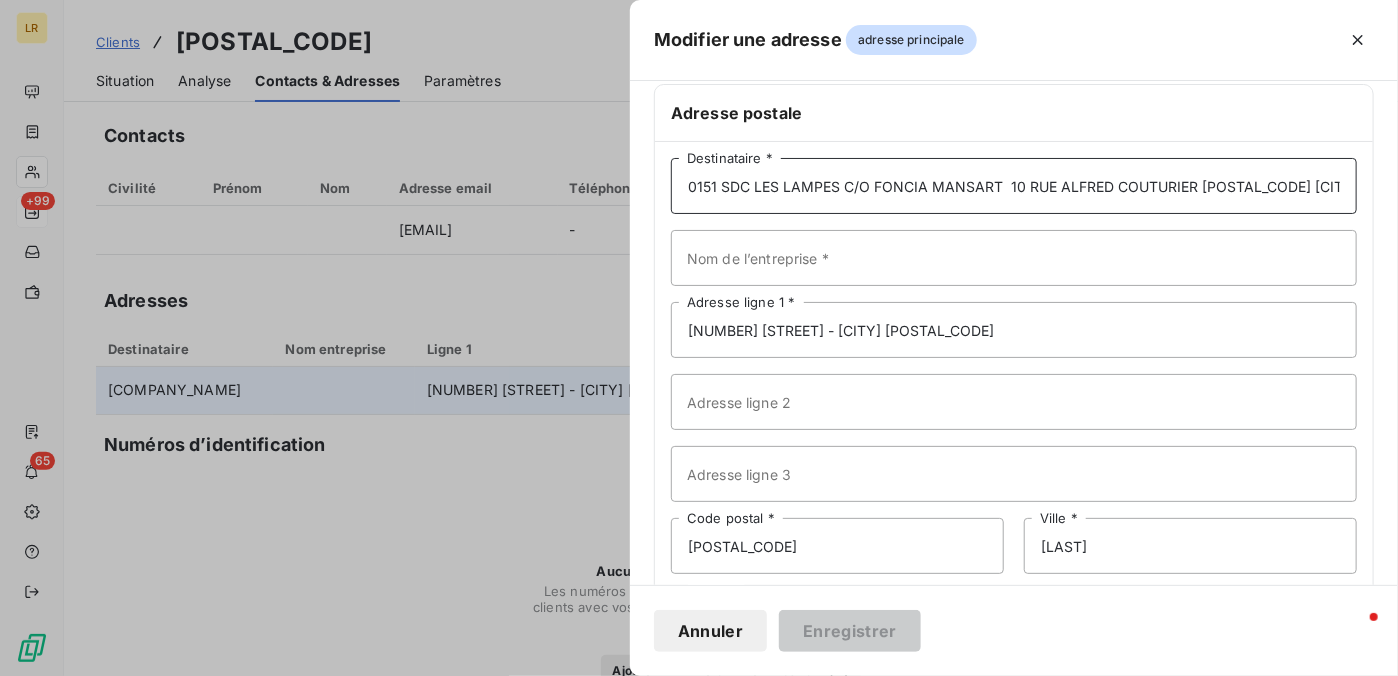 scroll, scrollTop: 0, scrollLeft: 14, axis: horizontal 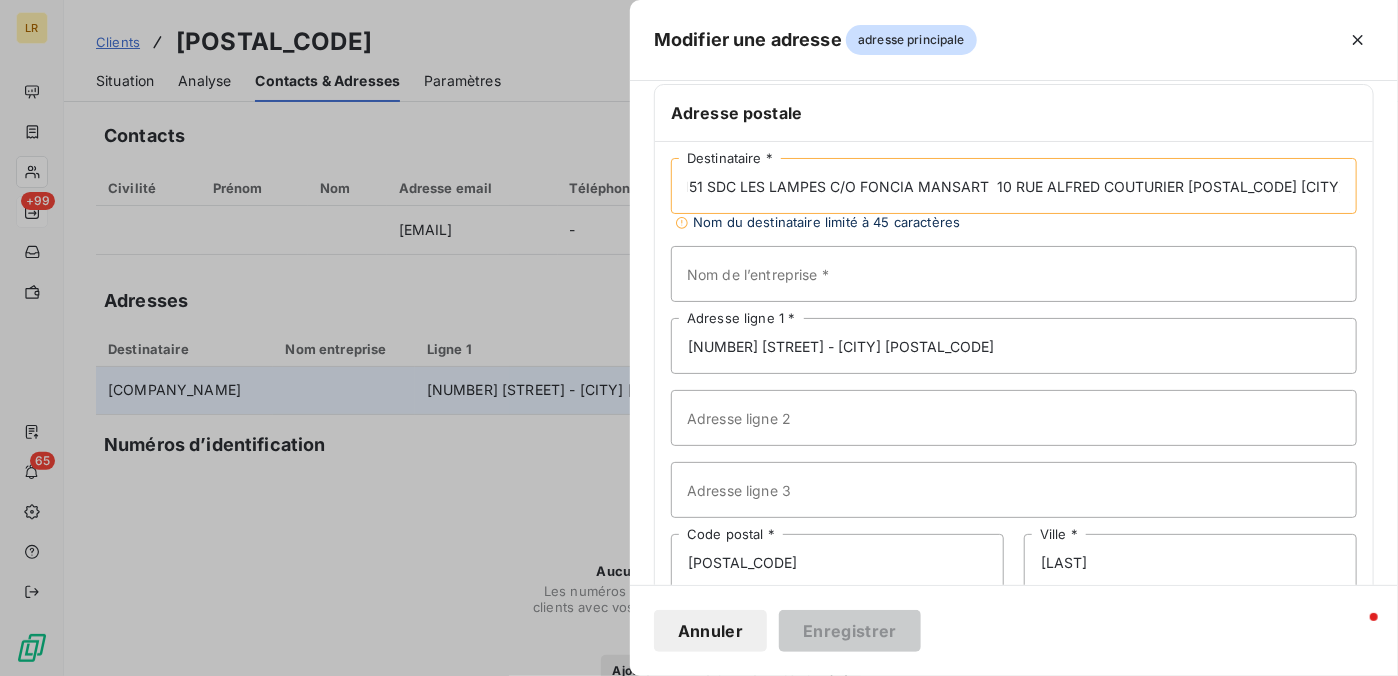 click on "0151 SDC LES LAMPES C/O FONCIA MANSART  10 RUE ALFRED COUTURIER [POSTAL_CODE] [CITY]" at bounding box center (1014, 186) 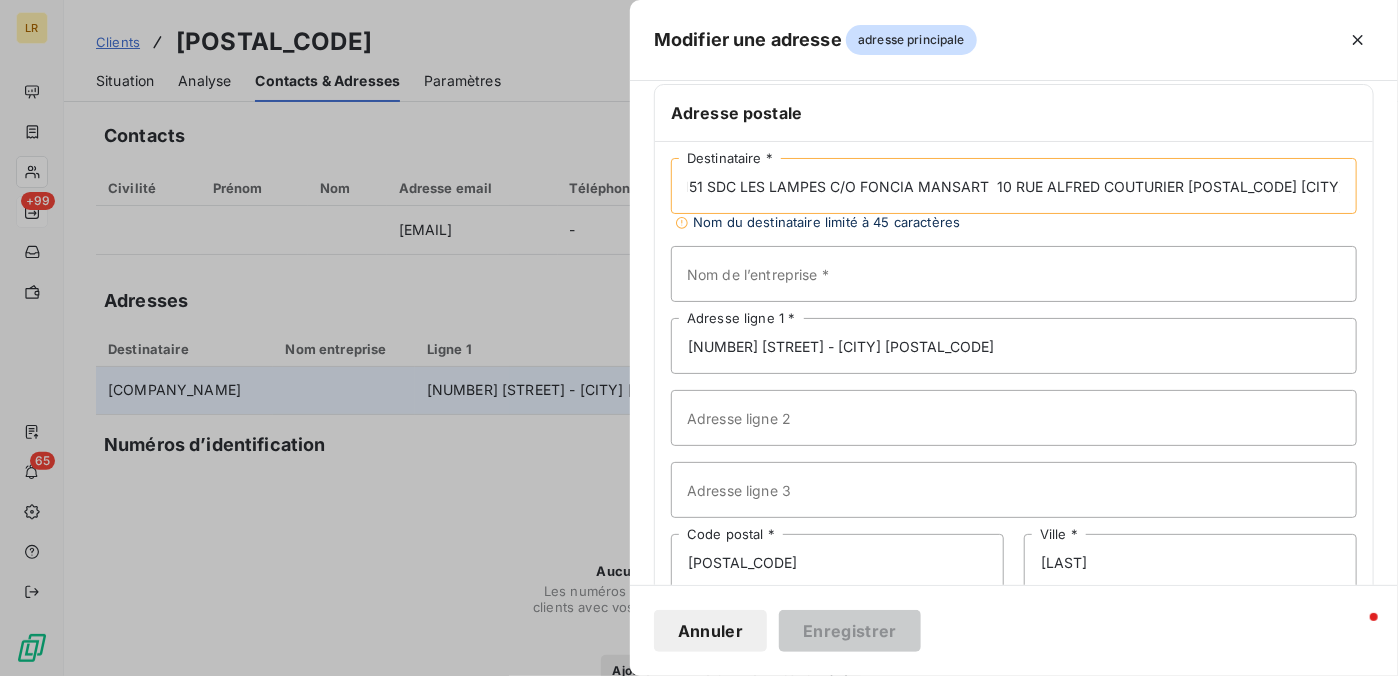 drag, startPoint x: 828, startPoint y: 187, endPoint x: 985, endPoint y: 177, distance: 157.31815 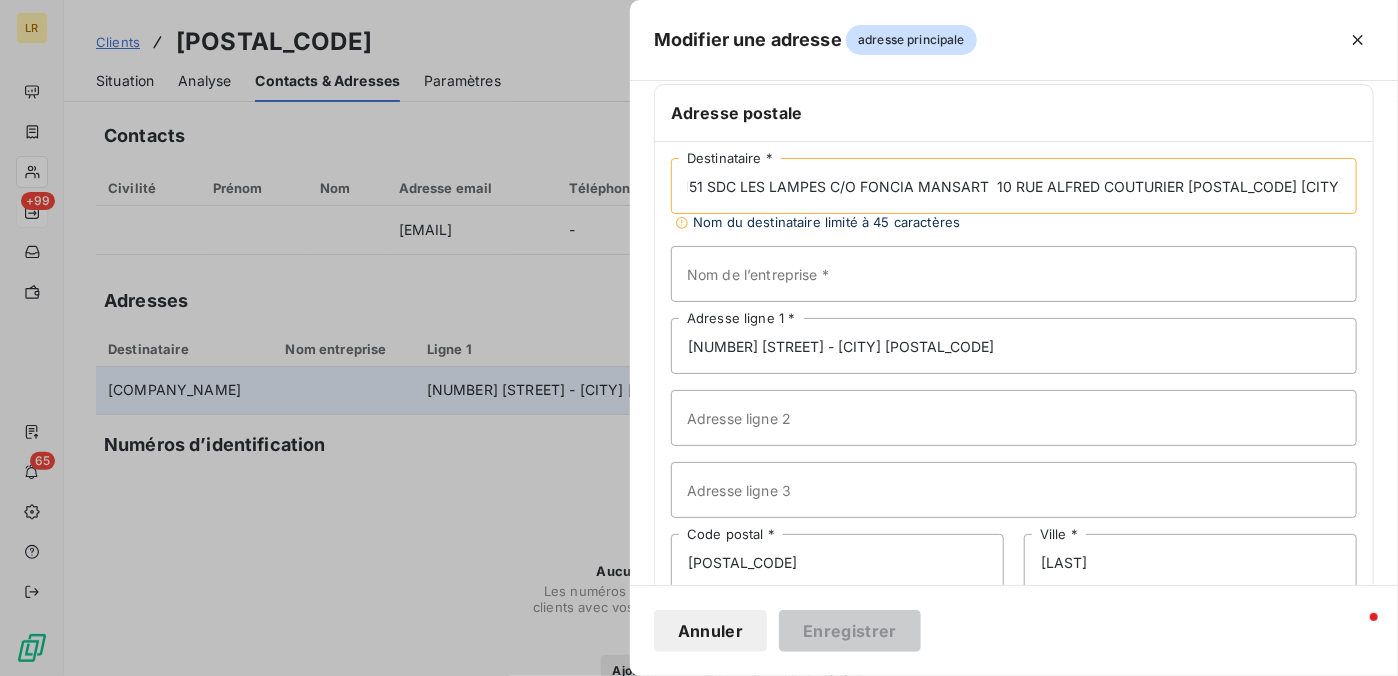 click on "0151 SDC LES LAMPES C/O FONCIA MANSART  10 RUE ALFRED COUTURIER [POSTAL_CODE] [CITY]" at bounding box center [1014, 186] 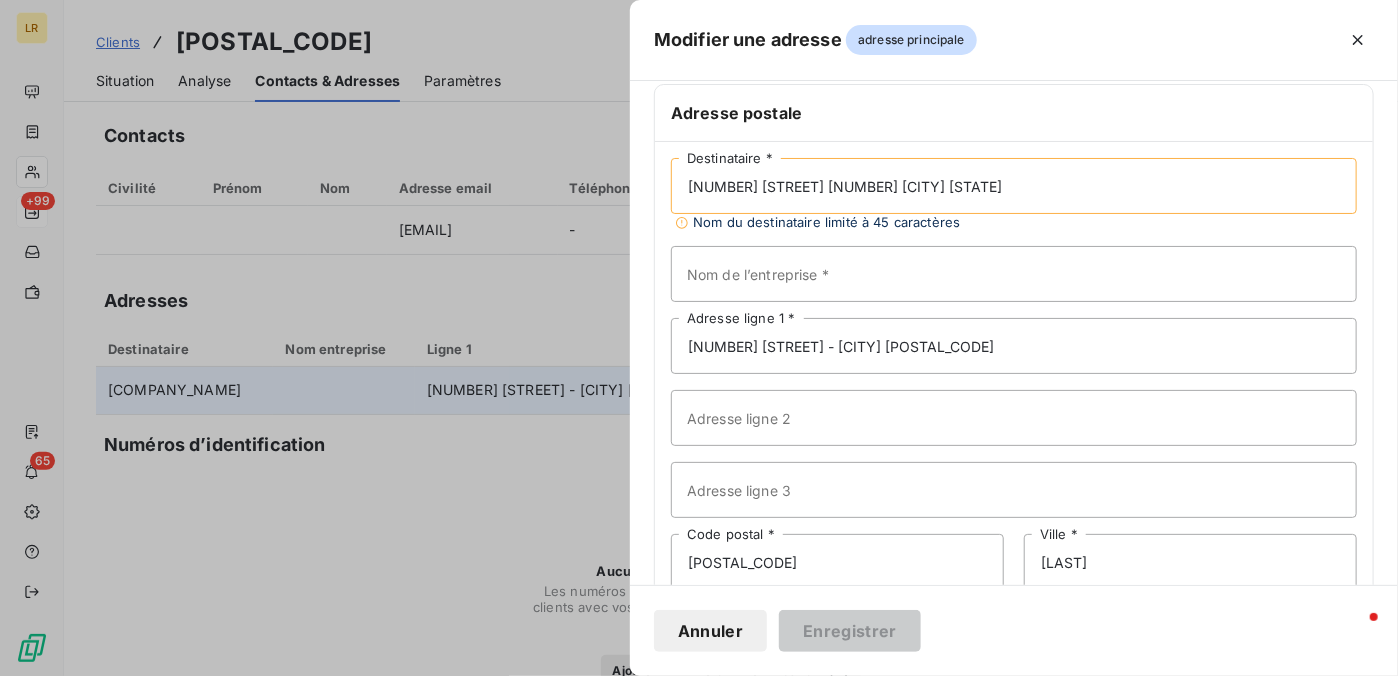 scroll, scrollTop: 0, scrollLeft: 0, axis: both 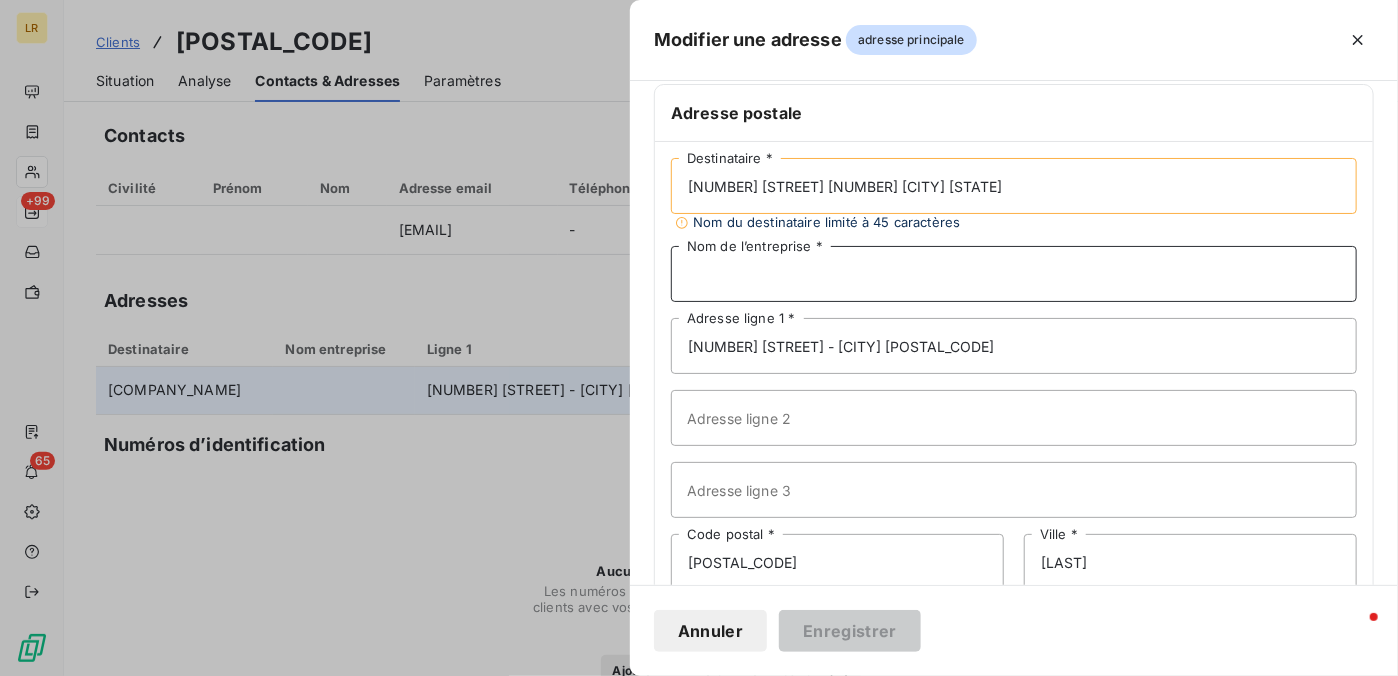 click on "Nom de l’entreprise *" at bounding box center [1014, 274] 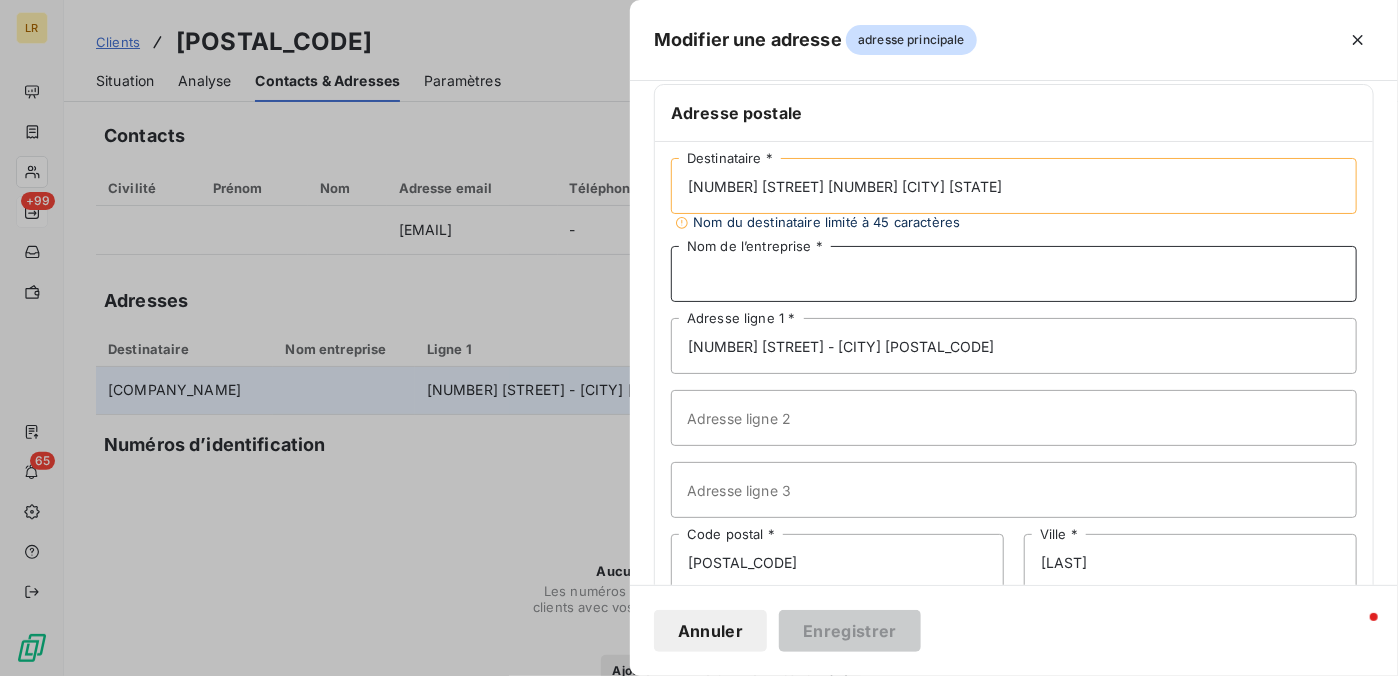 paste on "C/O [LAST] [LAST]" 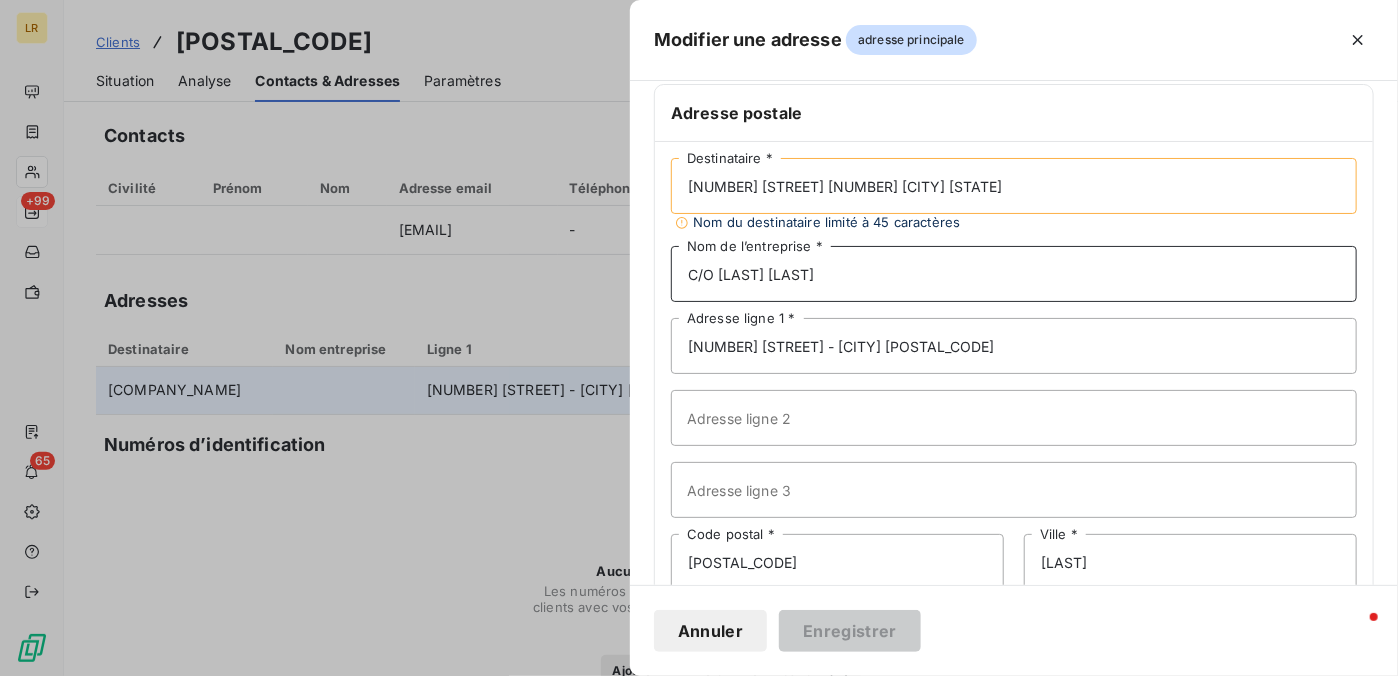 type on "C/O [LAST] [LAST]" 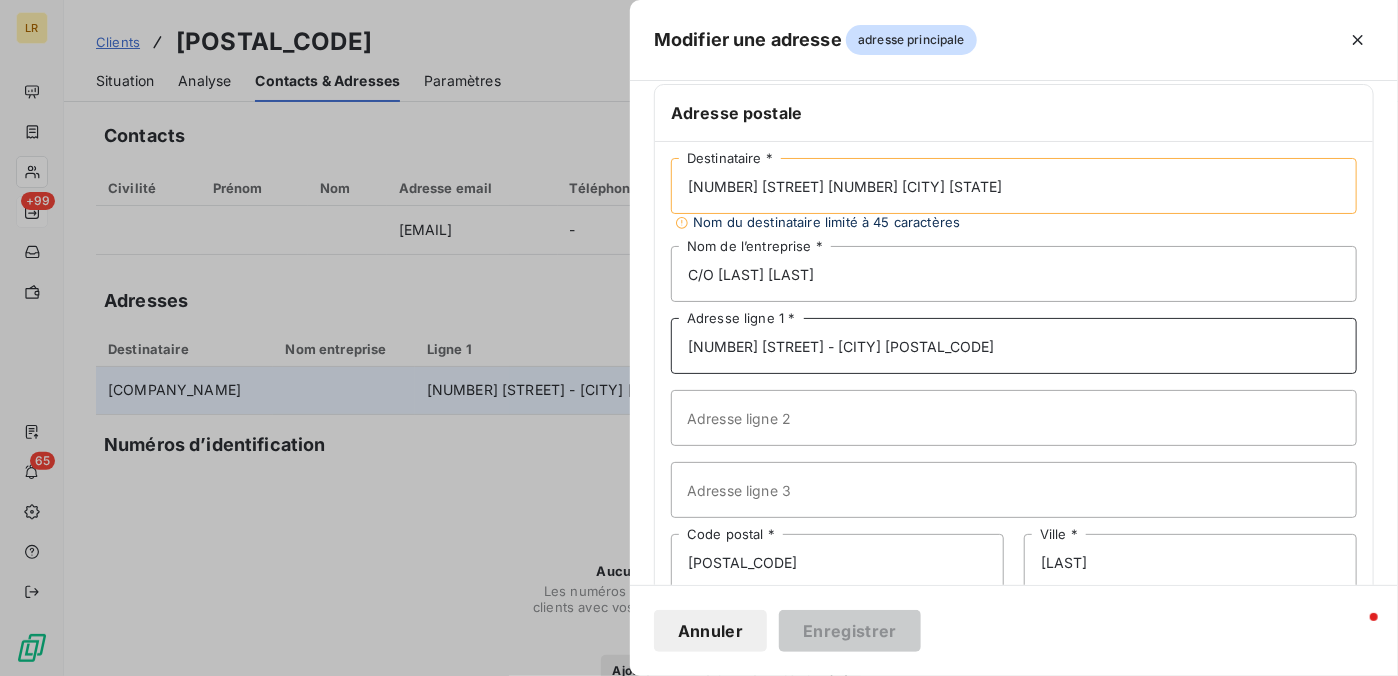 drag, startPoint x: 1007, startPoint y: 346, endPoint x: 676, endPoint y: 322, distance: 331.86896 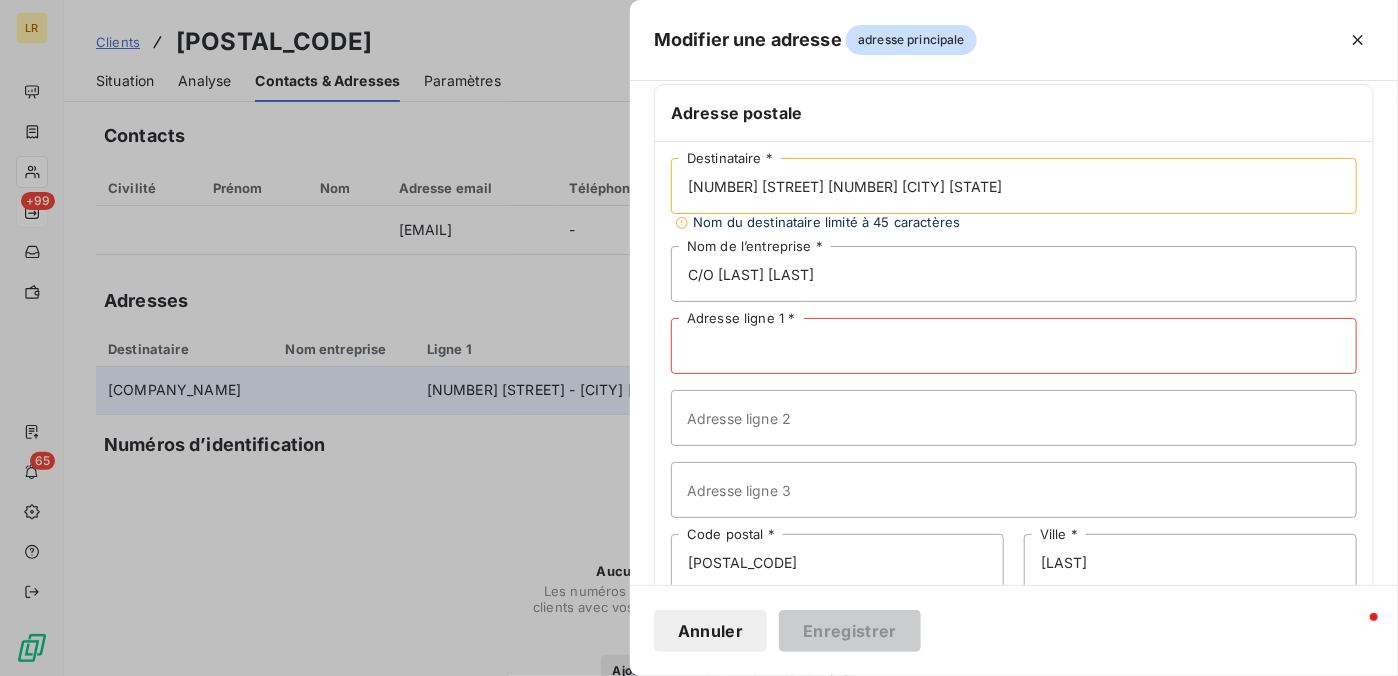 type 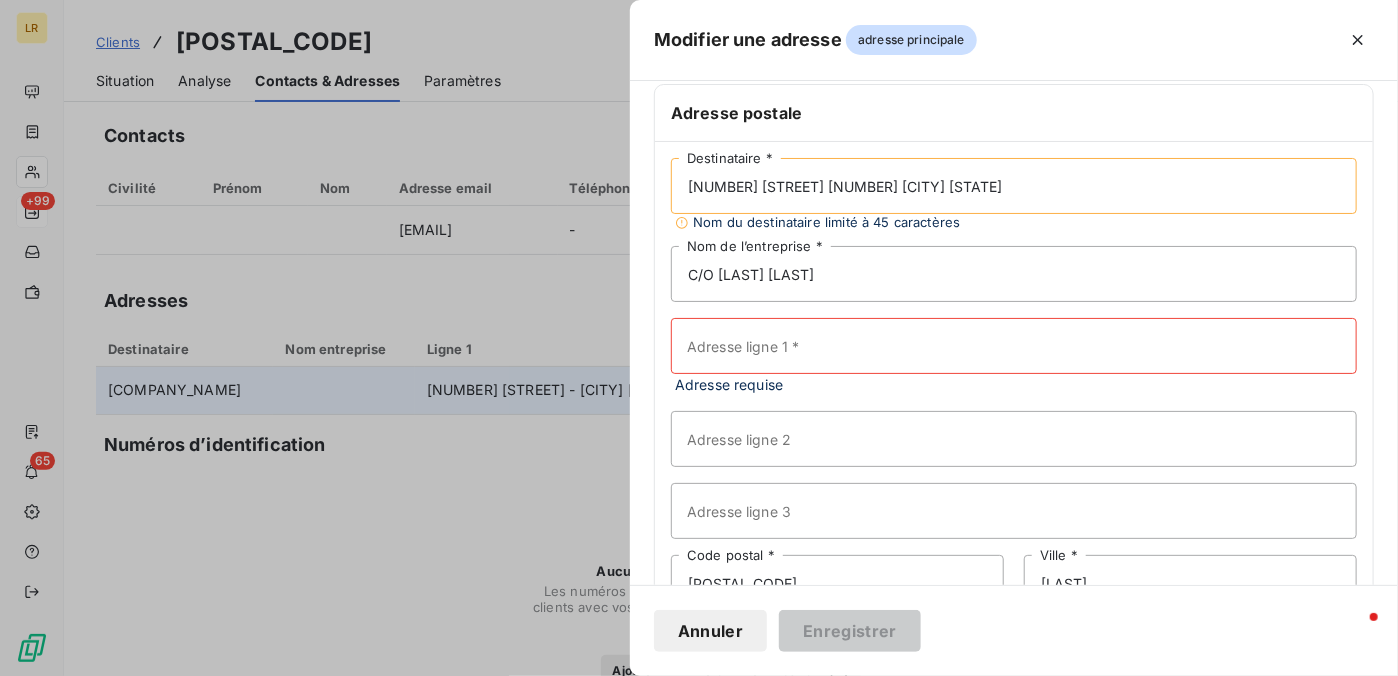 drag, startPoint x: 852, startPoint y: 186, endPoint x: 1040, endPoint y: 184, distance: 188.01064 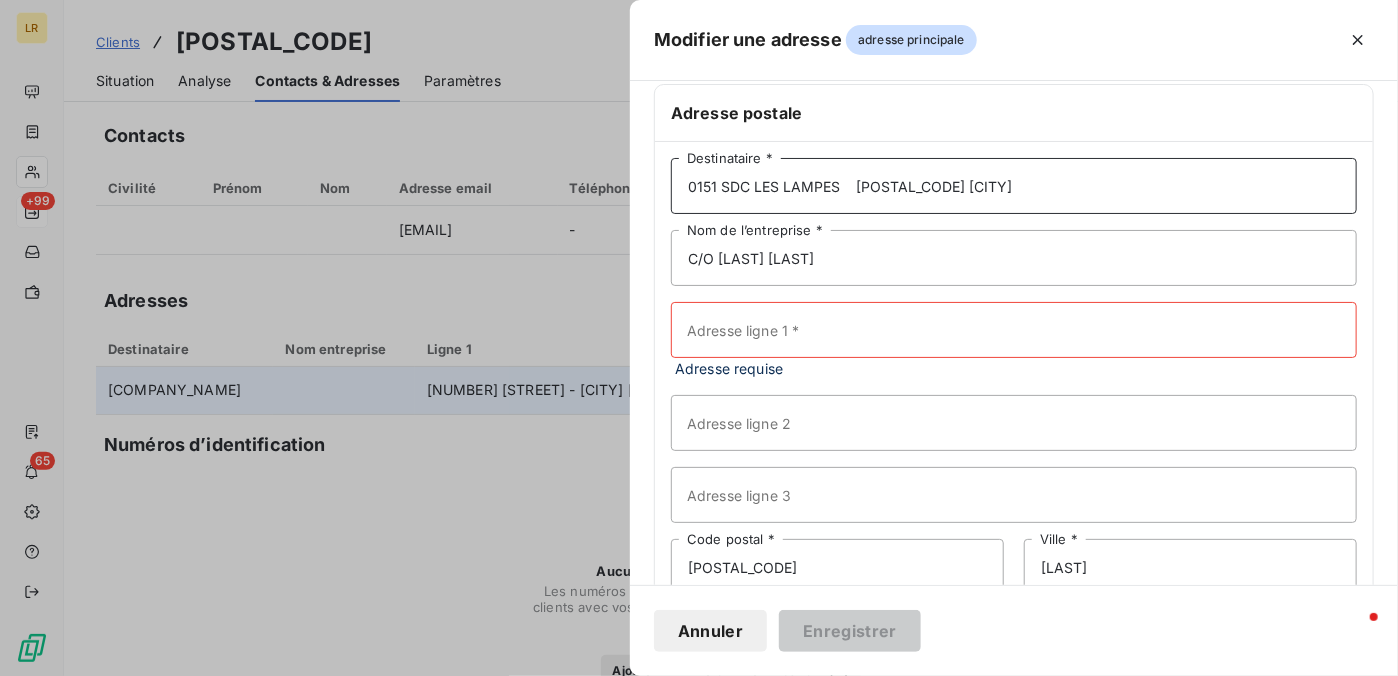 type on "0151 SDC LES LAMPES    [POSTAL_CODE] [CITY]" 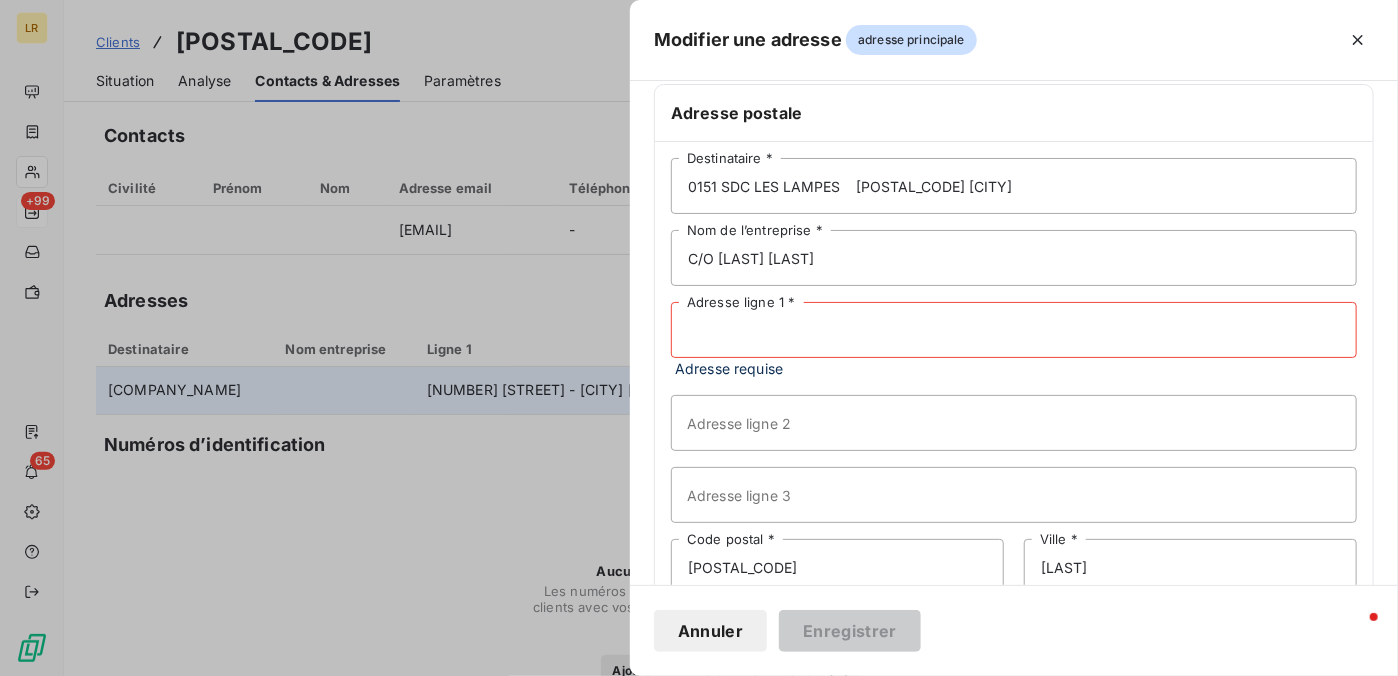 click on "Adresse ligne 1 *" at bounding box center (1014, 330) 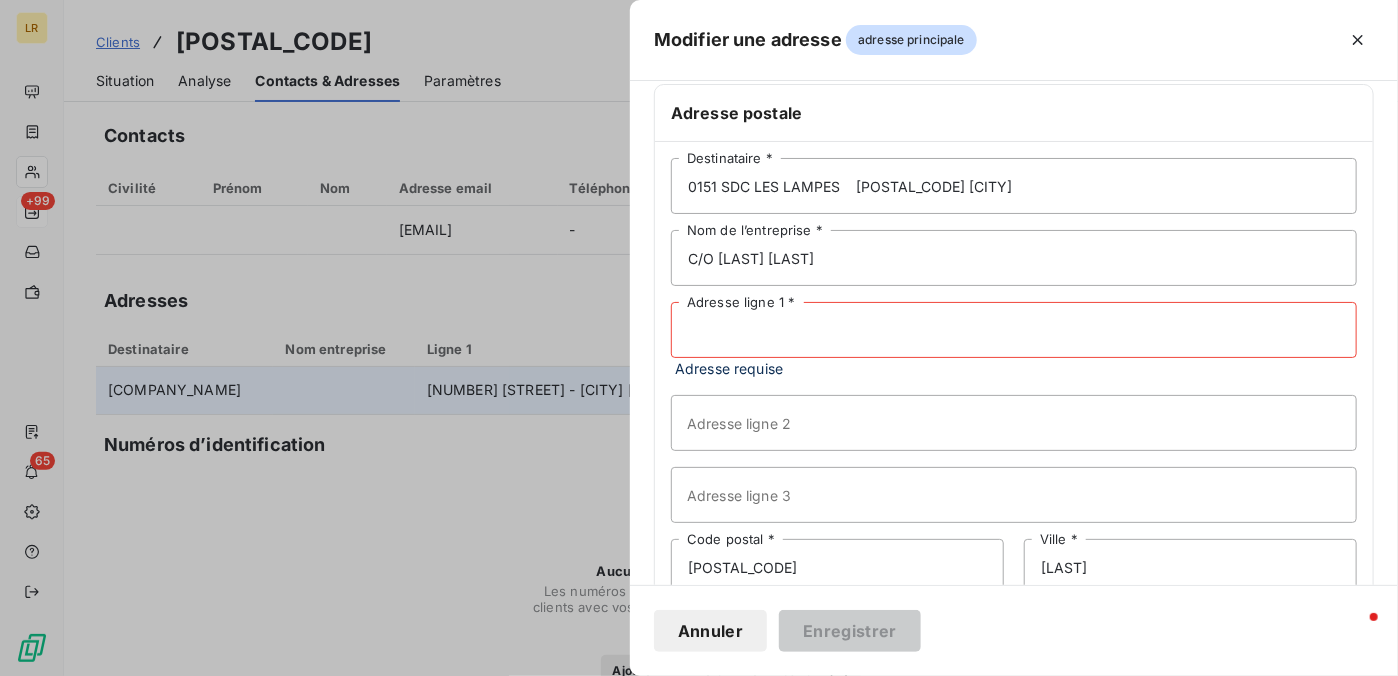 paste on "[NUMBER] [STREET]" 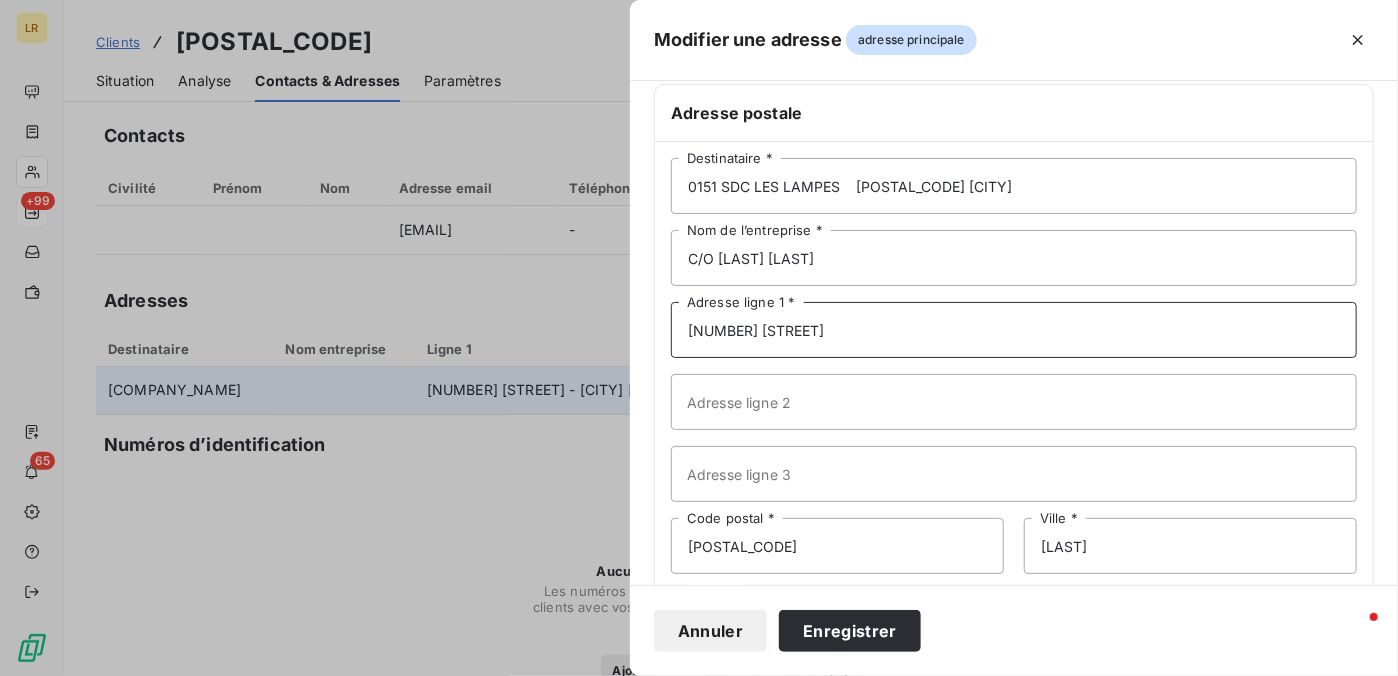 type on "[NUMBER] [STREET]" 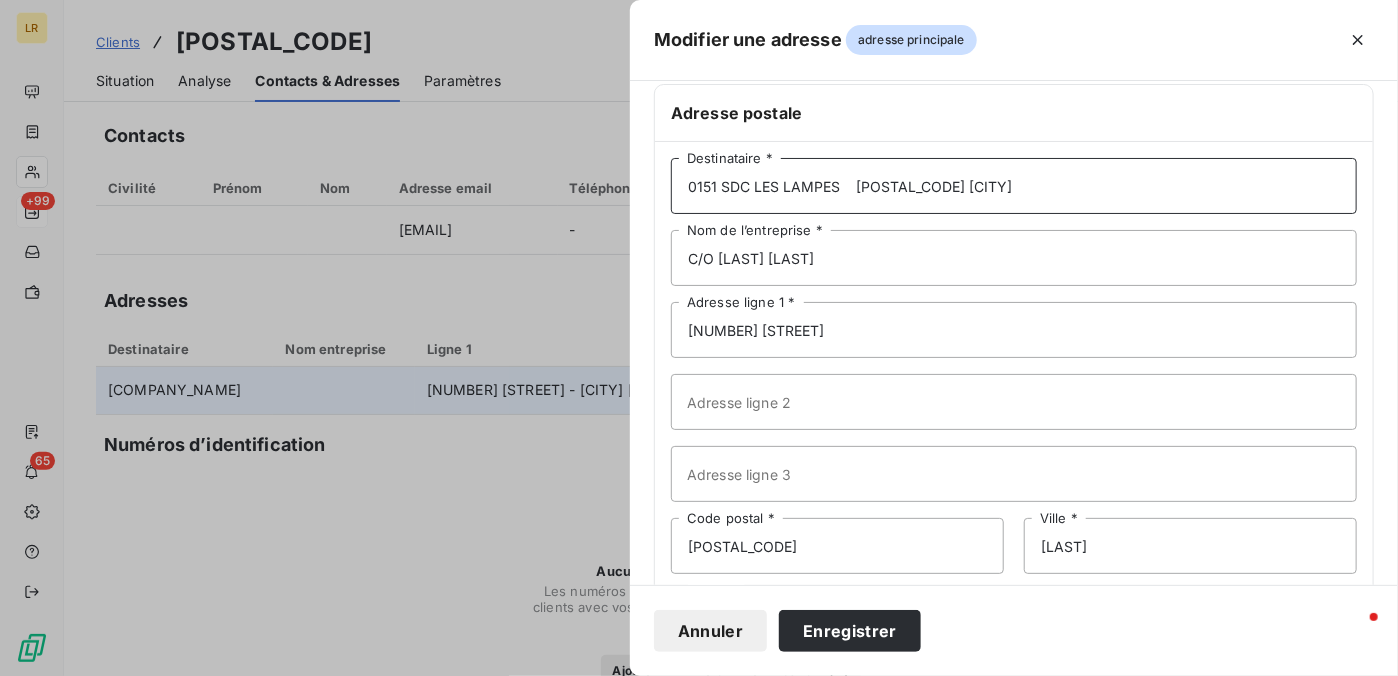 drag, startPoint x: 857, startPoint y: 185, endPoint x: 1046, endPoint y: 178, distance: 189.12958 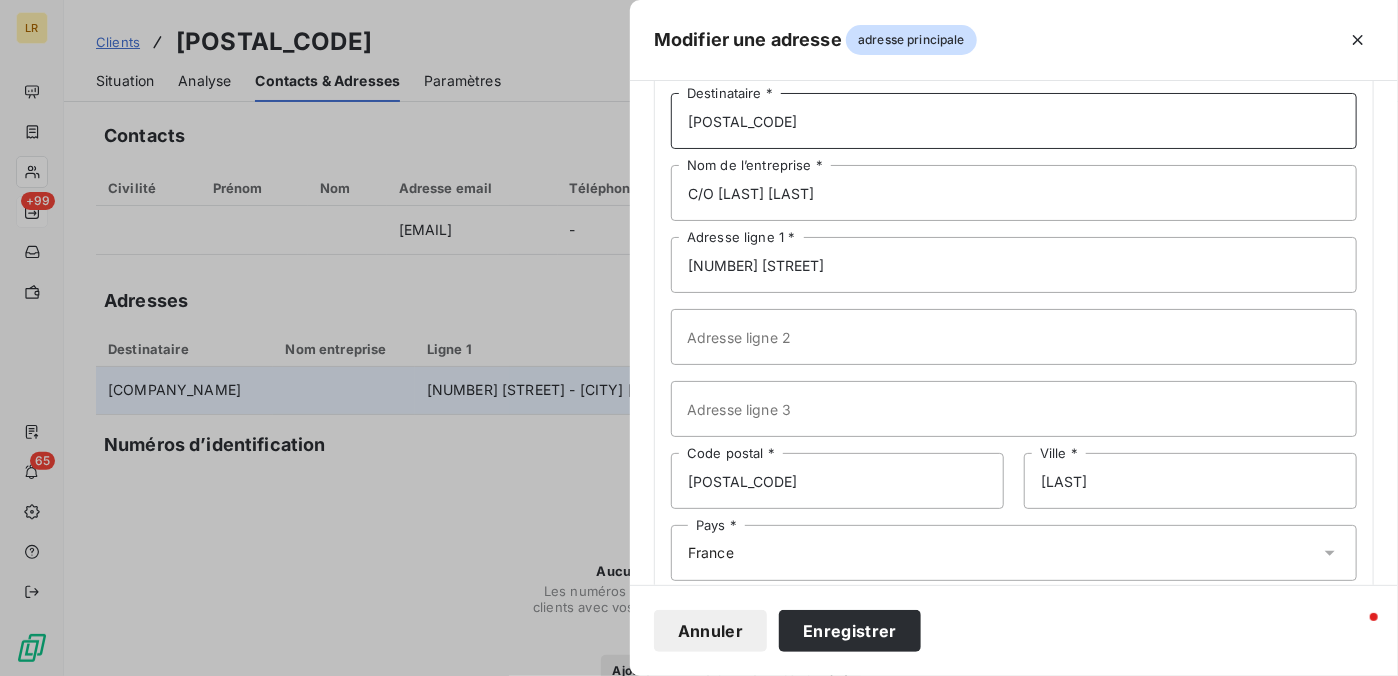 scroll, scrollTop: 157, scrollLeft: 0, axis: vertical 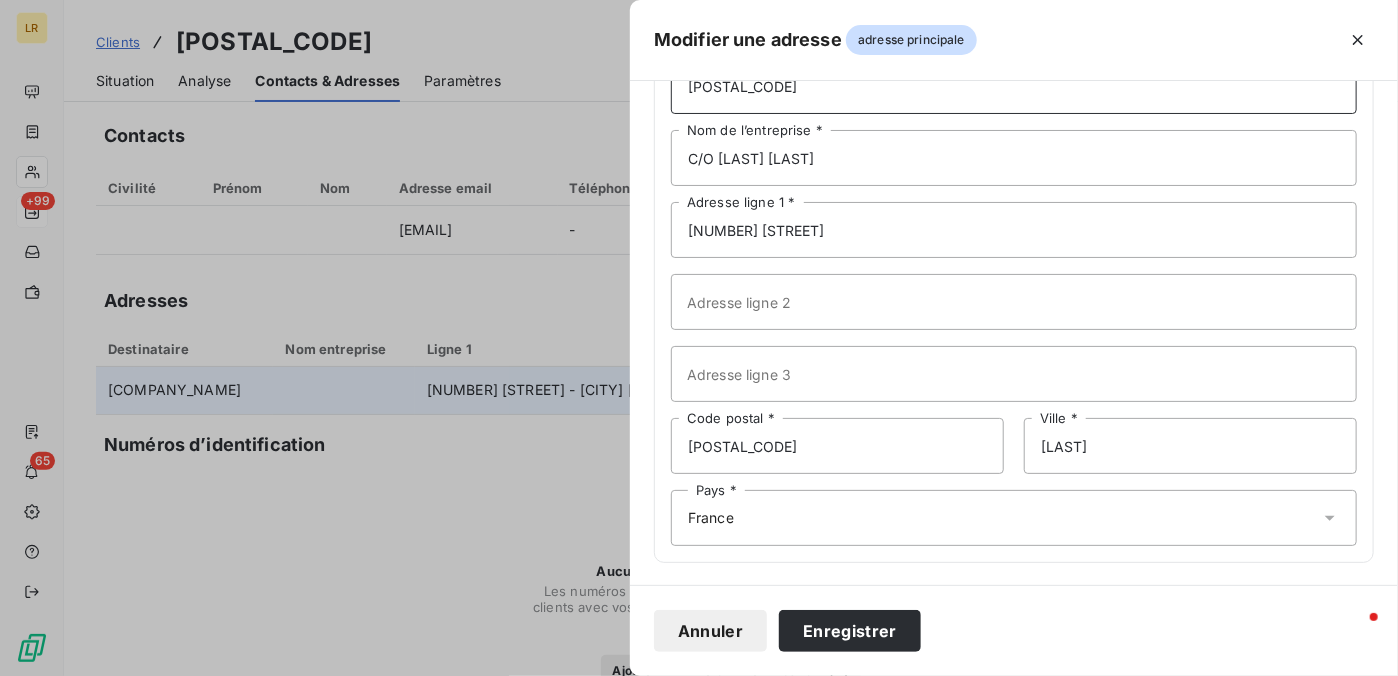 type on "[POSTAL_CODE]" 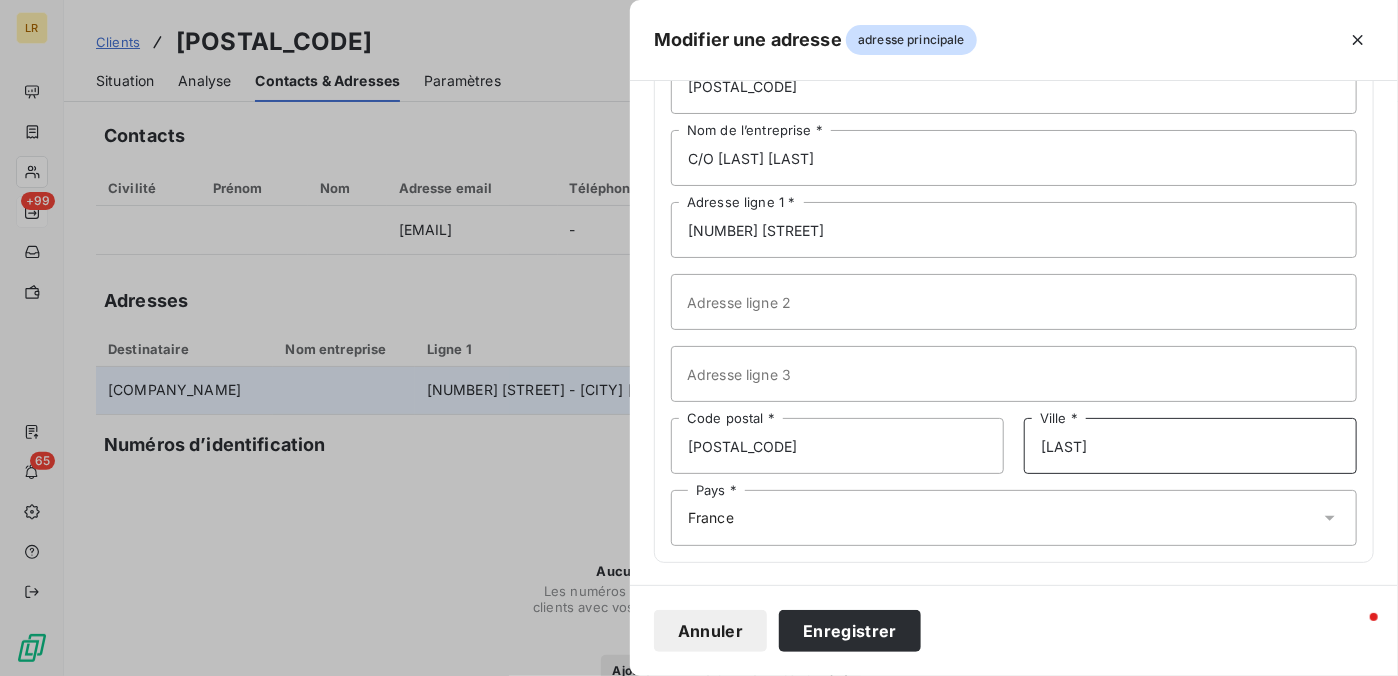 drag, startPoint x: 1148, startPoint y: 441, endPoint x: 976, endPoint y: 440, distance: 172.00291 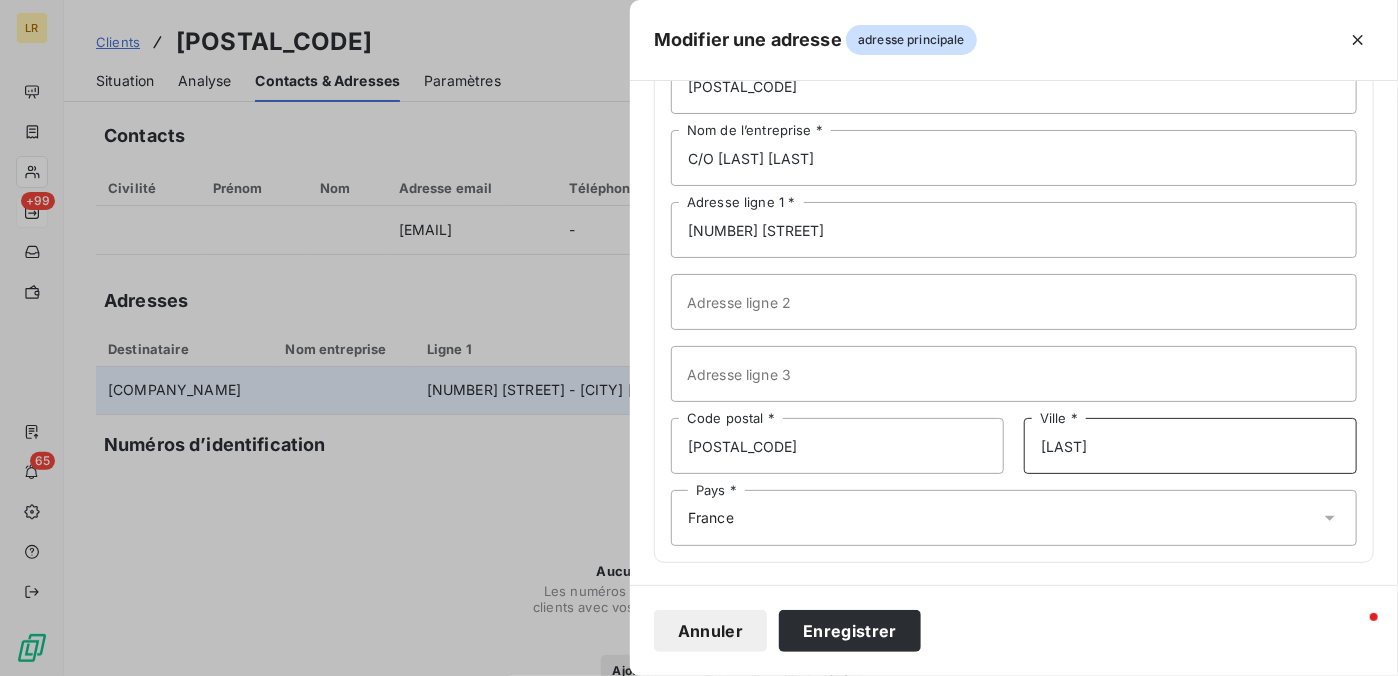 paste on "[POSTAL_CODE][CITY]" 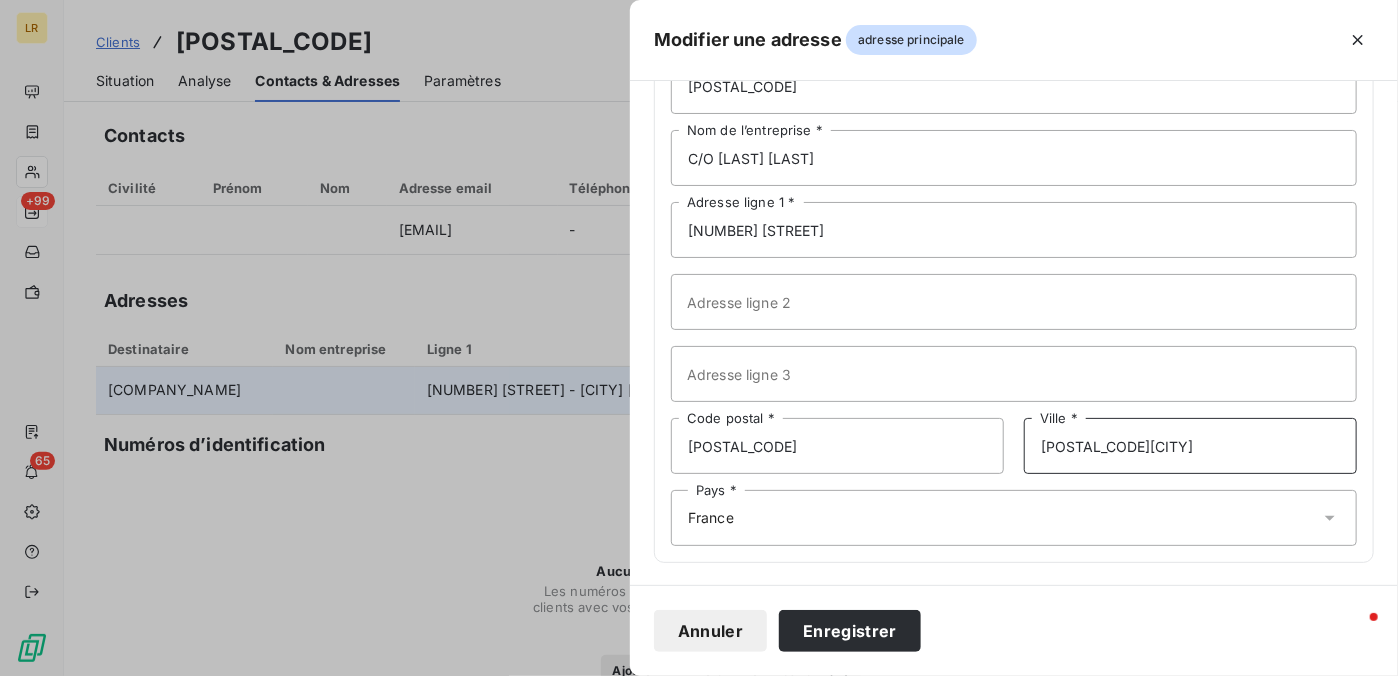 click on "[POSTAL_CODE][CITY]" at bounding box center [1190, 446] 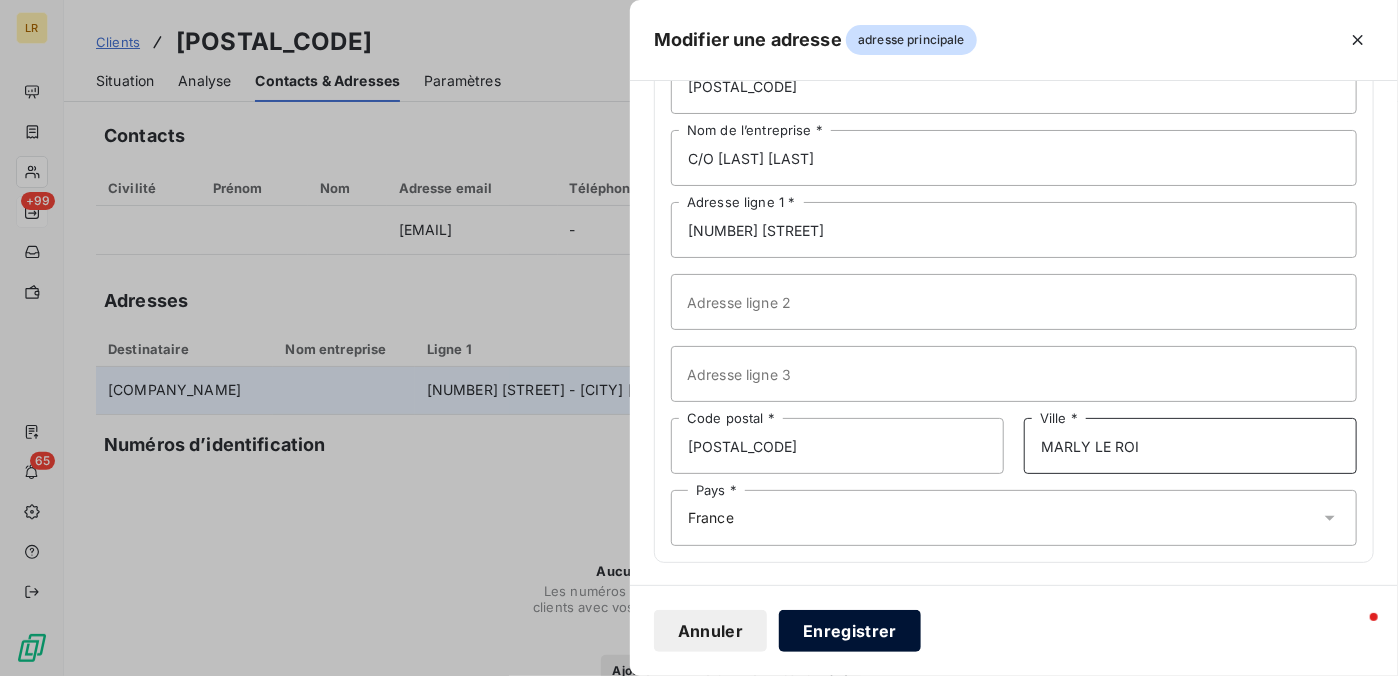 type on "MARLY LE ROI" 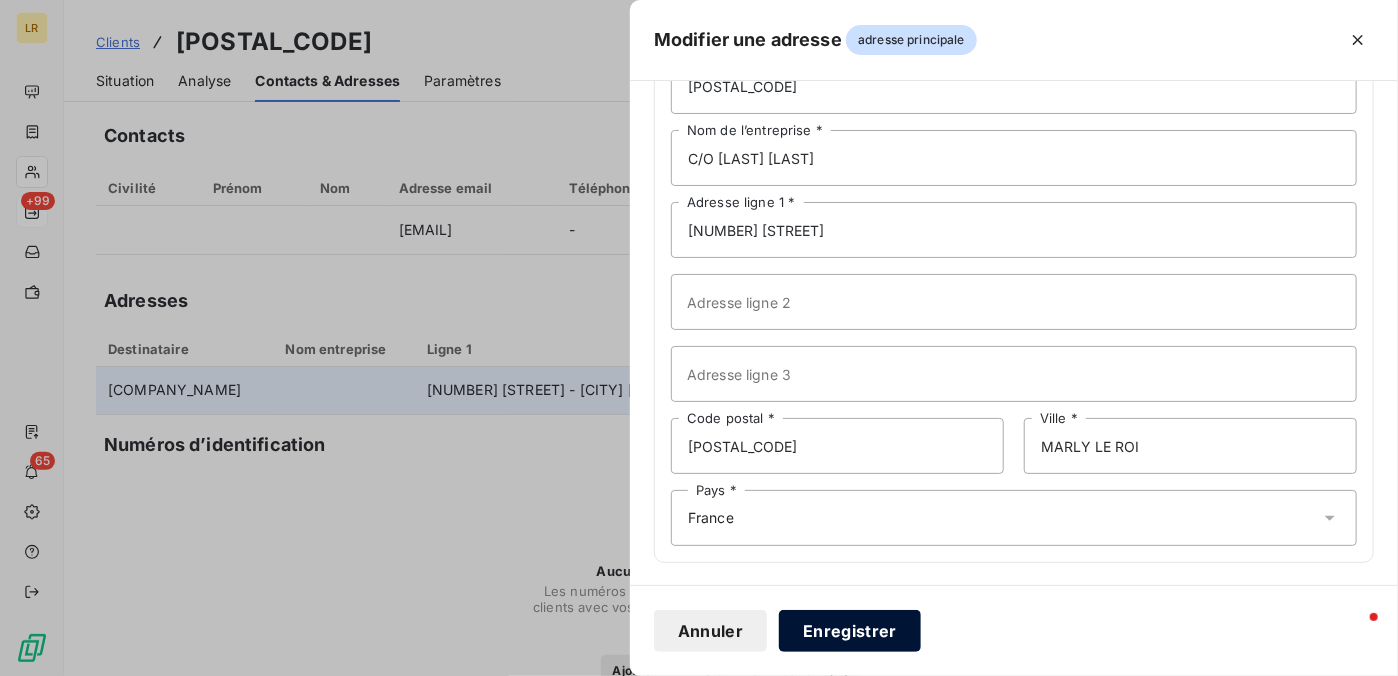 click on "Enregistrer" at bounding box center [850, 631] 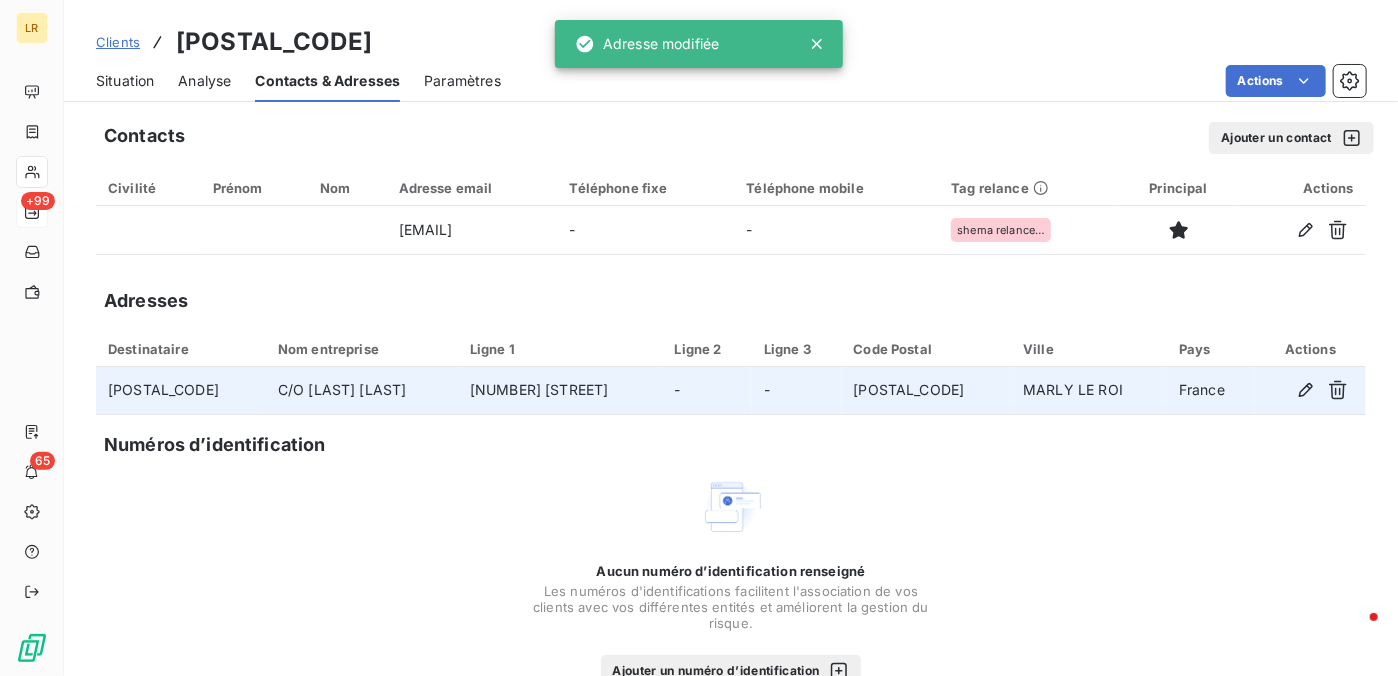 click on "Aucun numéro d’identification renseigné Les numéros d'identifications facilitent l'association de vos clients avec vos différentes entités et améliorent la gestion du risque. Ajouter un numéro d’identification" at bounding box center [731, 581] 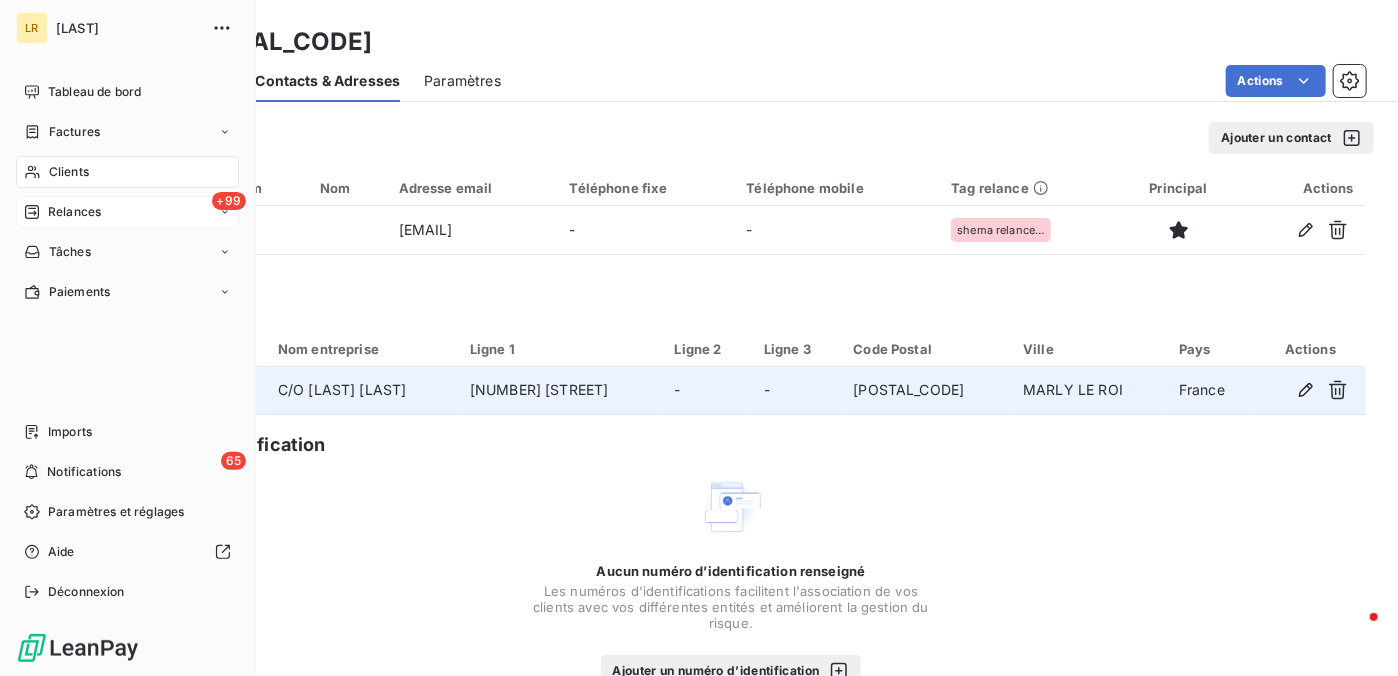 click on "Relances" at bounding box center [74, 212] 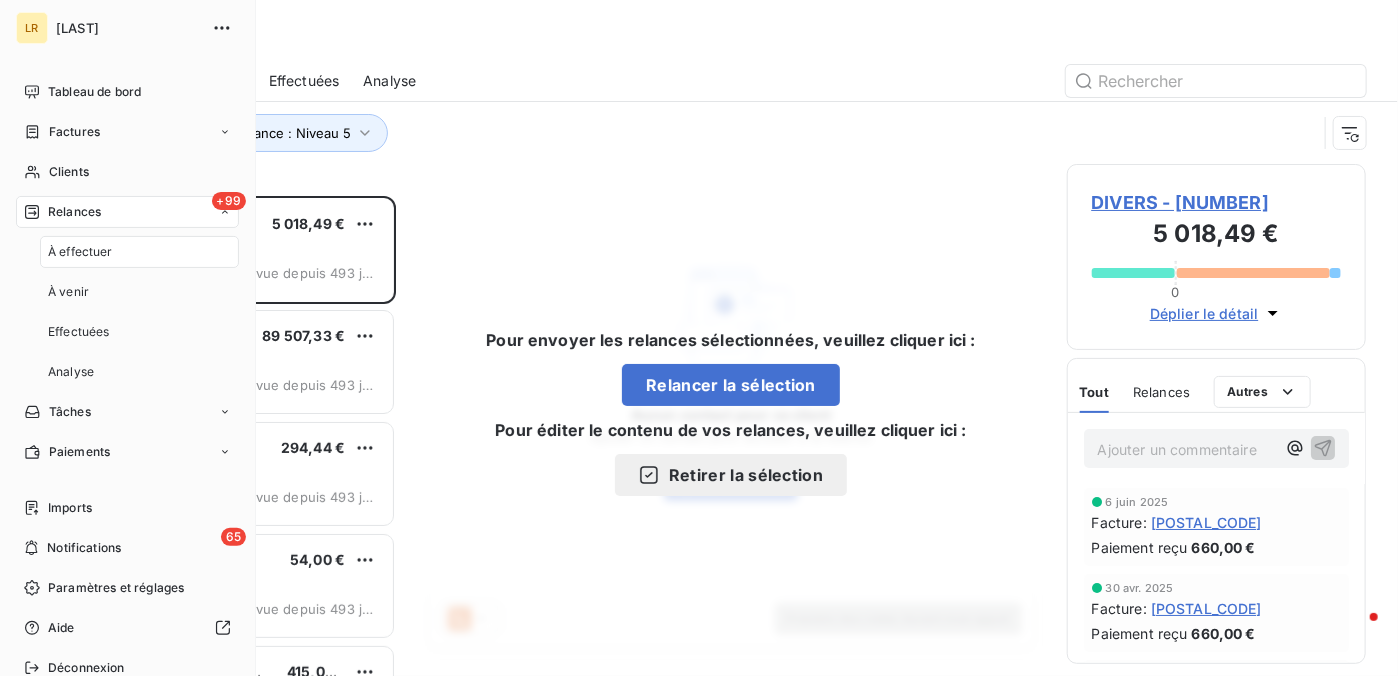 scroll, scrollTop: 16, scrollLeft: 16, axis: both 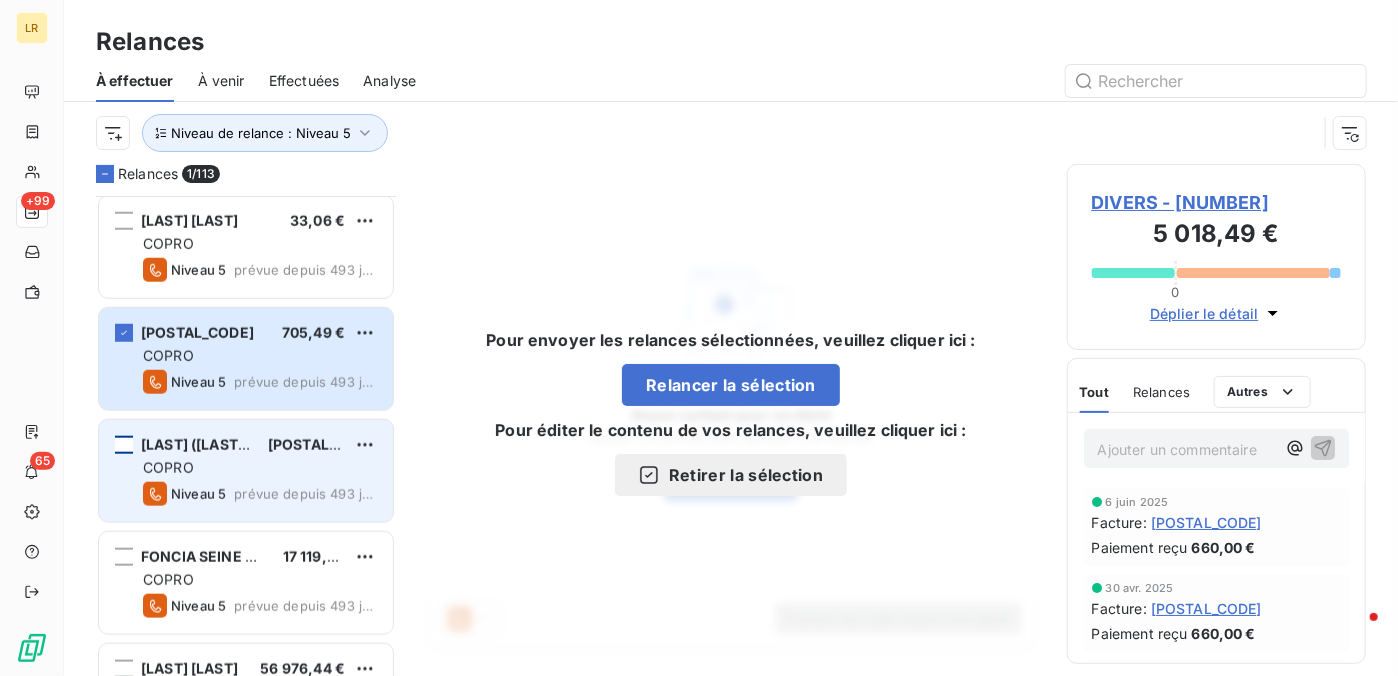 click at bounding box center [124, 445] 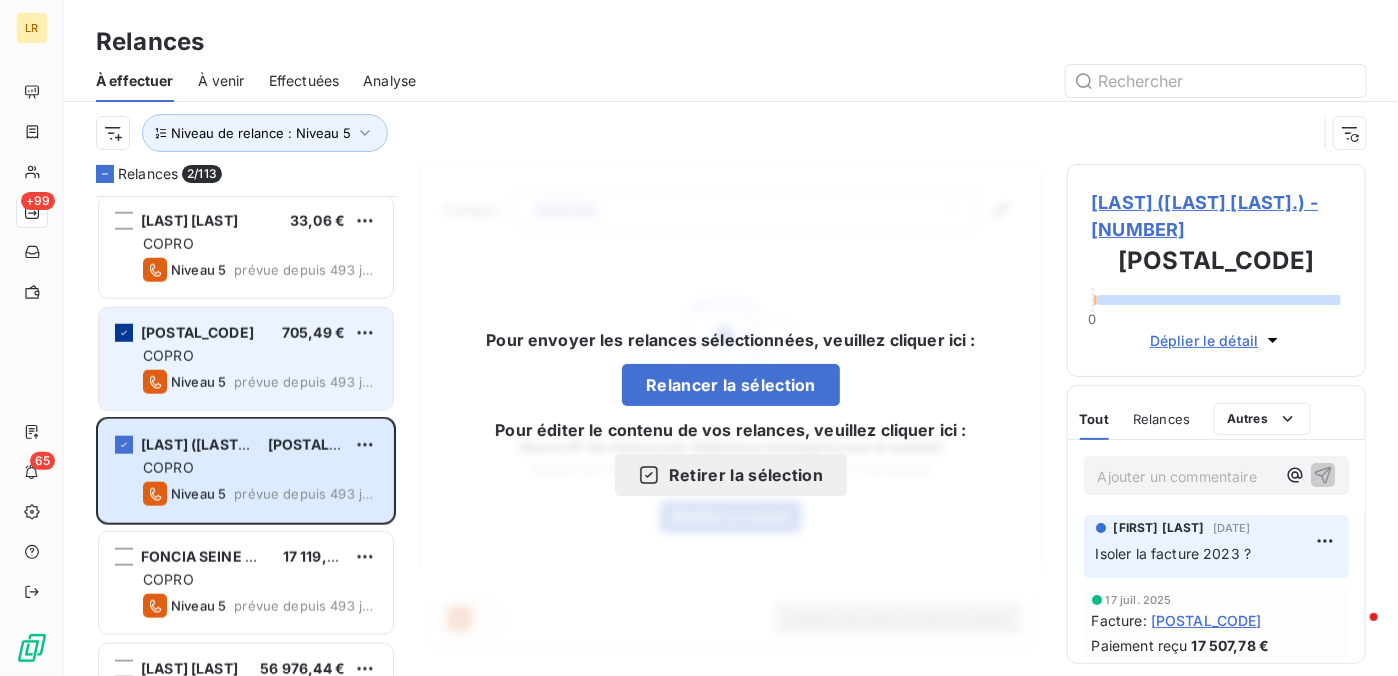 click 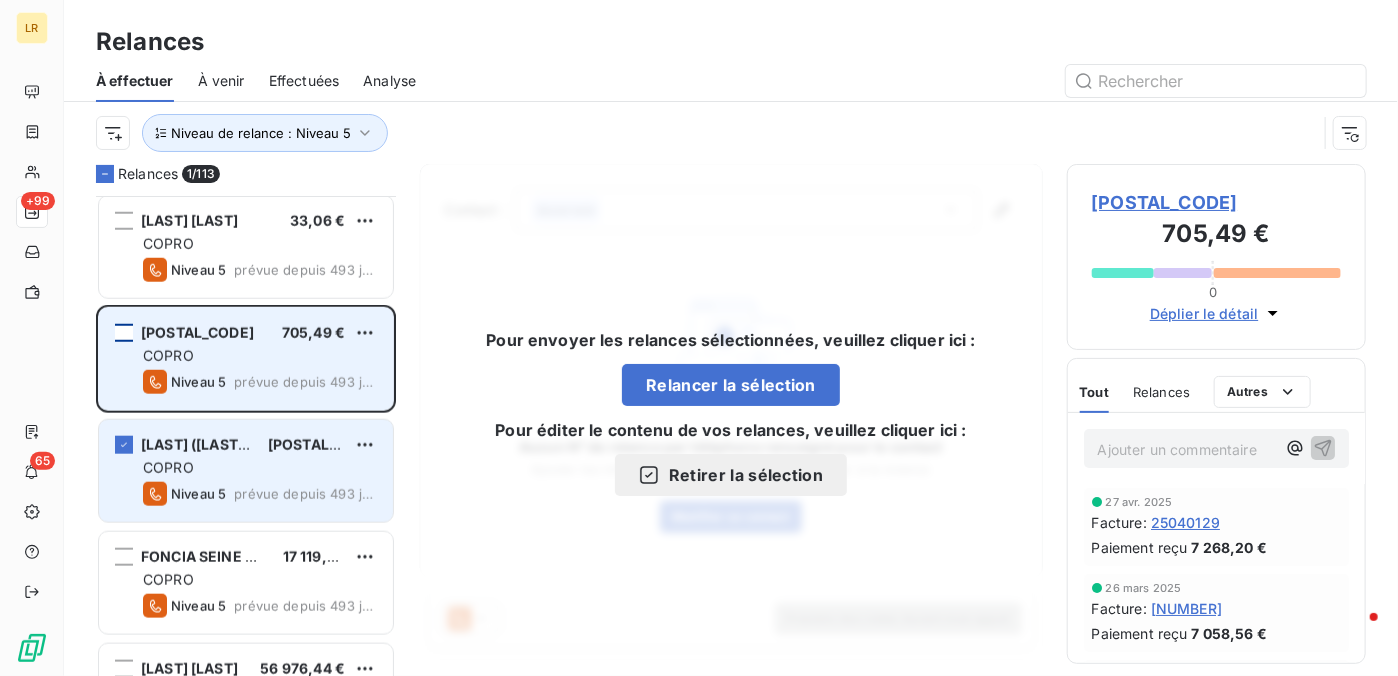 click on "COPRO" at bounding box center (260, 468) 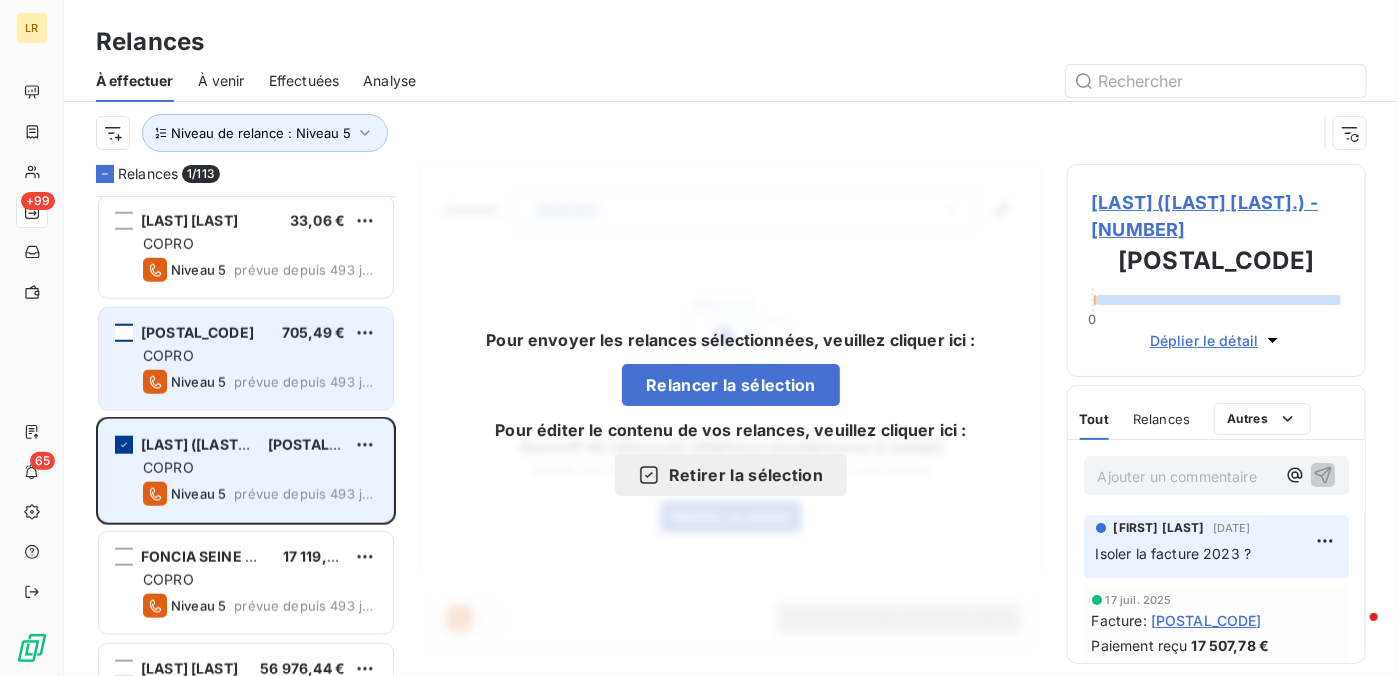 click 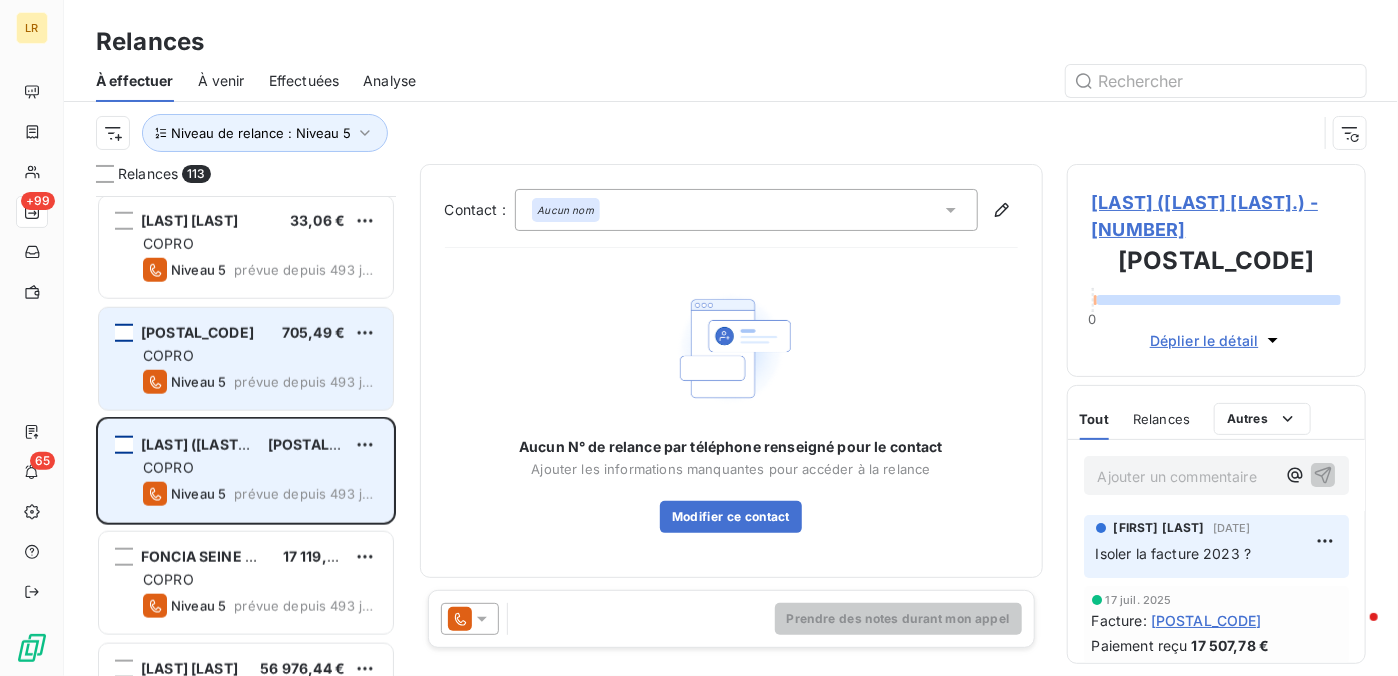 click 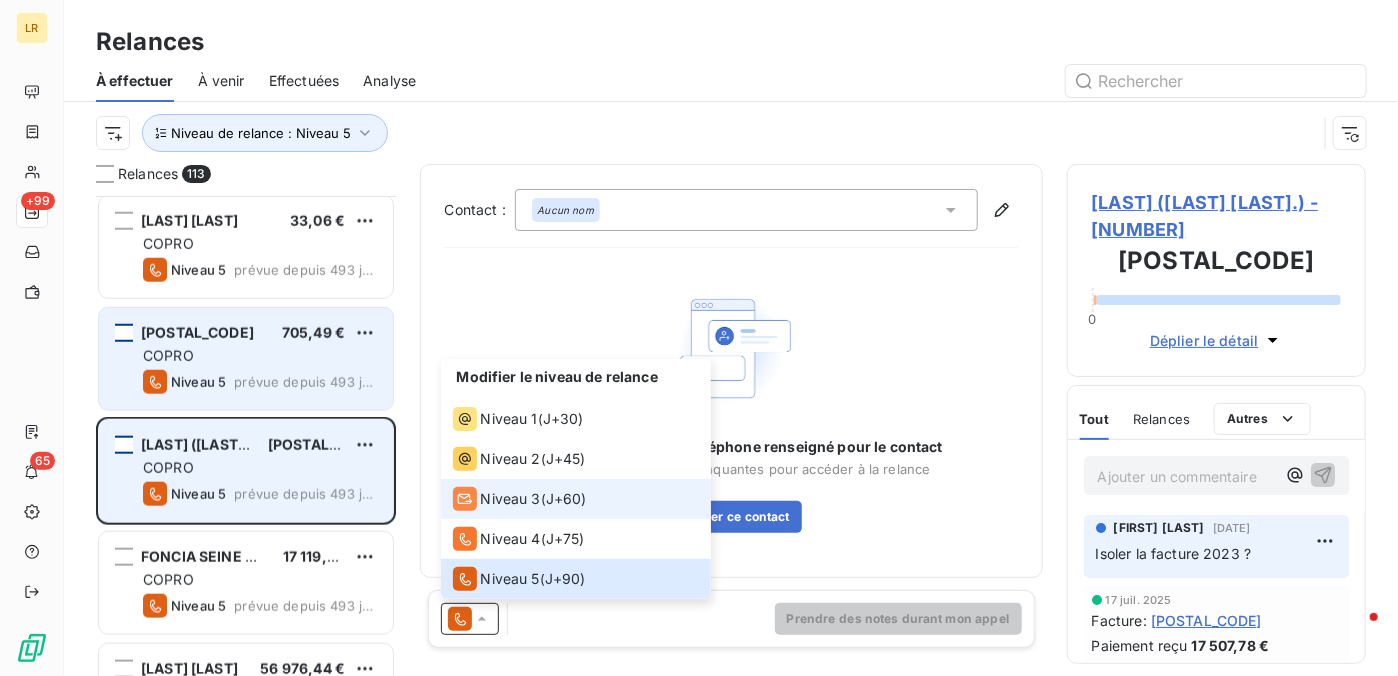 click on "Niveau 3" at bounding box center (511, 499) 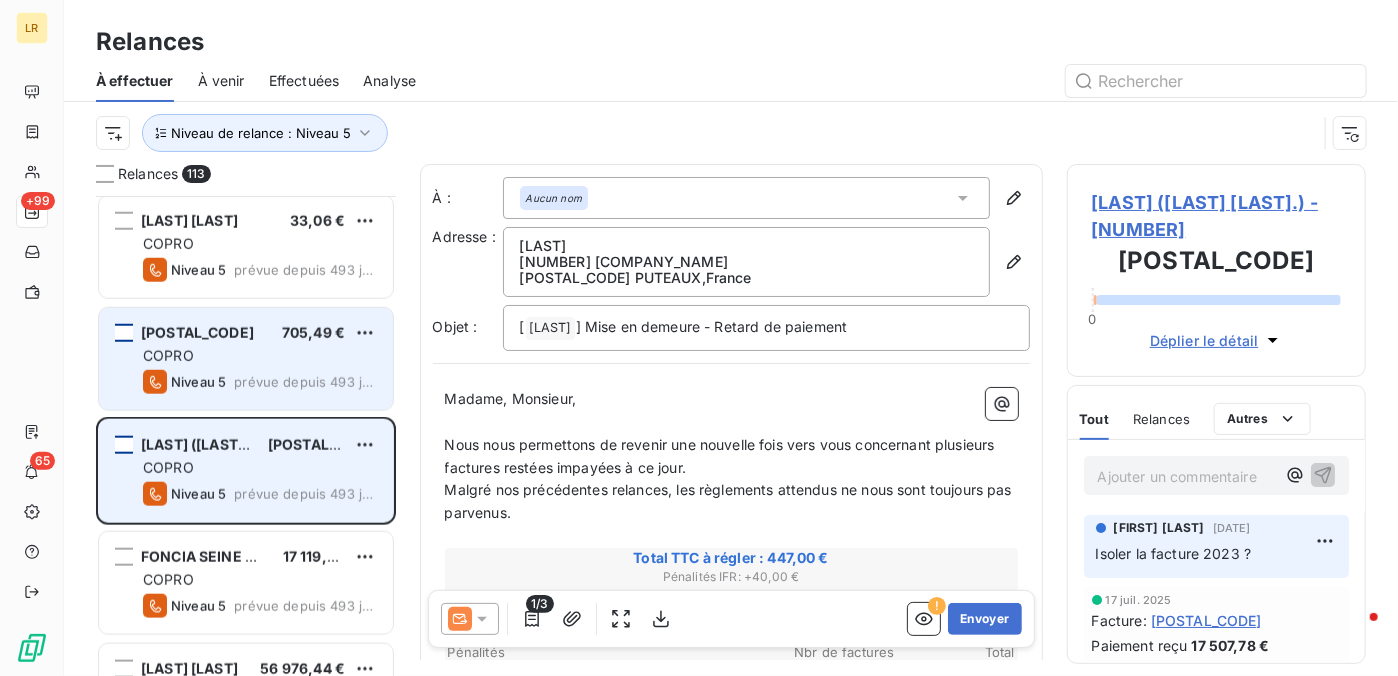 click at bounding box center (124, 445) 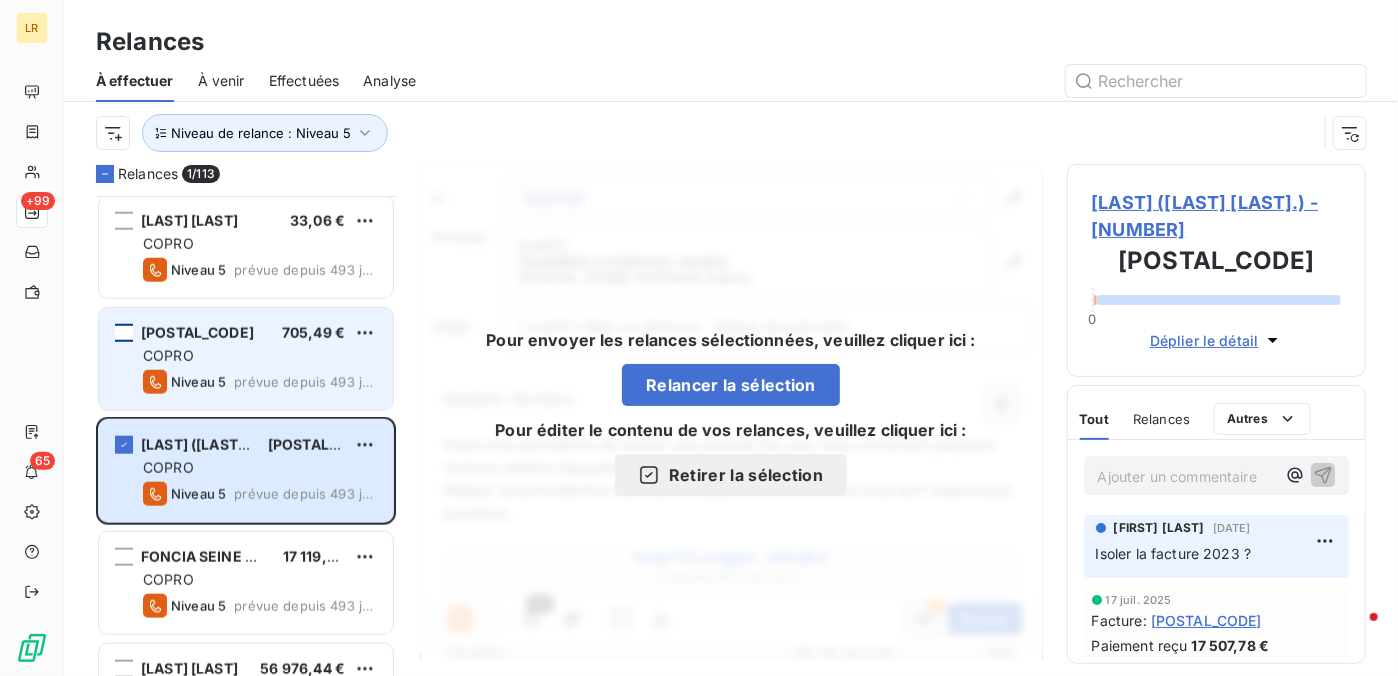 click on "[LAST] ([LAST] [LAST].) - [NUMBER]" at bounding box center [1217, 216] 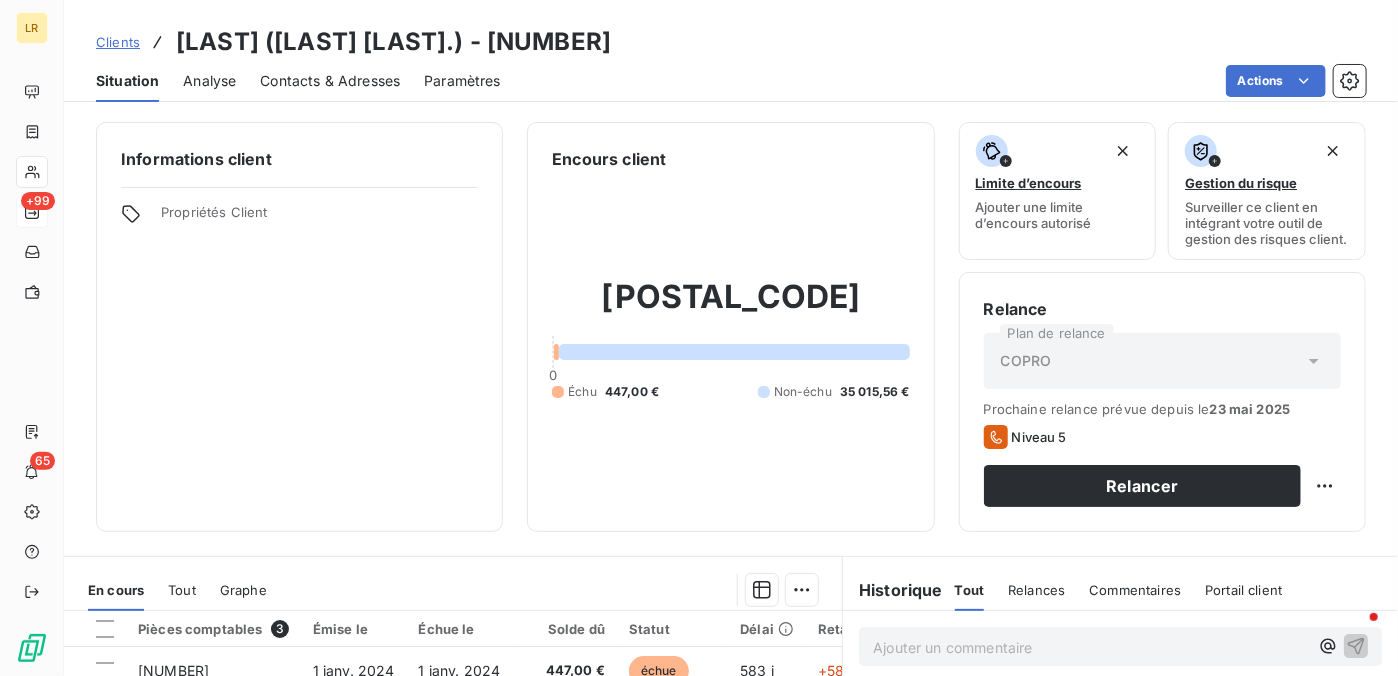 click on "Contacts & Adresses" at bounding box center [330, 81] 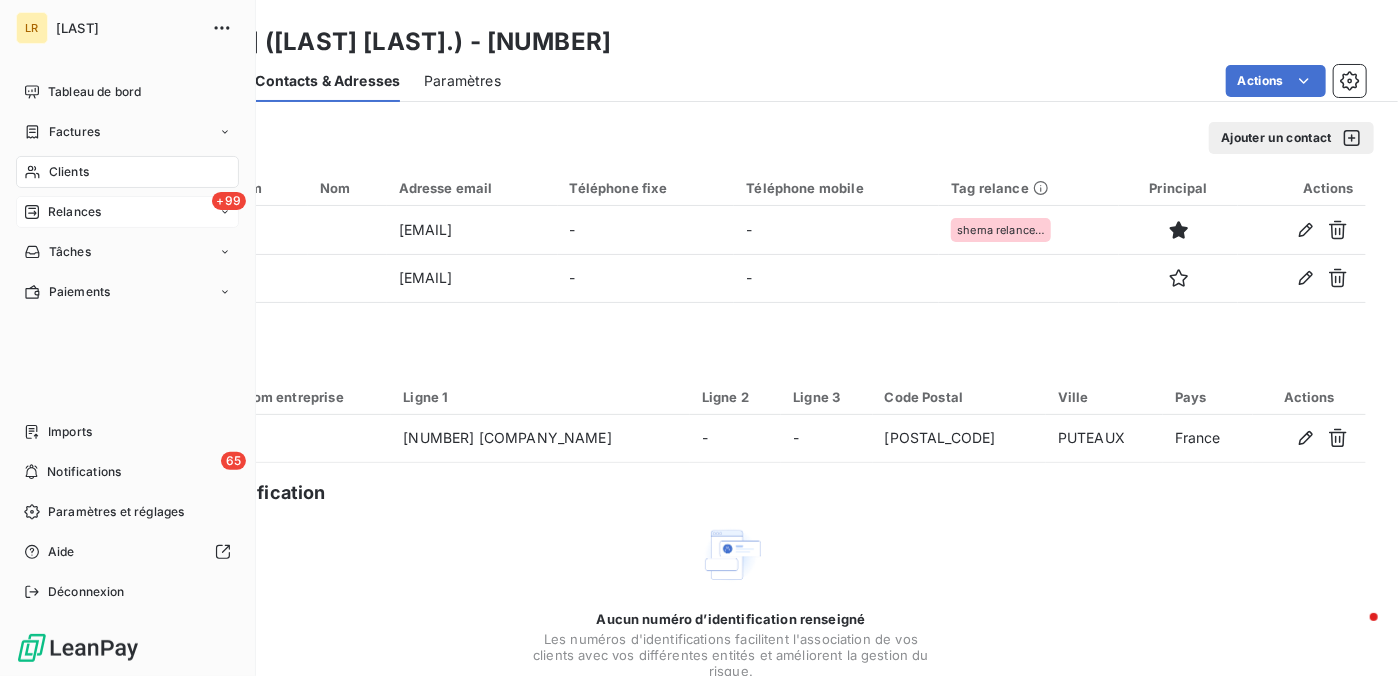 click on "Relances" at bounding box center [74, 212] 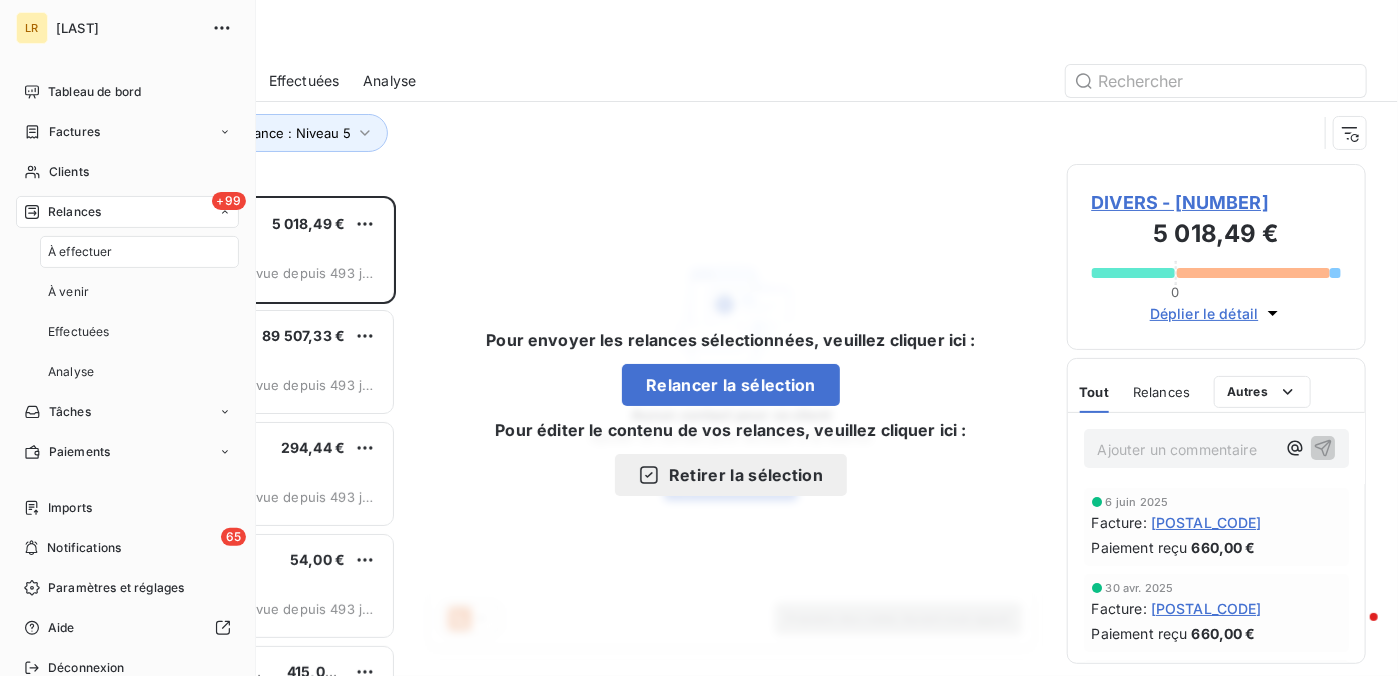 scroll, scrollTop: 16, scrollLeft: 16, axis: both 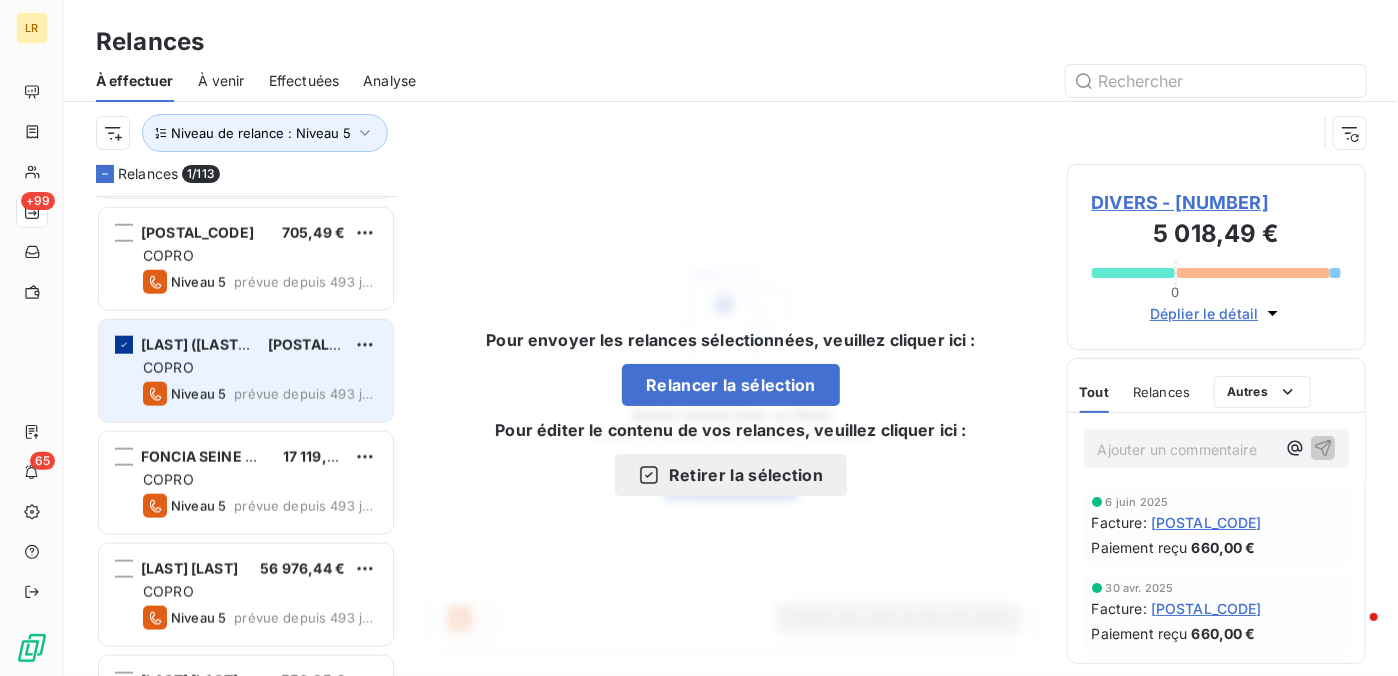 click 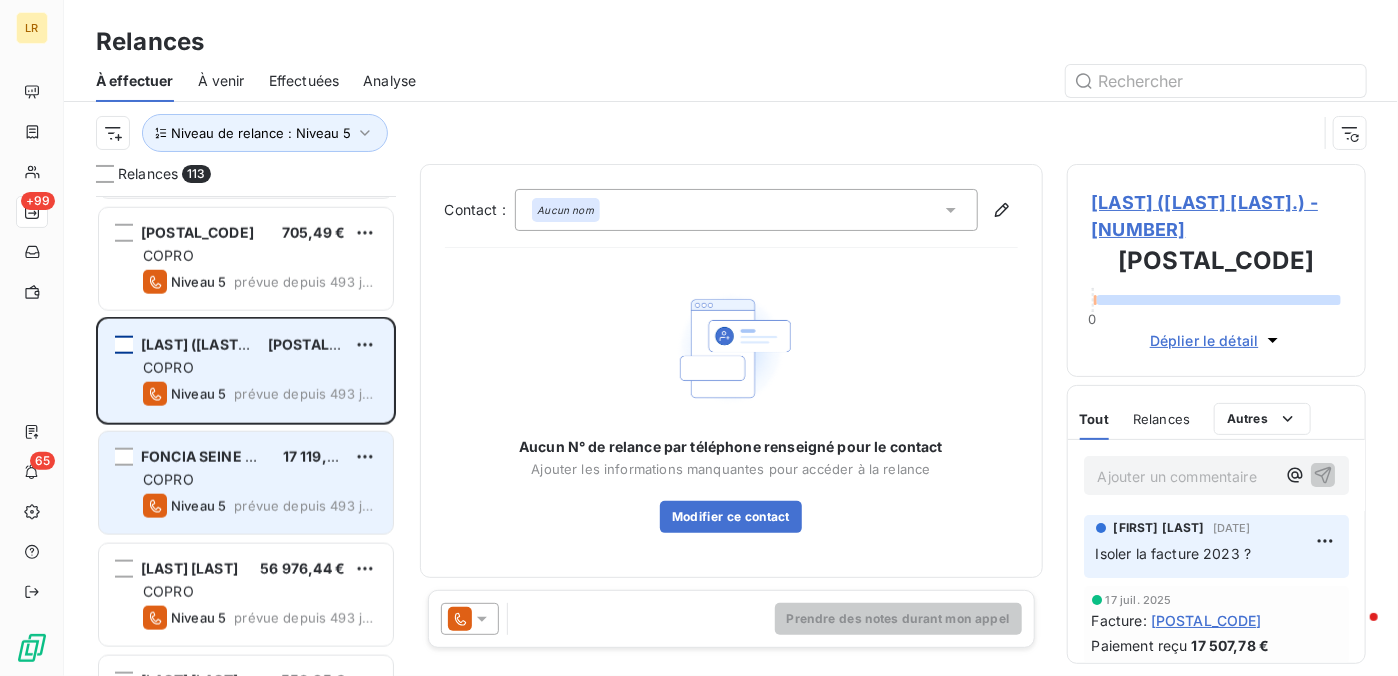 click on "FONCIA SEINE OUEST" at bounding box center (217, 456) 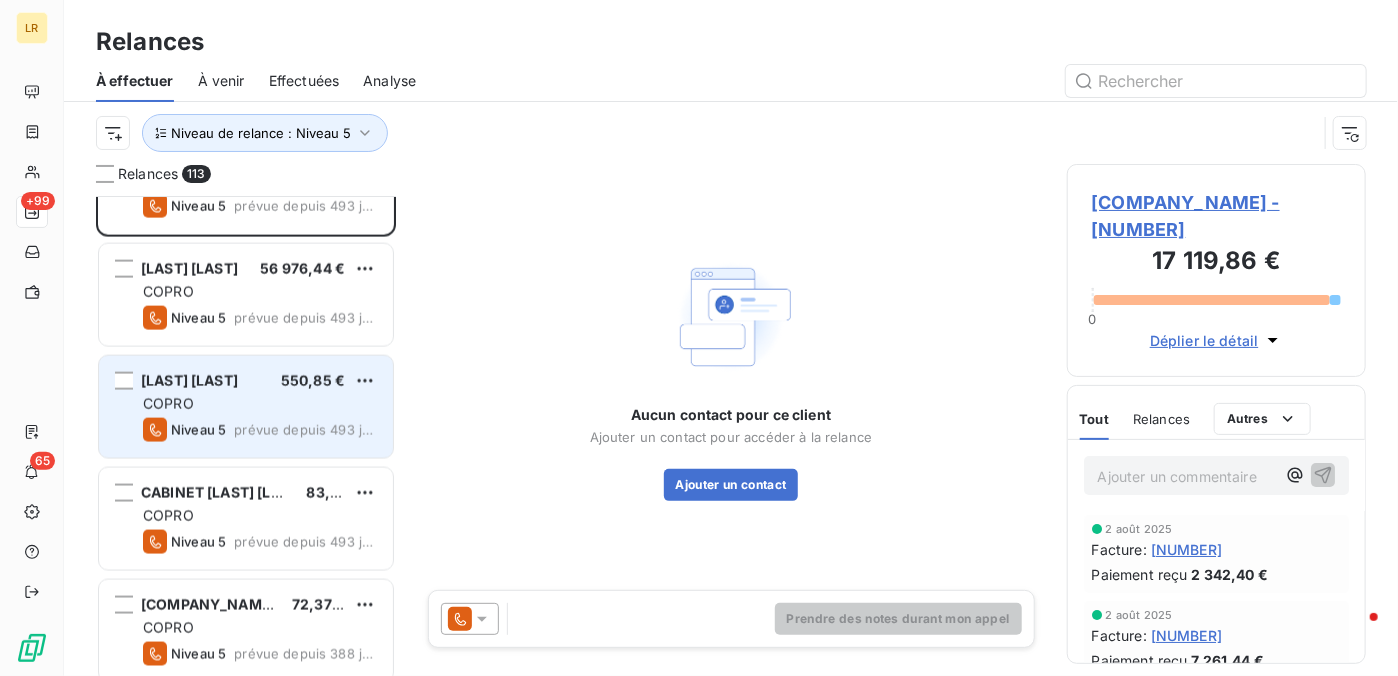 scroll, scrollTop: 1200, scrollLeft: 0, axis: vertical 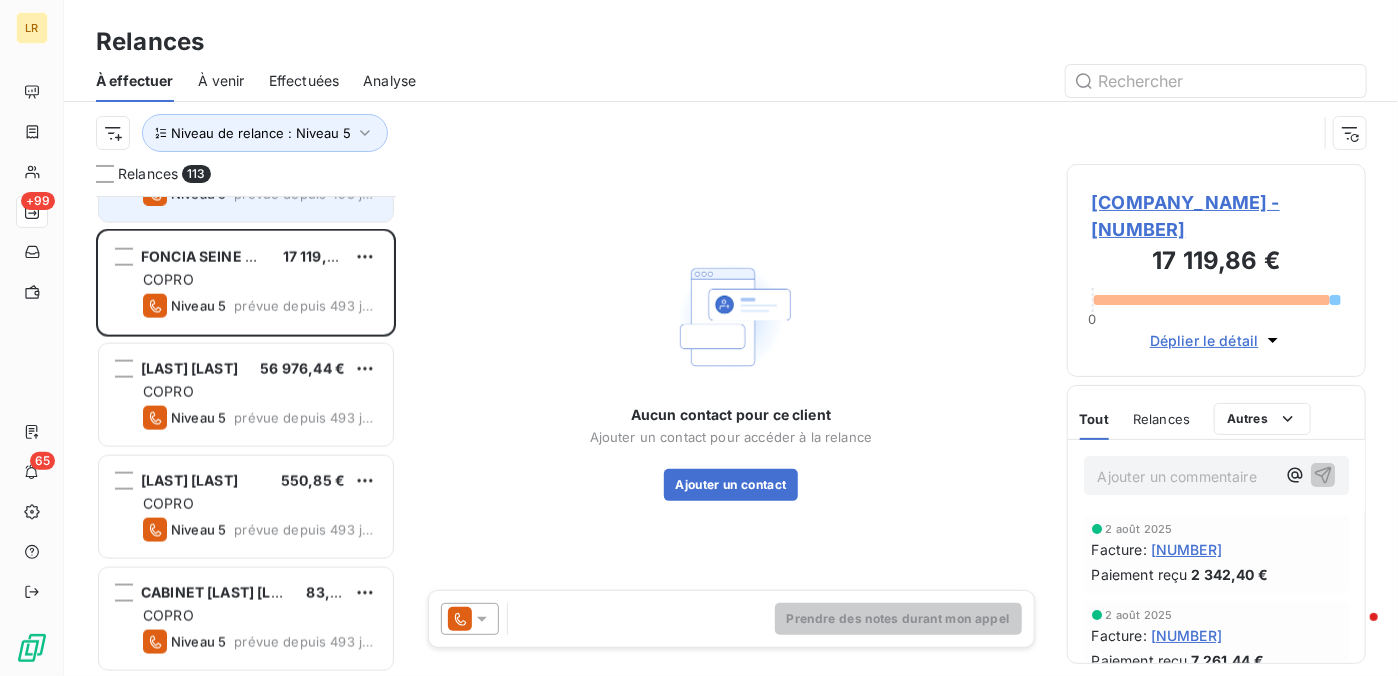 click 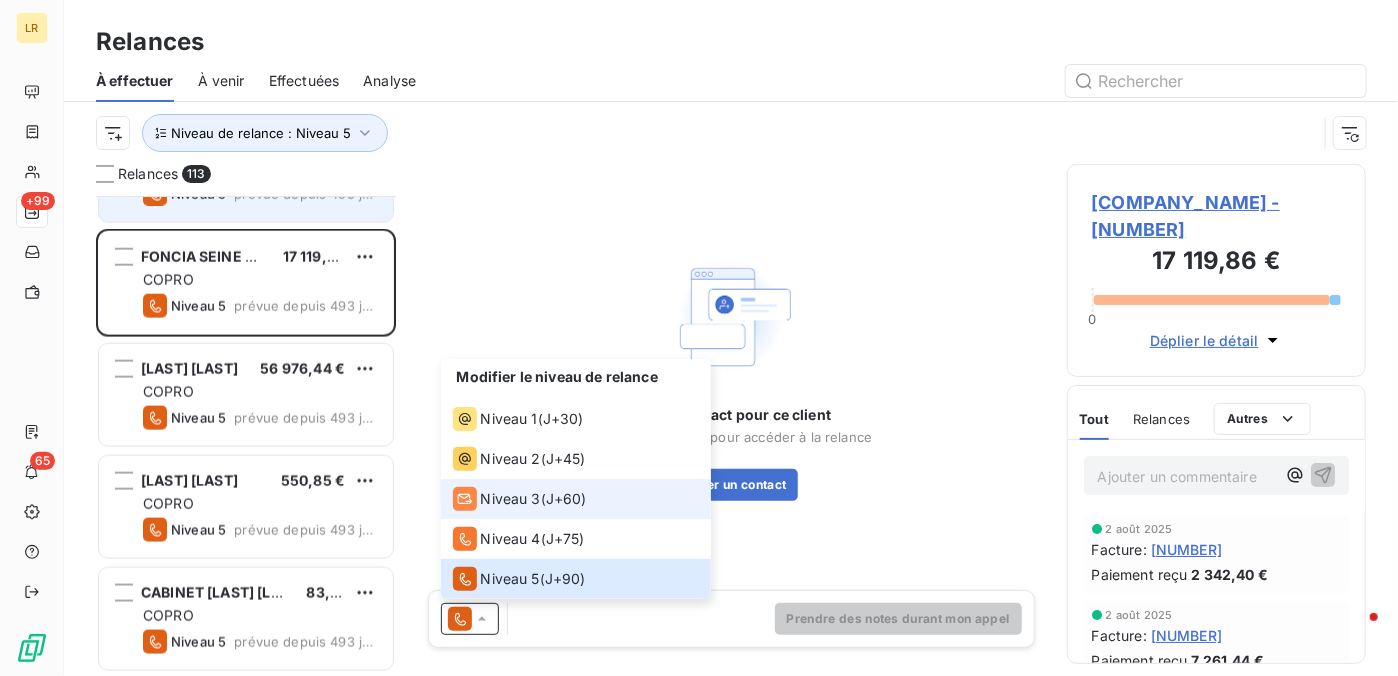 click on "Niveau 3" at bounding box center (511, 499) 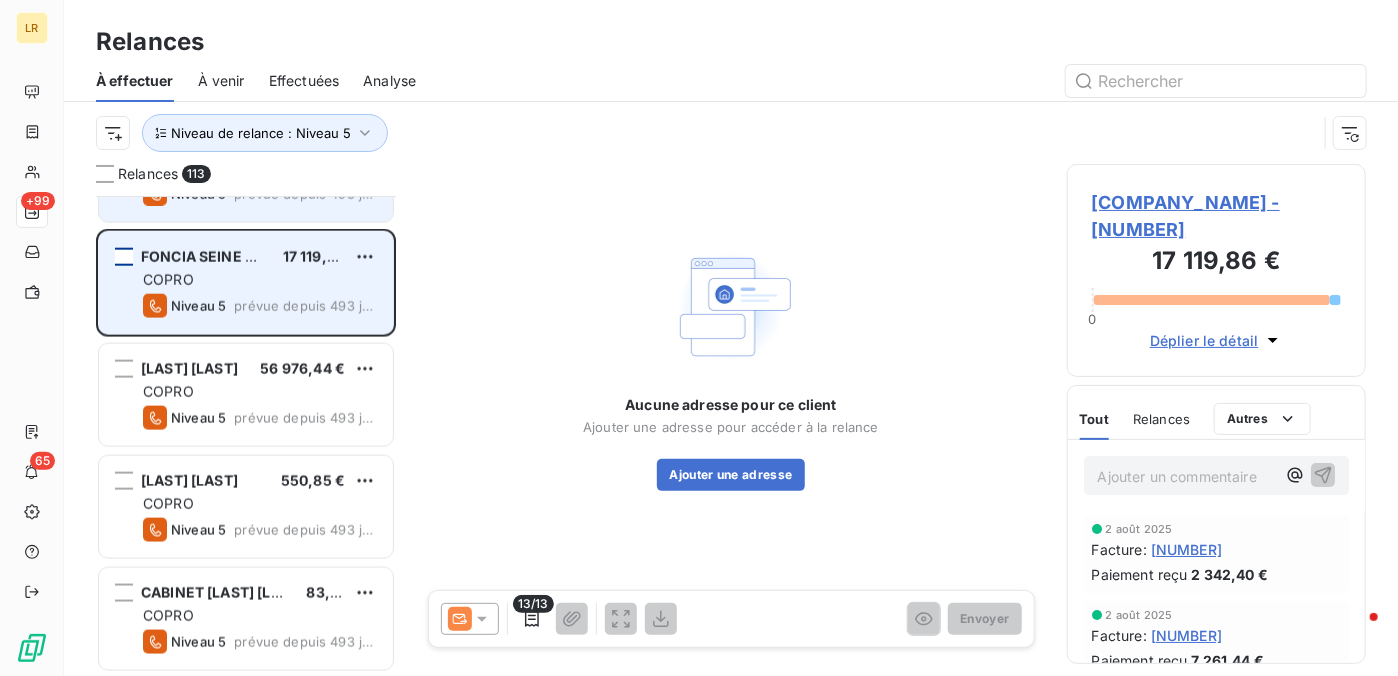 click at bounding box center (124, 257) 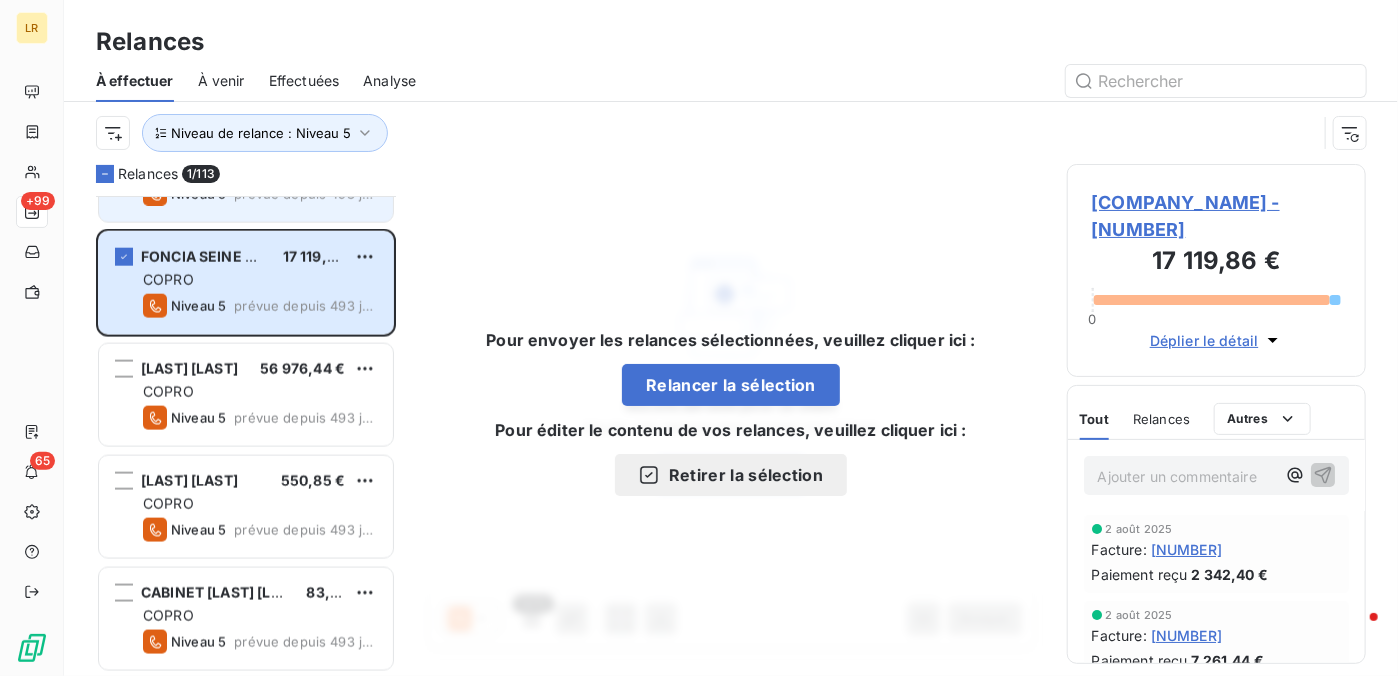 click on "[COMPANY_NAME] - [NUMBER]" at bounding box center (1217, 216) 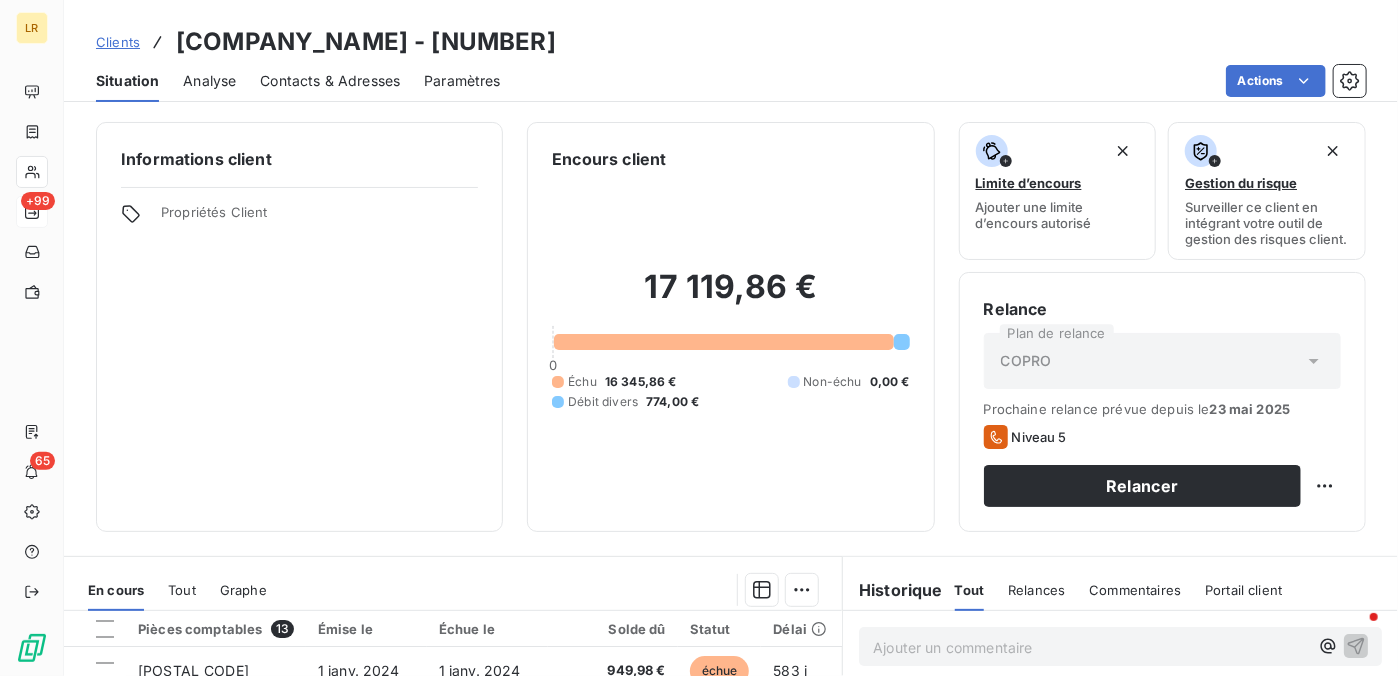 click on "Contacts & Adresses" at bounding box center (330, 81) 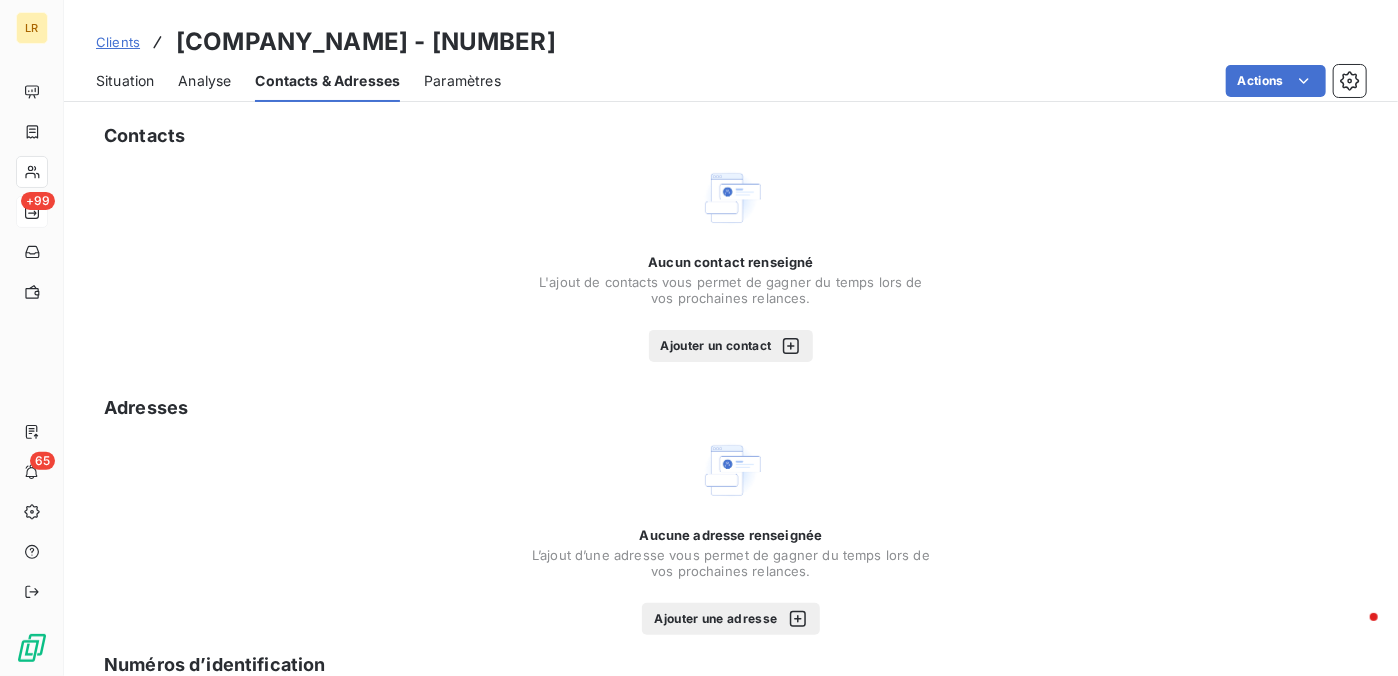 click on "Ajouter une adresse" at bounding box center [730, 619] 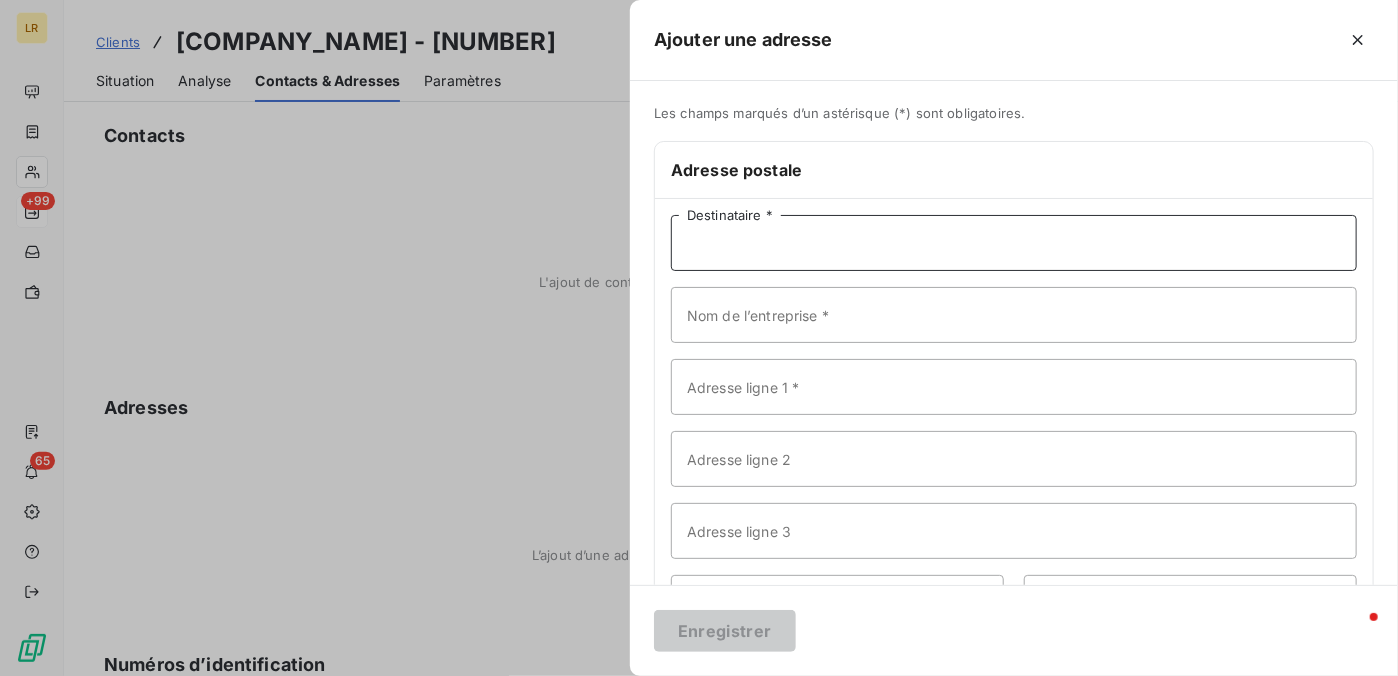 click on "Destinataire *" at bounding box center (1014, 243) 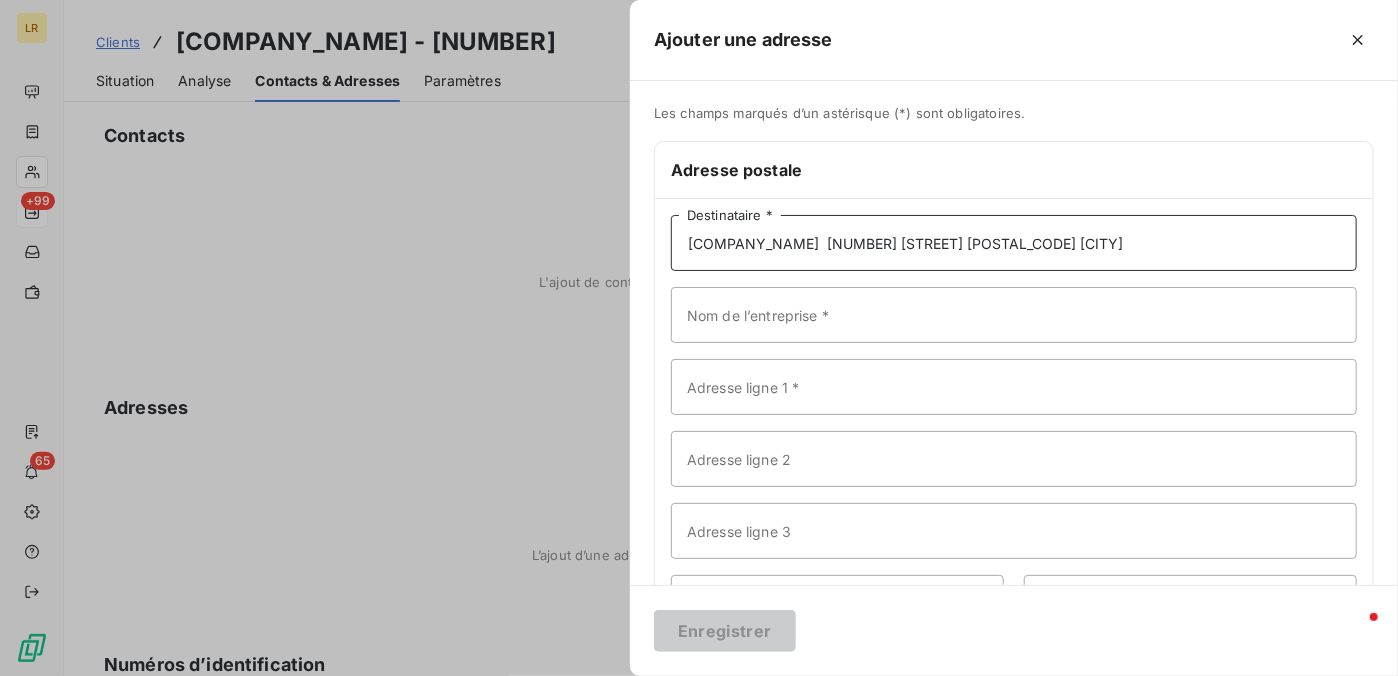 drag, startPoint x: 748, startPoint y: 242, endPoint x: 895, endPoint y: 233, distance: 147.27525 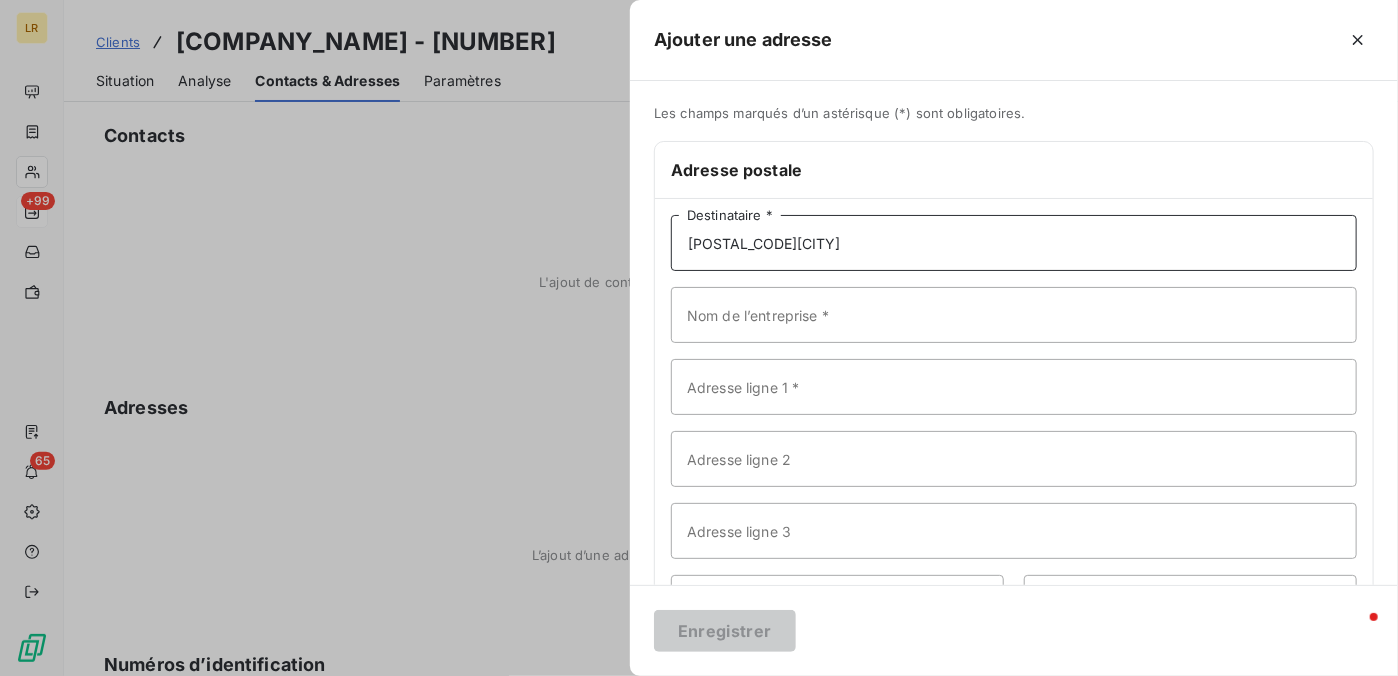 type on "[POSTAL_CODE][CITY]" 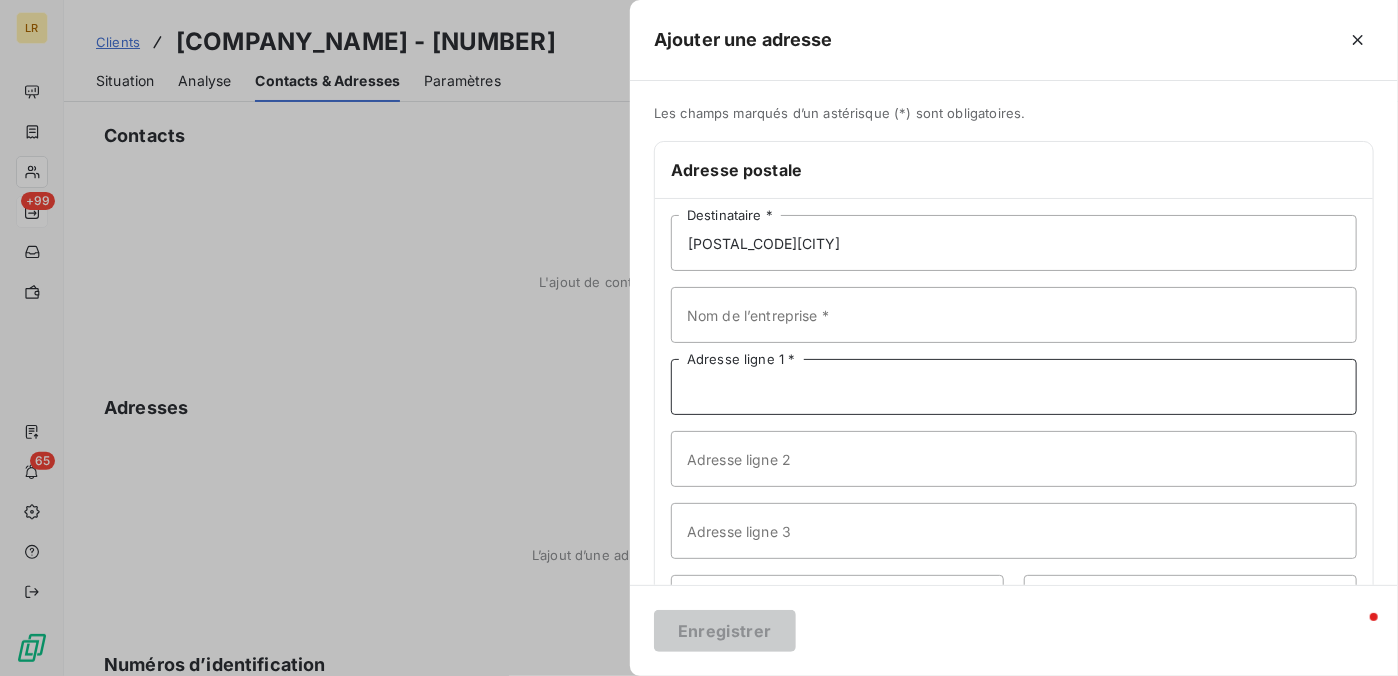 click on "Adresse ligne 1 *" at bounding box center [1014, 387] 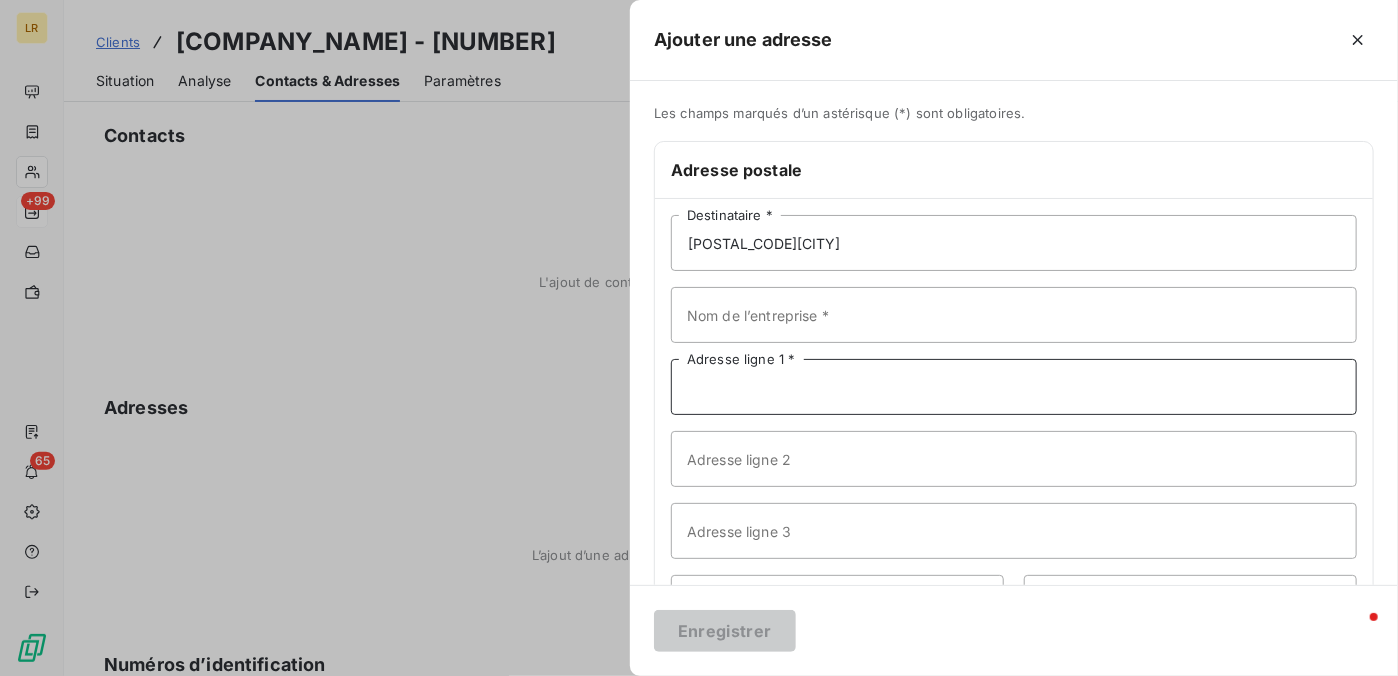 paste on "[NUMBER] [STREET]" 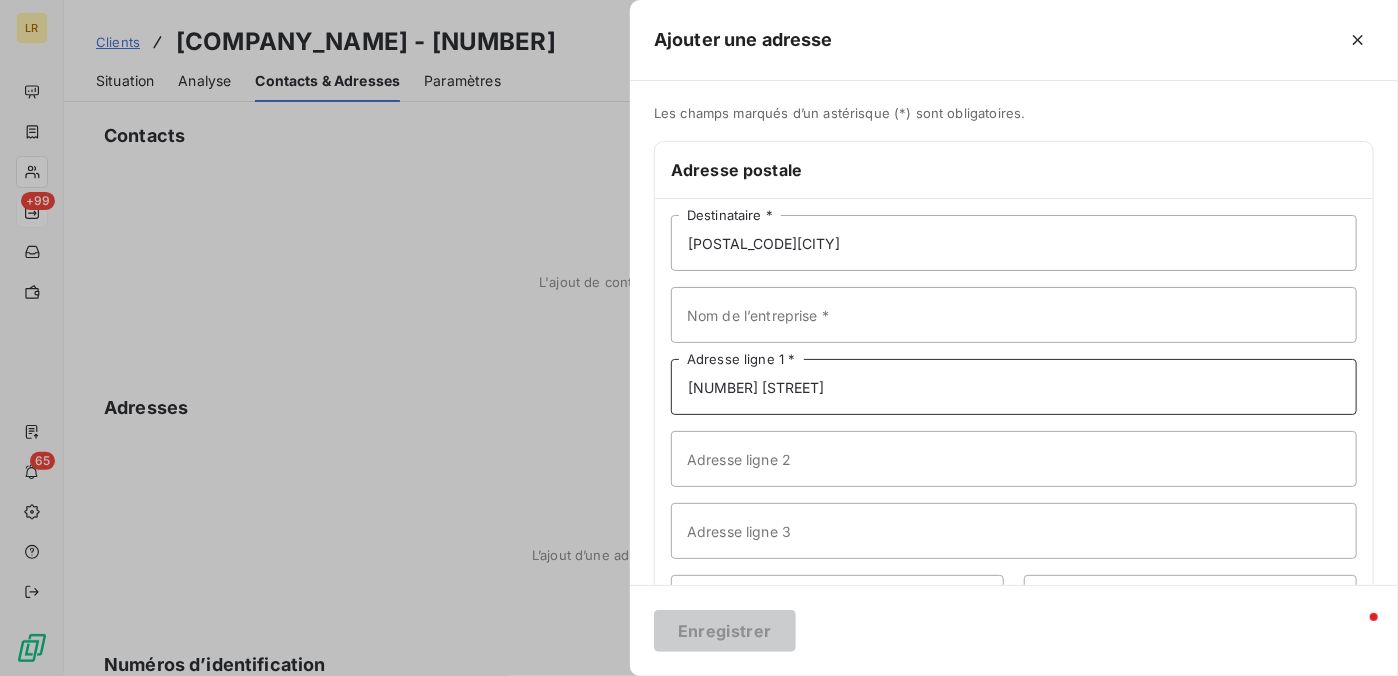 type on "[NUMBER] [STREET]" 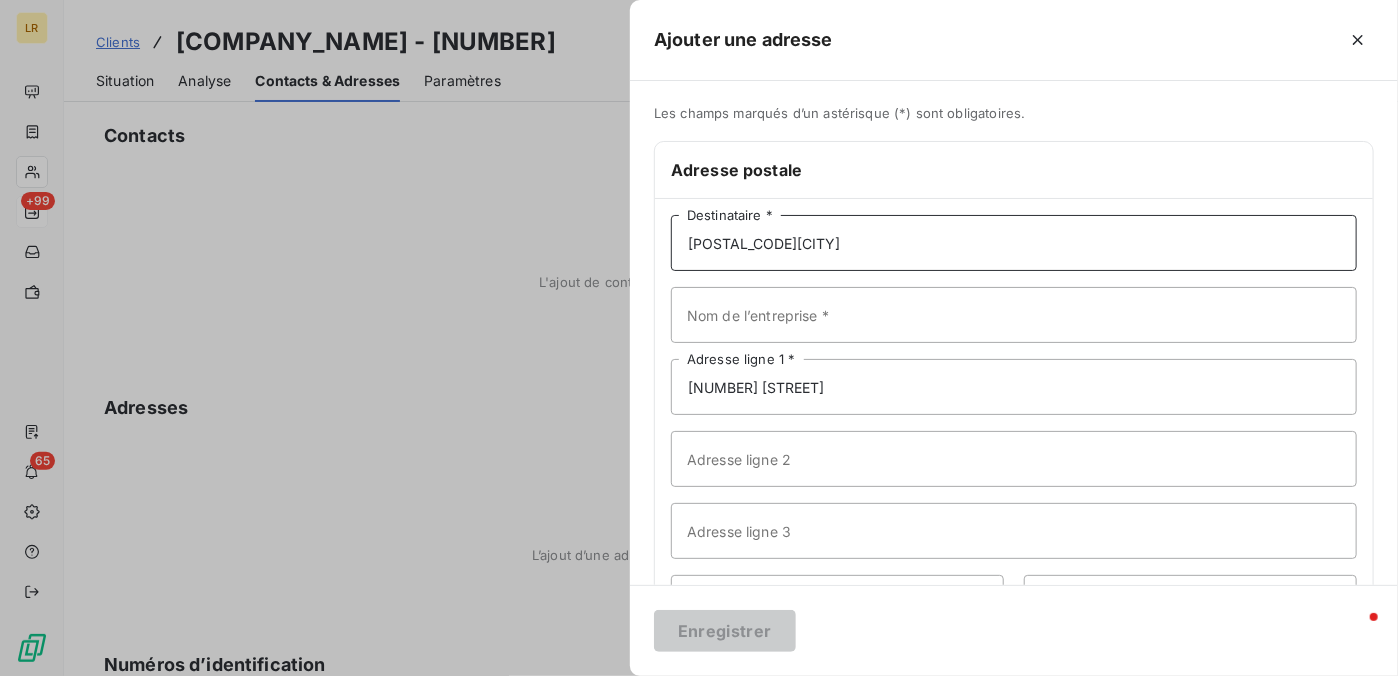 drag, startPoint x: 752, startPoint y: 239, endPoint x: 888, endPoint y: 240, distance: 136.00368 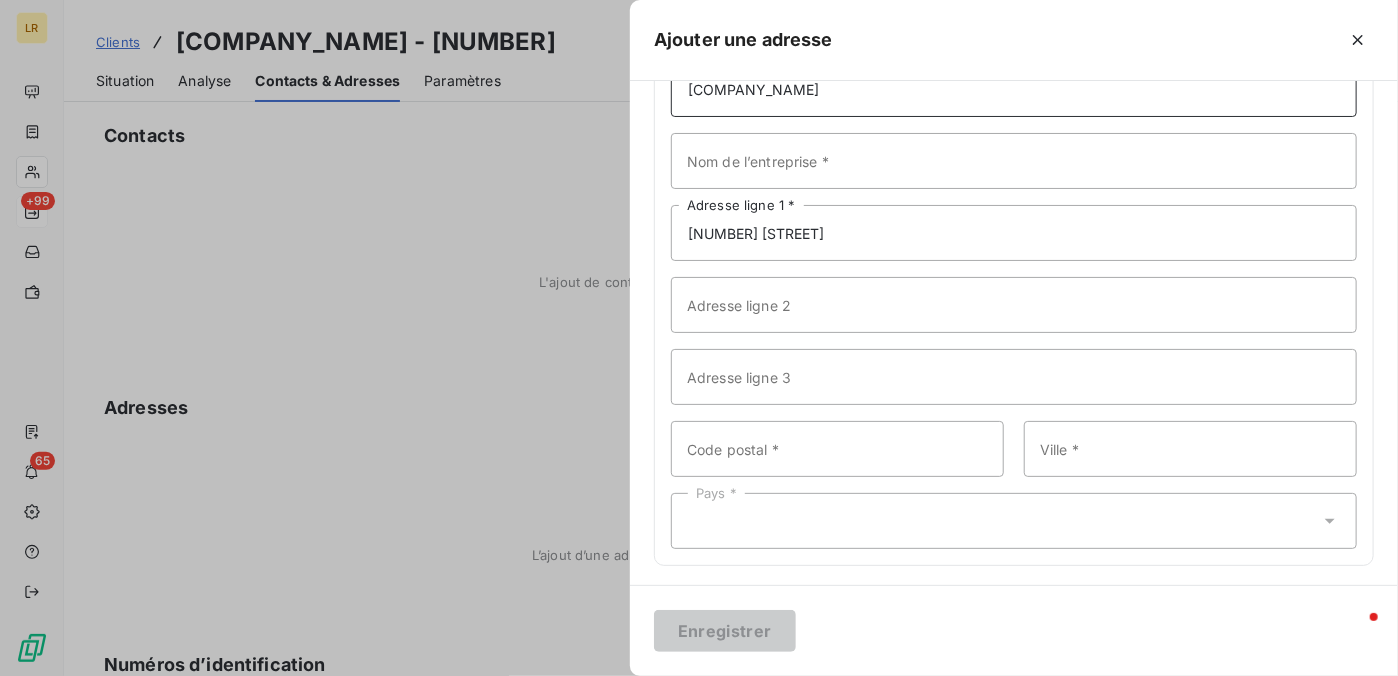 scroll, scrollTop: 157, scrollLeft: 0, axis: vertical 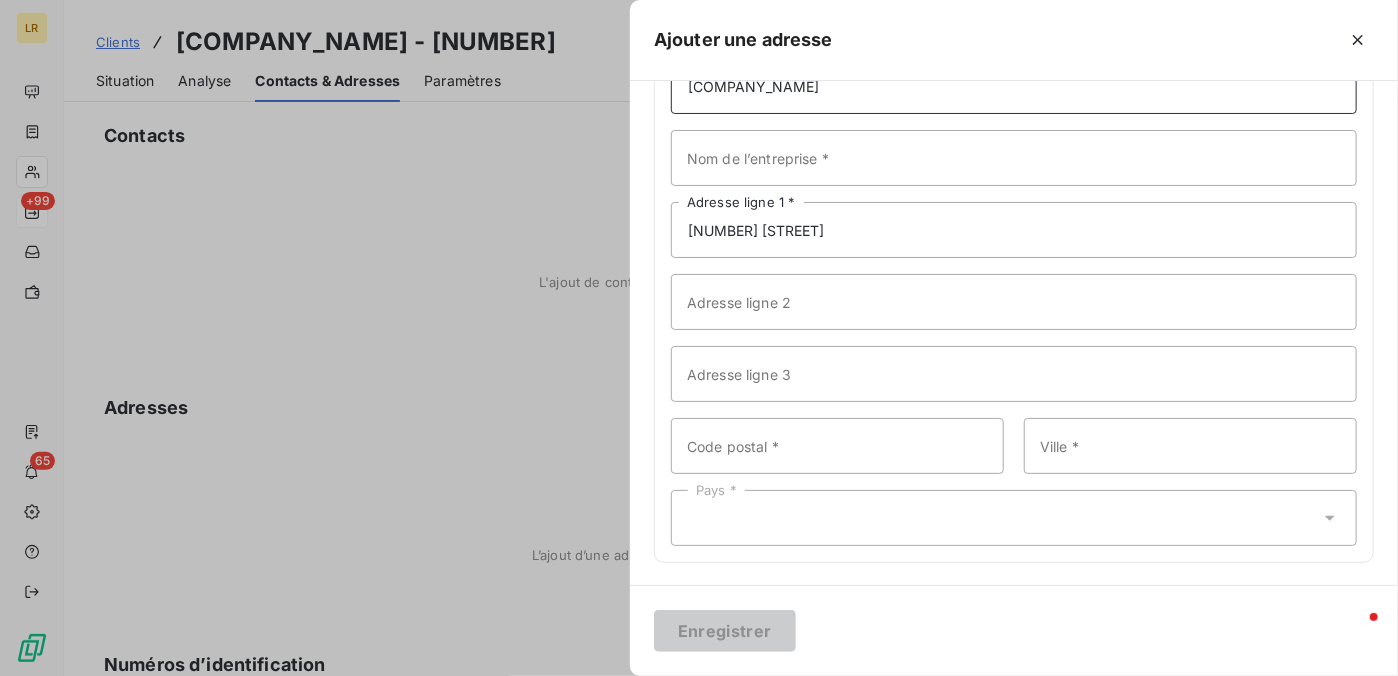 type on "[COMPANY_NAME]" 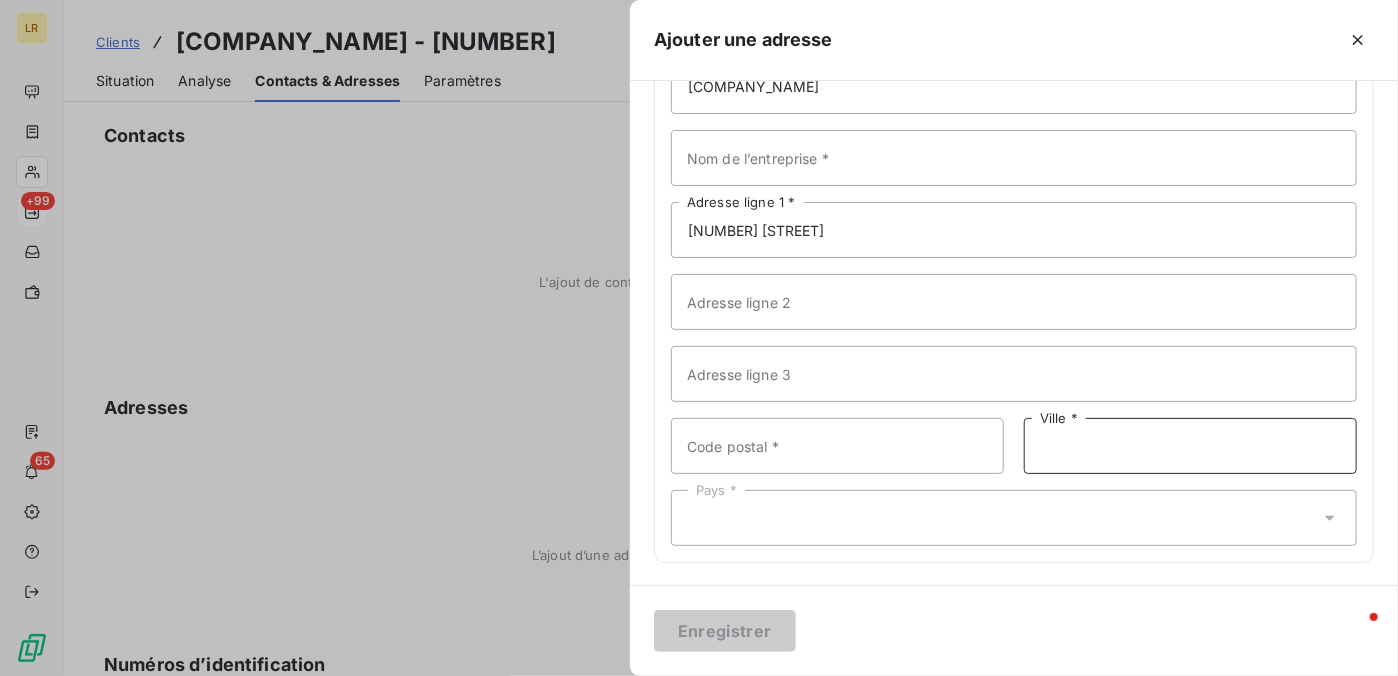 click on "Ville *" at bounding box center (1190, 446) 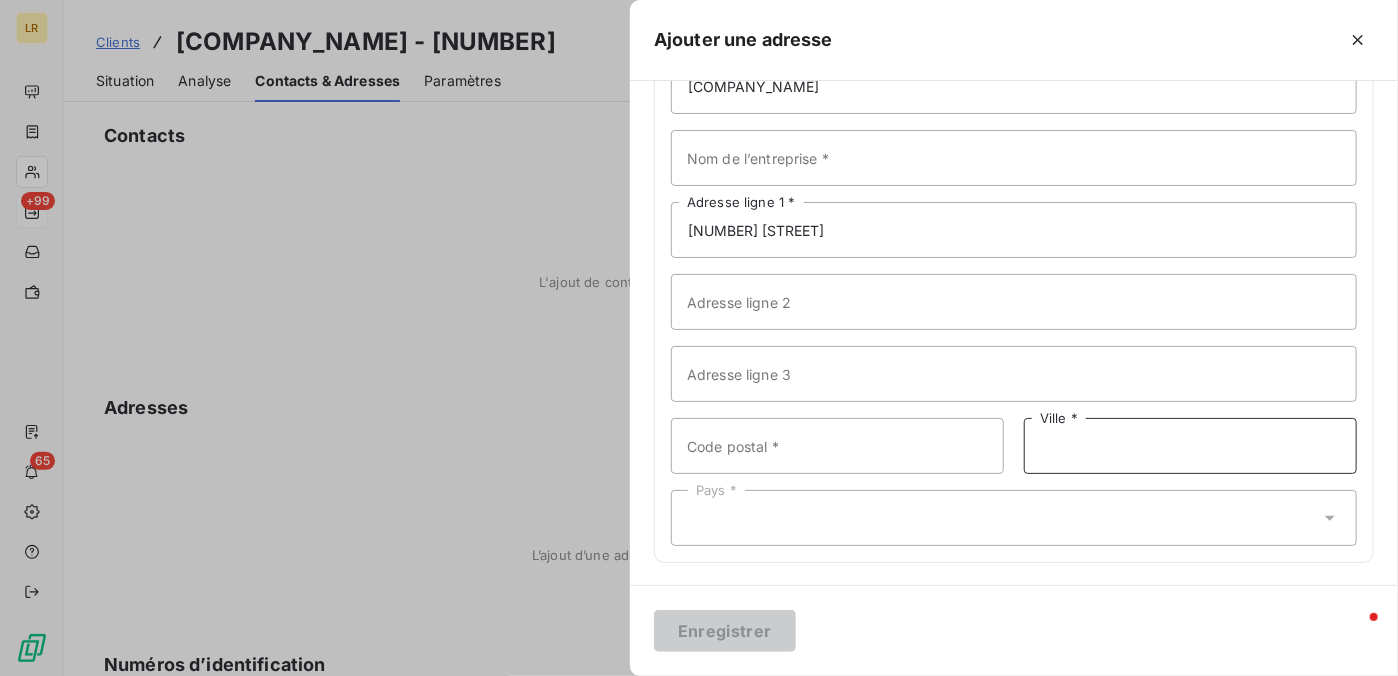 paste on "[NUMBER] [CITY] [STATE]" 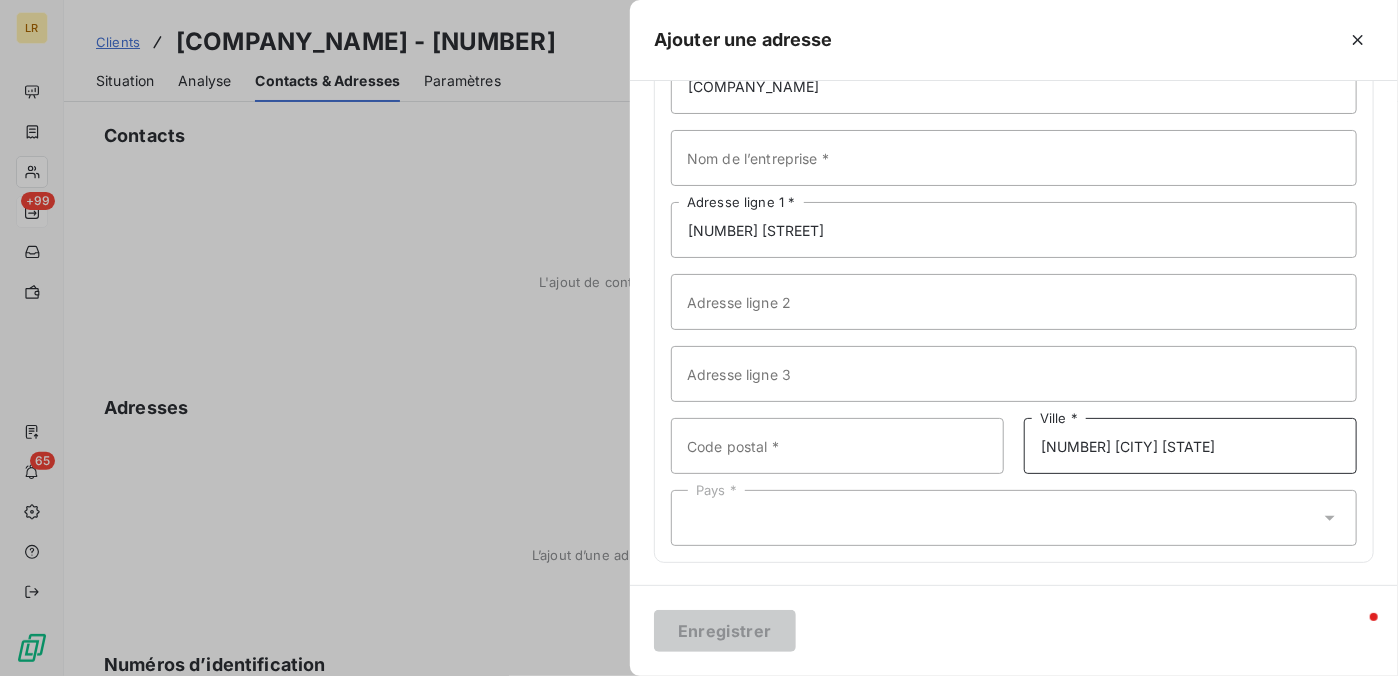 type on "[NUMBER] [CITY] [STATE]" 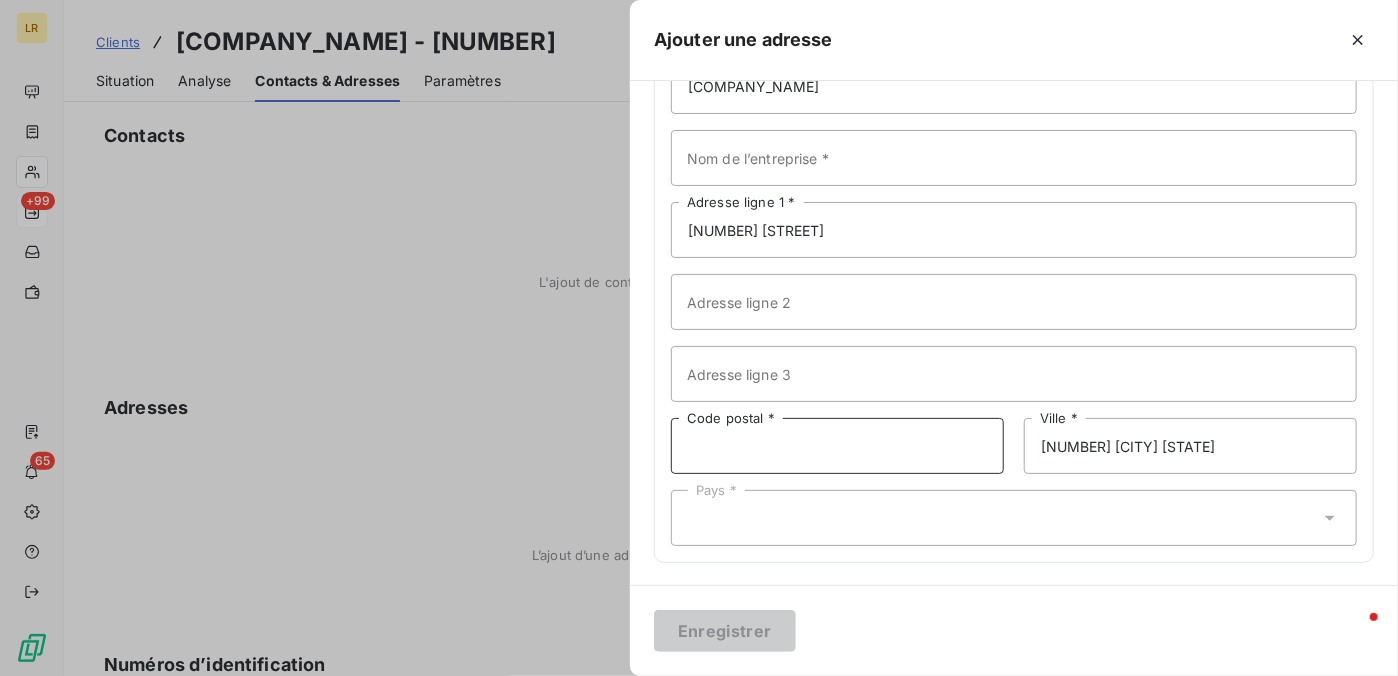 click on "Code postal *" at bounding box center (837, 446) 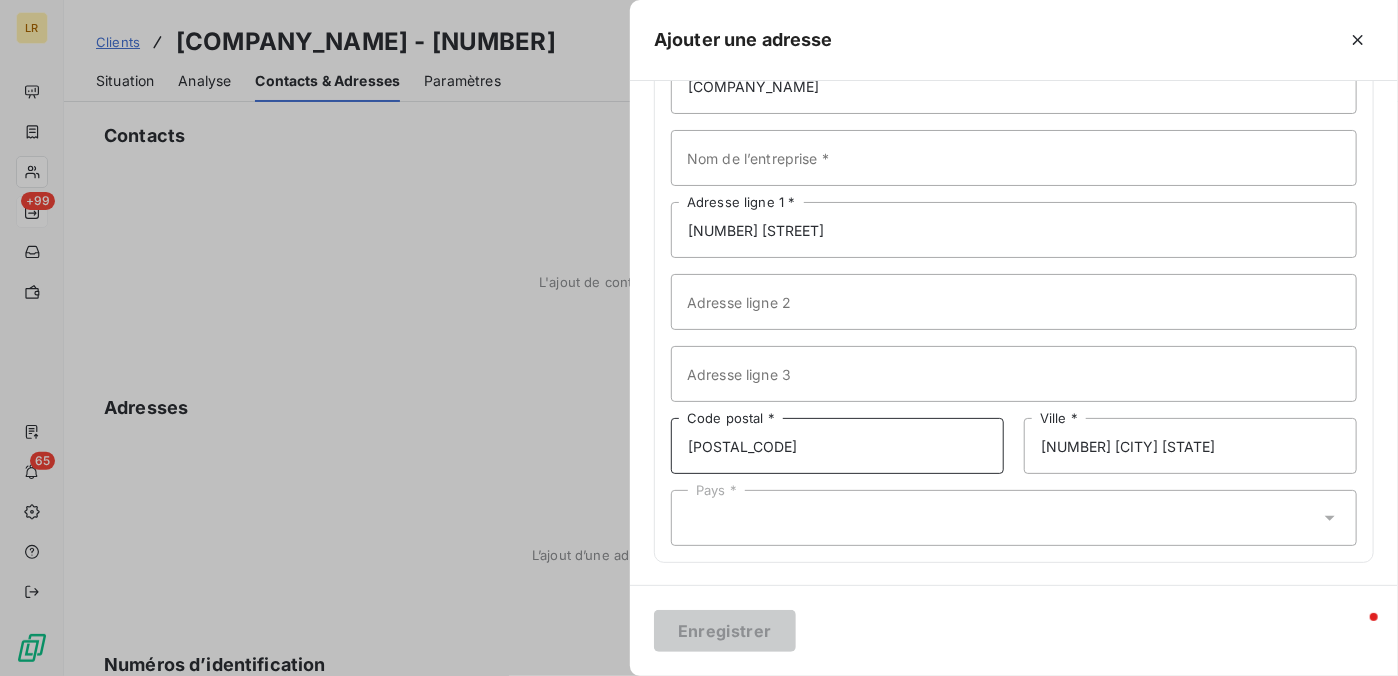 type on "[POSTAL_CODE]" 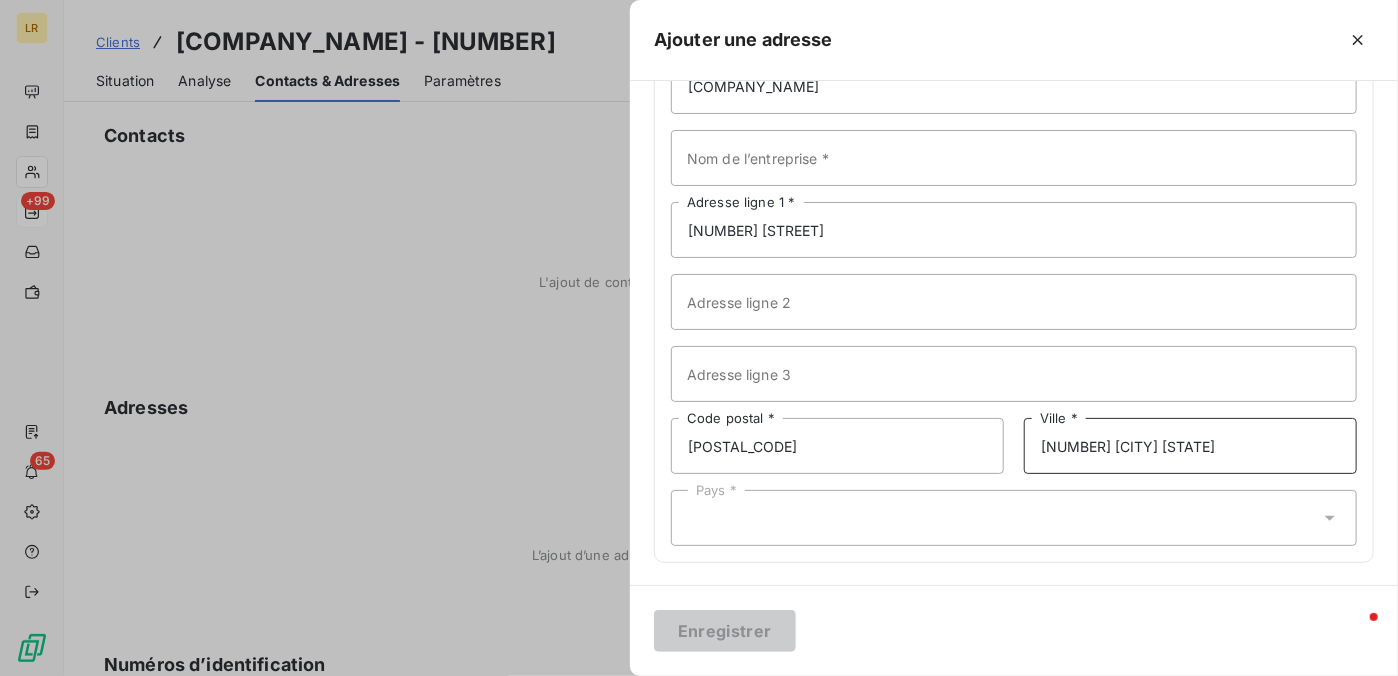 click on "[NUMBER] [CITY] [STATE]" at bounding box center (1190, 446) 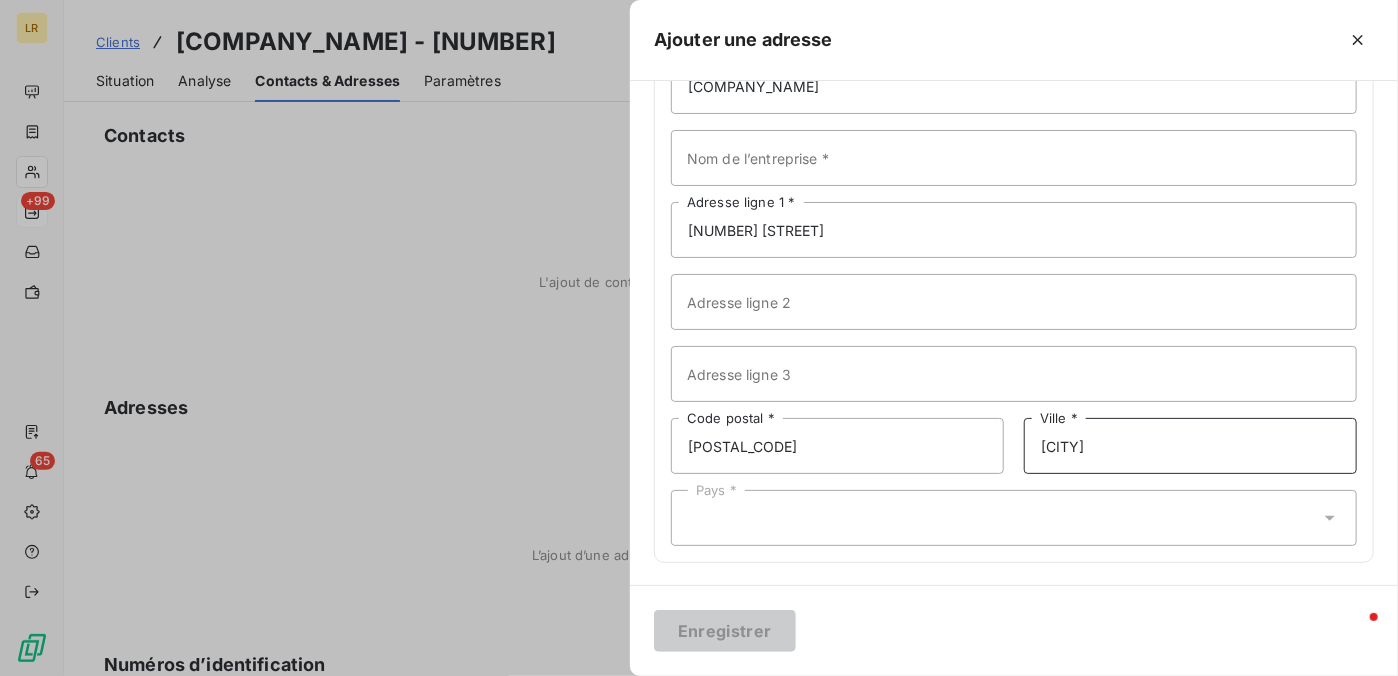 type on "[CITY]" 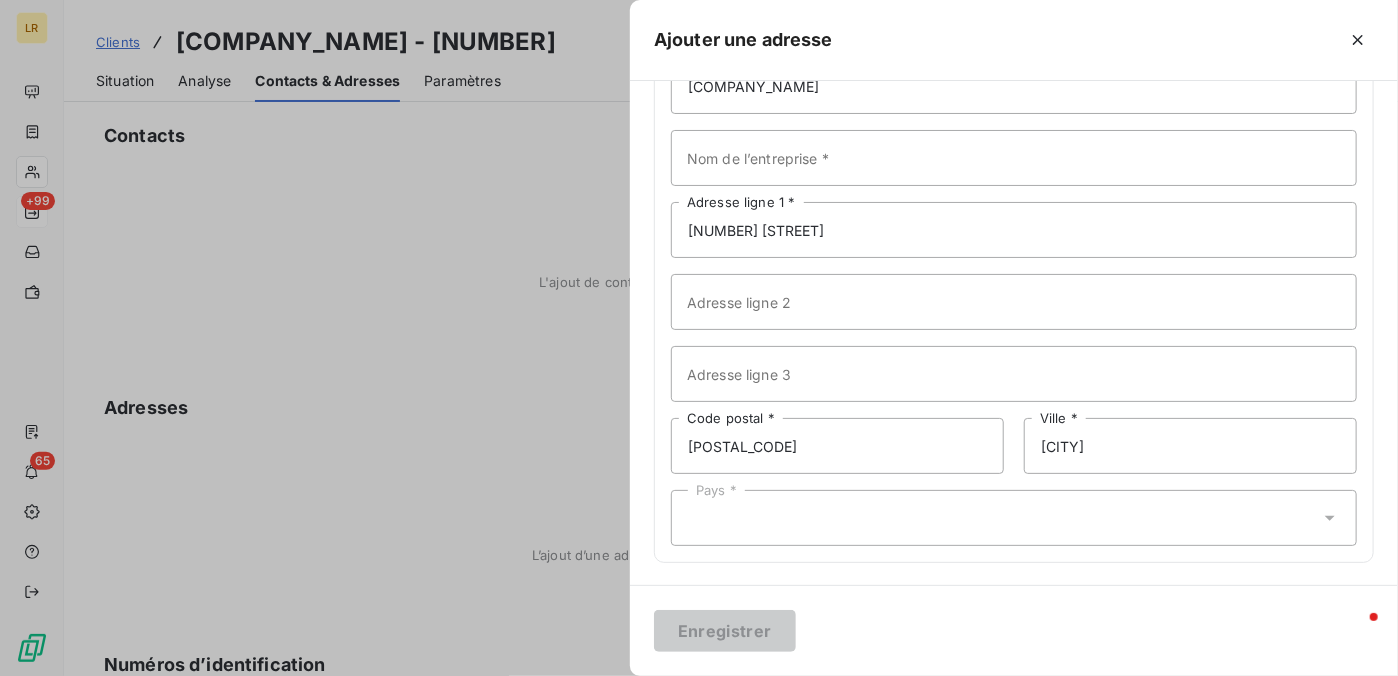 click on "Pays *" at bounding box center [1014, 518] 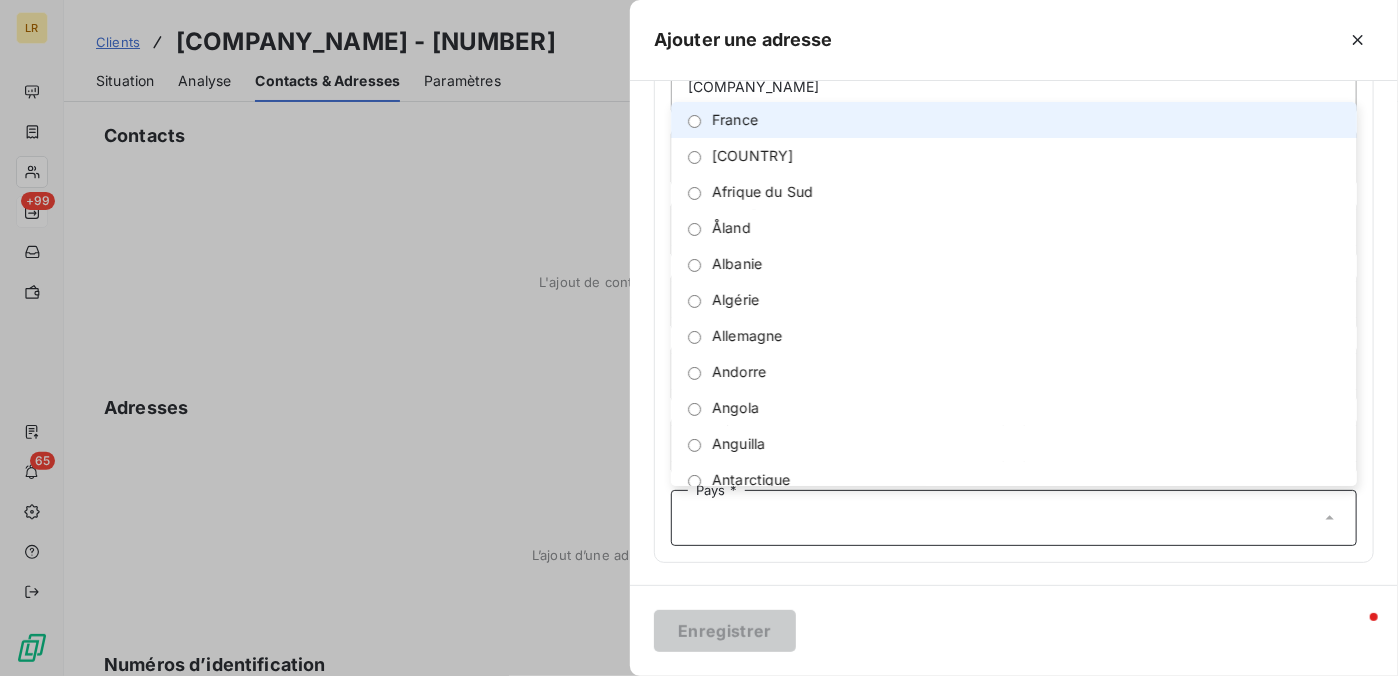 click at bounding box center (694, 121) 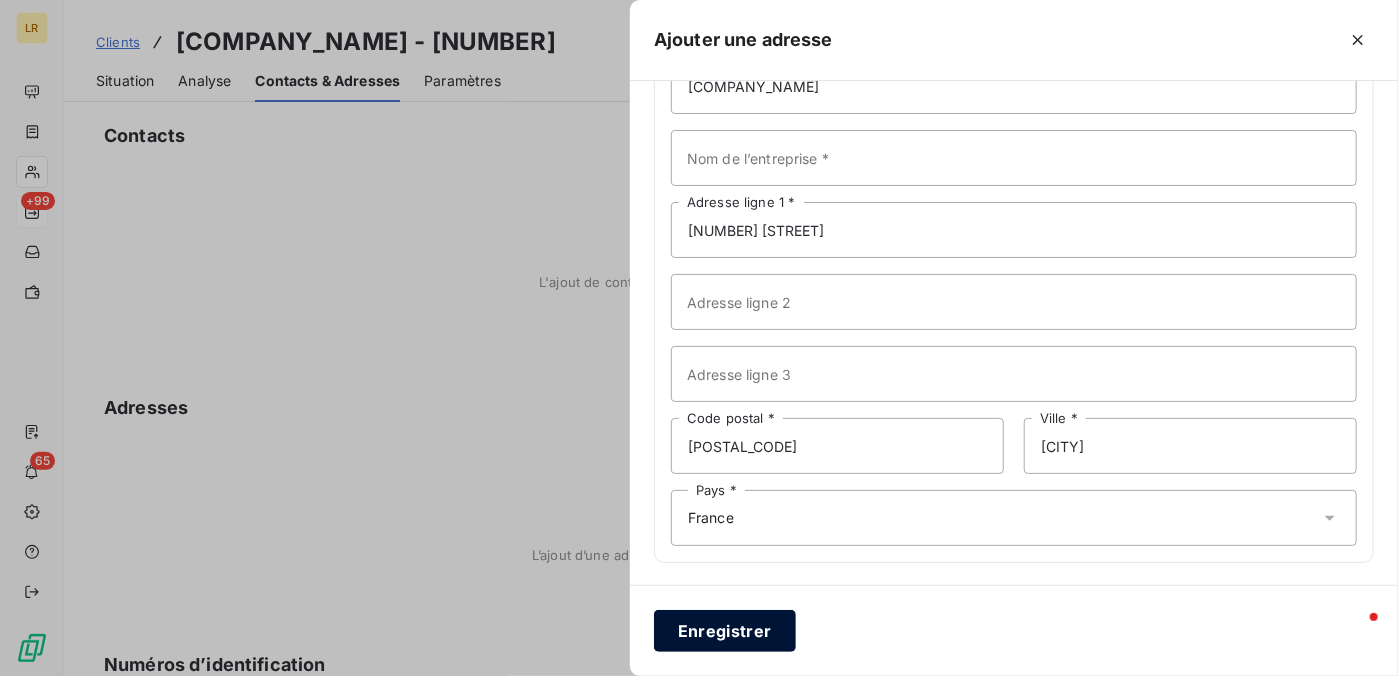 click on "Enregistrer" at bounding box center (725, 631) 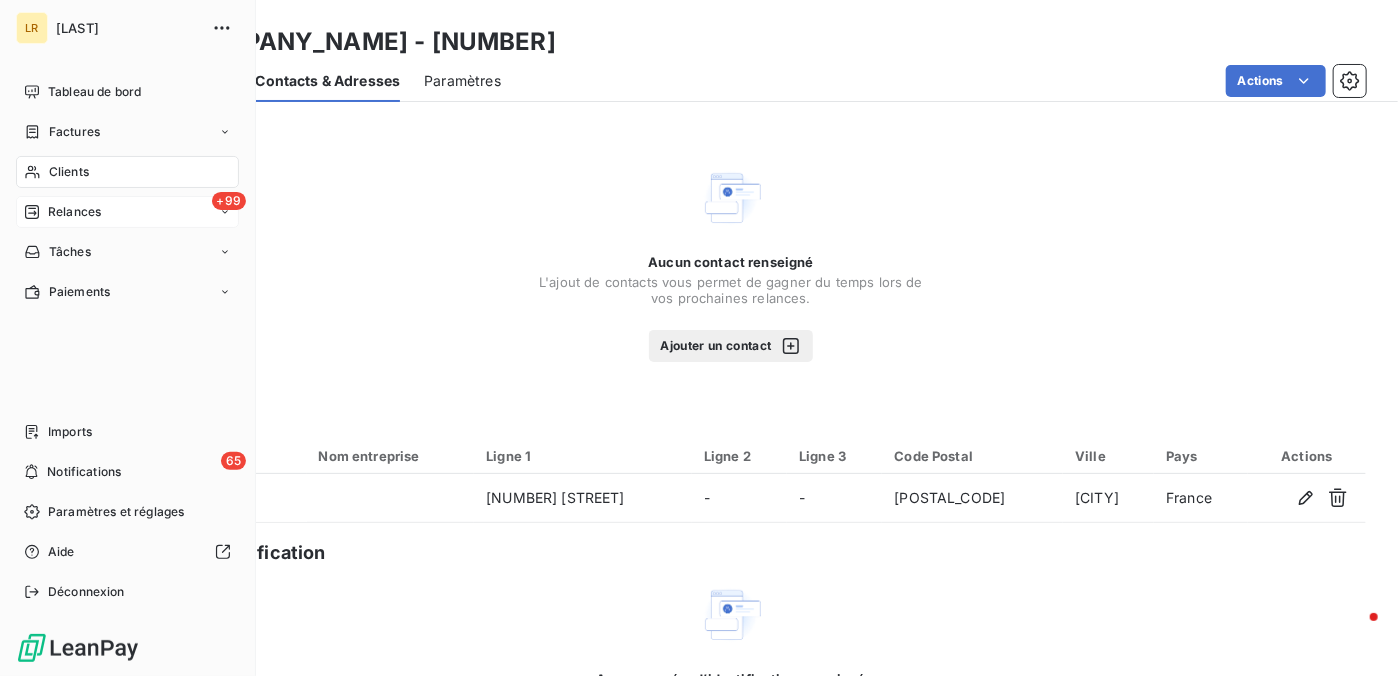 click on "Relances" at bounding box center (74, 212) 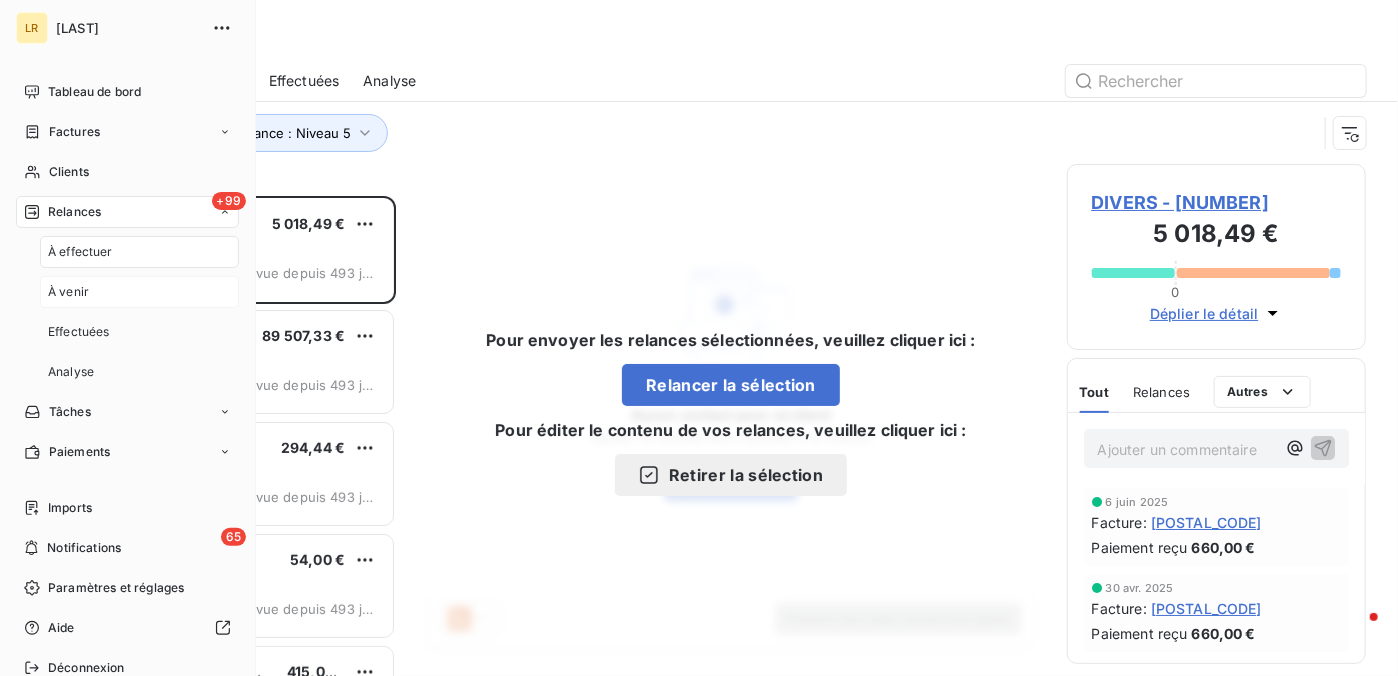 scroll, scrollTop: 16, scrollLeft: 16, axis: both 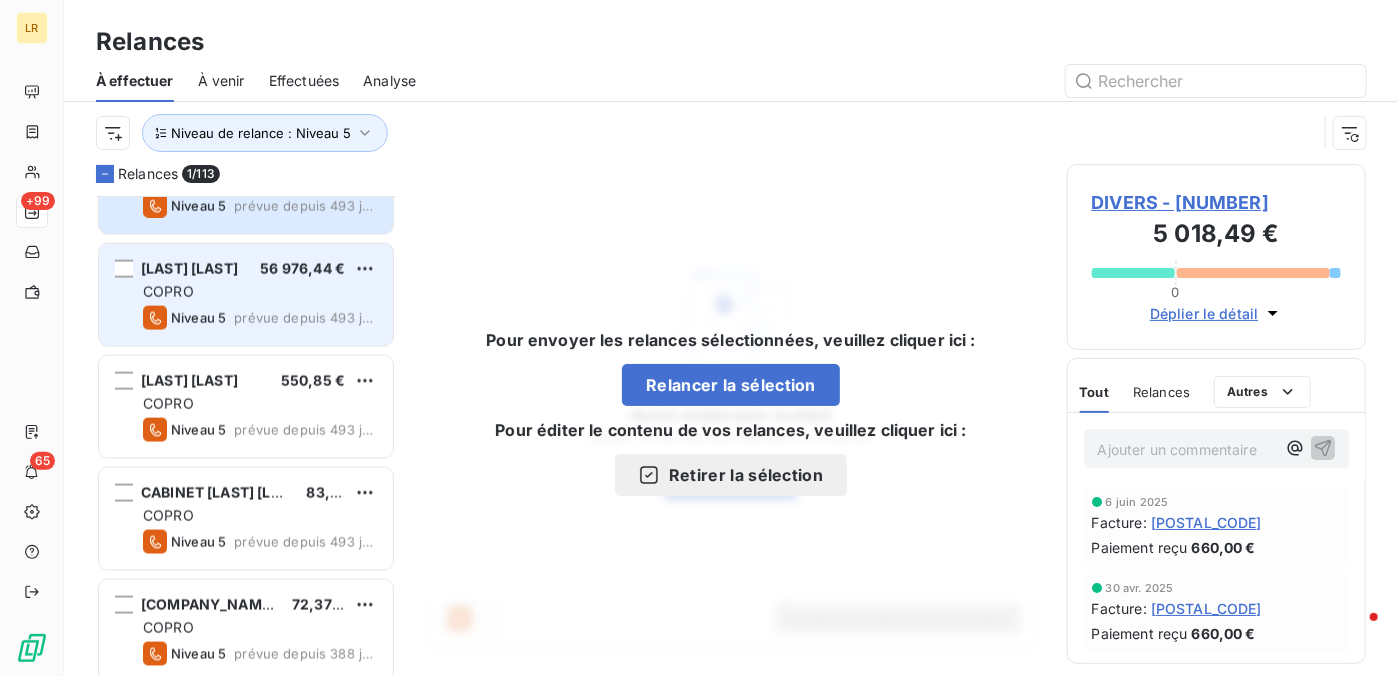 click on "COPRO" at bounding box center [260, 292] 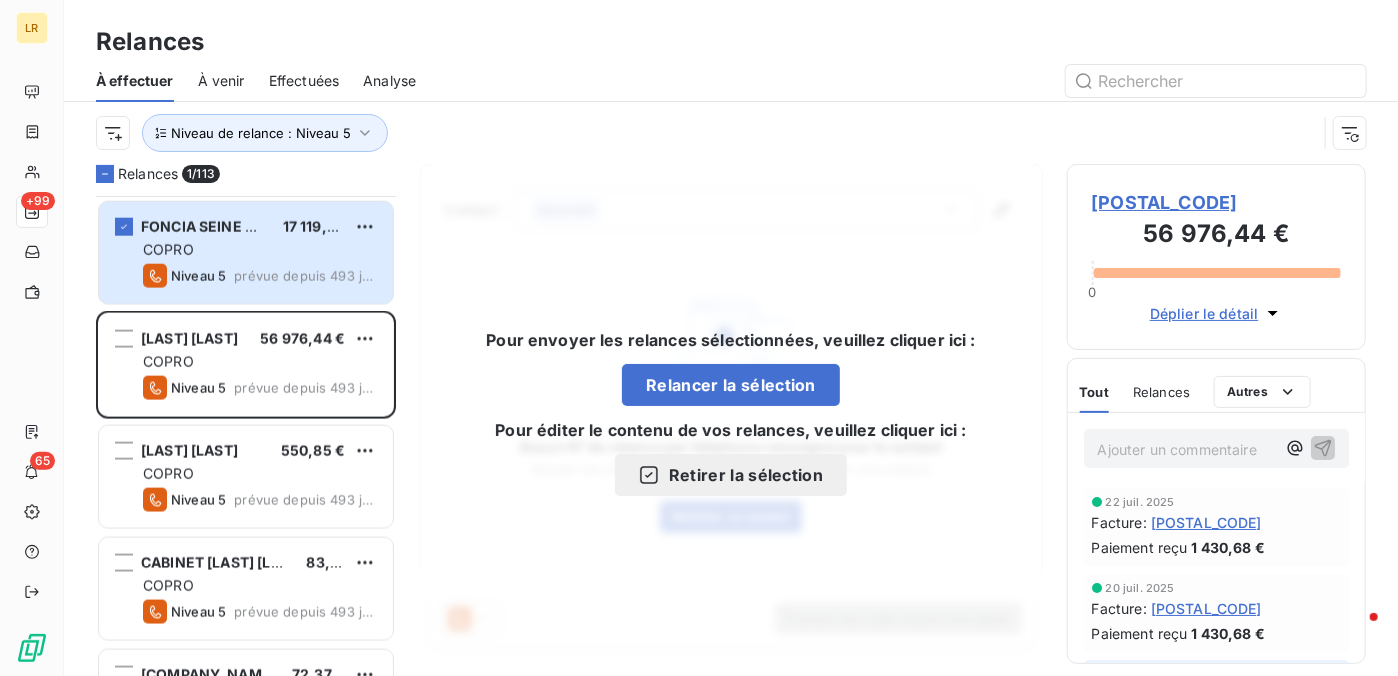 scroll, scrollTop: 1200, scrollLeft: 0, axis: vertical 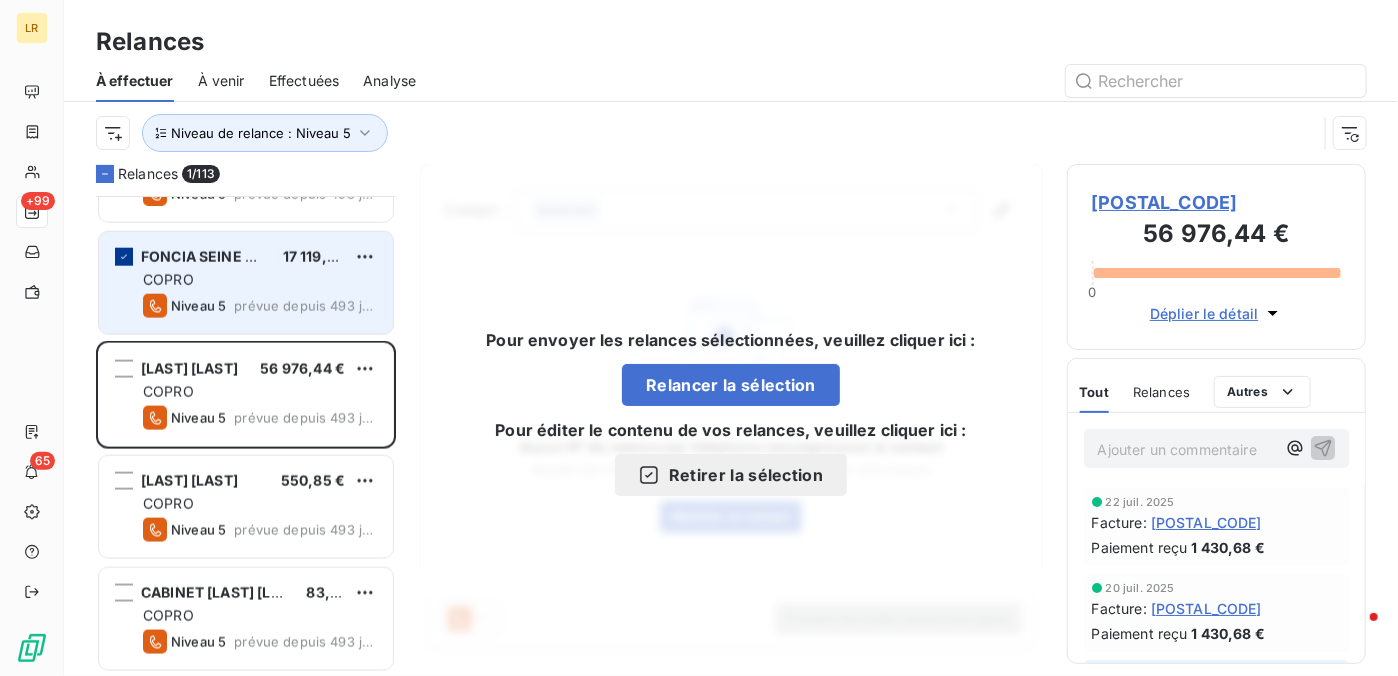 click 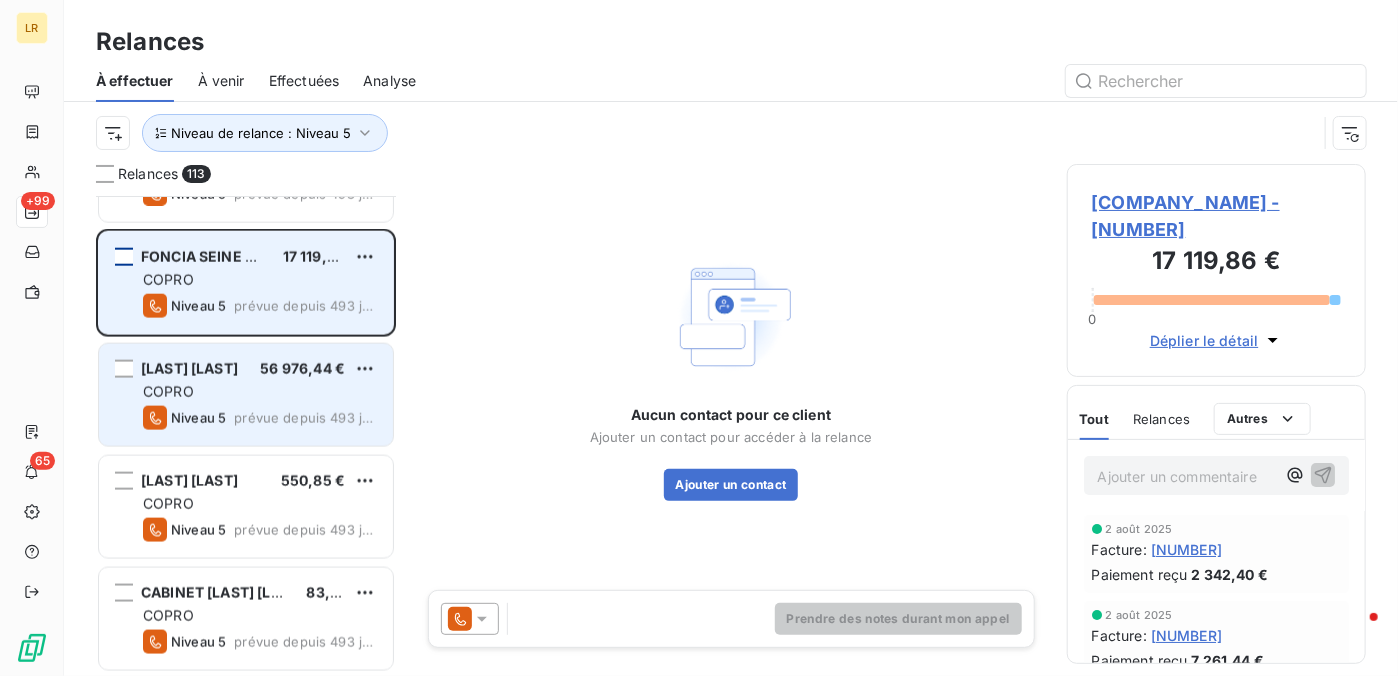 click on "COPRO" at bounding box center [260, 392] 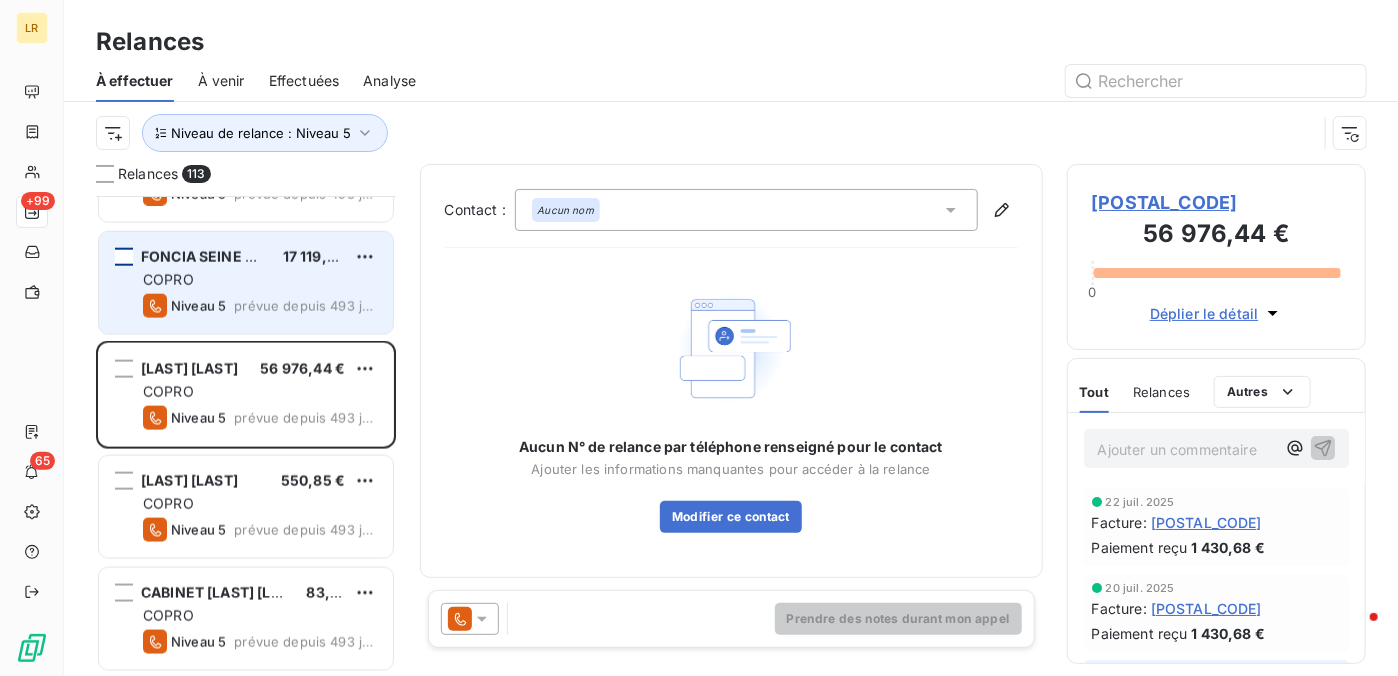 click 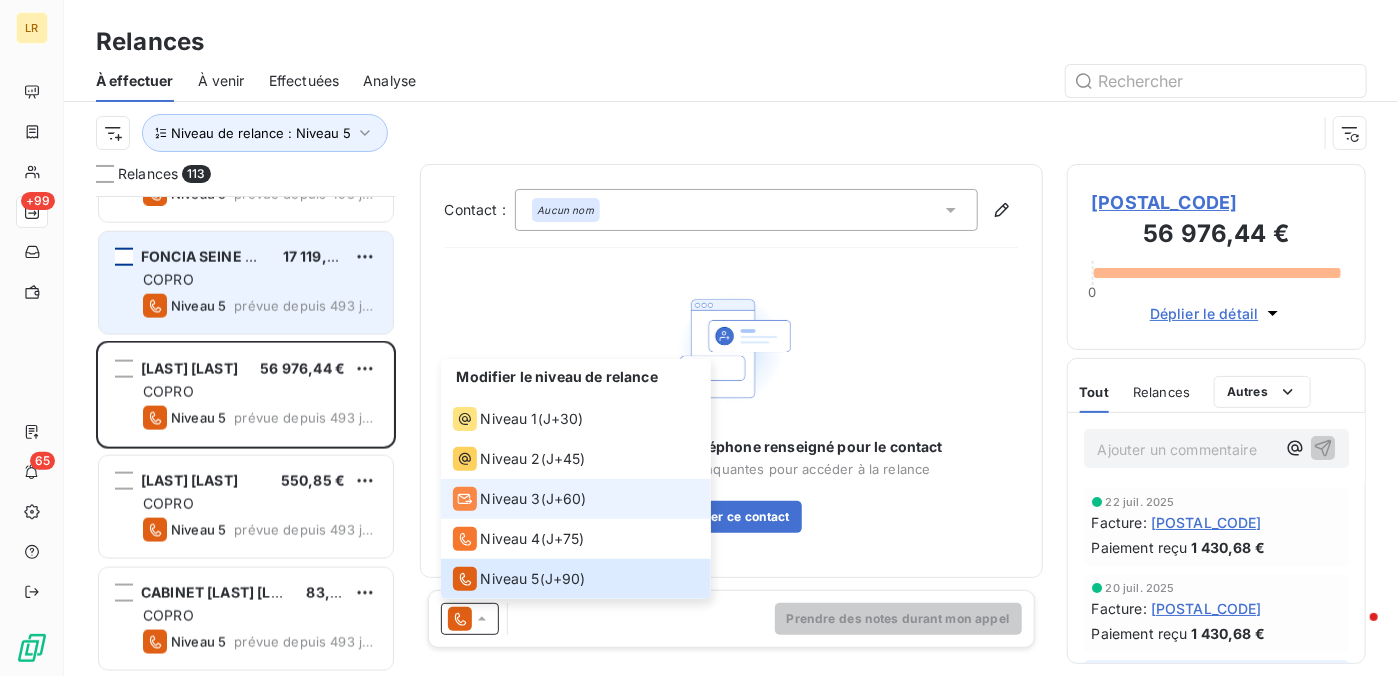 click on "Niveau 3" at bounding box center [511, 499] 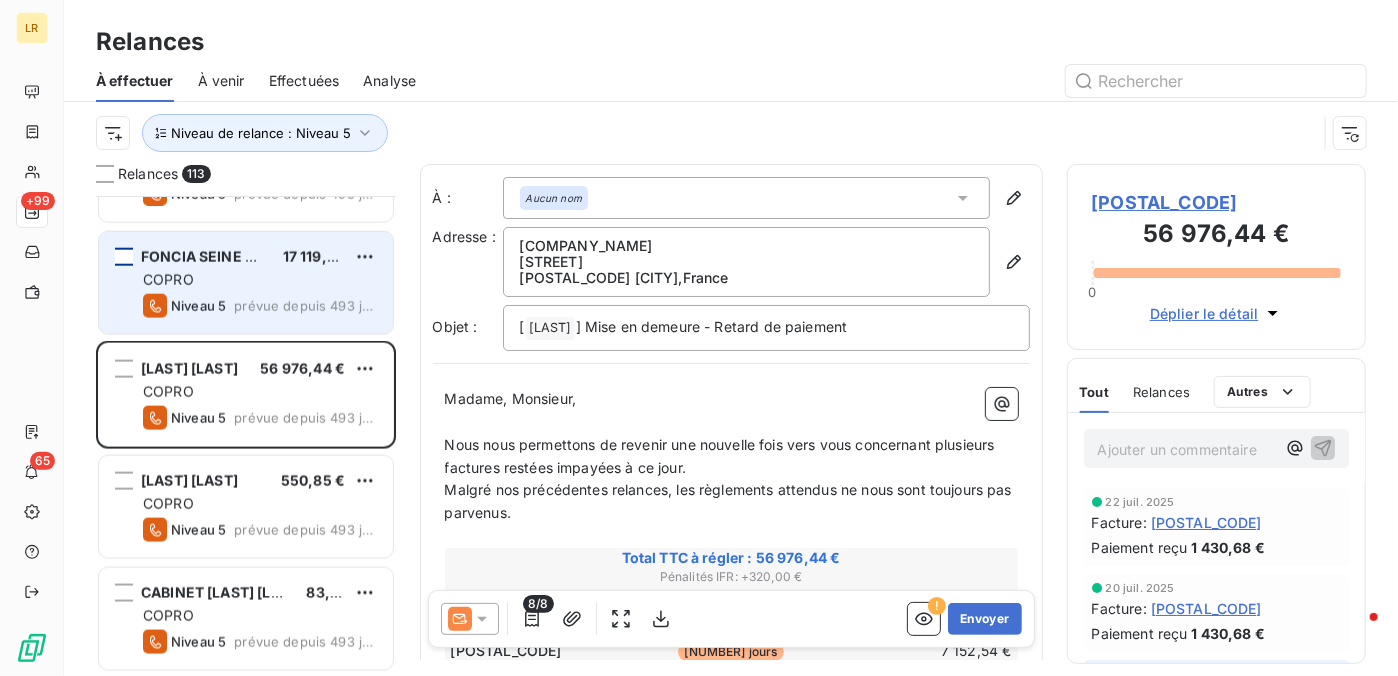 click on "[POSTAL_CODE]" at bounding box center [1217, 202] 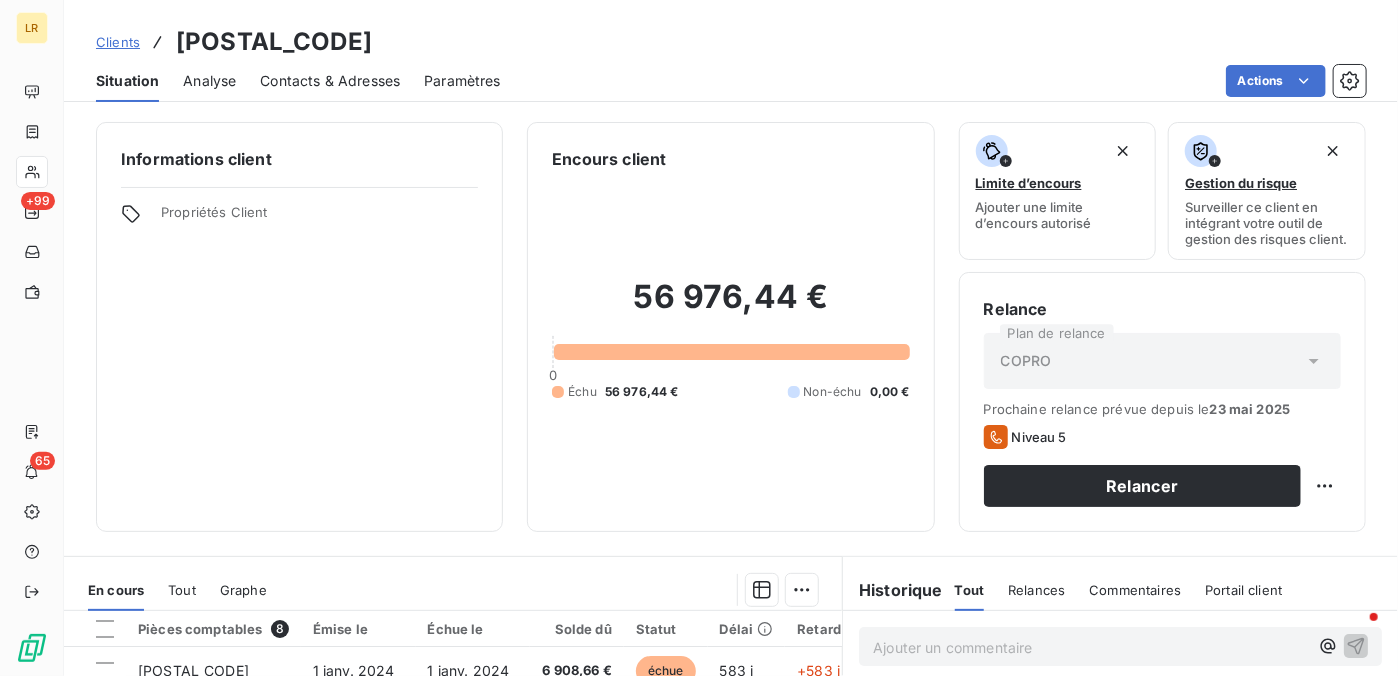 click on "Contacts & Adresses" at bounding box center [330, 81] 